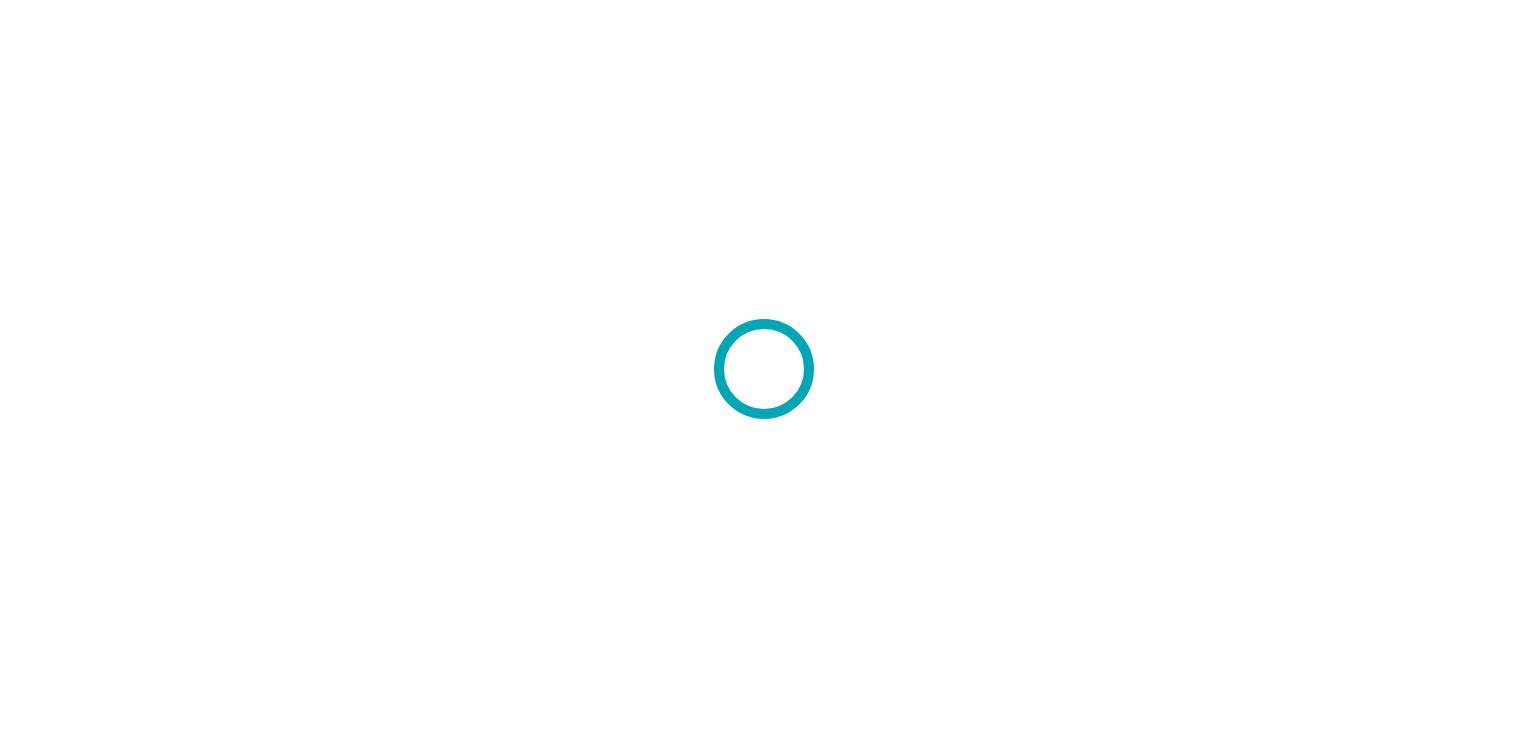 scroll, scrollTop: 0, scrollLeft: 0, axis: both 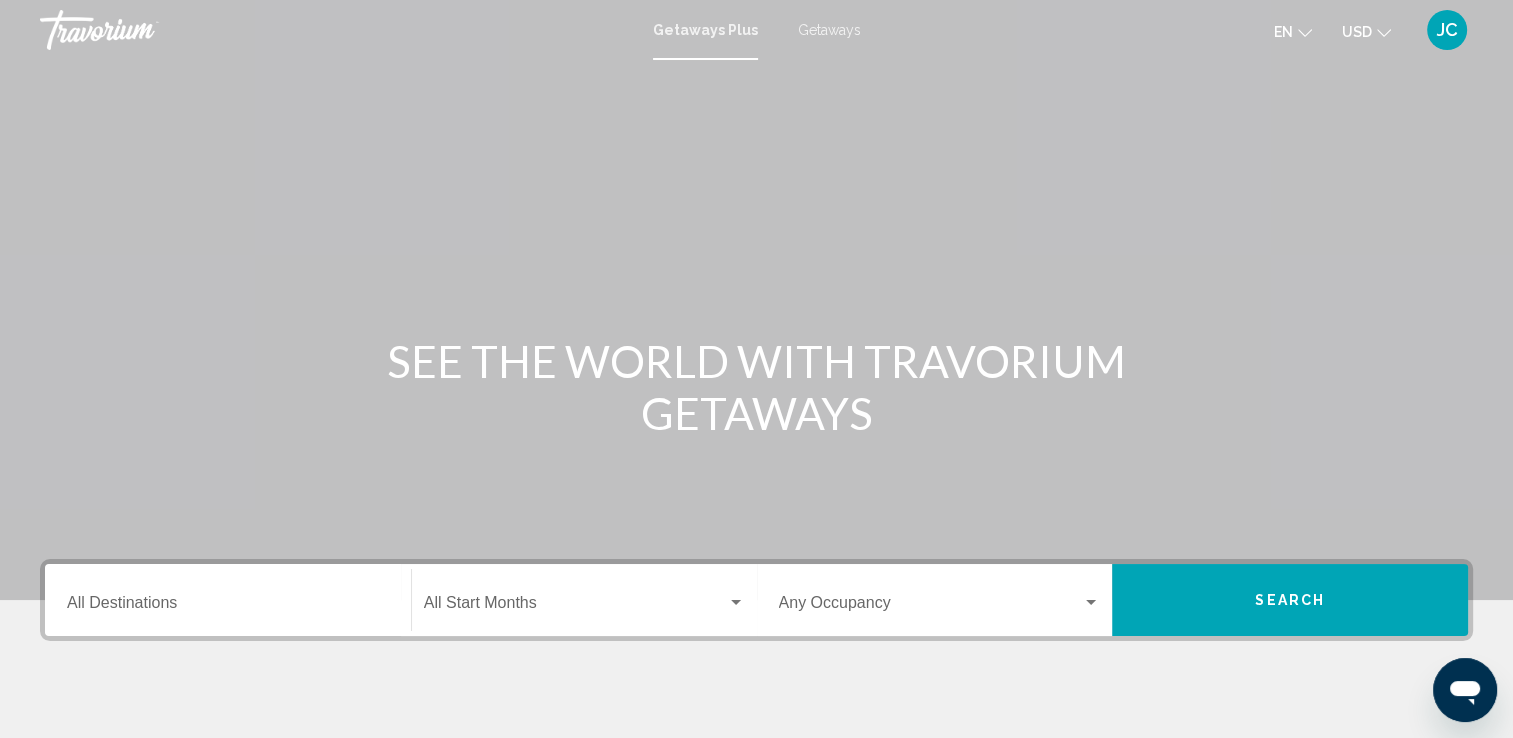 click on "Destination All Destinations" at bounding box center [228, 607] 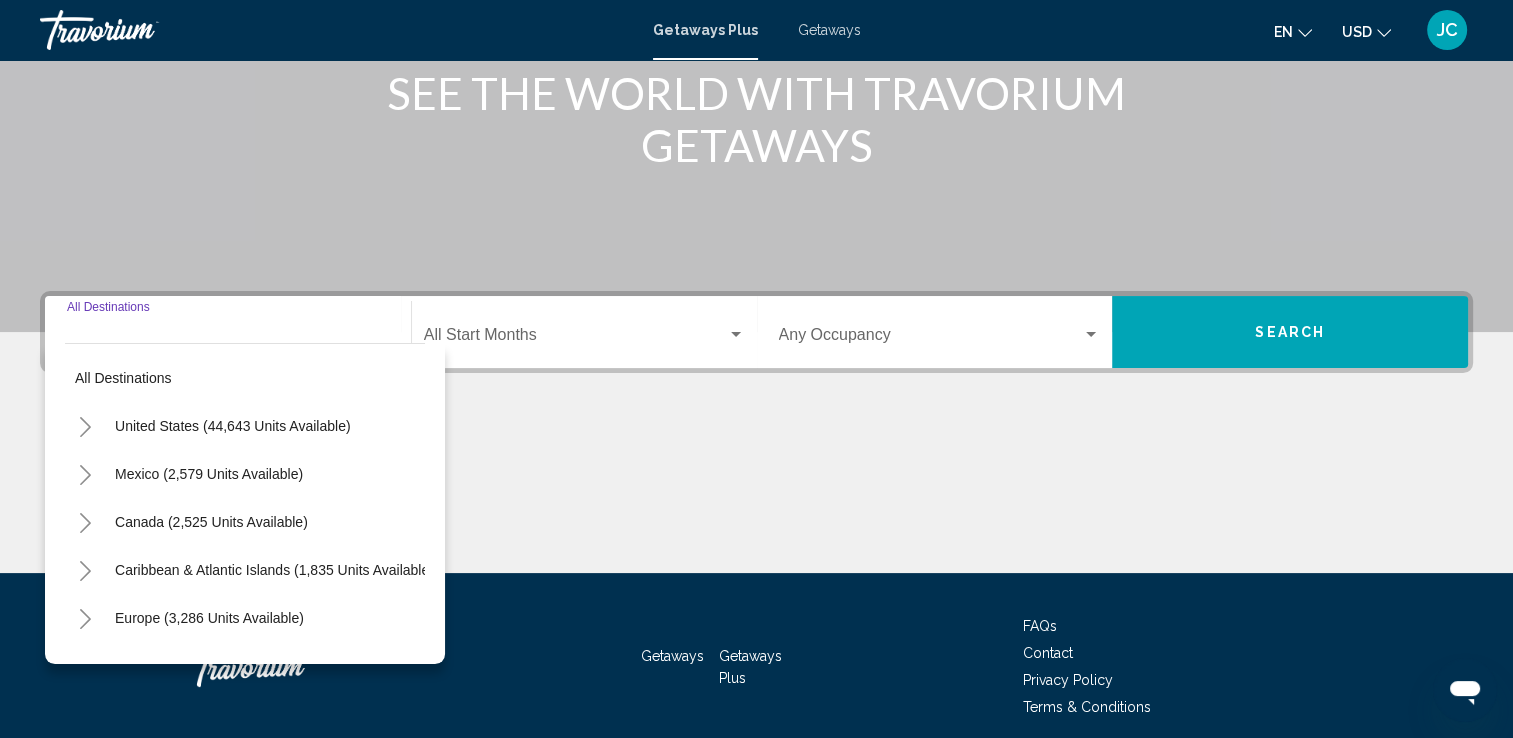 scroll, scrollTop: 347, scrollLeft: 0, axis: vertical 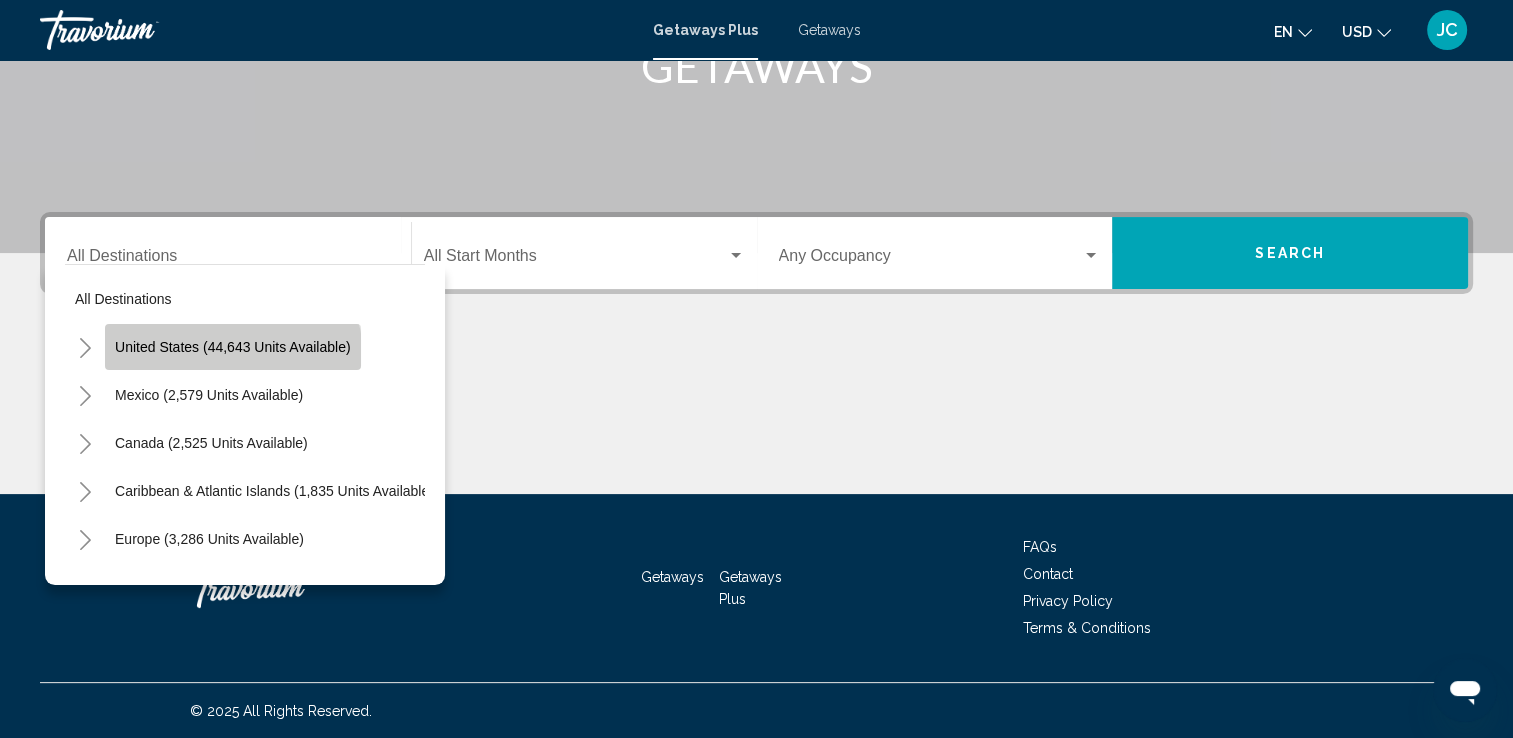 click on "United States (44,643 units available)" 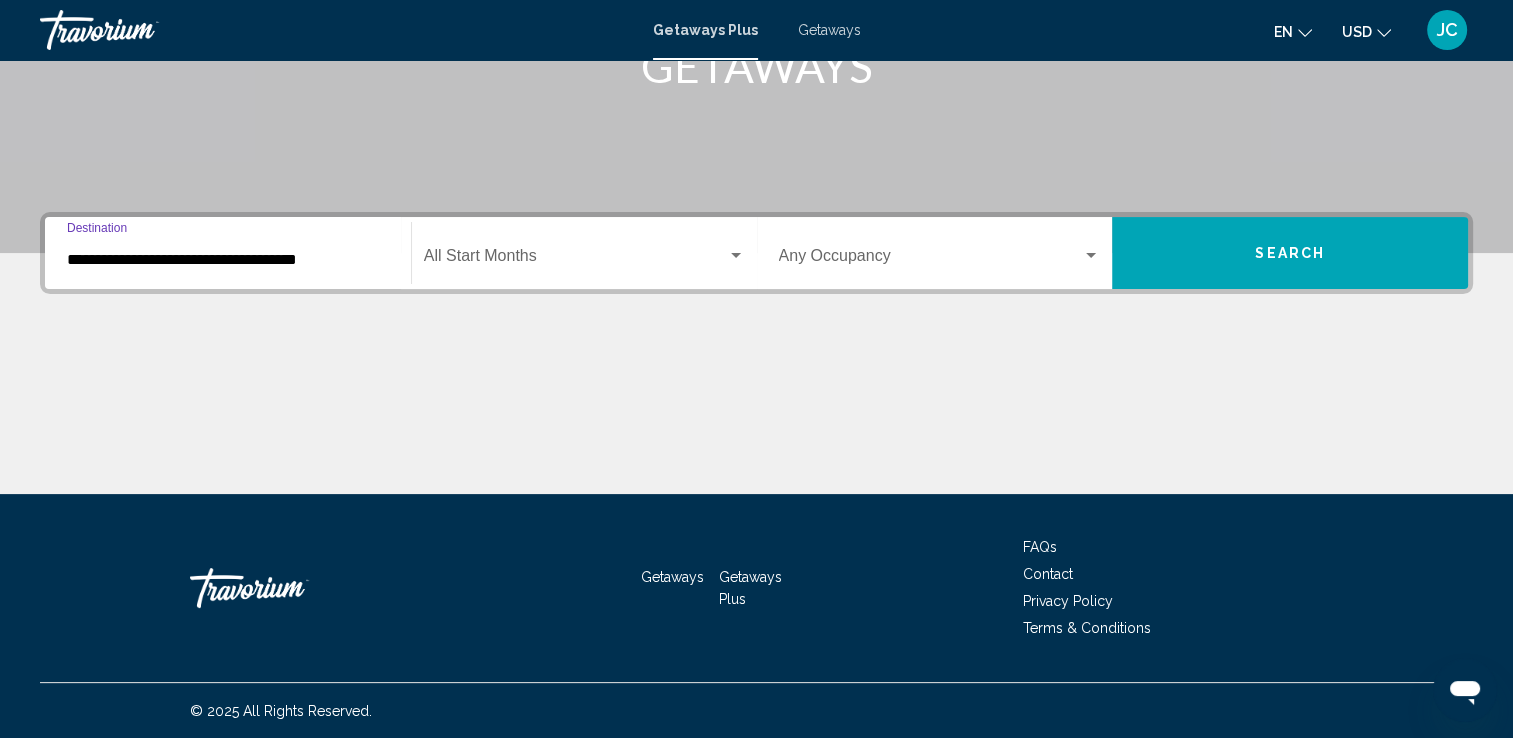 click on "**********" at bounding box center [228, 253] 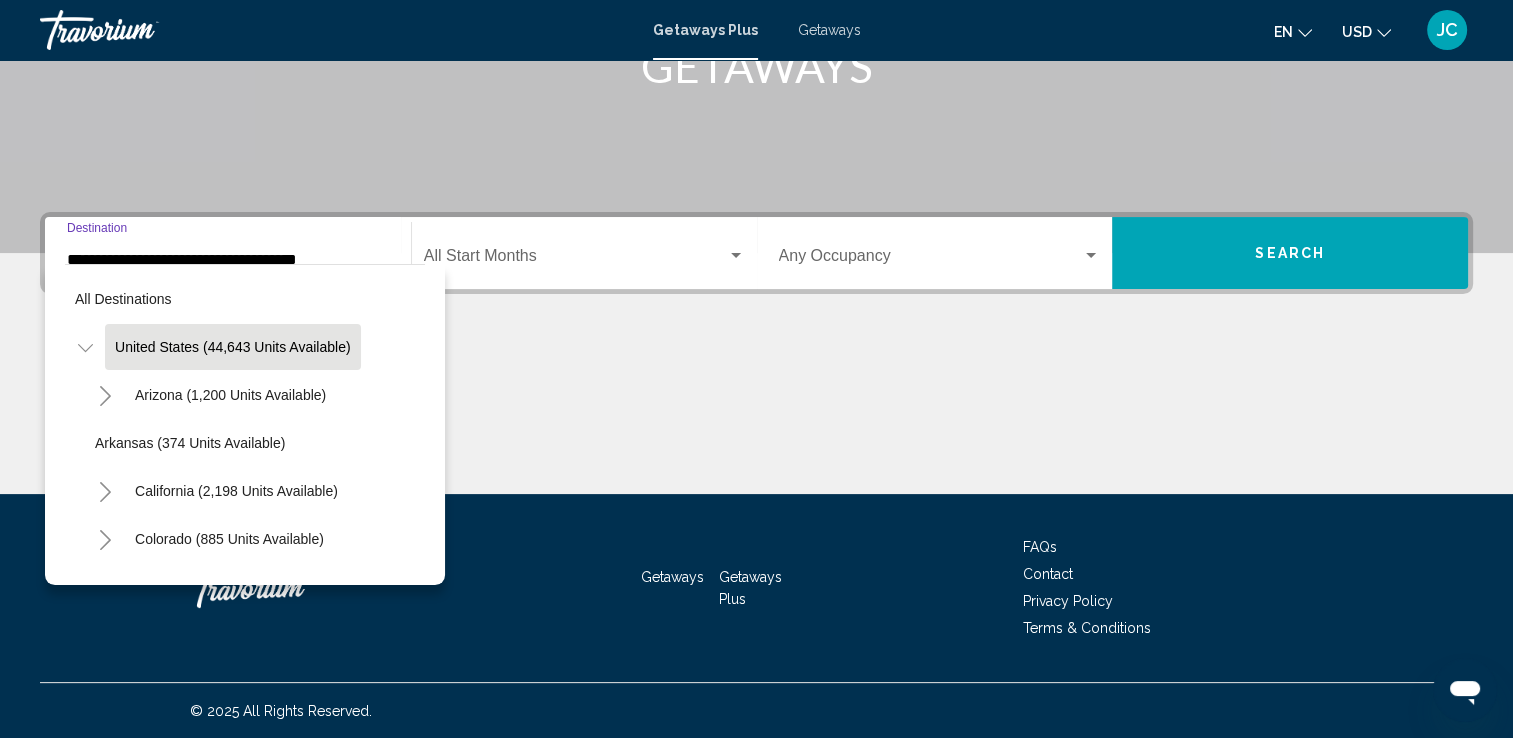 scroll, scrollTop: 324, scrollLeft: 0, axis: vertical 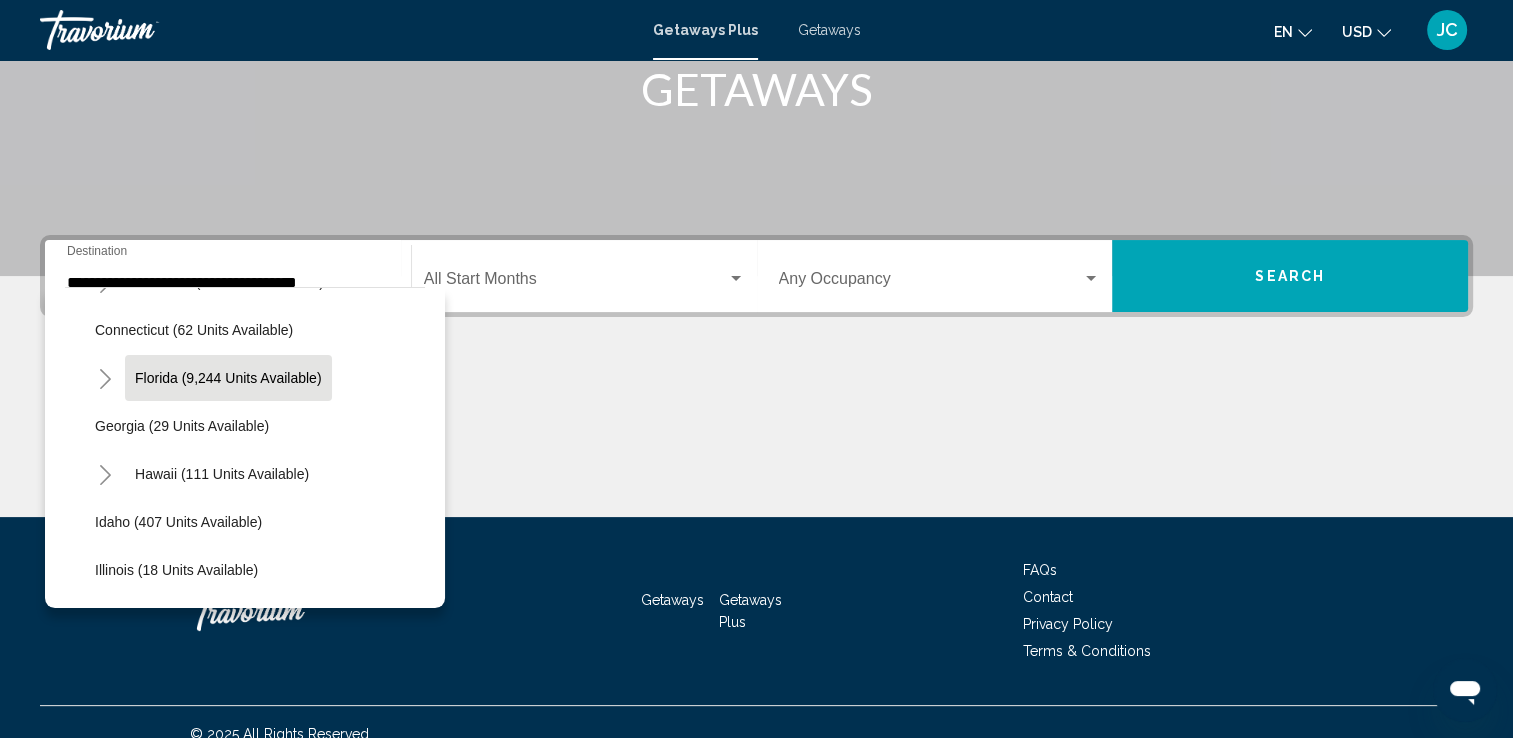 click on "Florida (9,244 units available)" 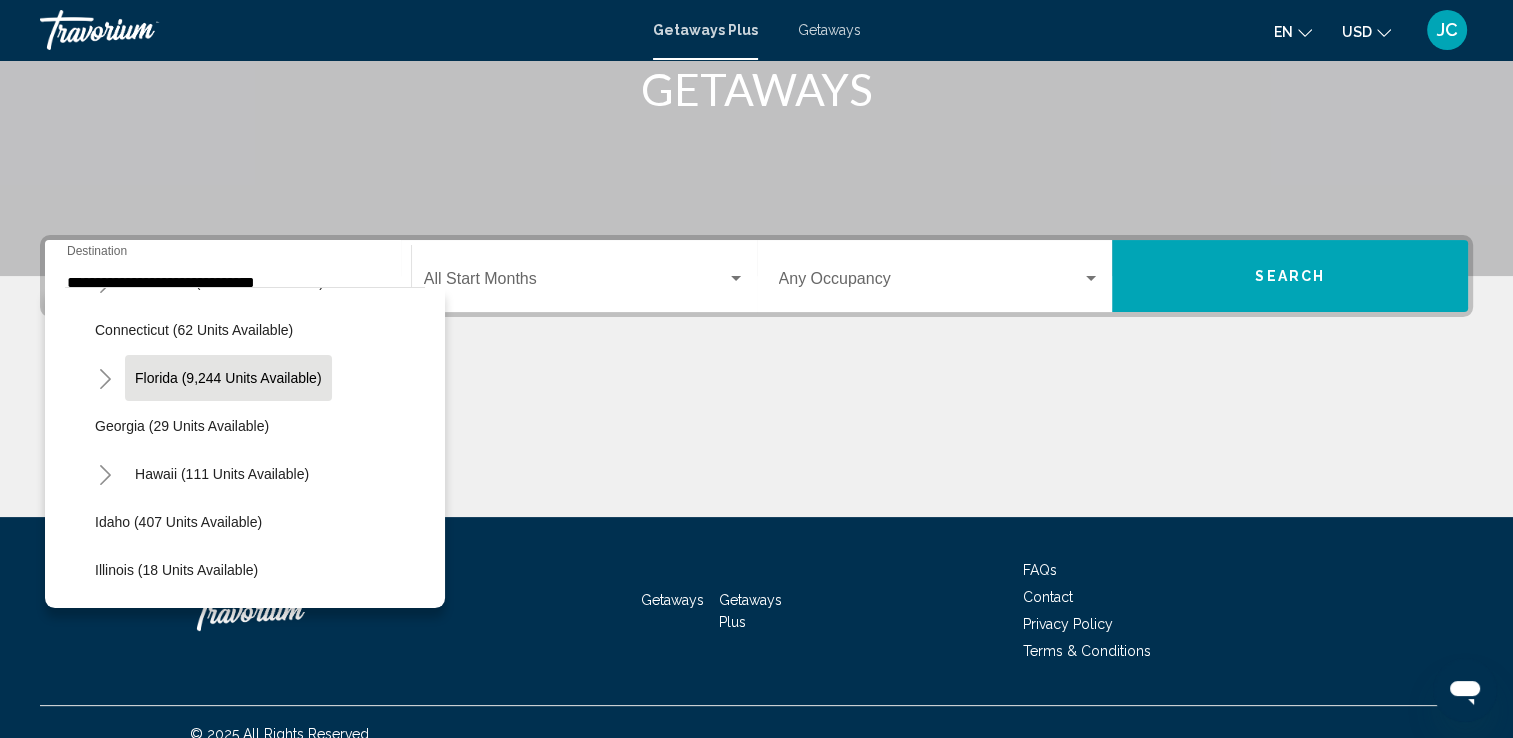 scroll, scrollTop: 347, scrollLeft: 0, axis: vertical 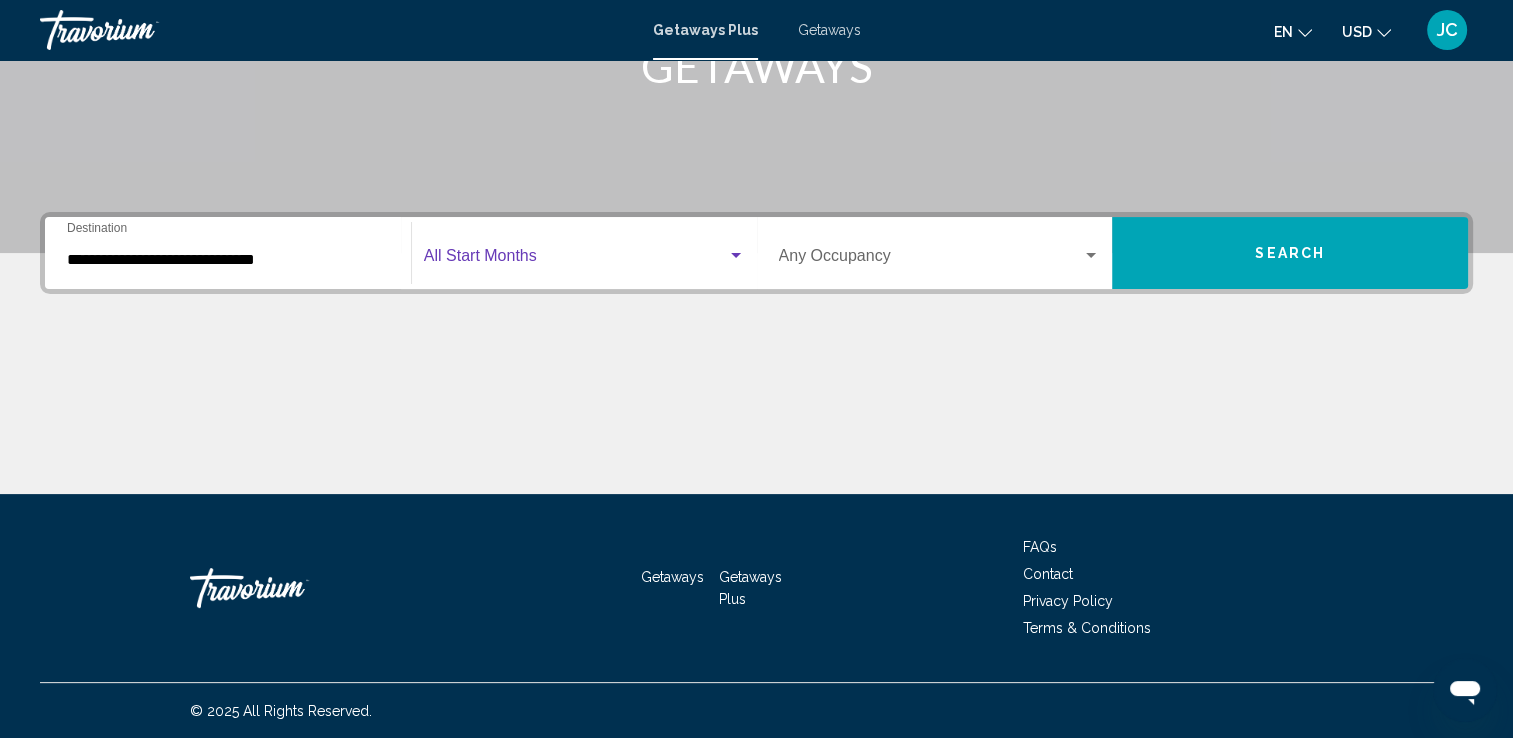 click at bounding box center [736, 256] 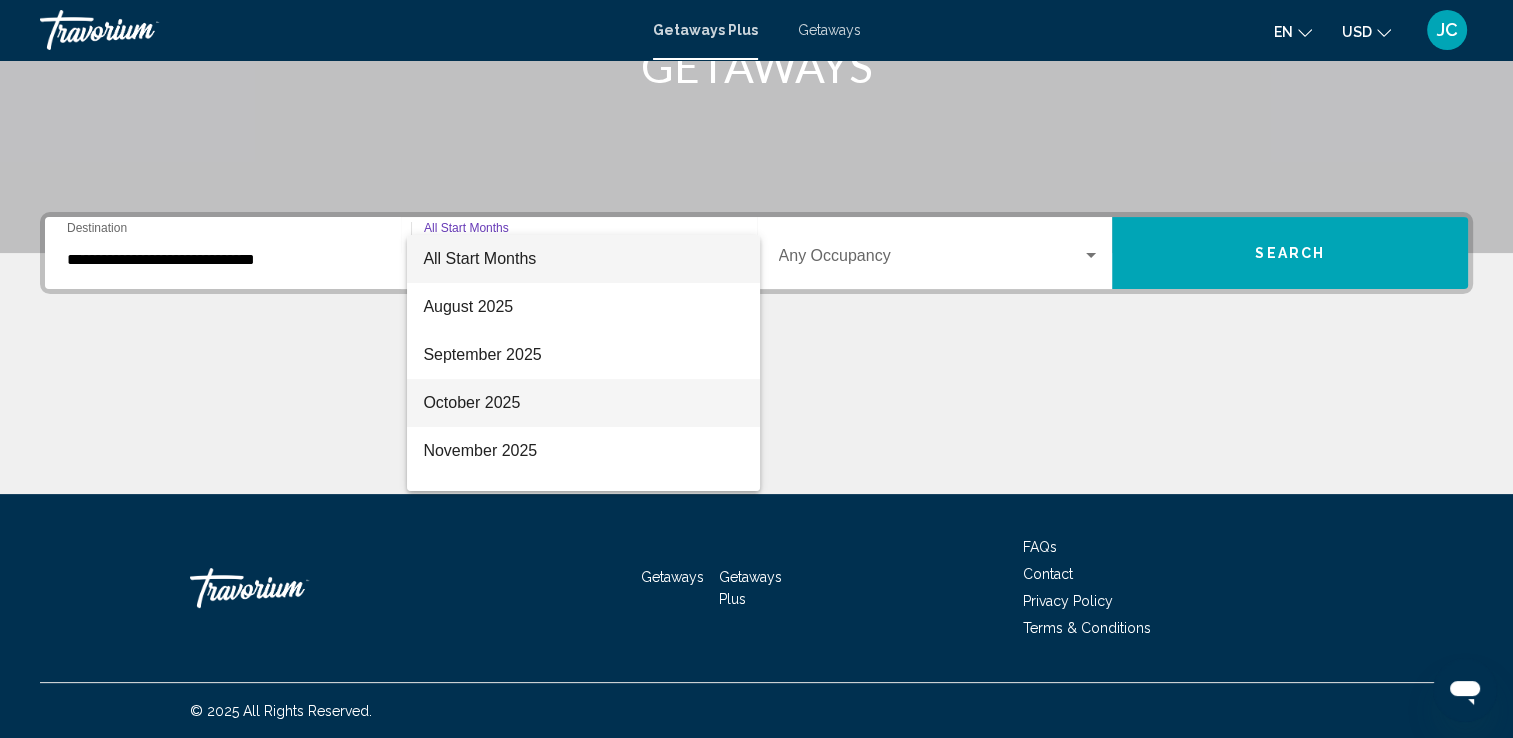 click on "October 2025" at bounding box center [583, 403] 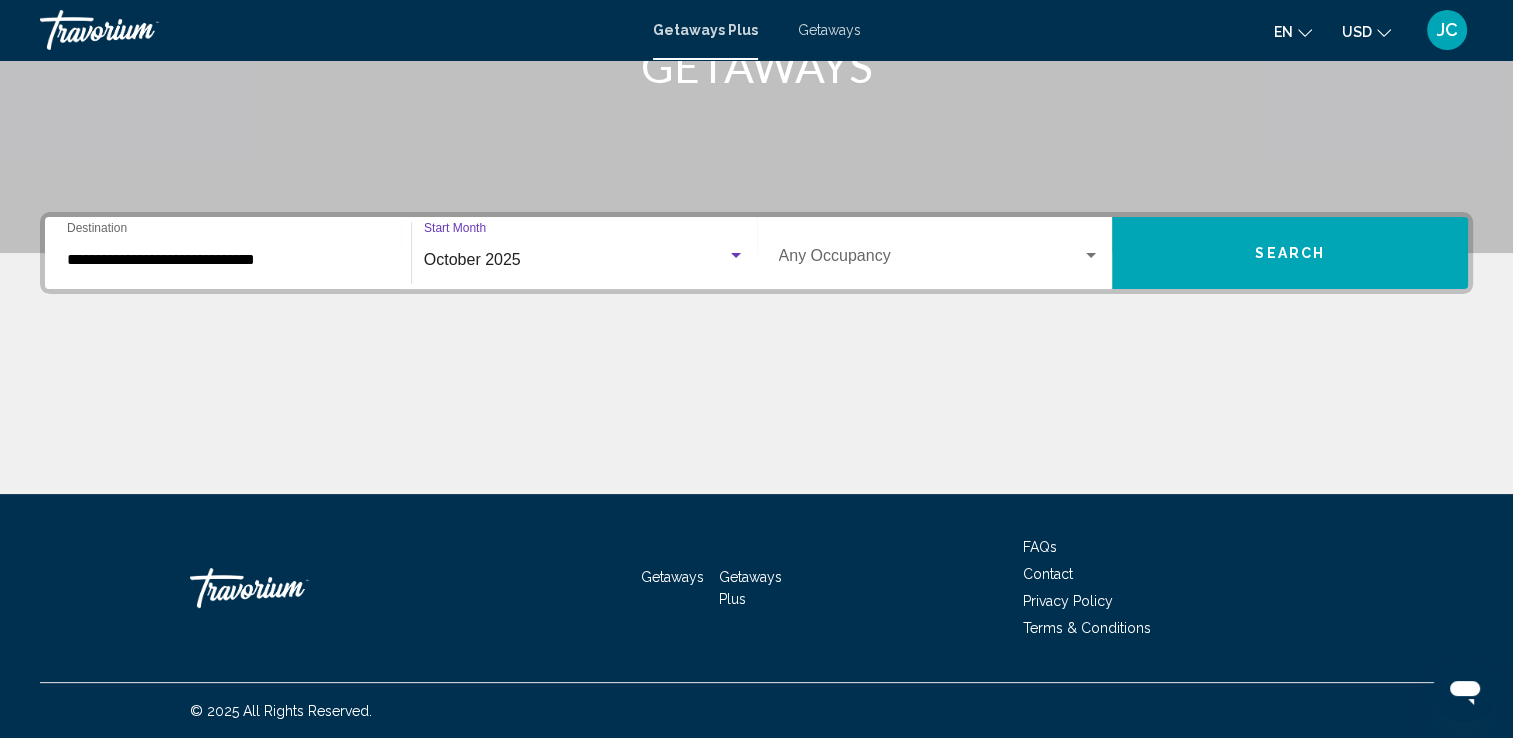 click at bounding box center (736, 255) 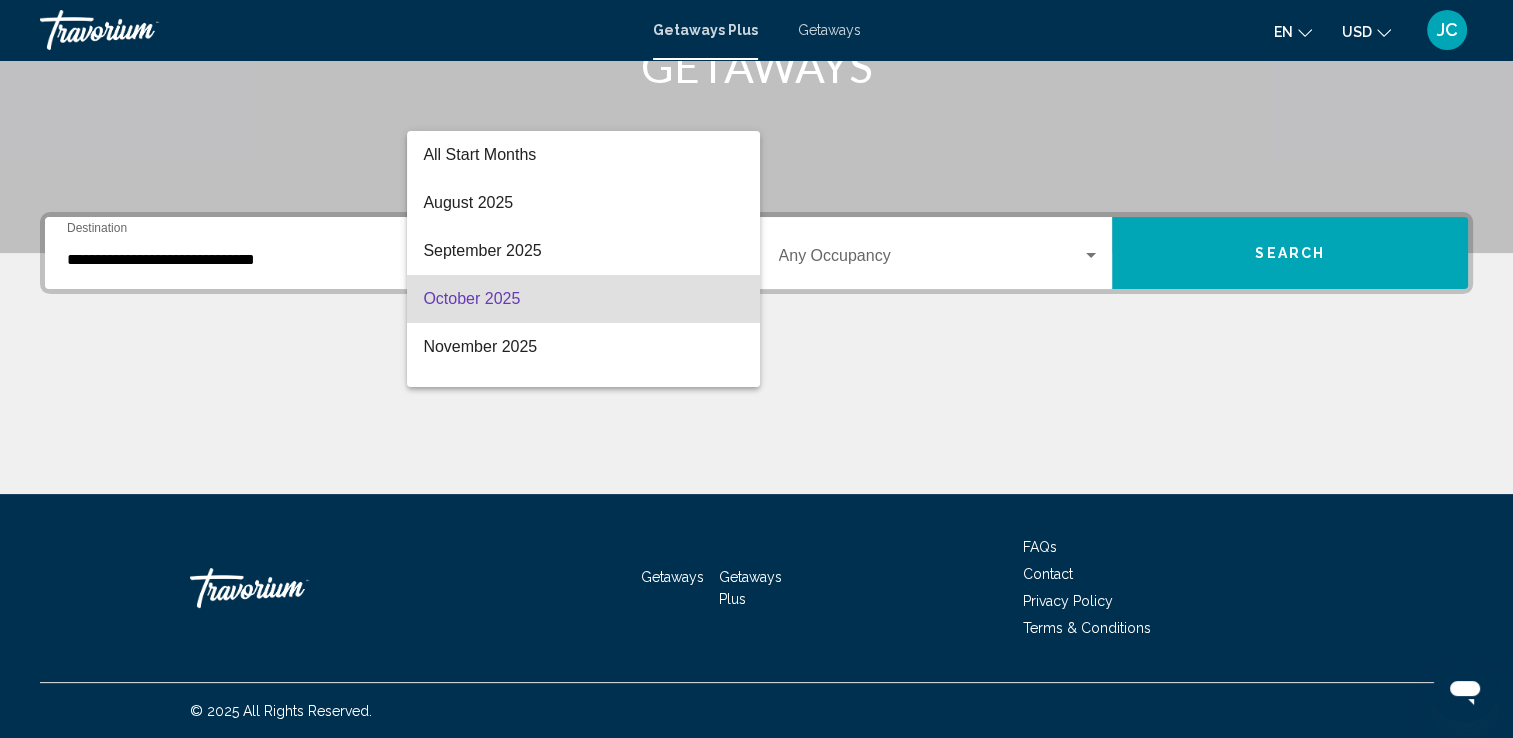 scroll, scrollTop: 40, scrollLeft: 0, axis: vertical 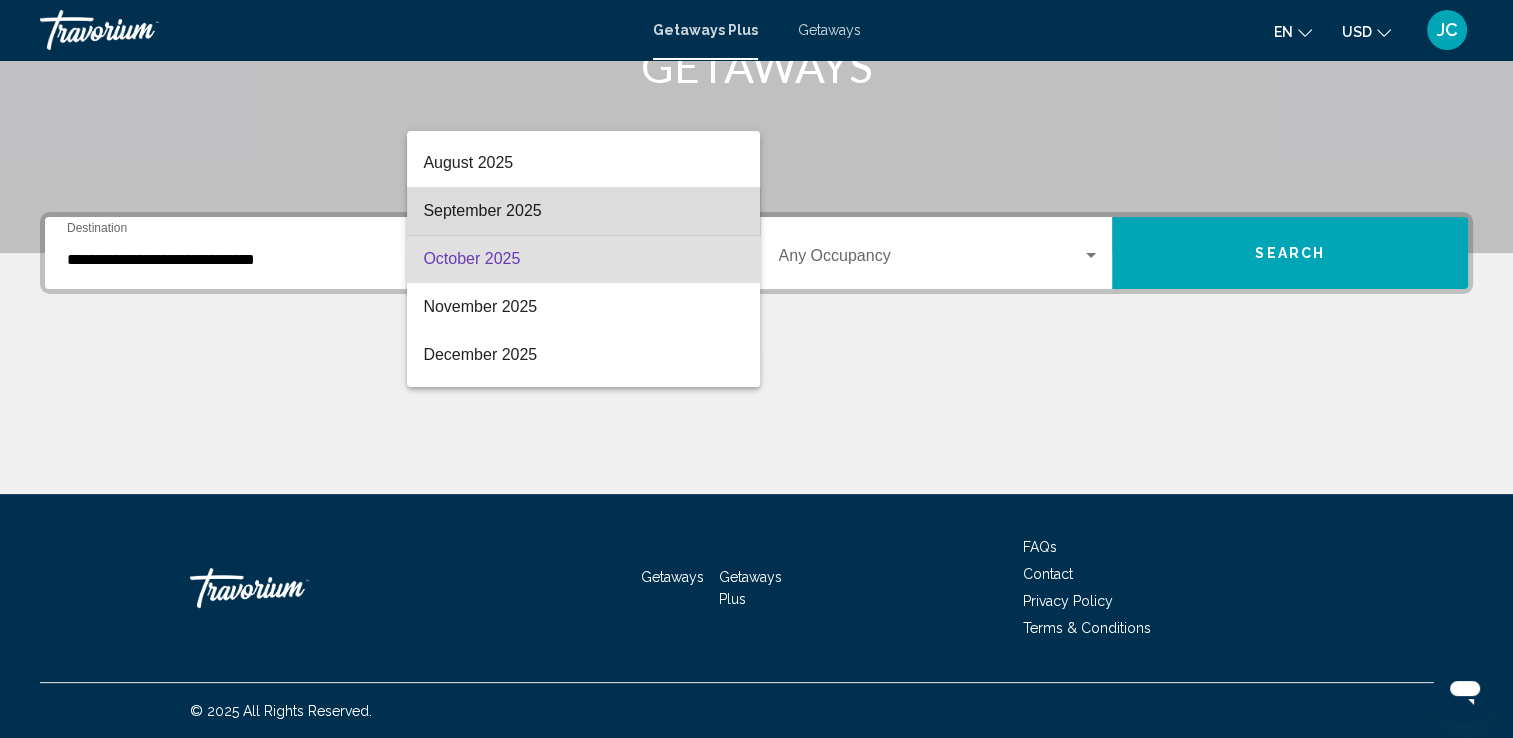 click on "September 2025" at bounding box center [583, 211] 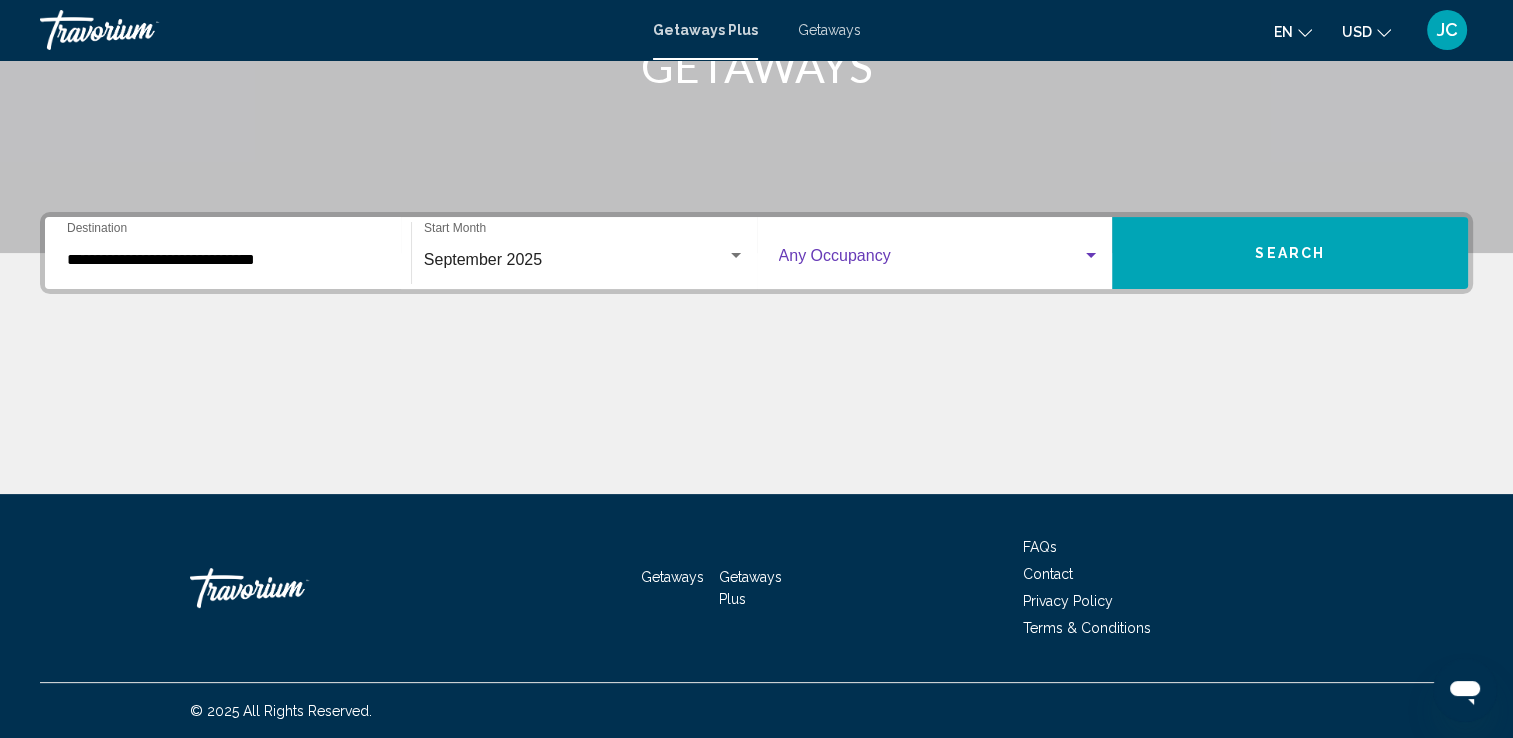 click at bounding box center (1091, 255) 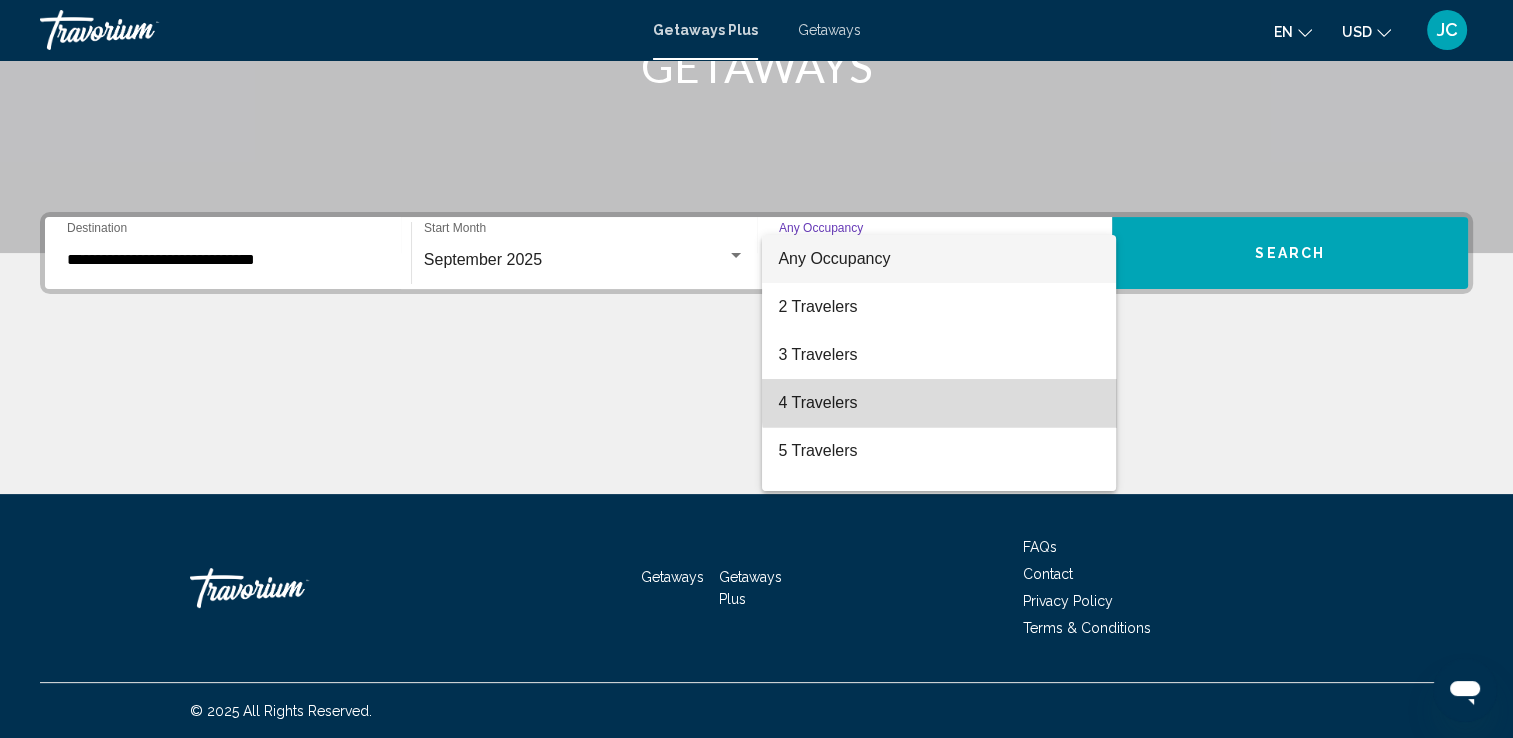 click on "4 Travelers" at bounding box center (939, 403) 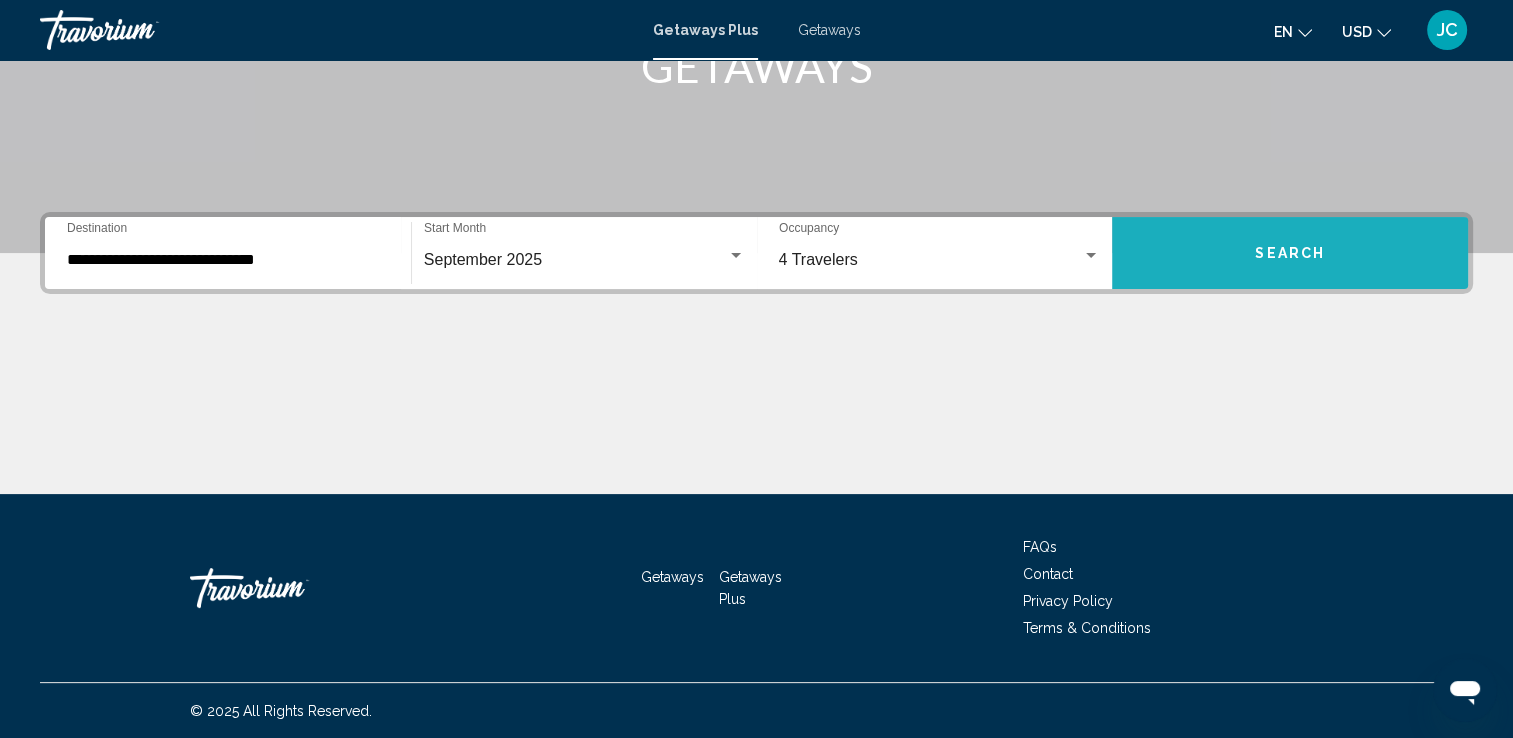 click on "Search" at bounding box center (1290, 253) 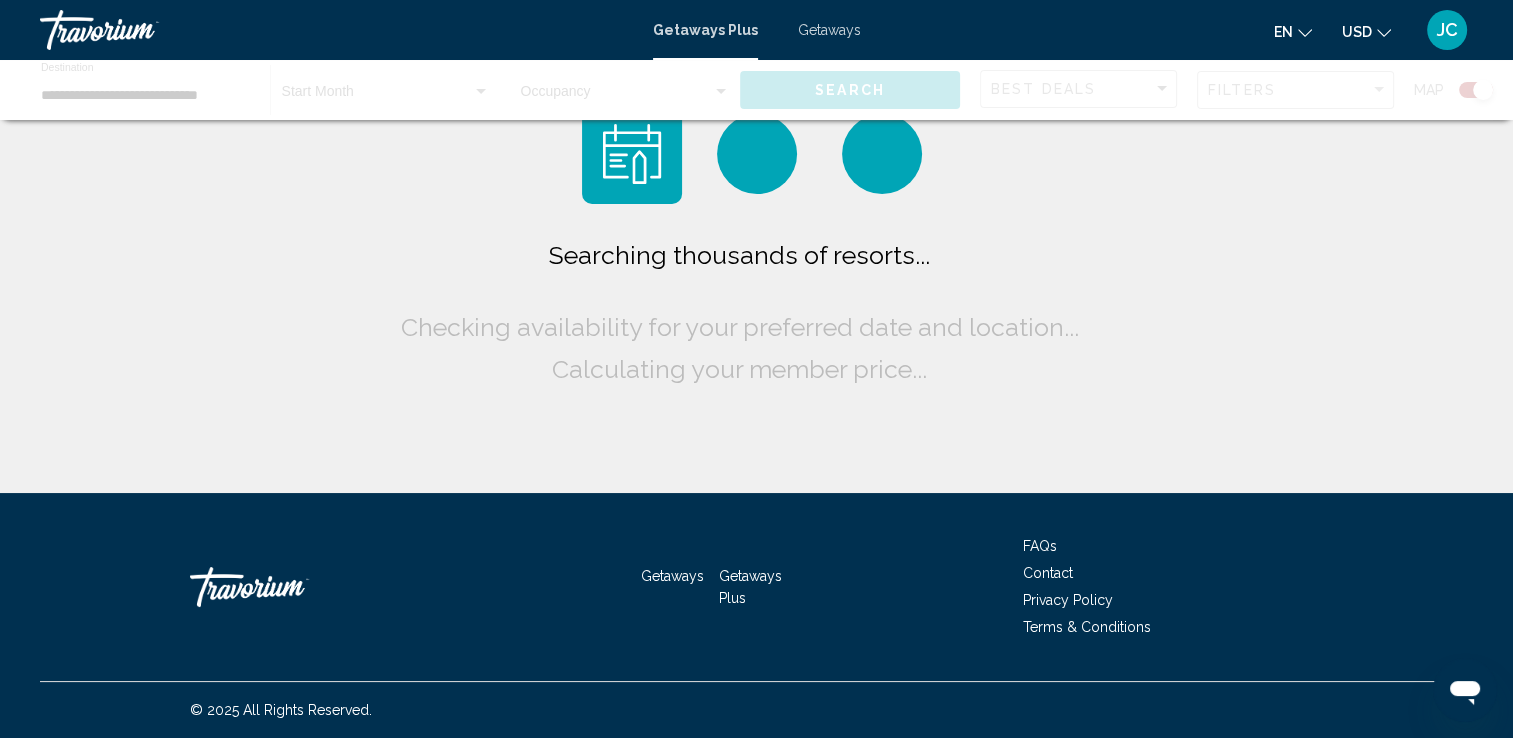 scroll, scrollTop: 0, scrollLeft: 0, axis: both 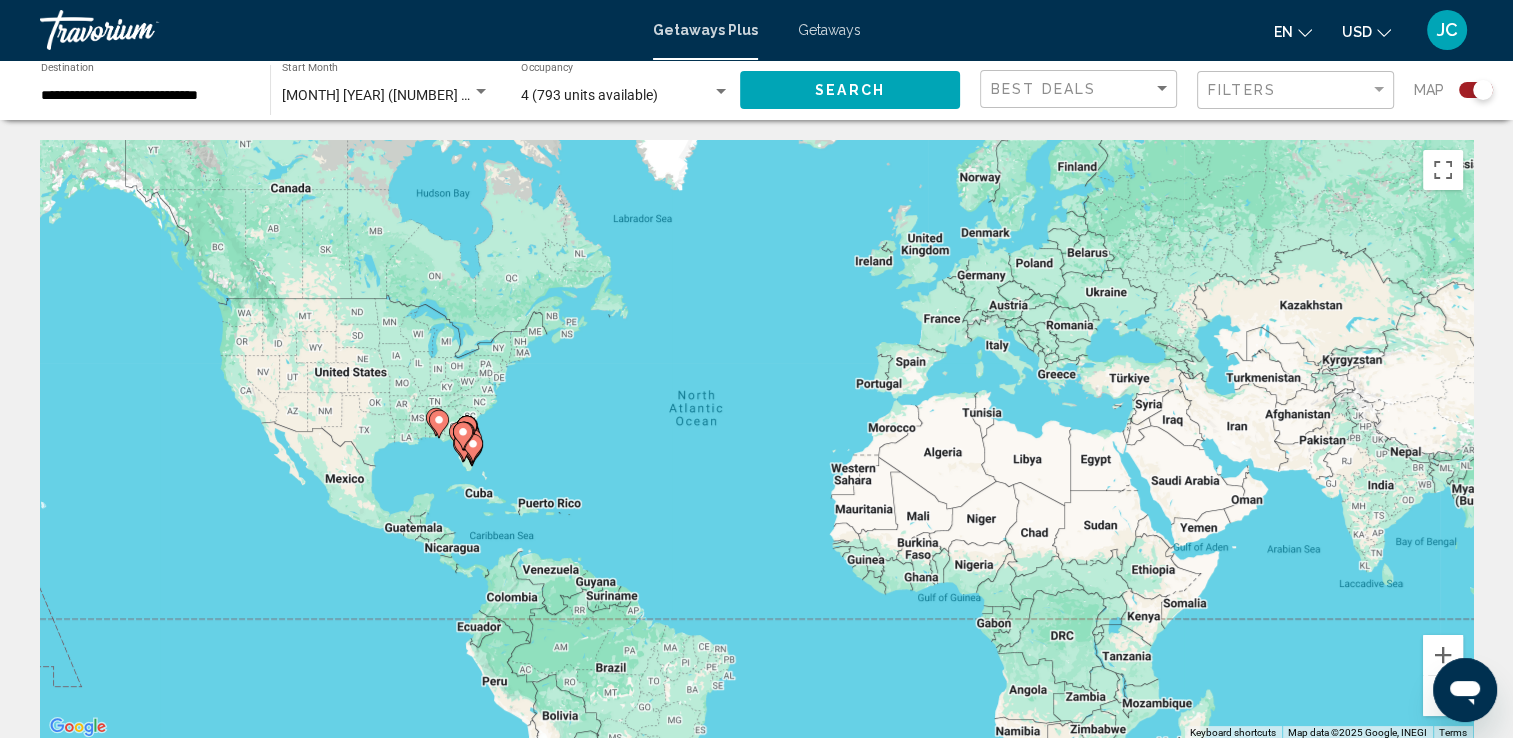 click on "Filters" 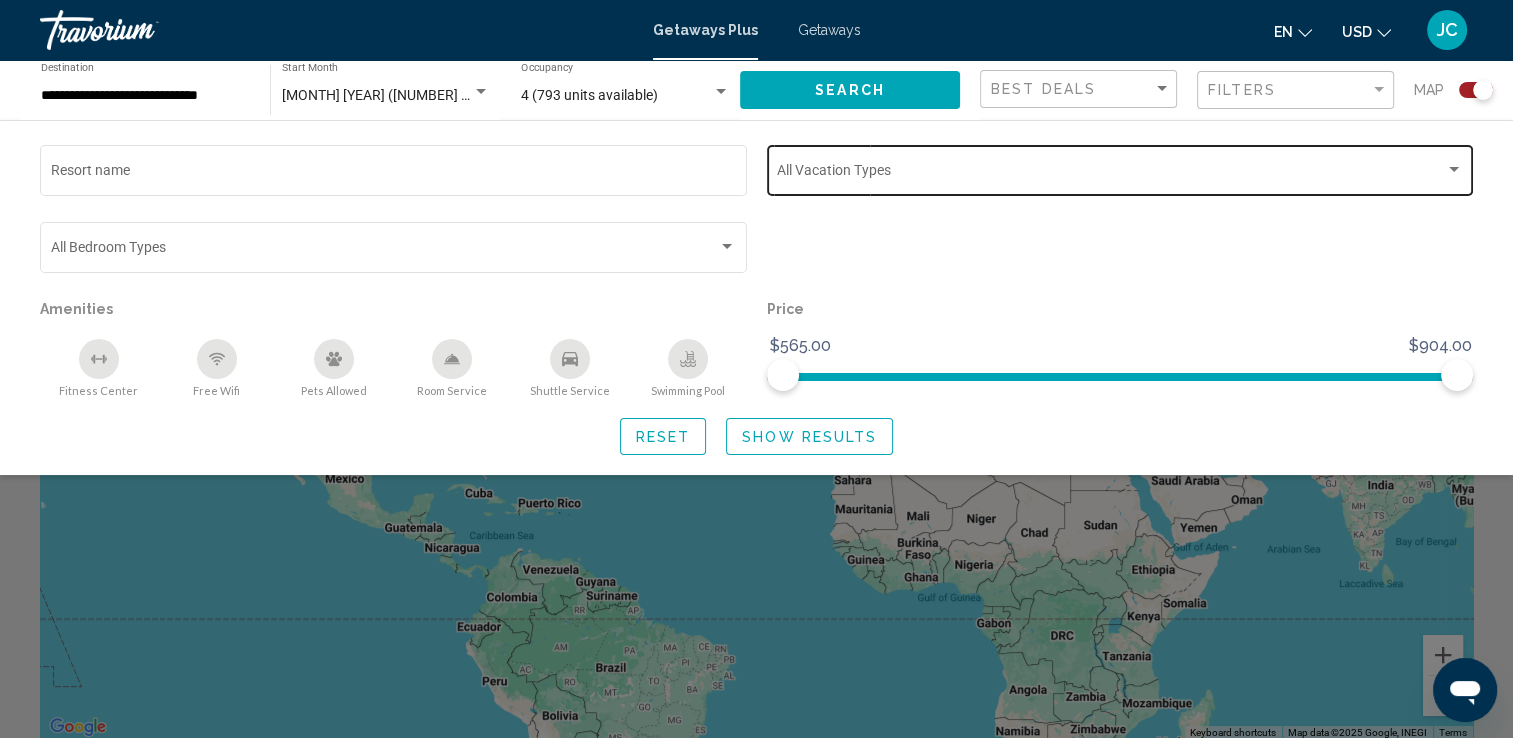 click on "Vacation Types All Vacation Types" 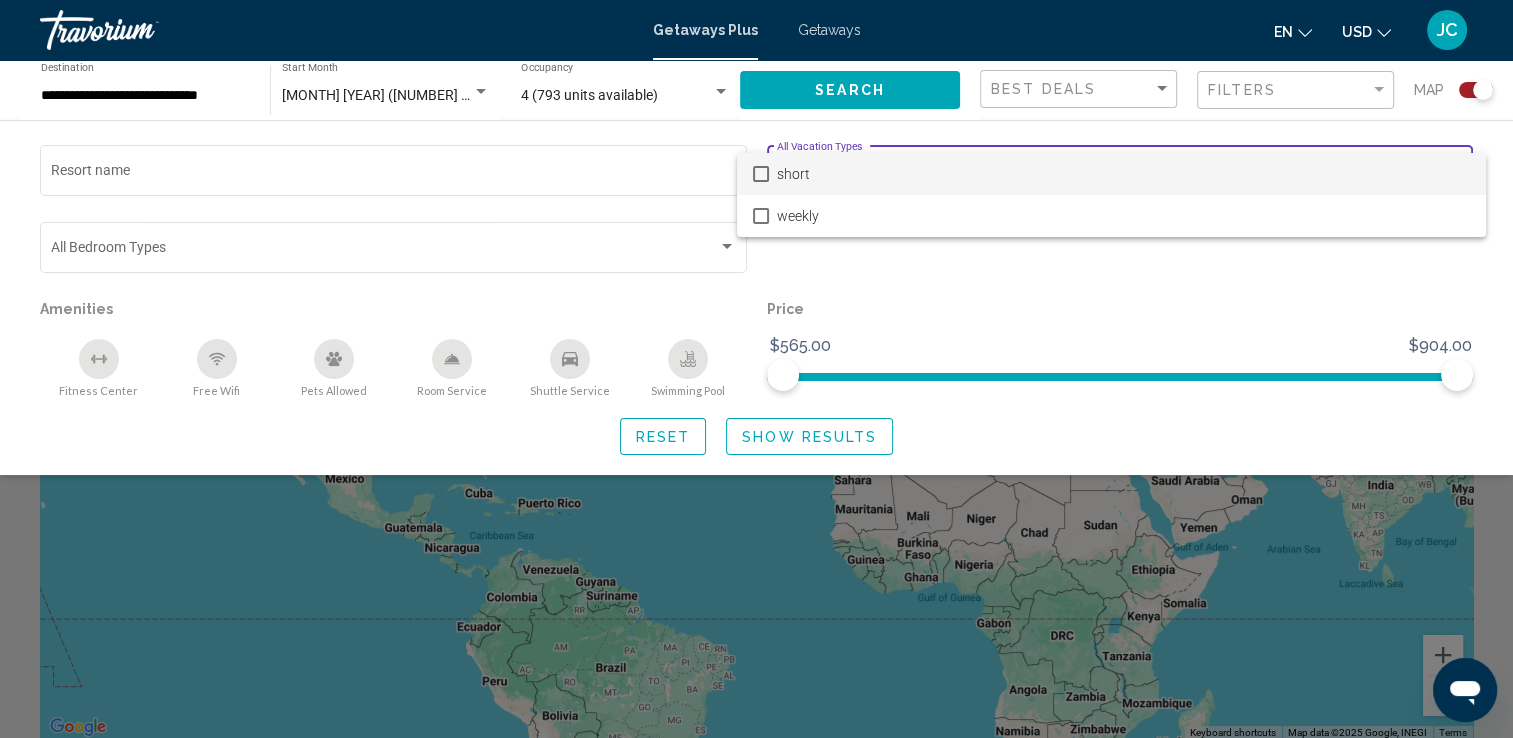 click at bounding box center [756, 369] 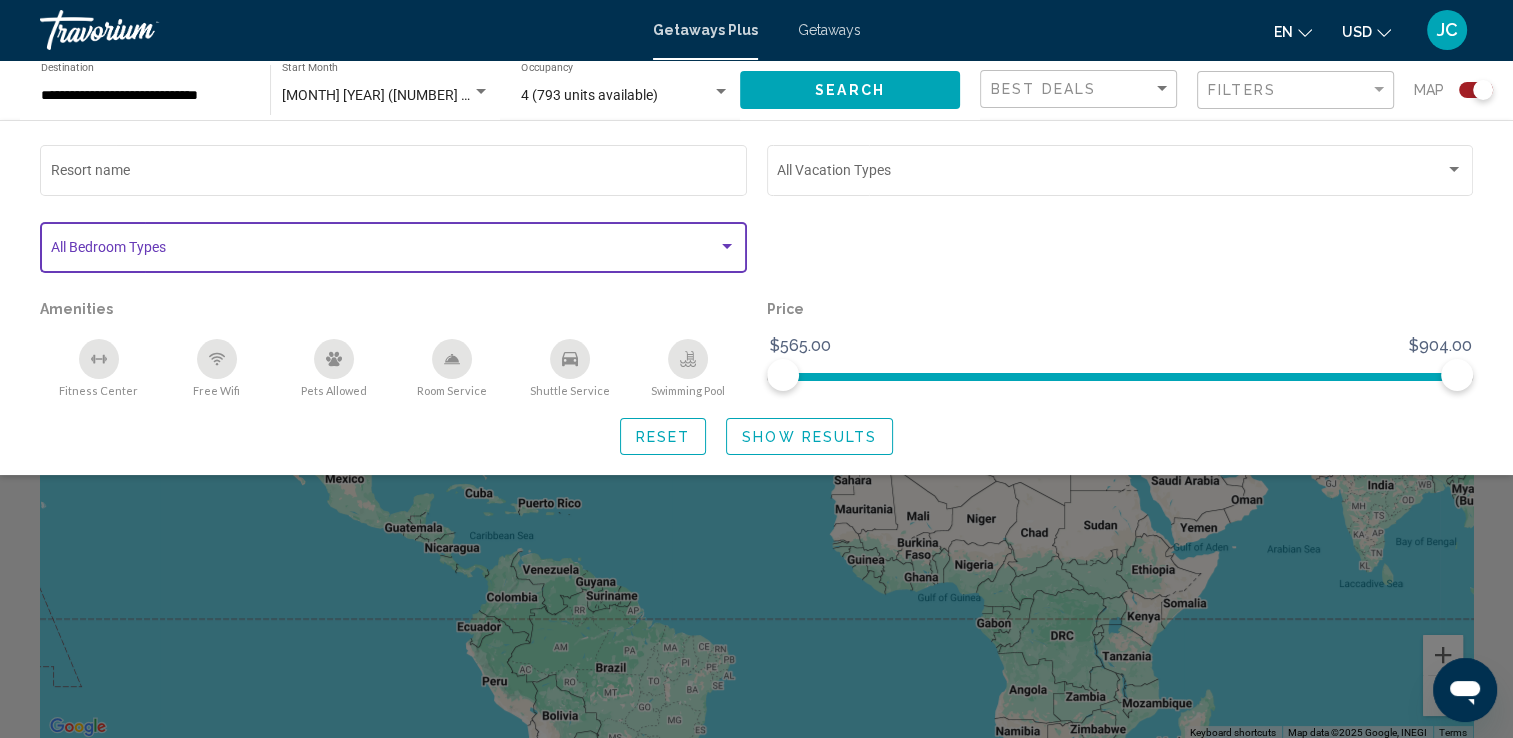 click at bounding box center (727, 247) 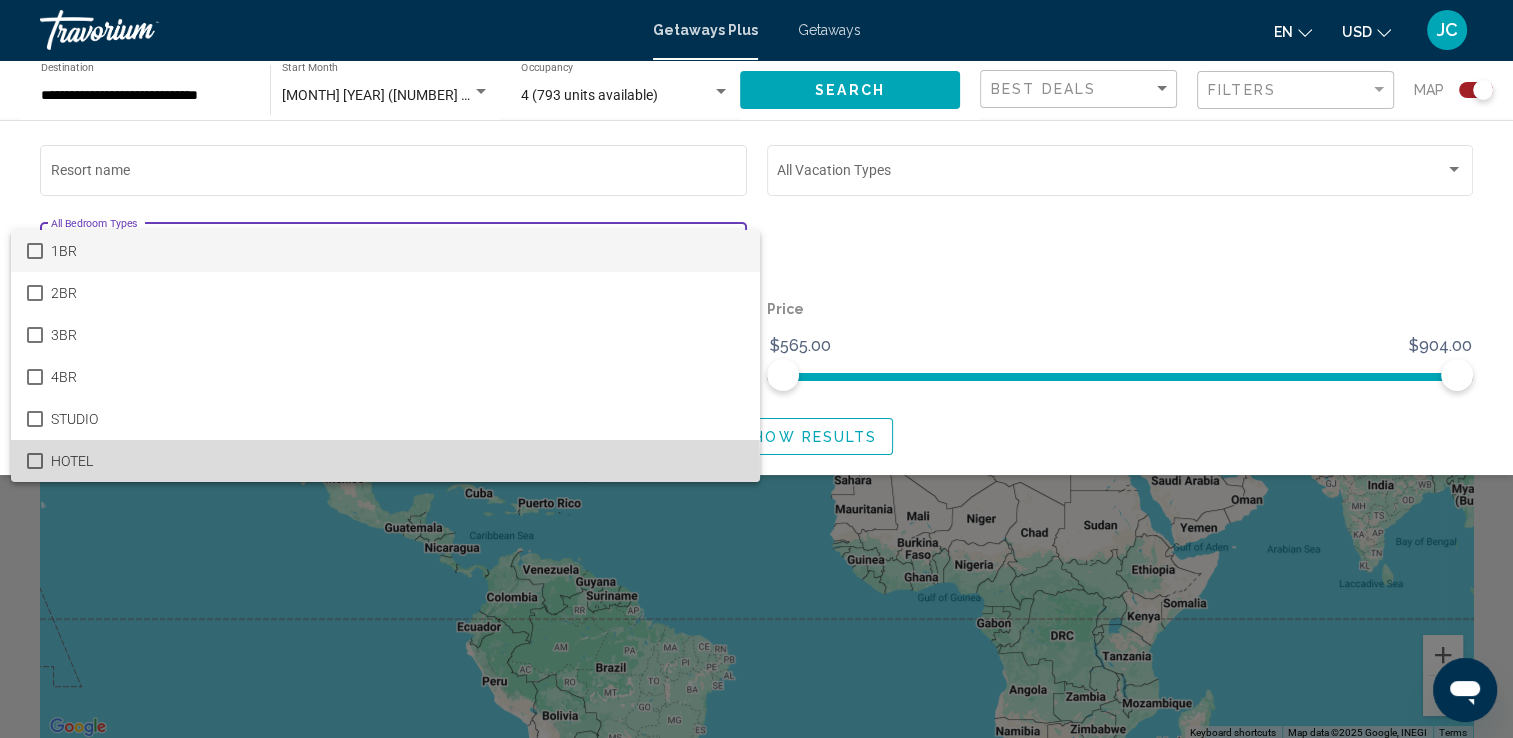 click at bounding box center (35, 461) 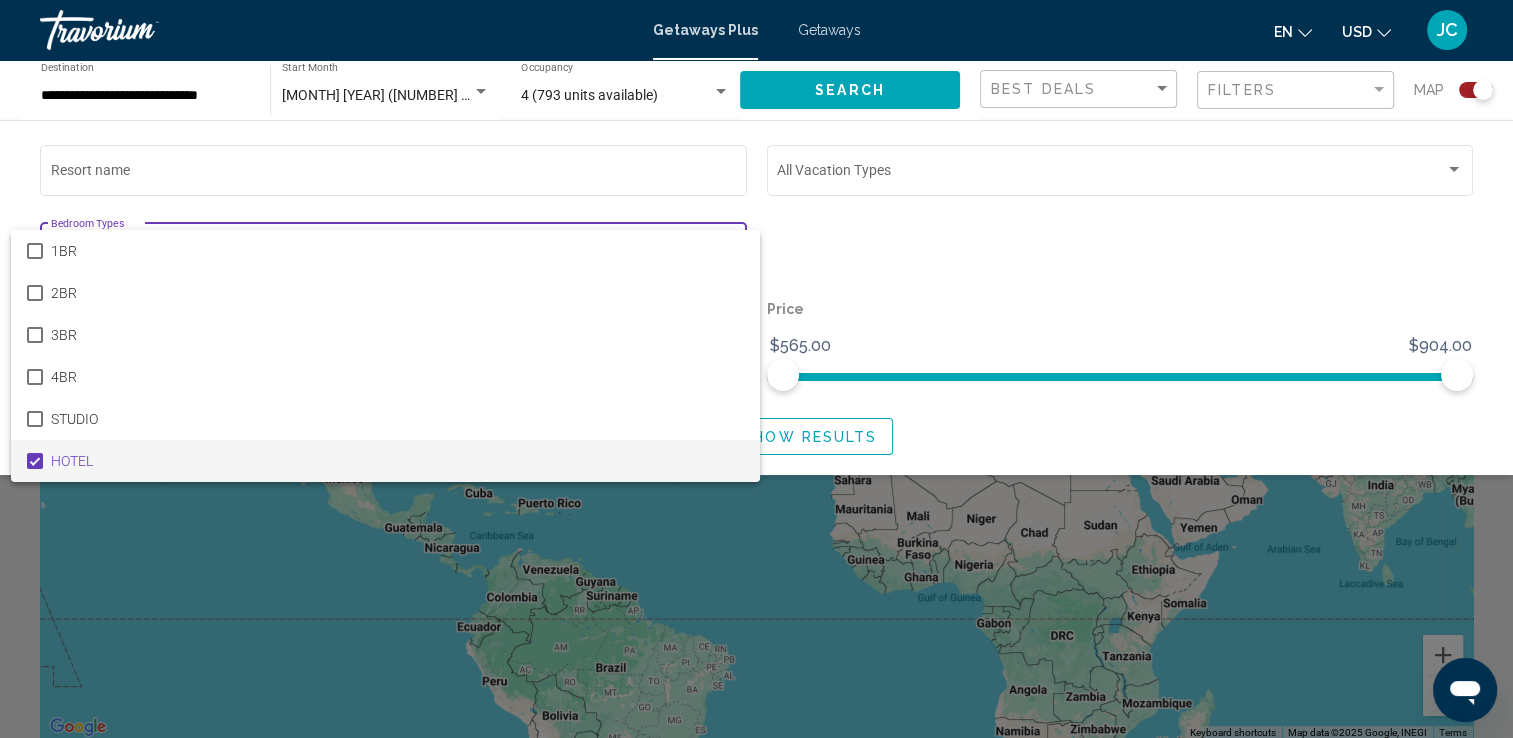 click at bounding box center [756, 369] 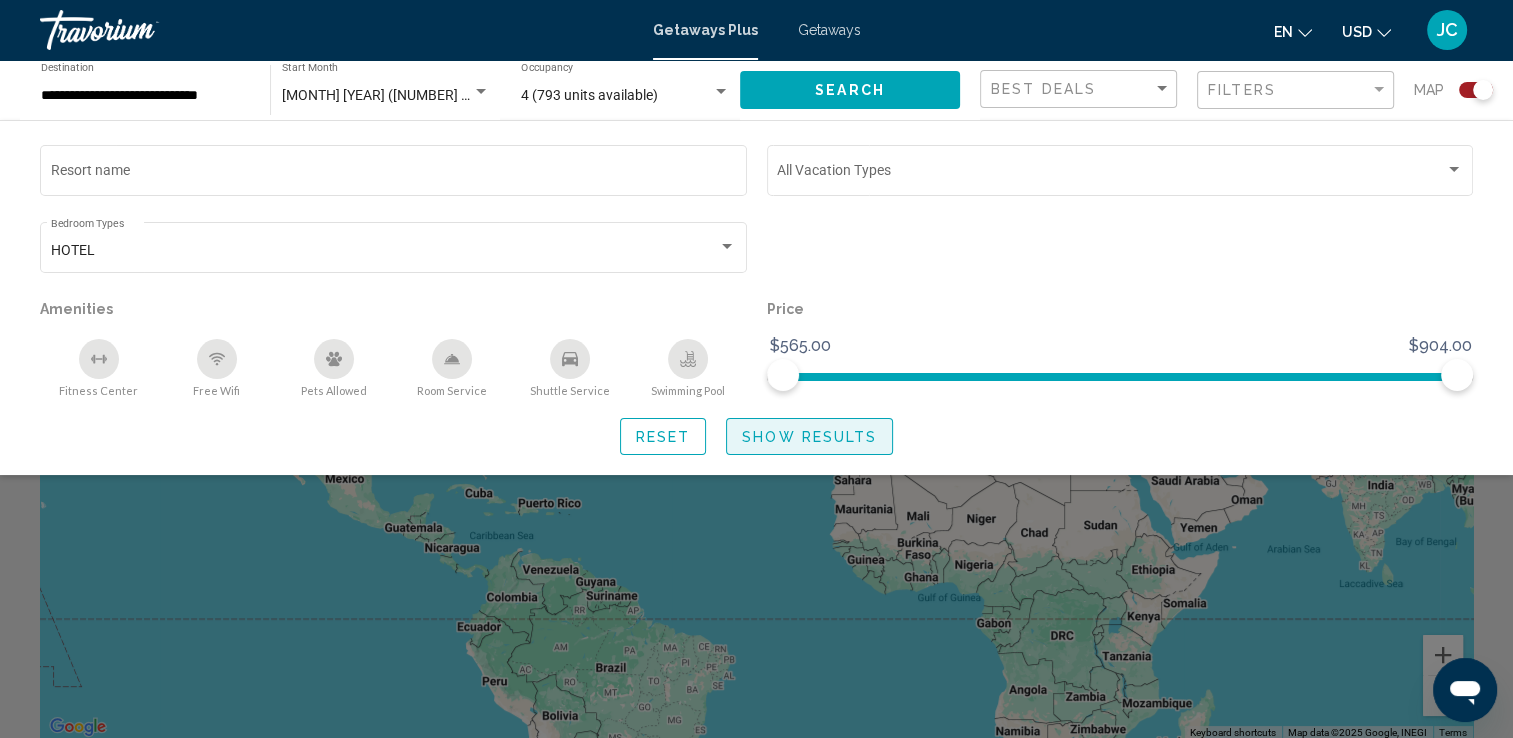 click on "Show Results" 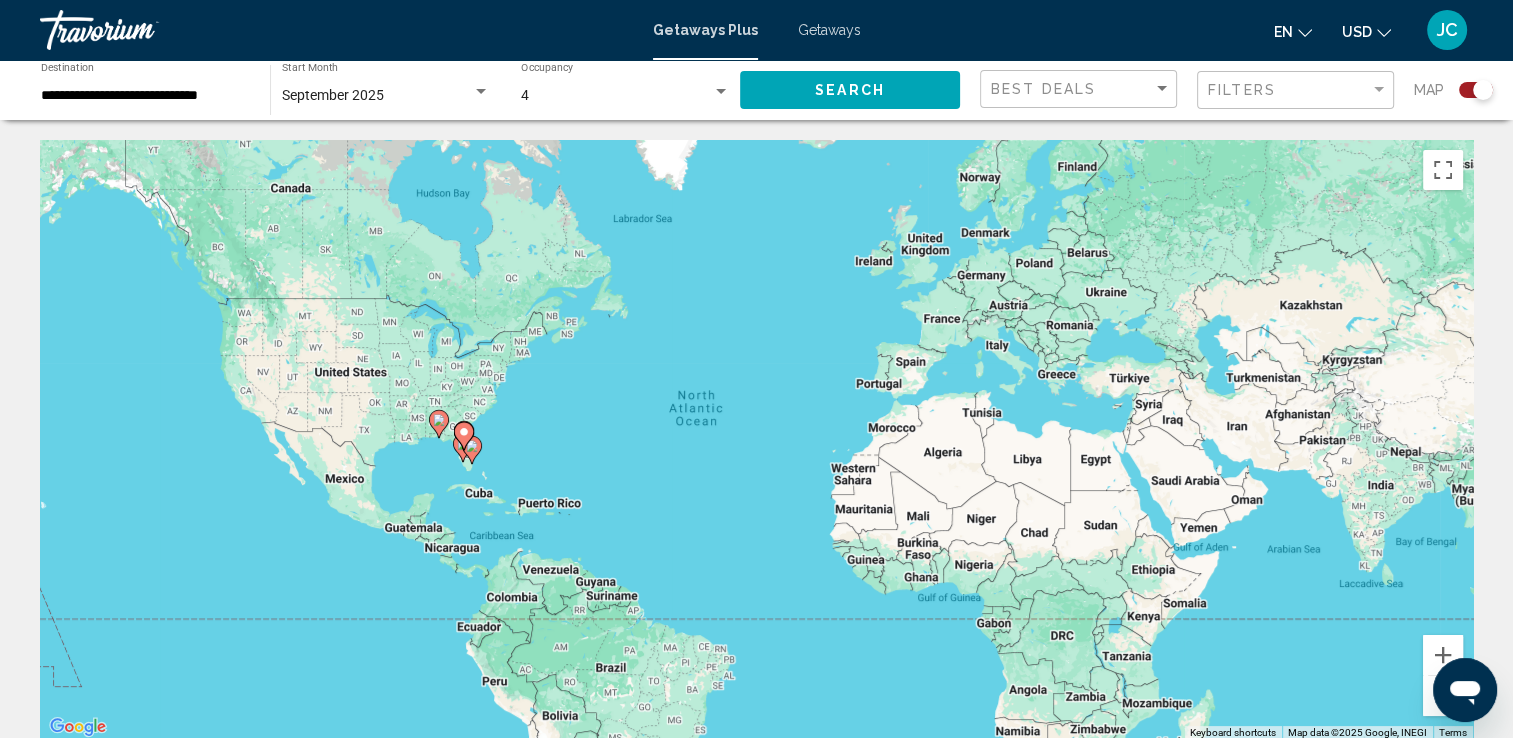 click at bounding box center [464, 436] 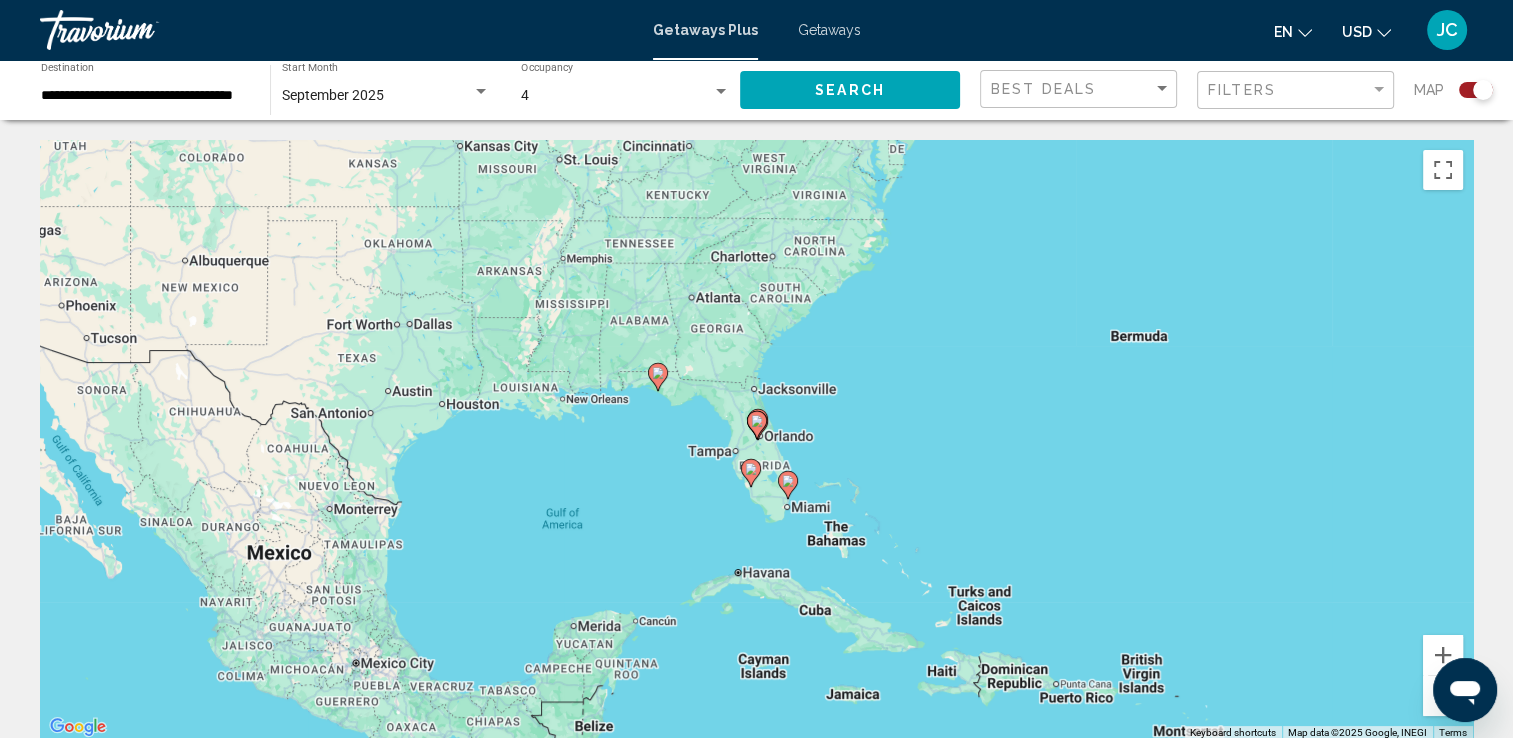 click 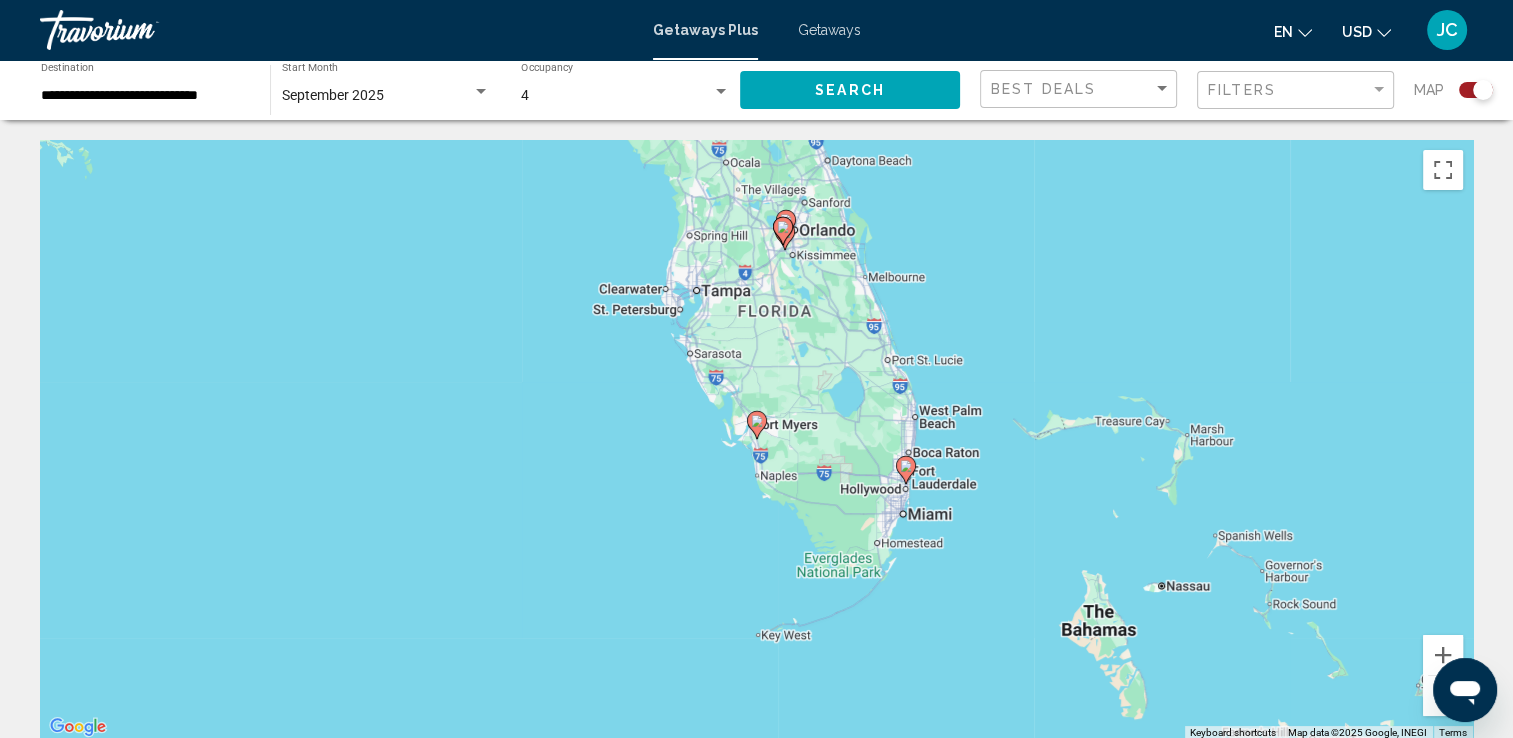 click at bounding box center (757, 425) 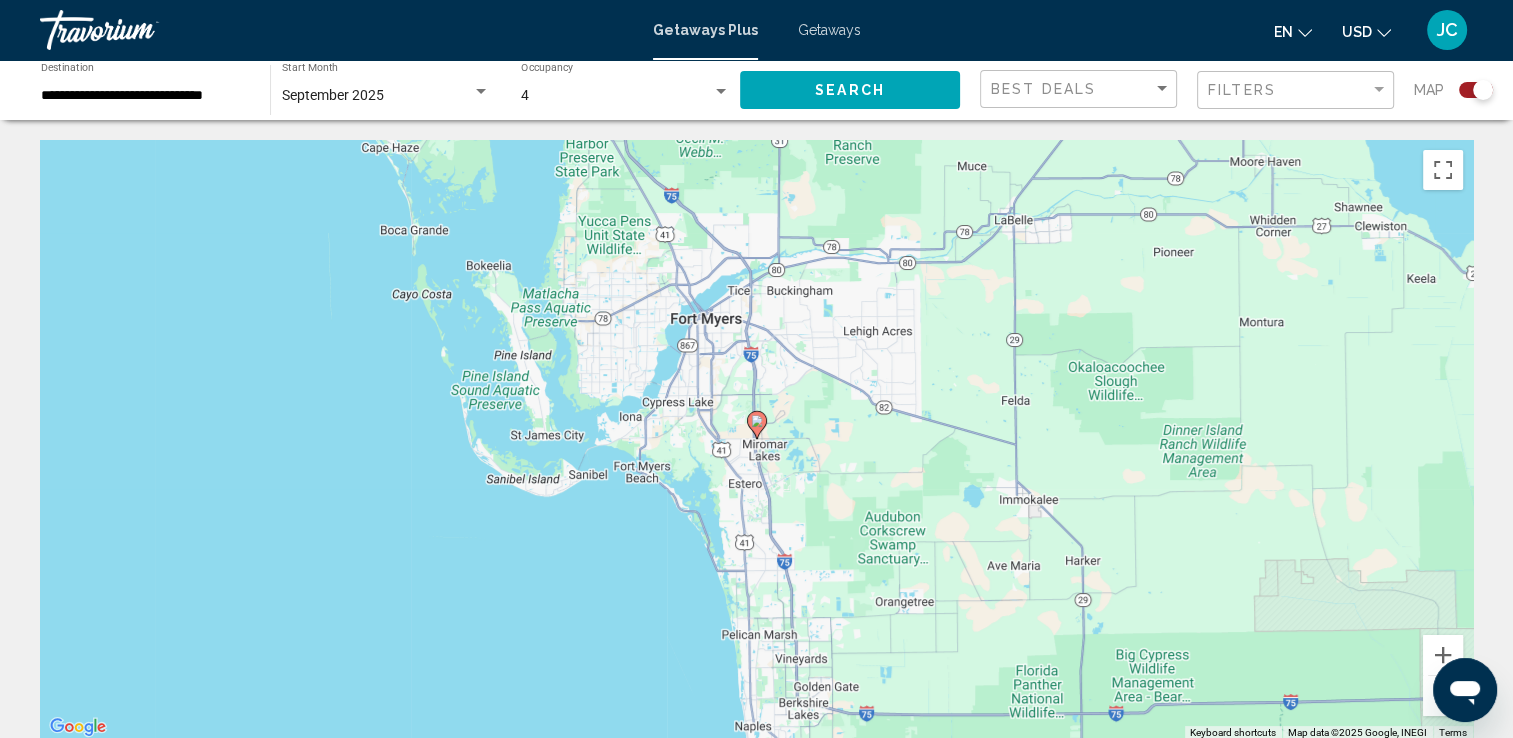 click 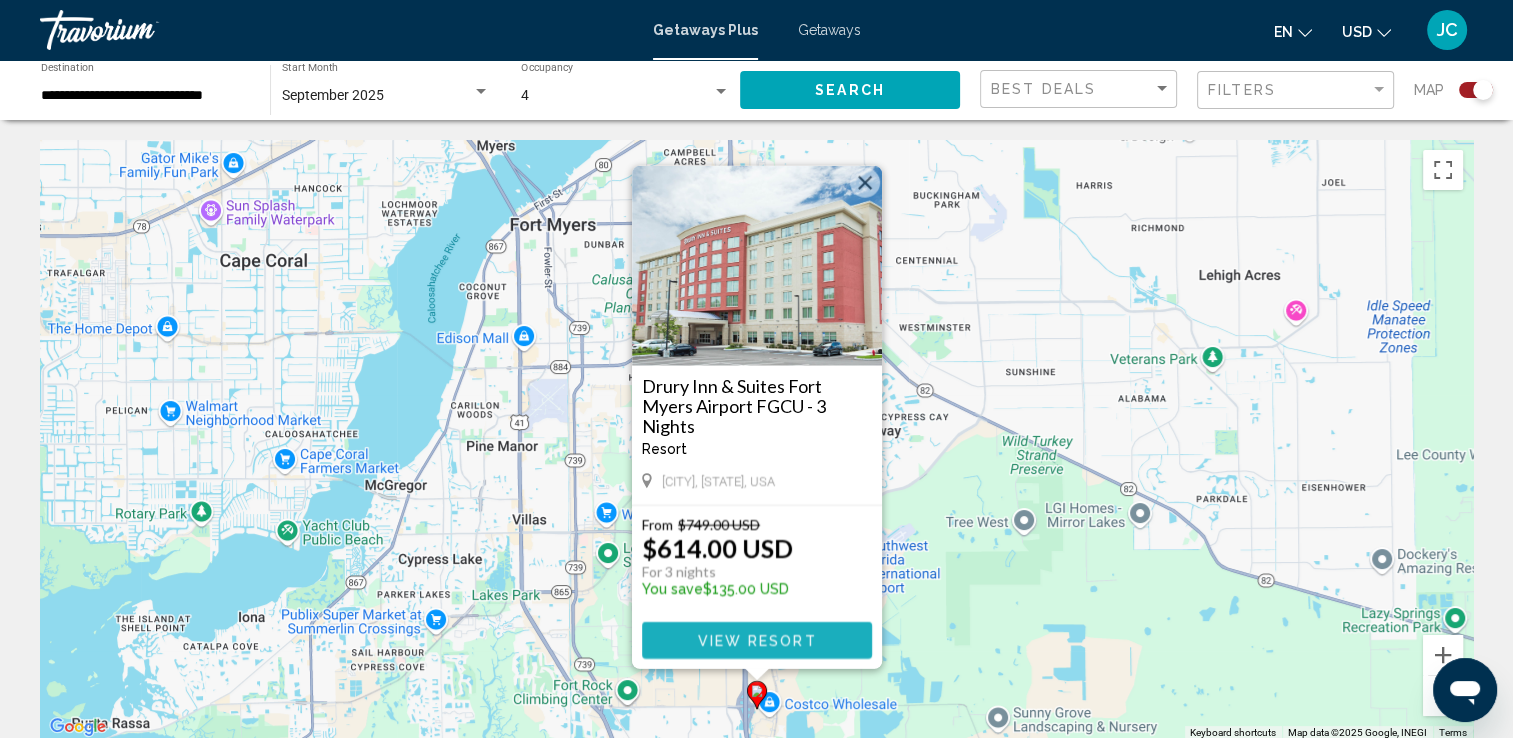 click on "View Resort" at bounding box center (757, 640) 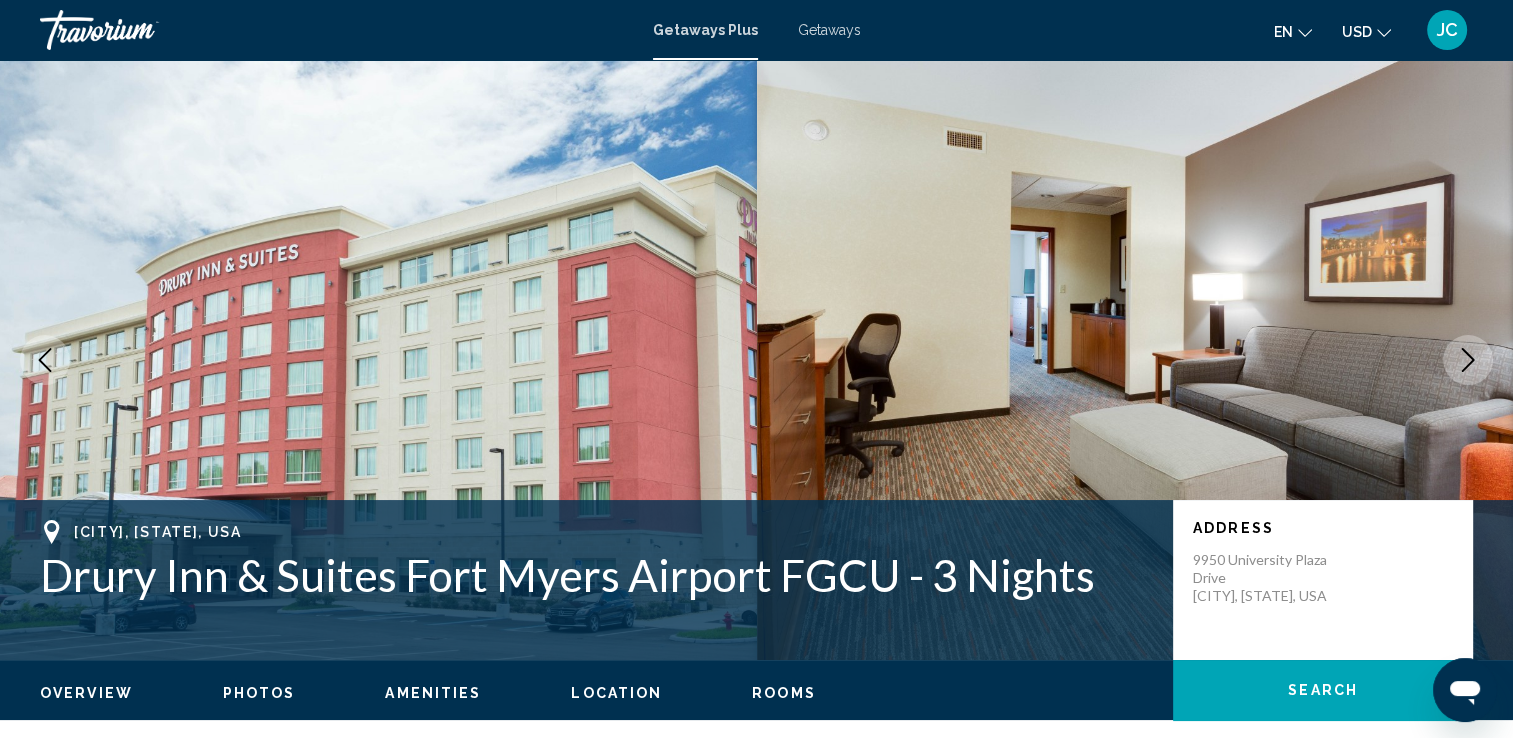 click 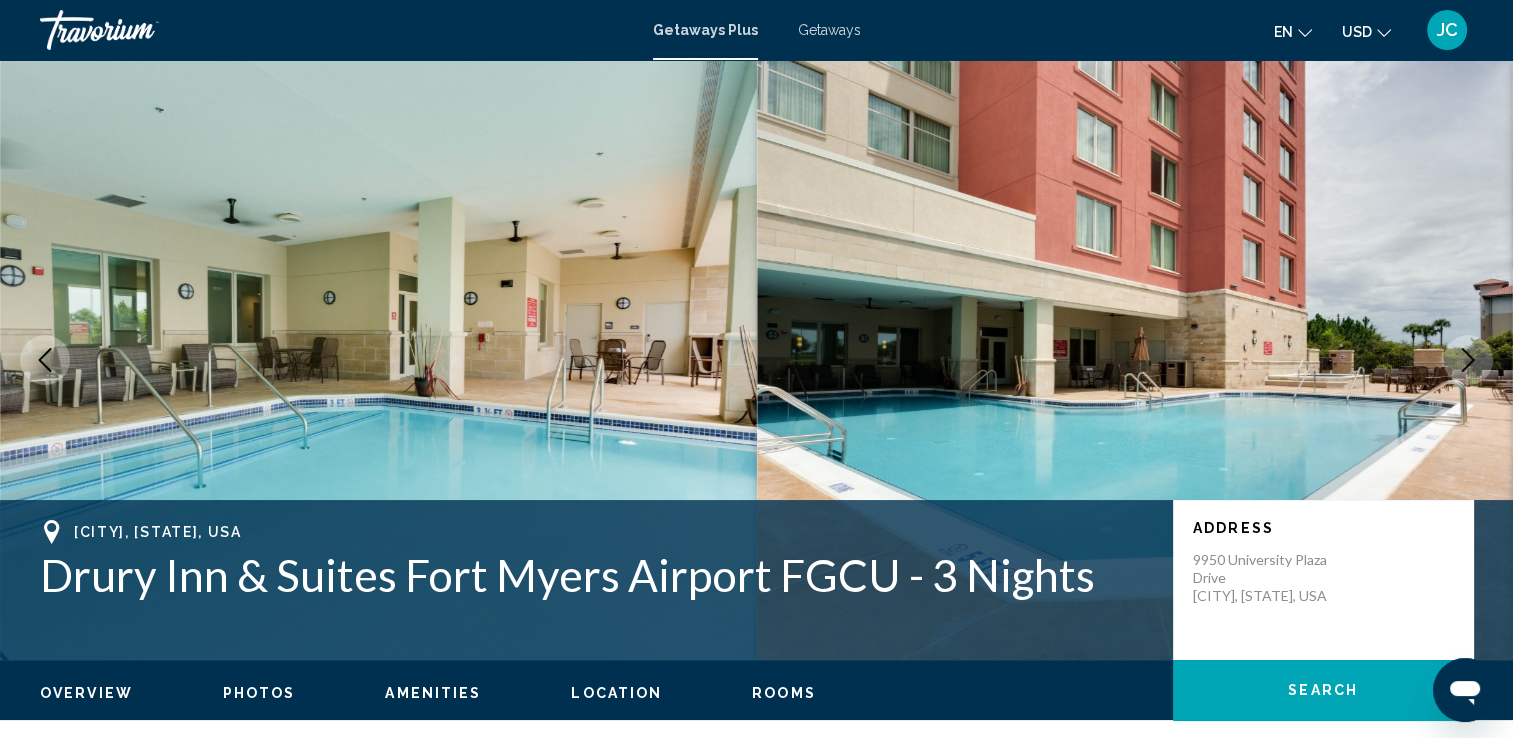 click 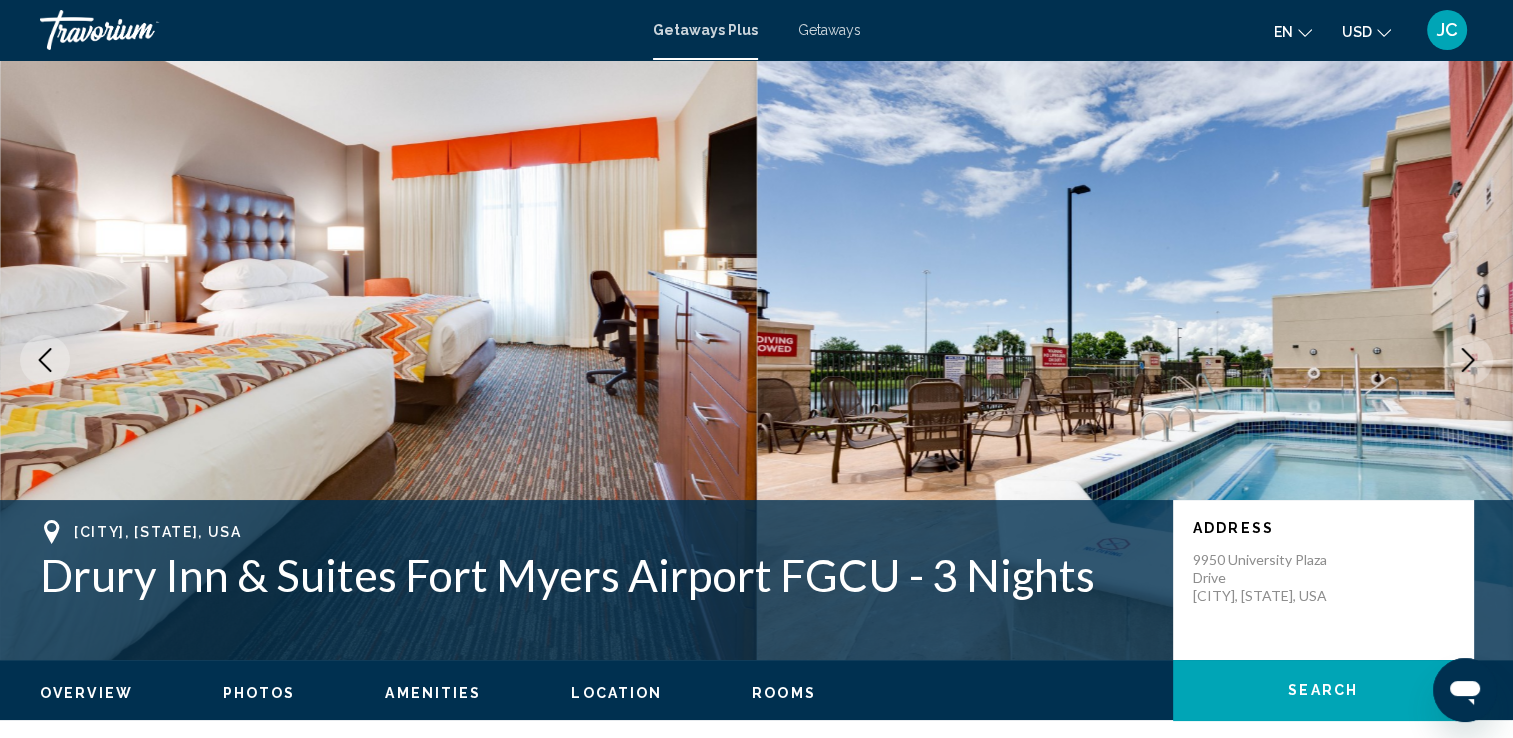 click 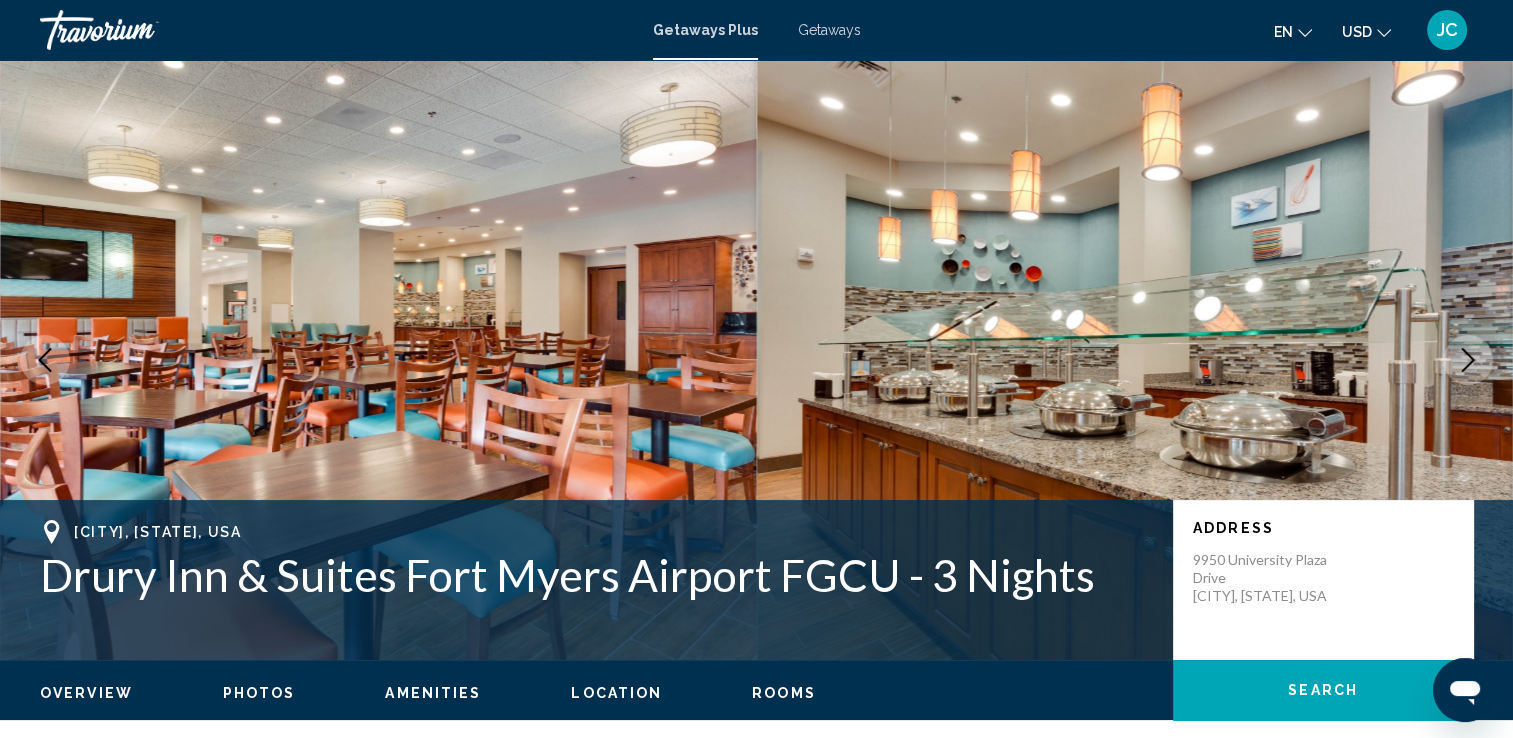 click 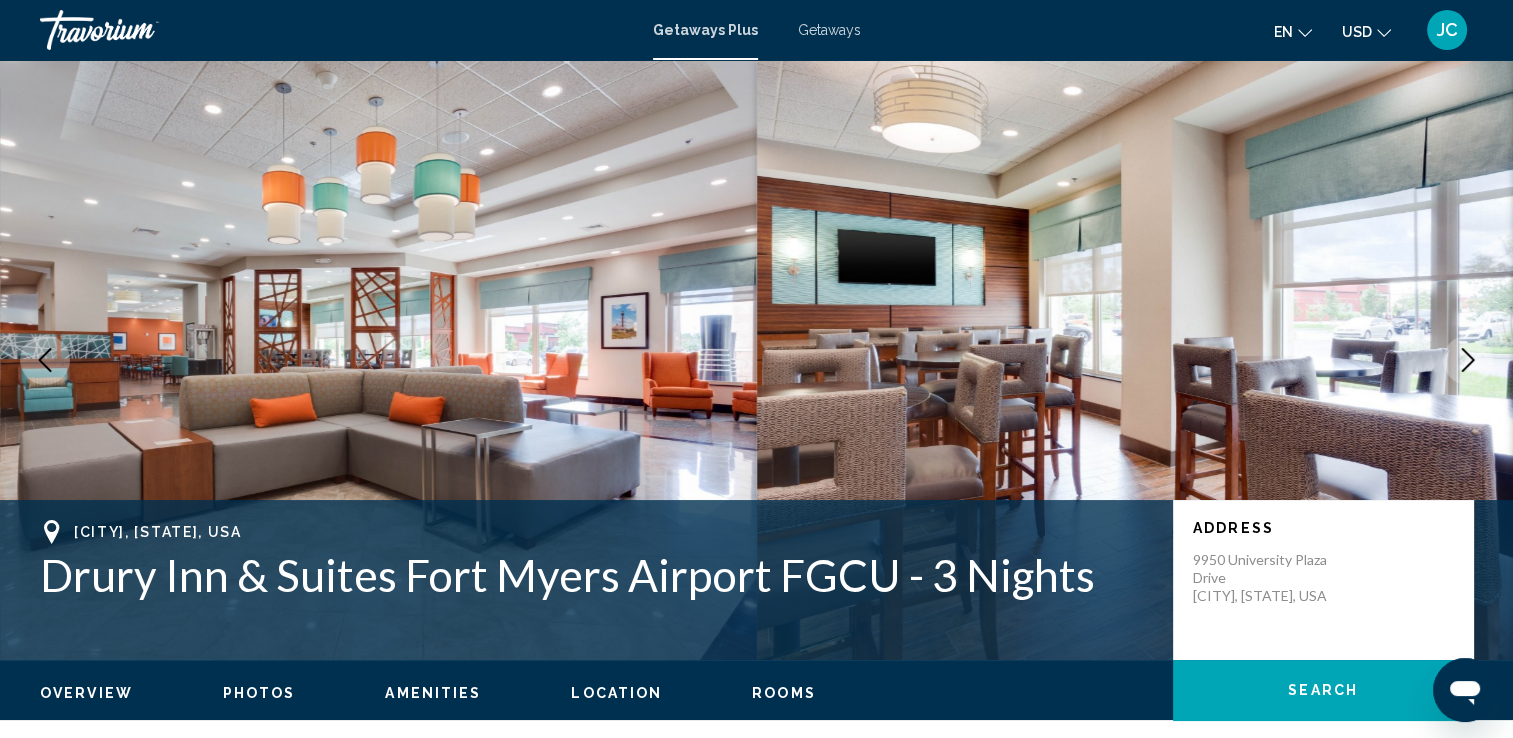 click 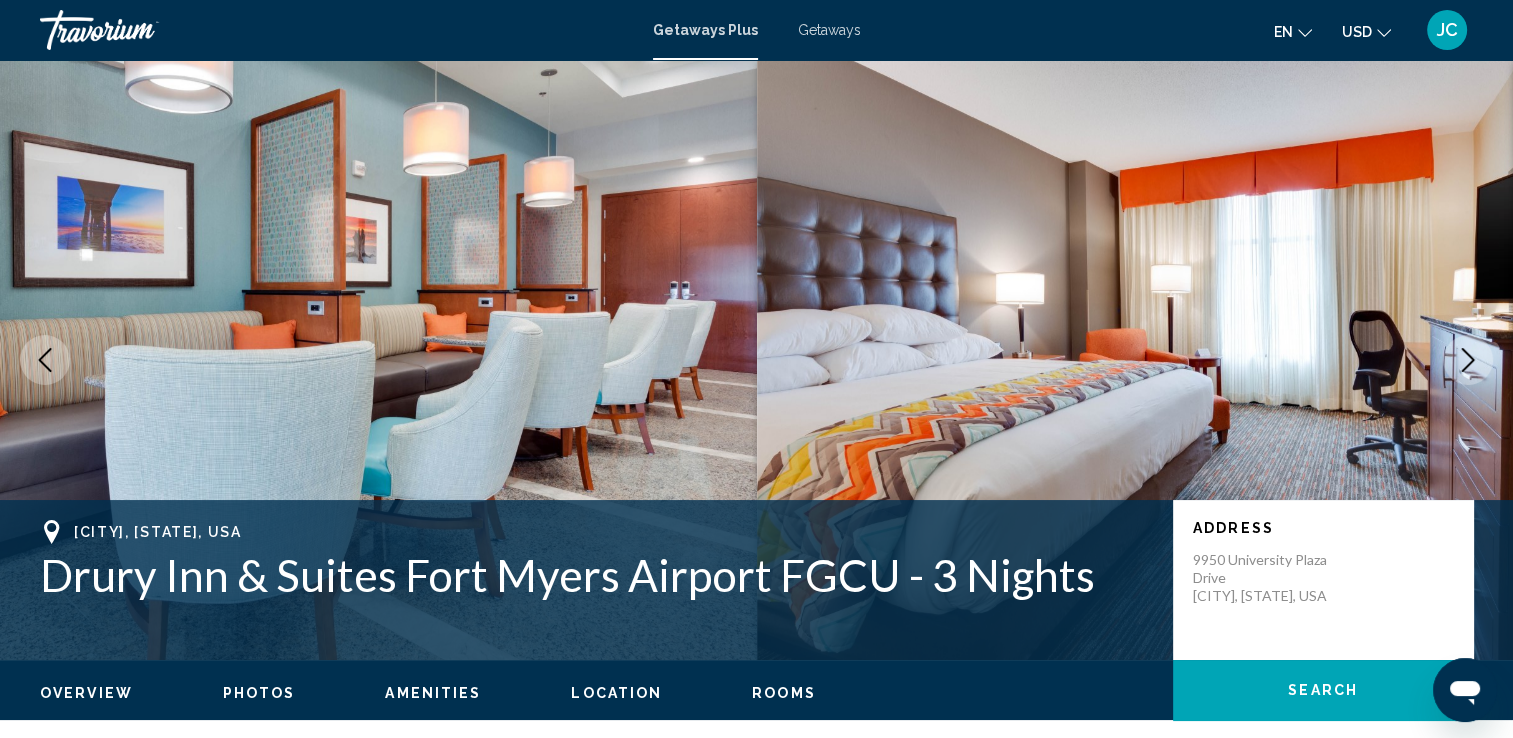 click 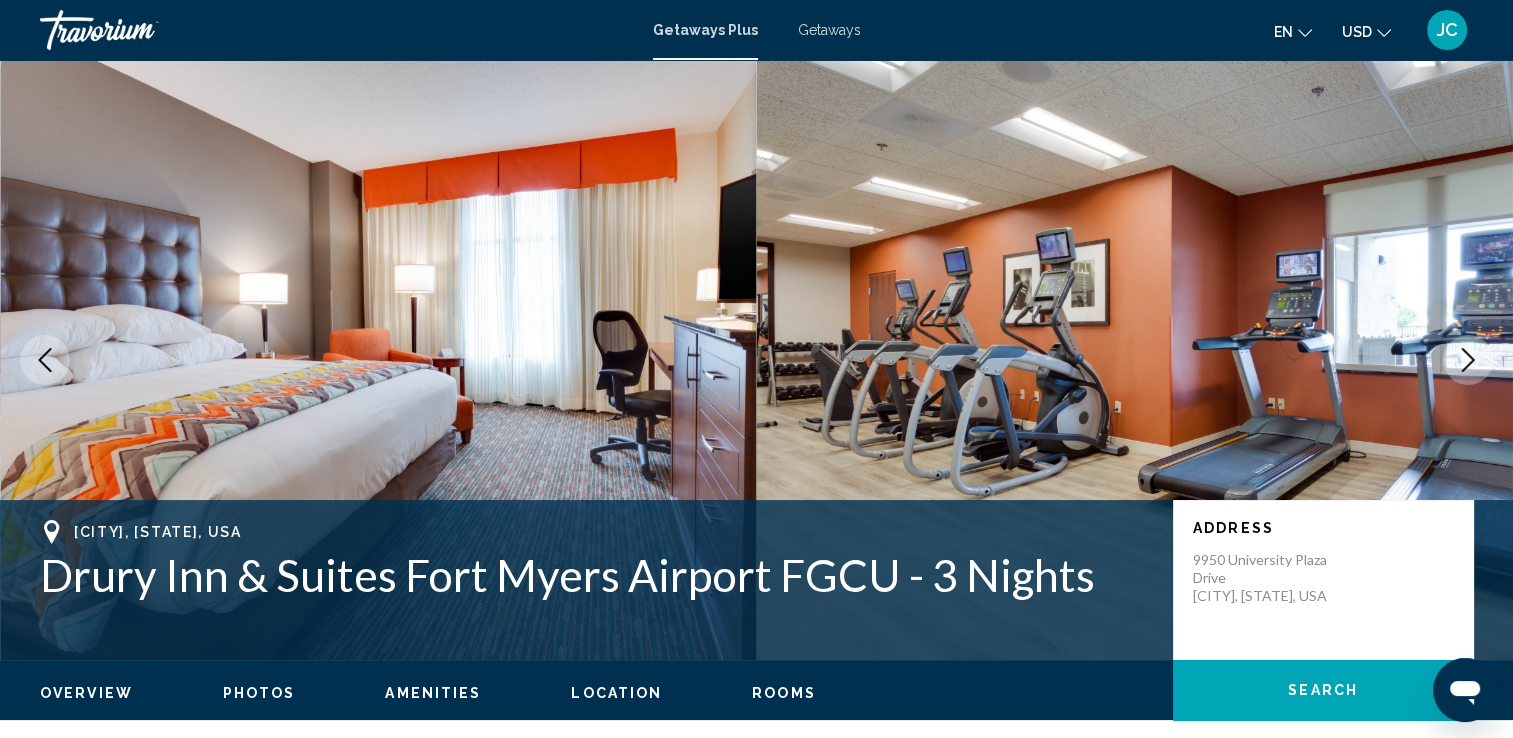 click 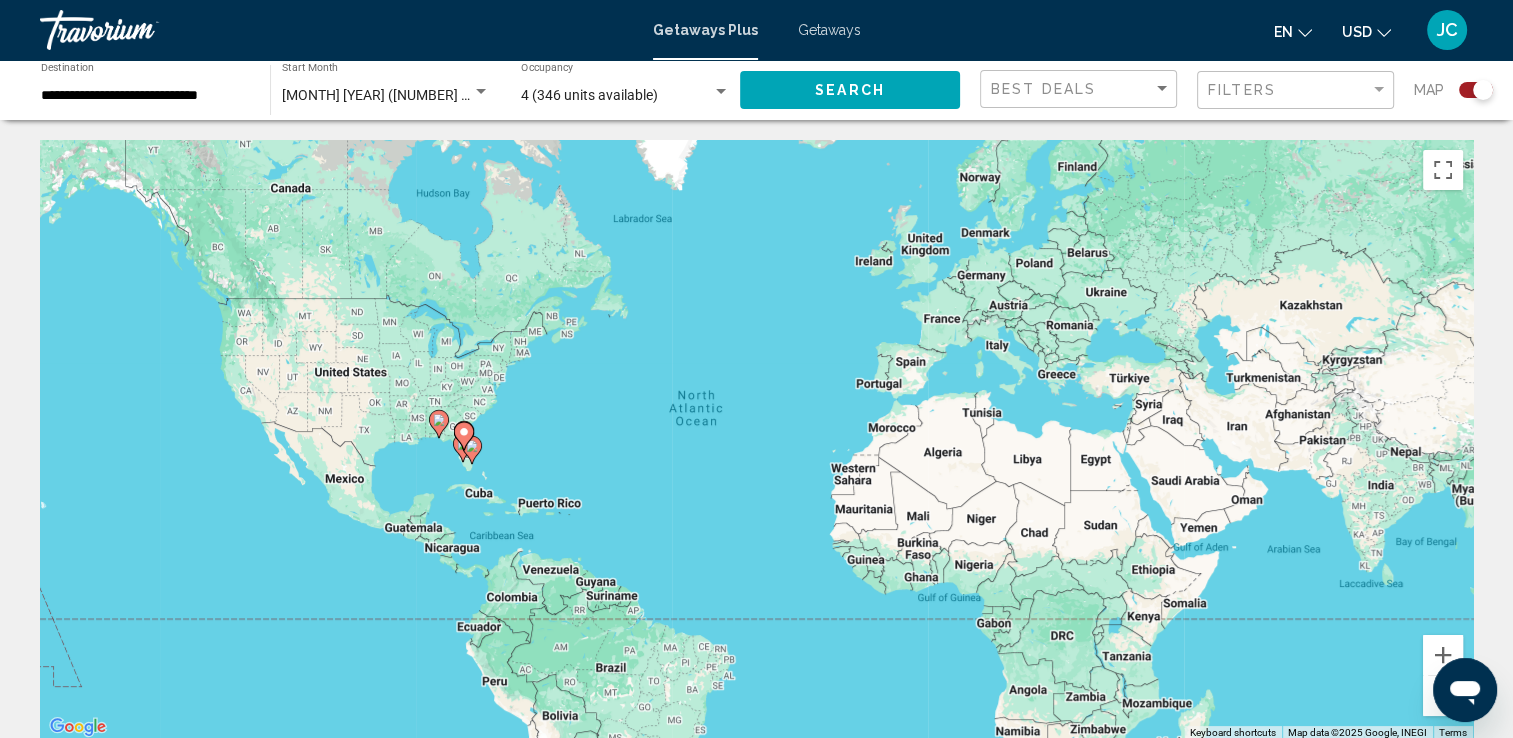 click 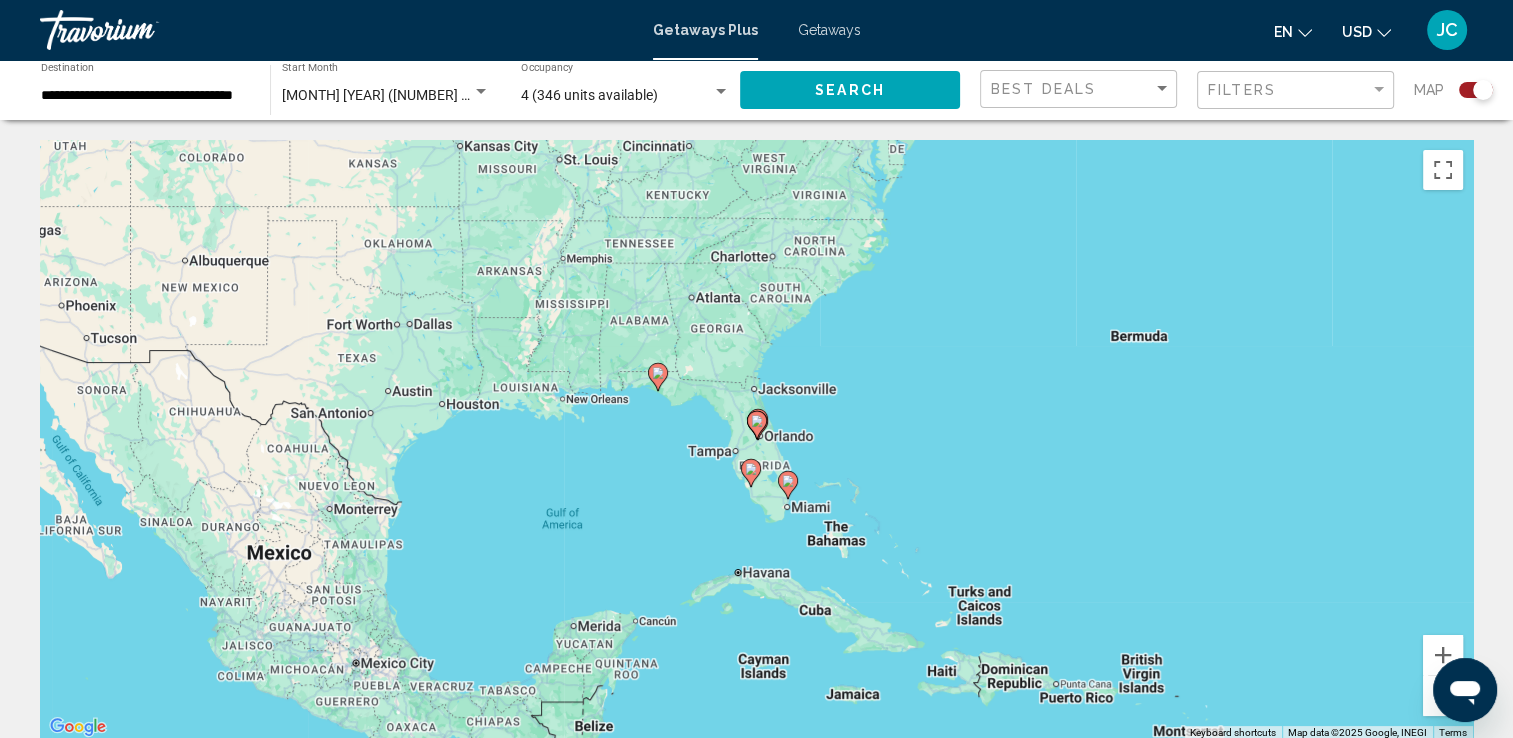 click 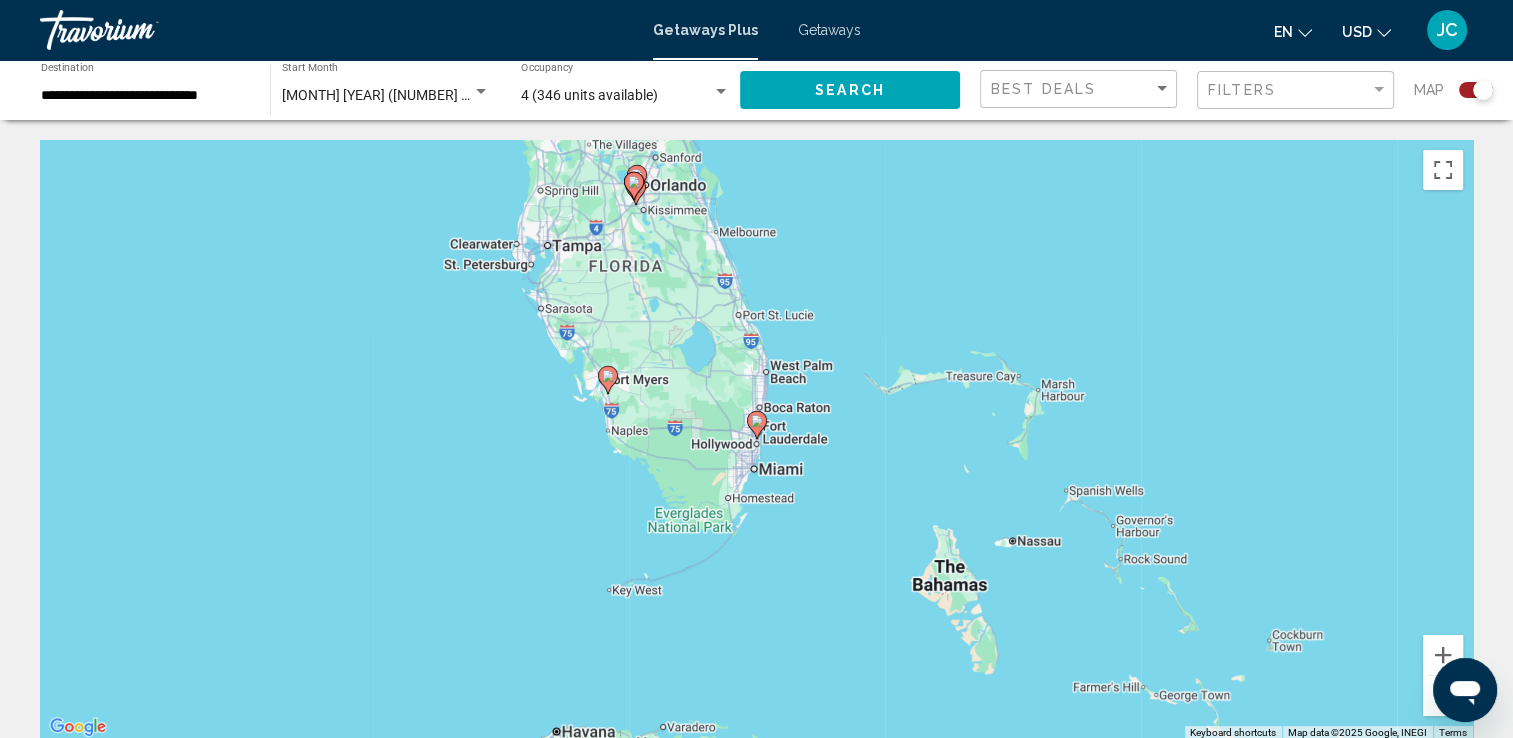 click at bounding box center (757, 425) 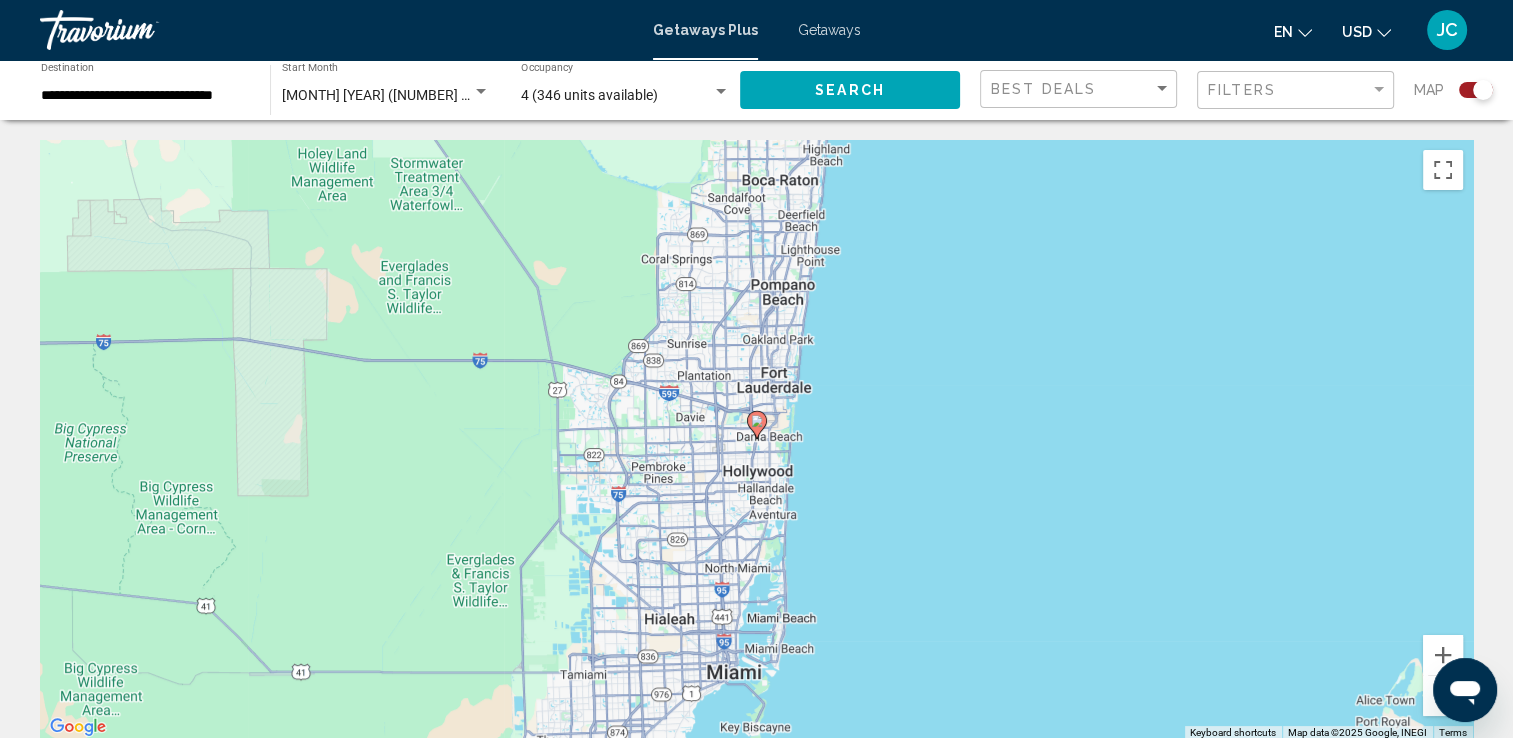 click 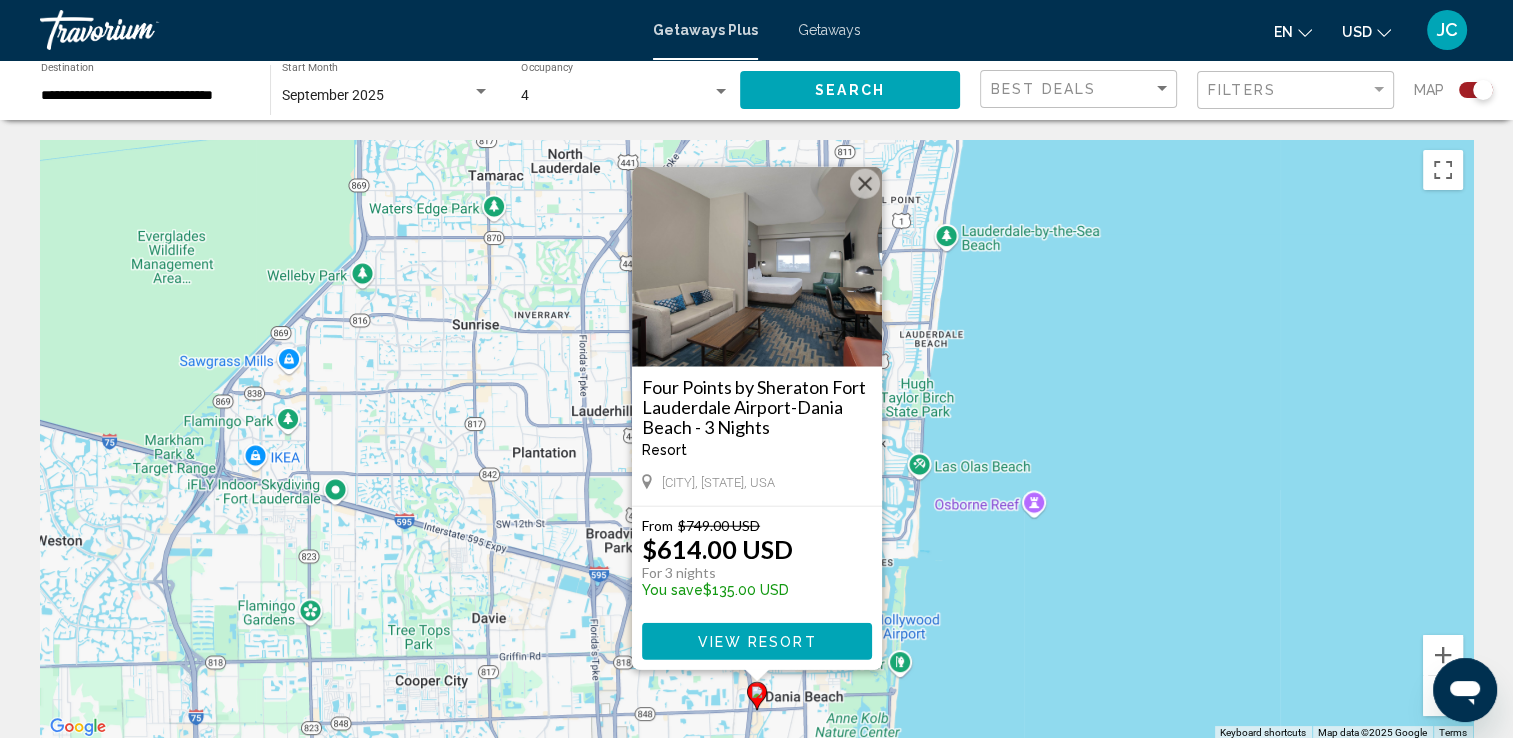 click at bounding box center (757, 267) 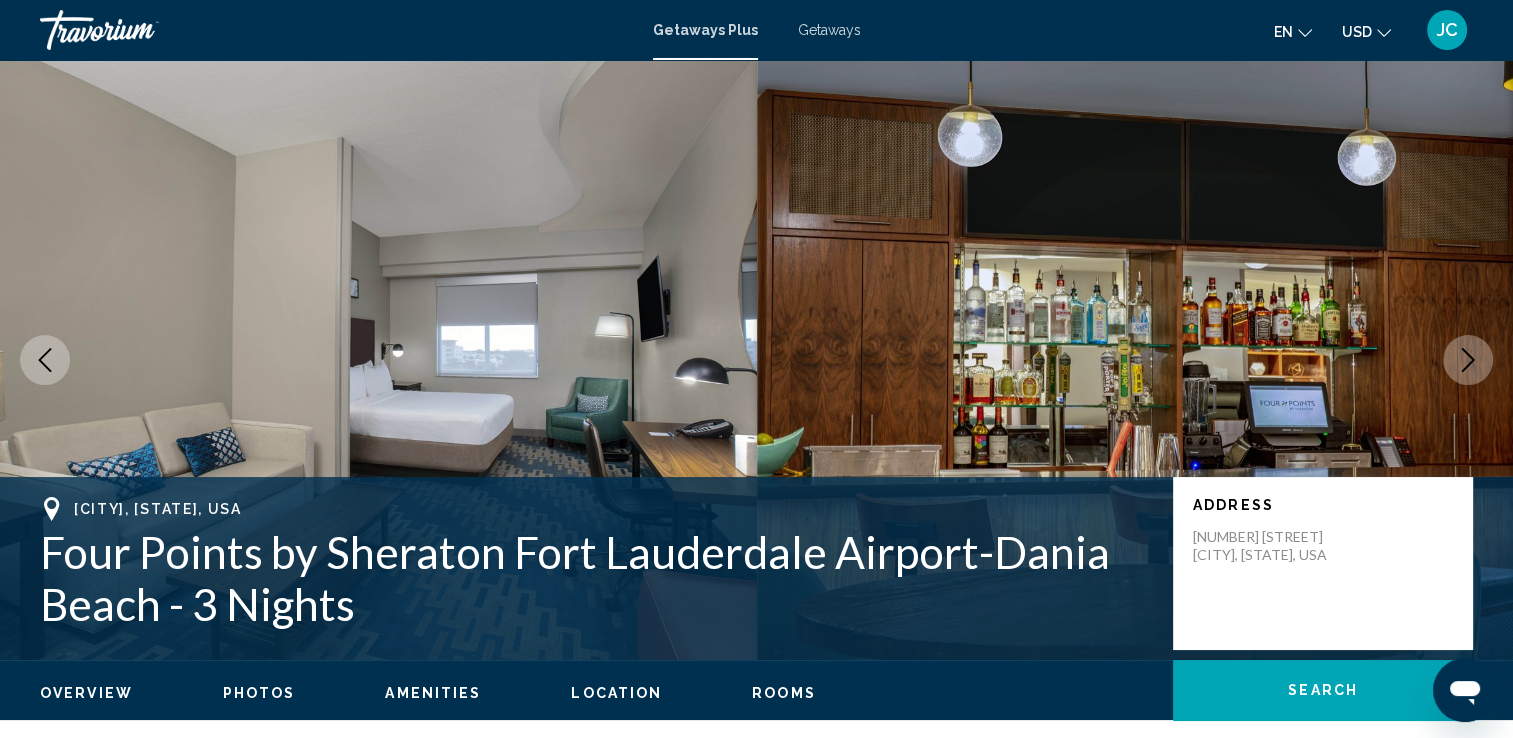 click 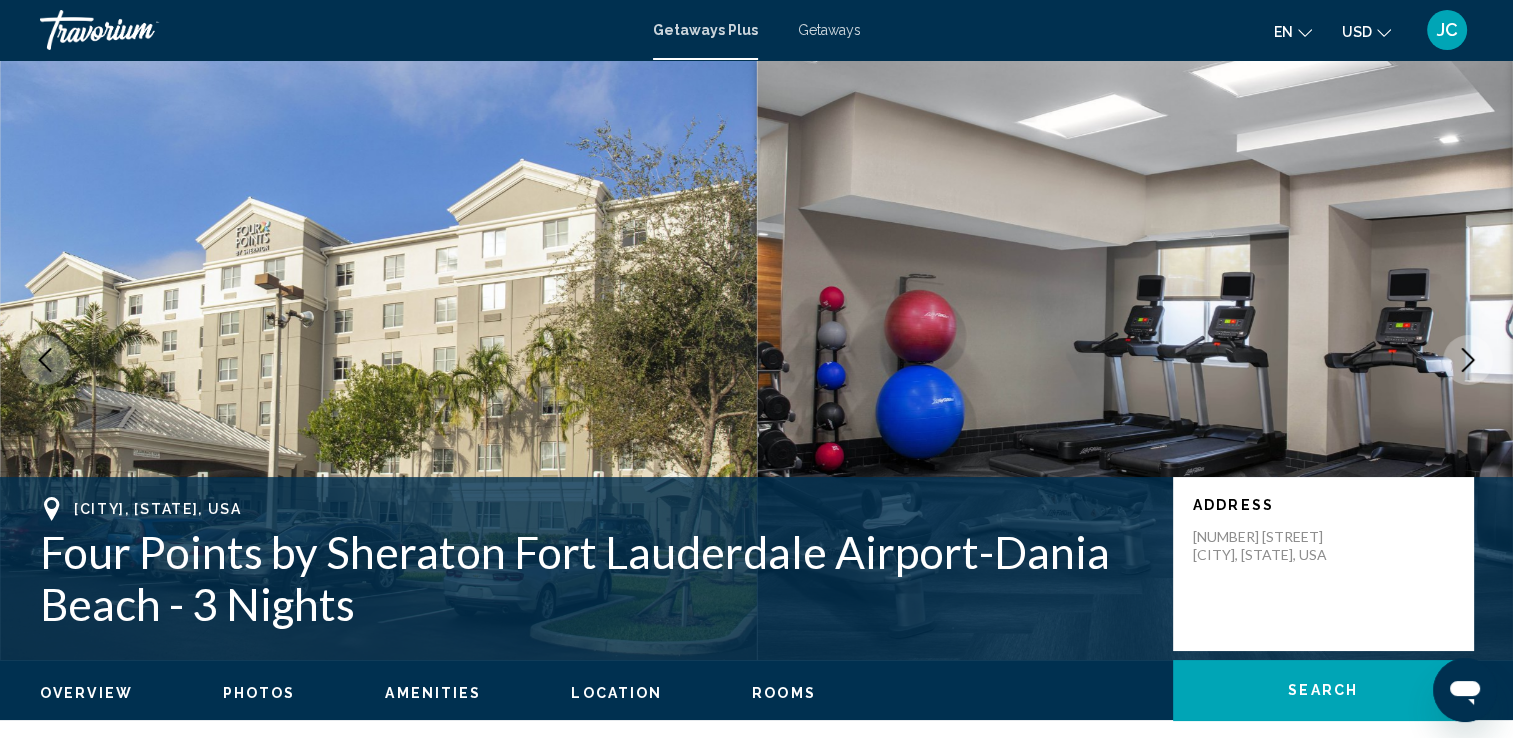 click at bounding box center (1468, 360) 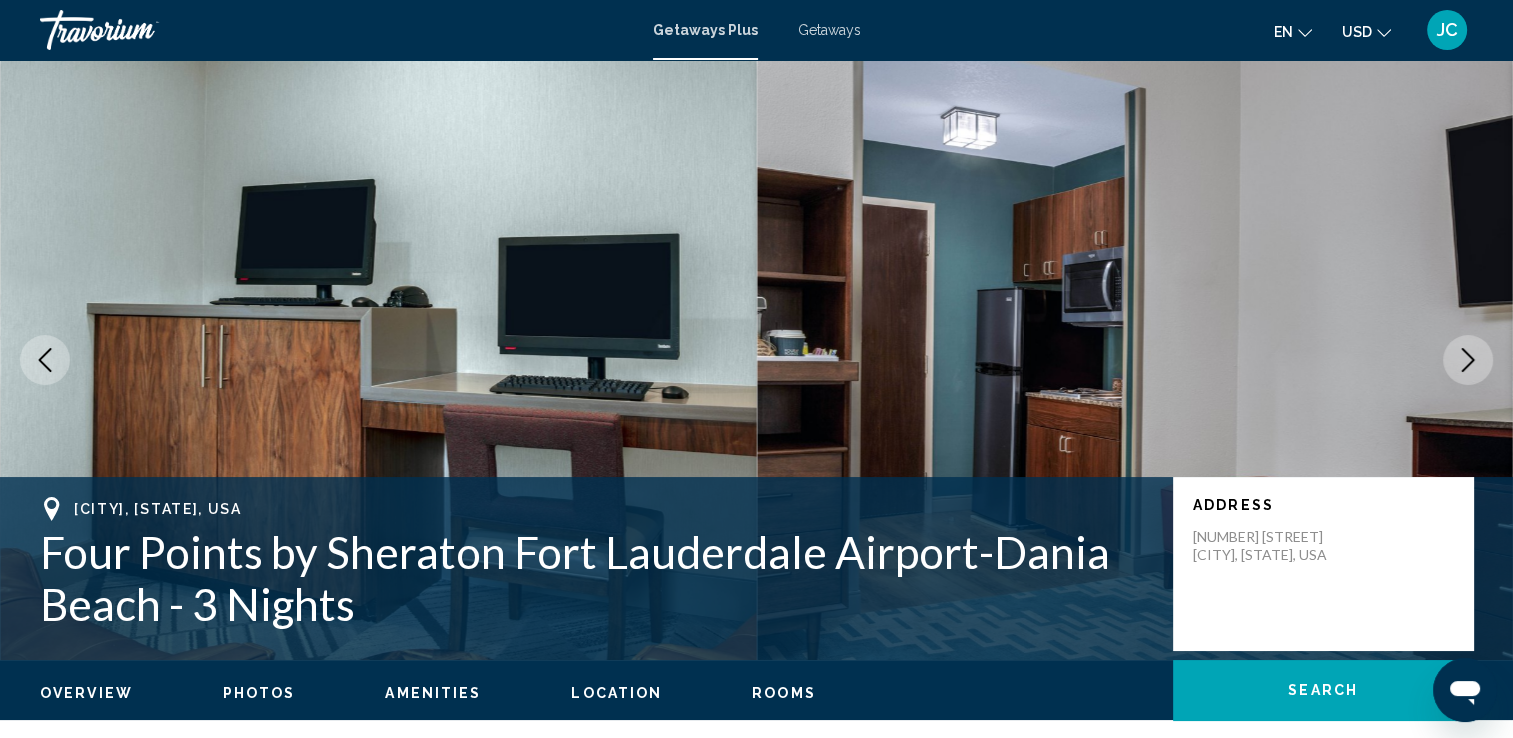 click at bounding box center [1468, 360] 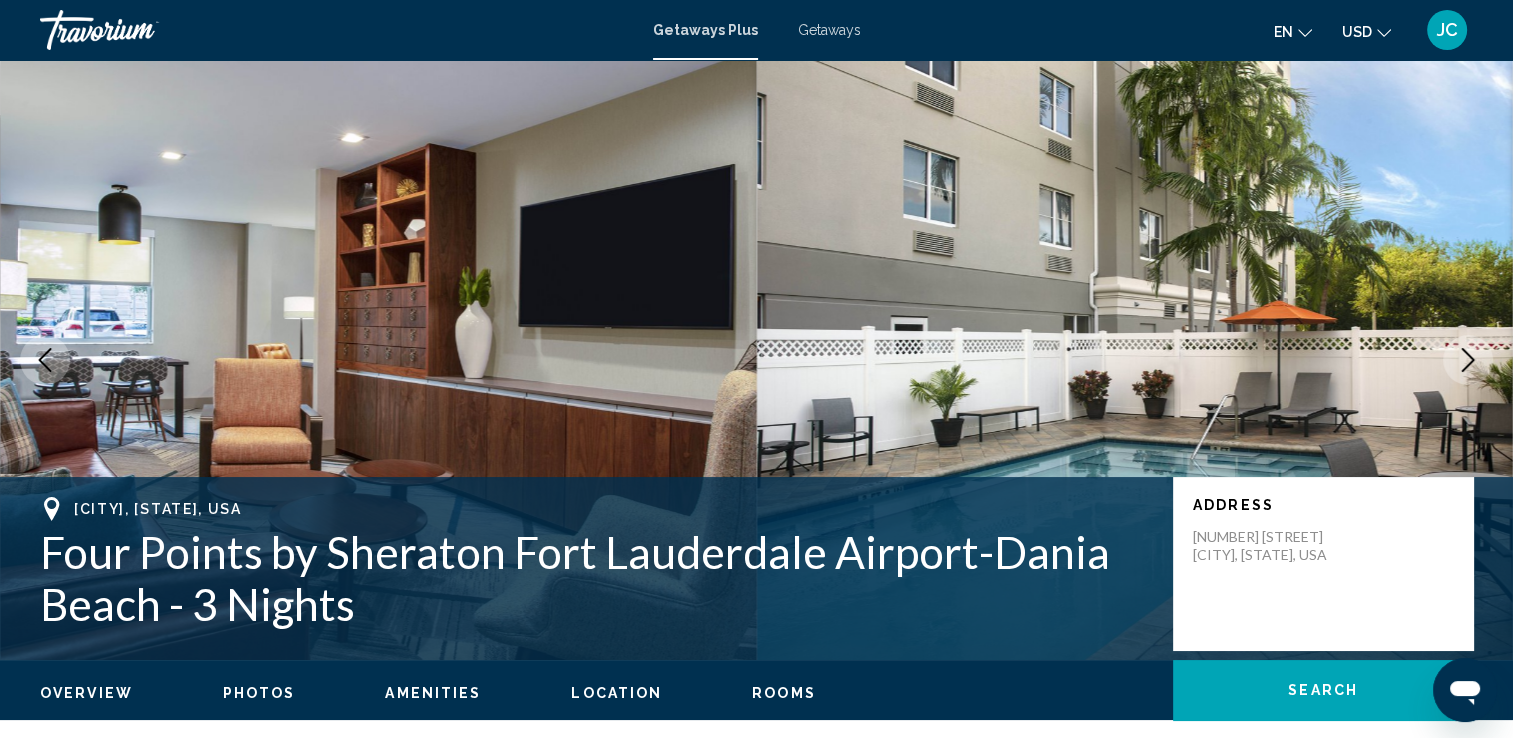 click at bounding box center (1468, 360) 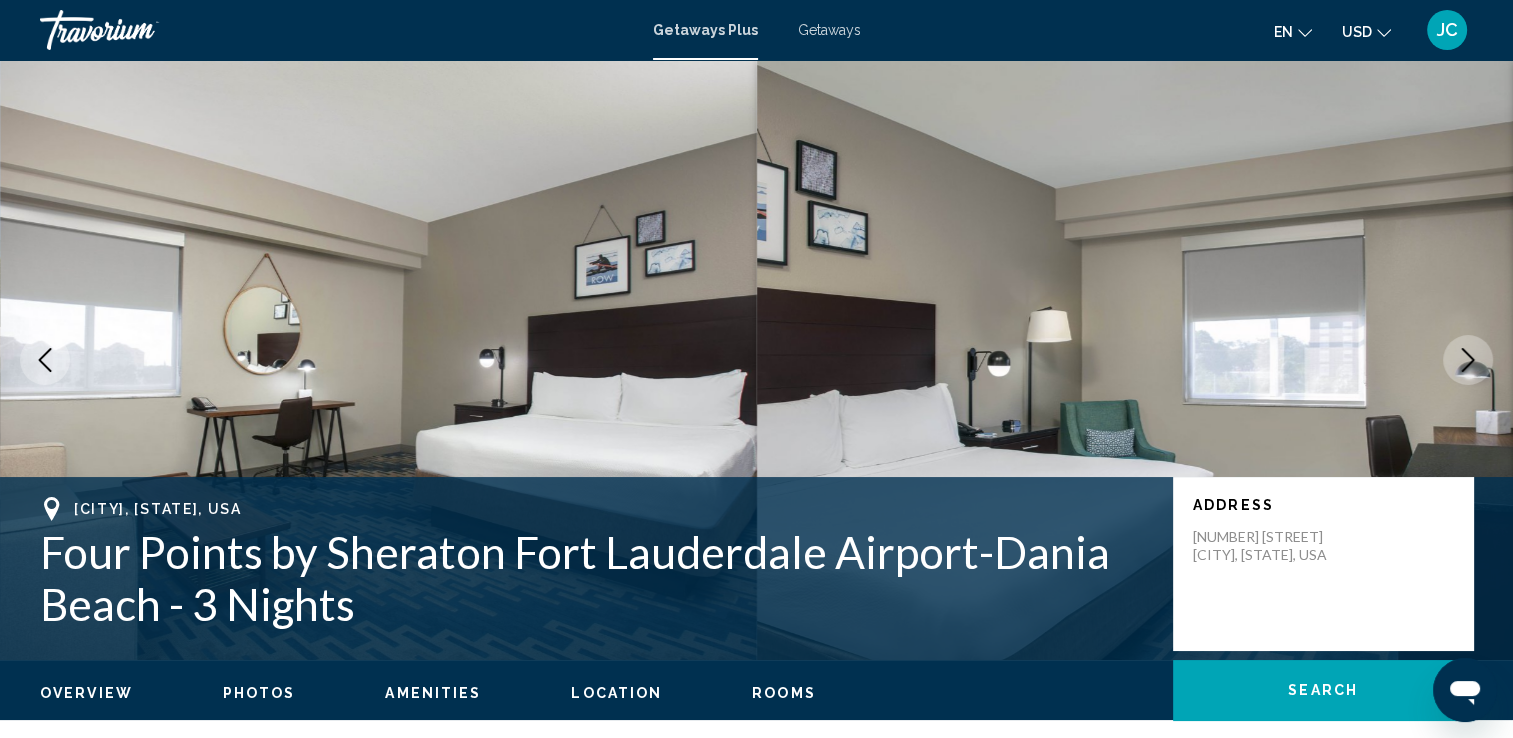 click at bounding box center [1468, 360] 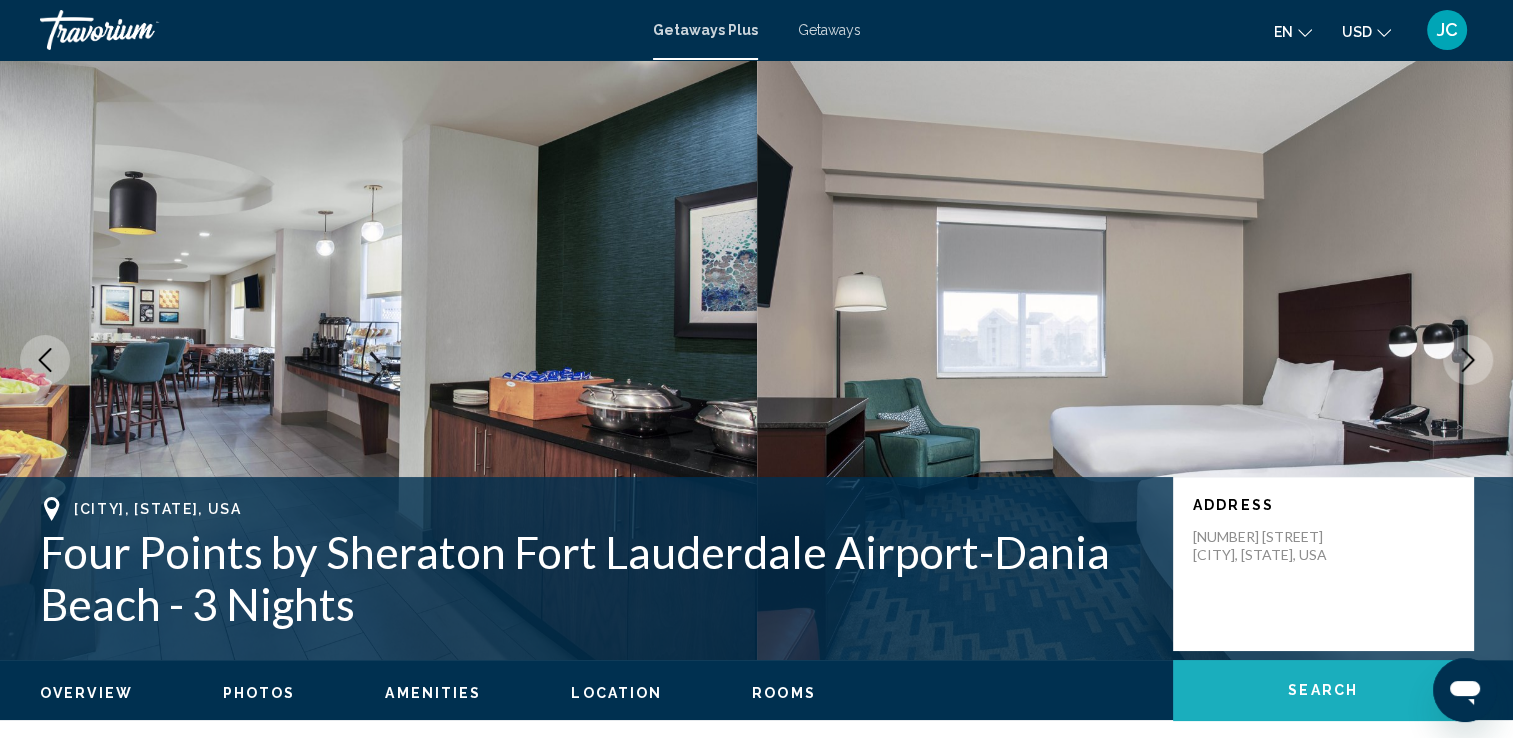 click on "Search" 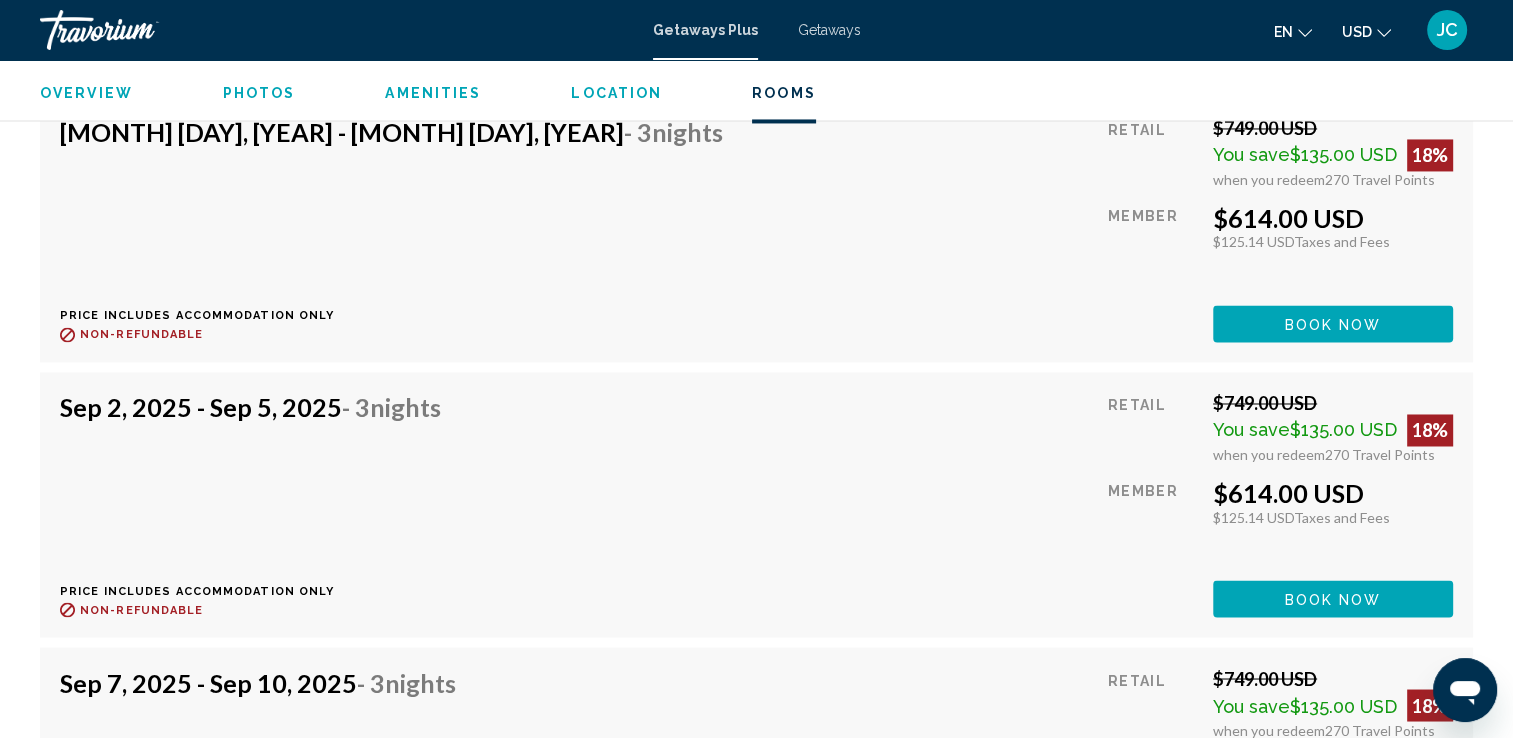 scroll, scrollTop: 3264, scrollLeft: 0, axis: vertical 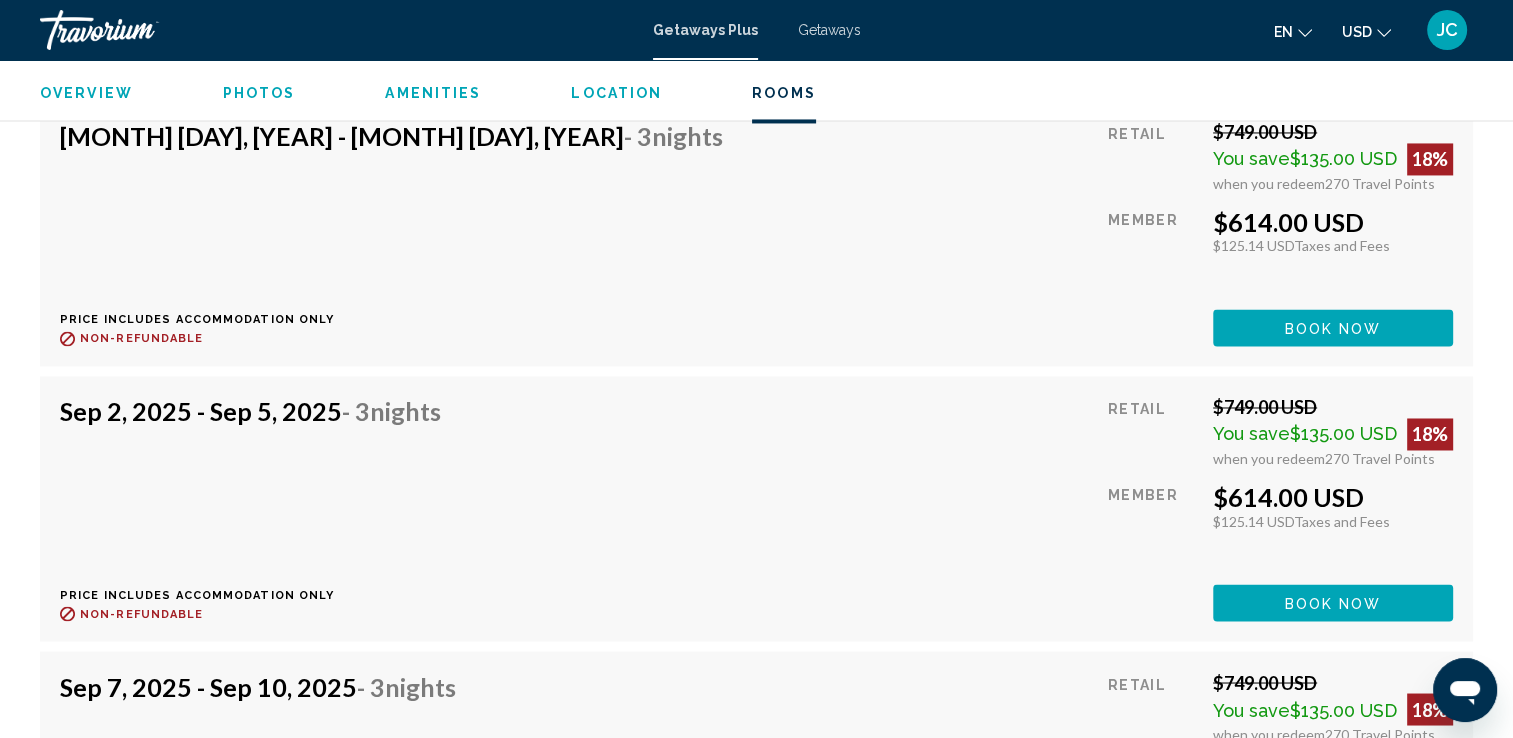 click on "Book now" at bounding box center (1333, 327) 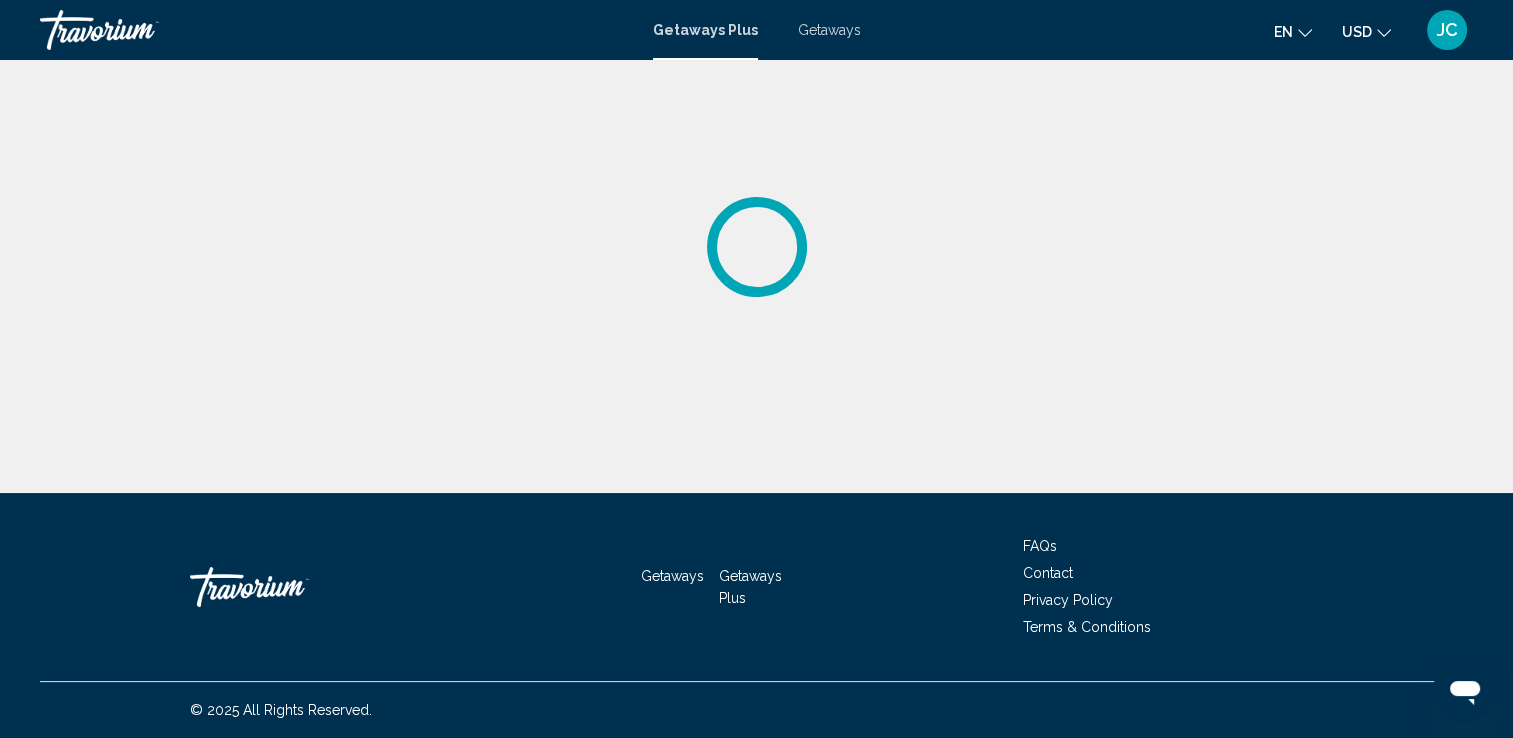 scroll, scrollTop: 0, scrollLeft: 0, axis: both 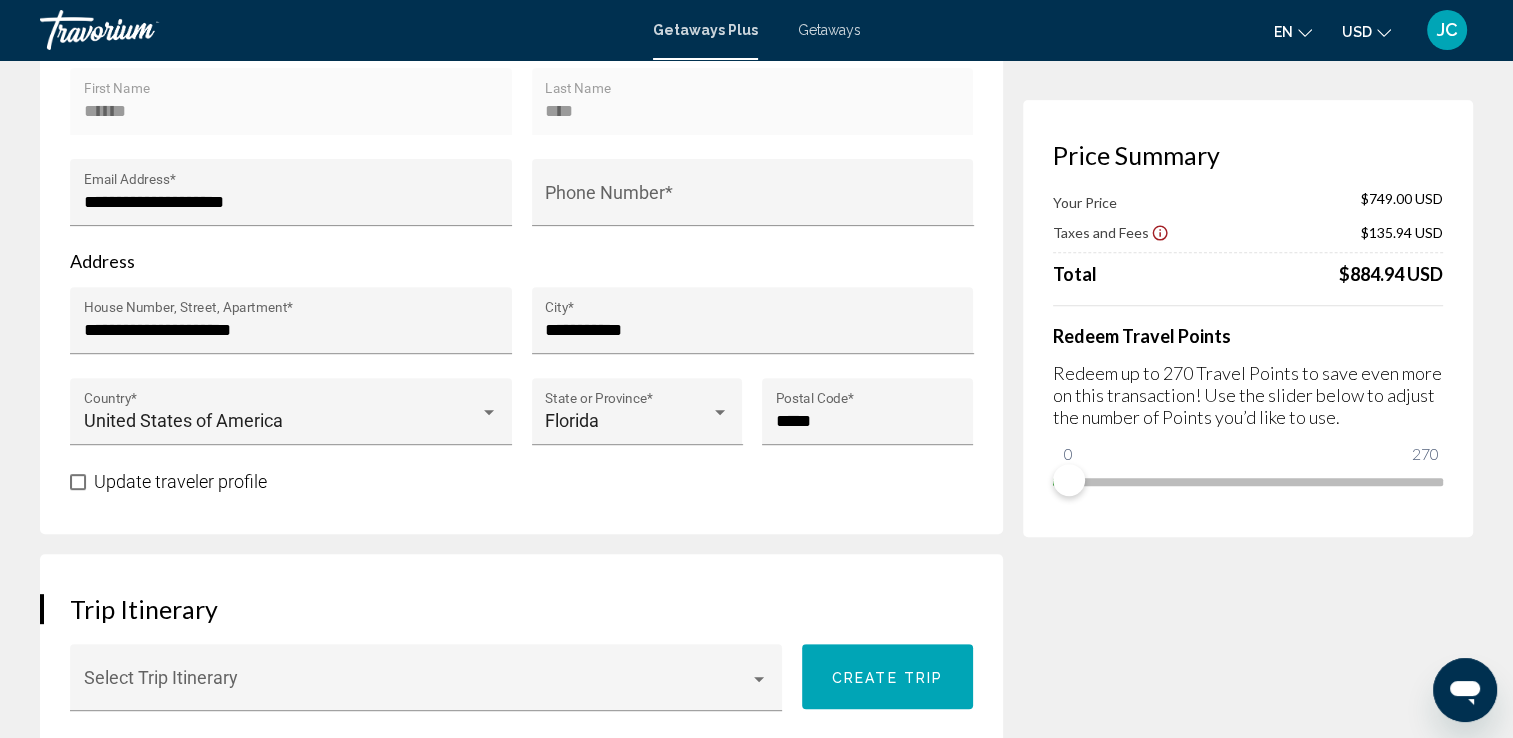 click on "Getaways Plus  Getaways en
English Español Français Italiano Português русский USD
USD ($) MXN (Mex$) CAD (Can$) GBP (£) EUR (€) AUD (A$) NZD (NZ$) CNY (CN¥) JC Login" at bounding box center [756, 30] 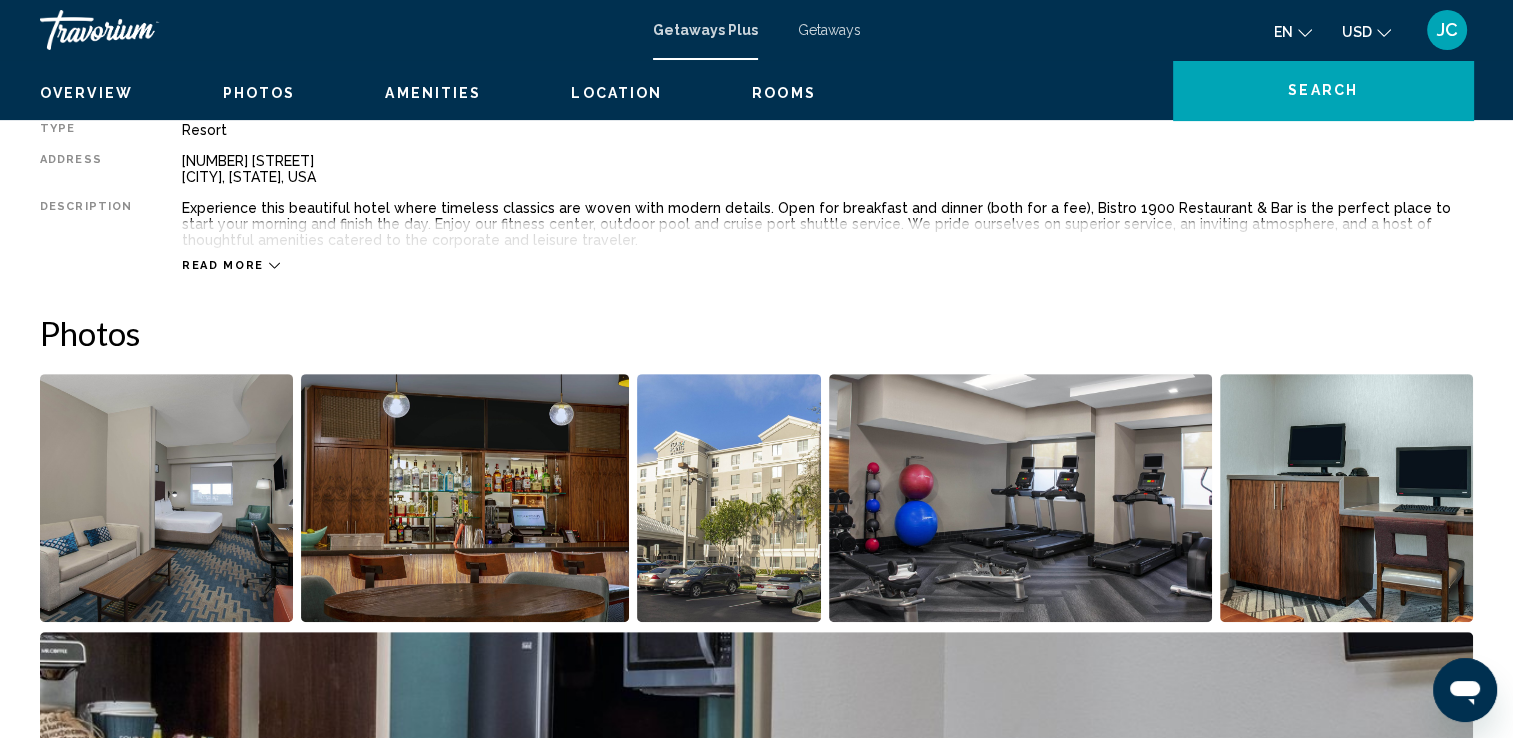scroll, scrollTop: 0, scrollLeft: 0, axis: both 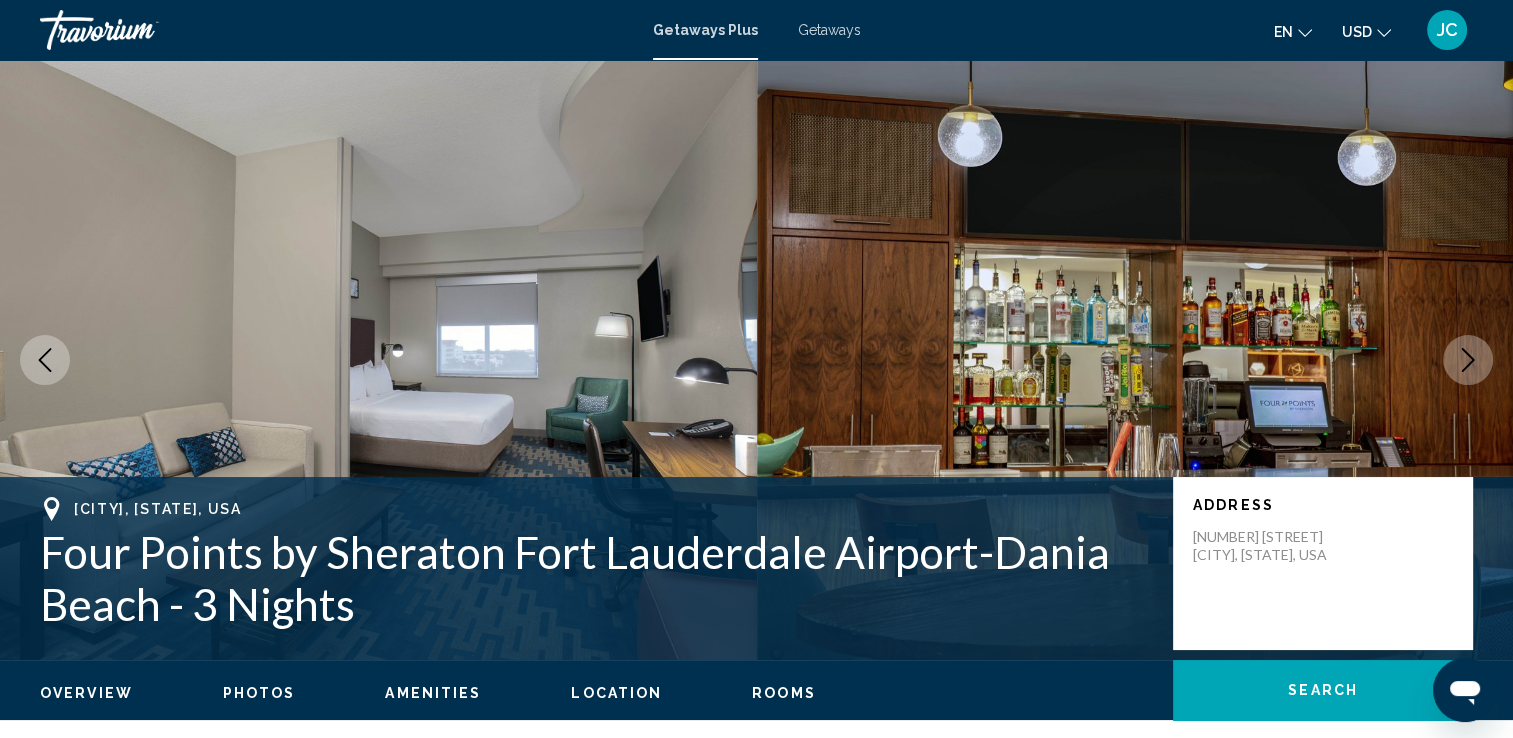 click on "Getaways" at bounding box center (829, 30) 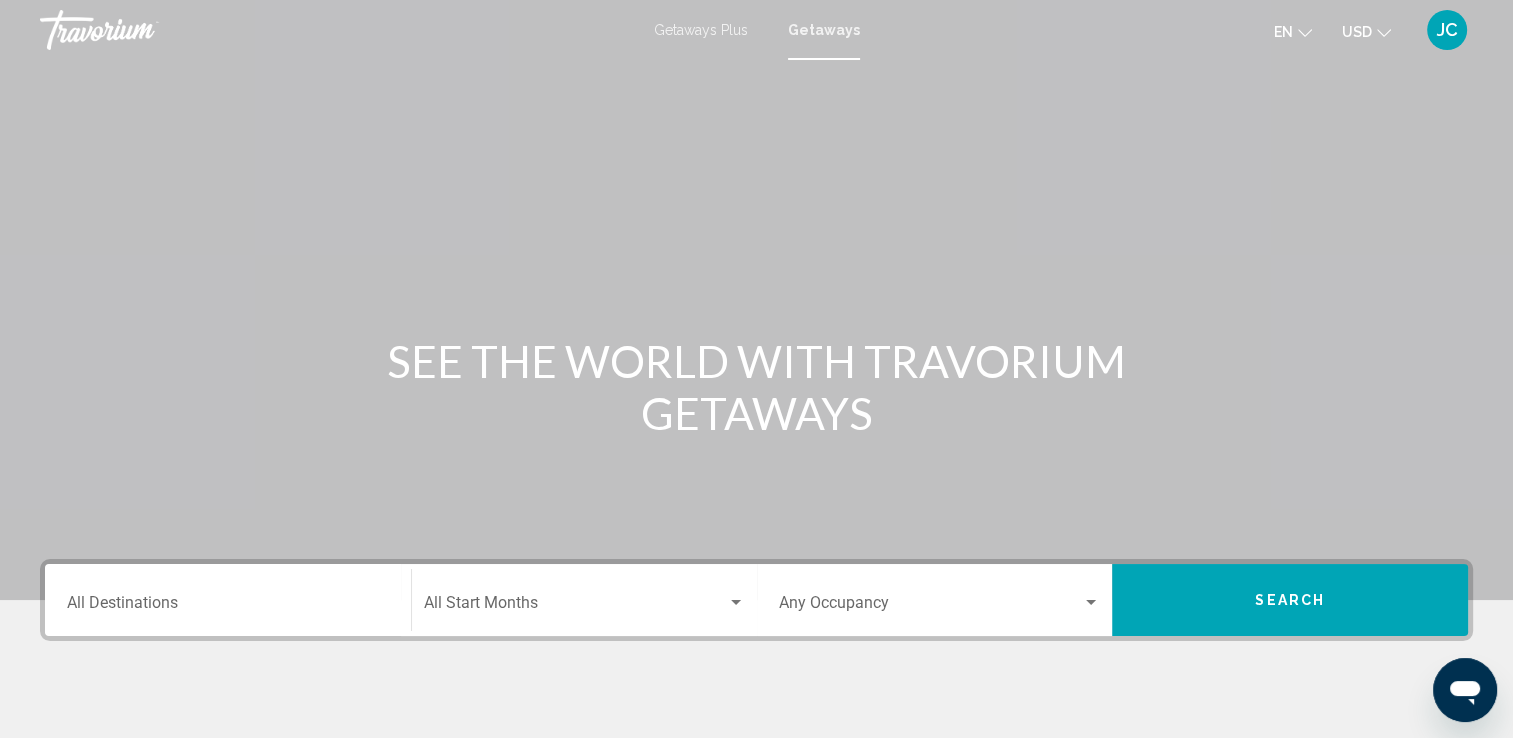 click on "SEE THE WORLD WITH TRAVORIUM GETAWAYS" at bounding box center [756, 387] 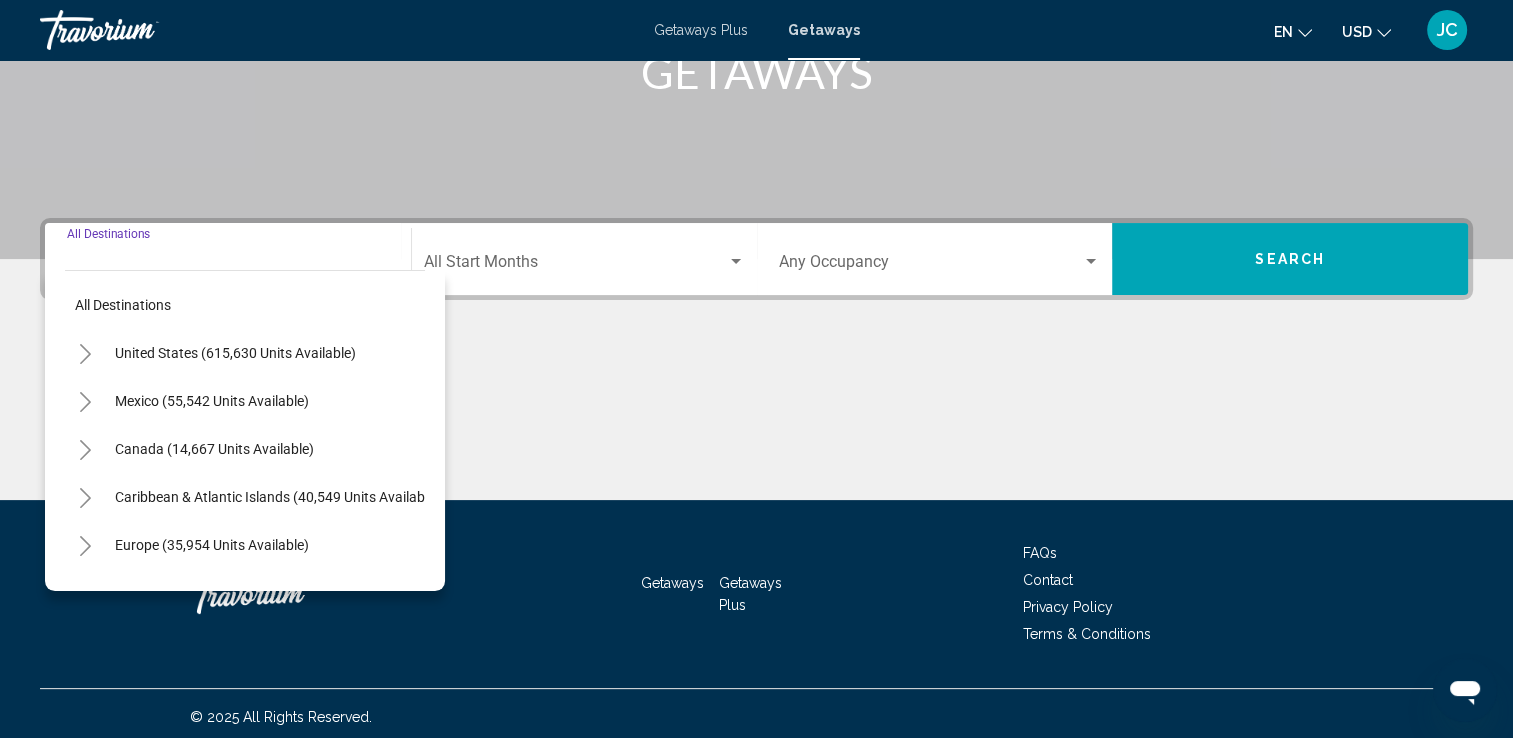 scroll, scrollTop: 347, scrollLeft: 0, axis: vertical 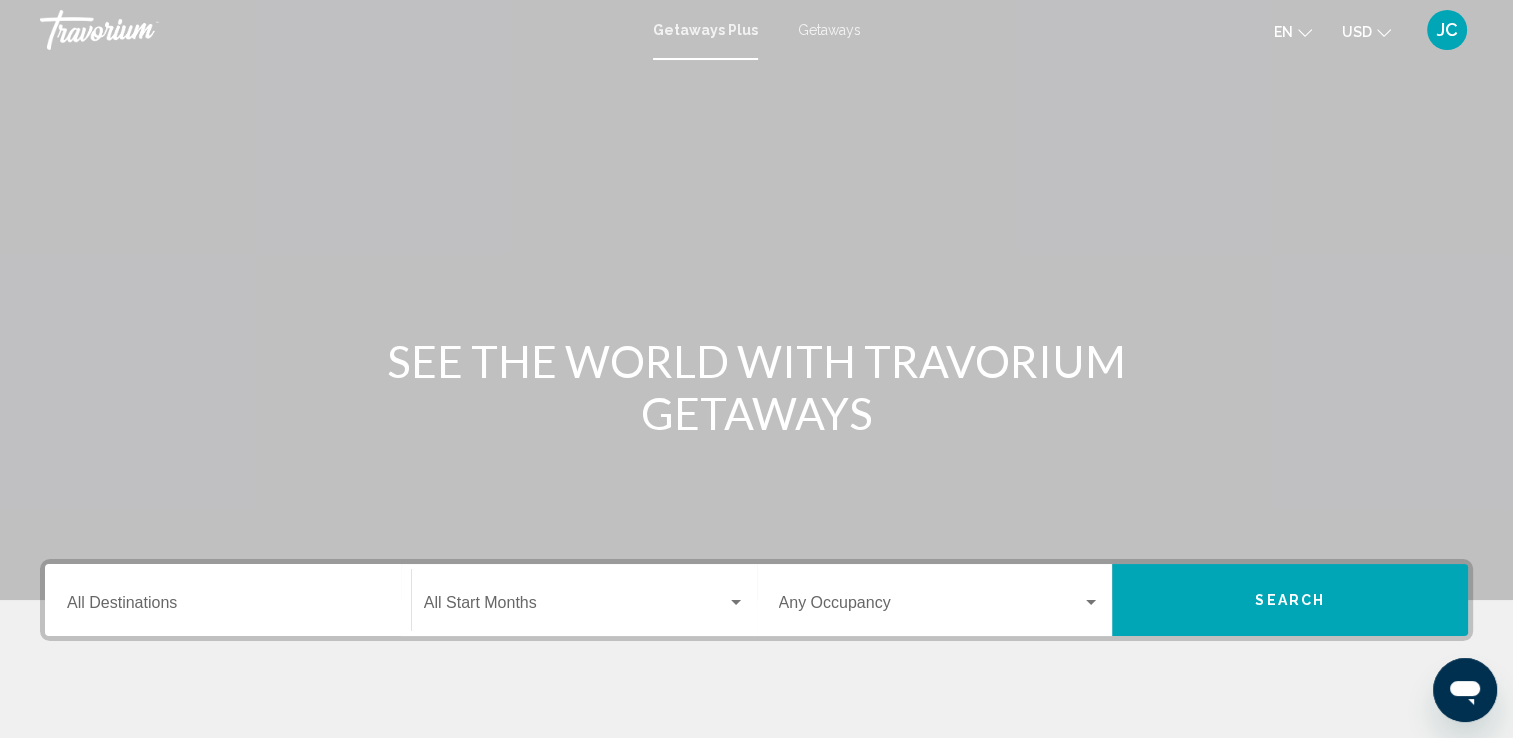 click at bounding box center [1091, 603] 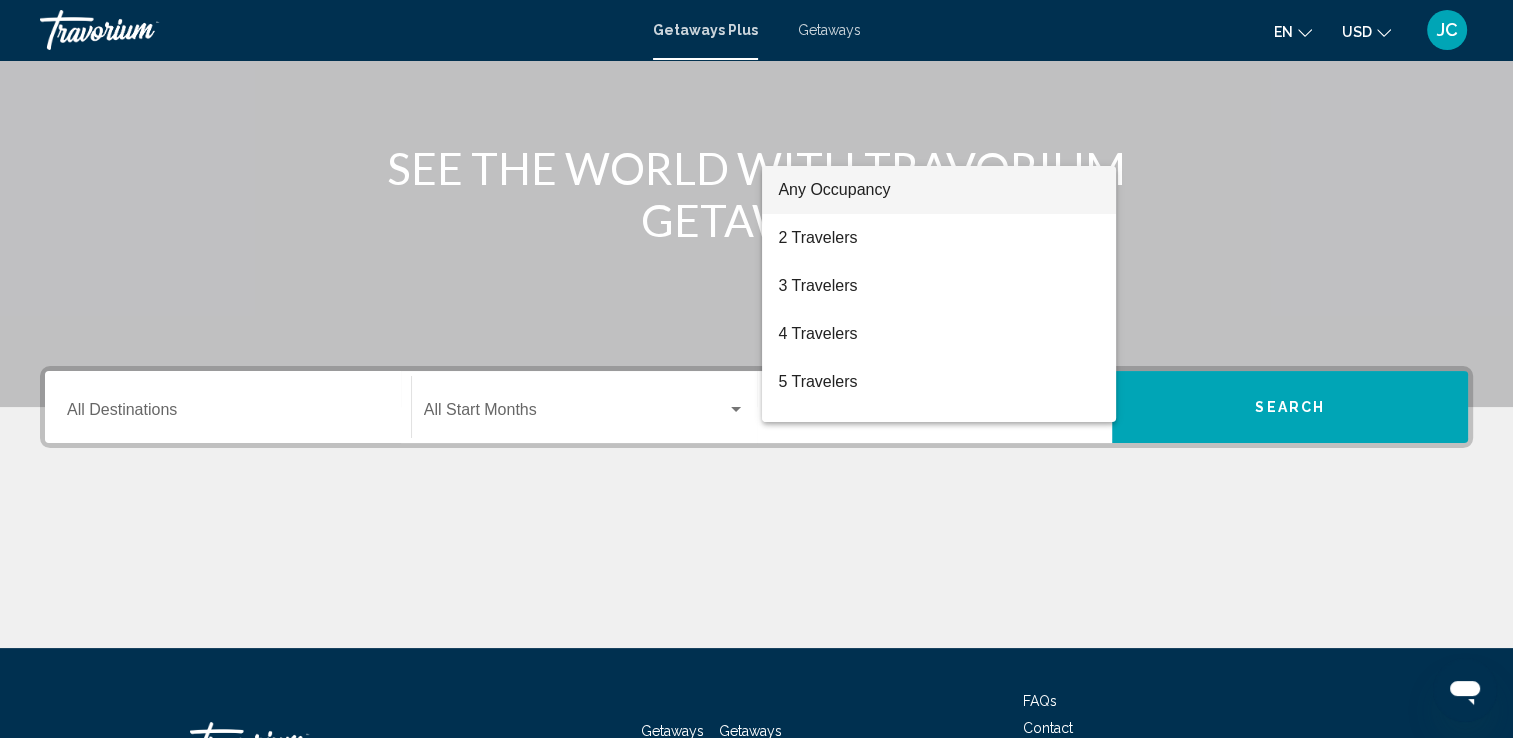 scroll, scrollTop: 192, scrollLeft: 0, axis: vertical 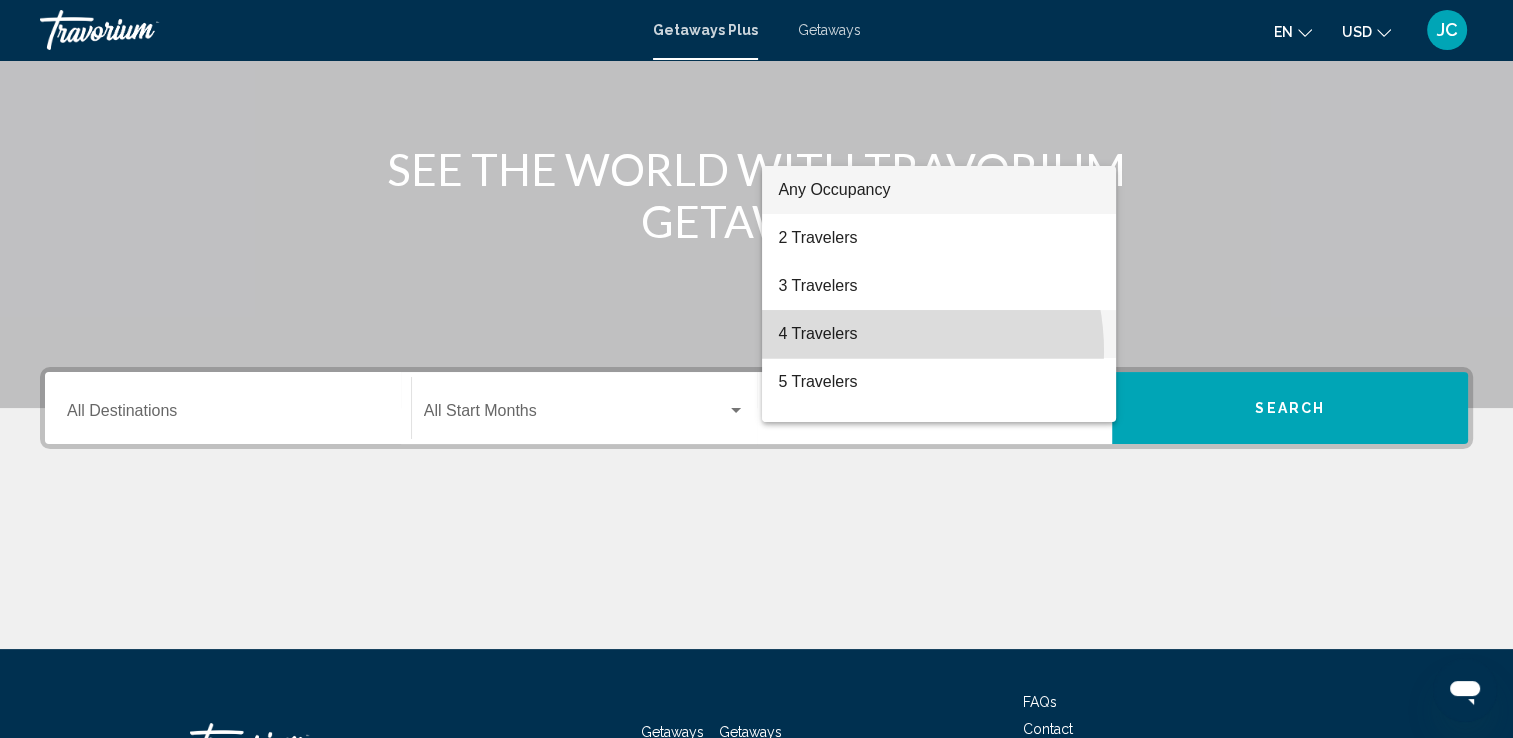 click on "4 Travelers" at bounding box center [939, 334] 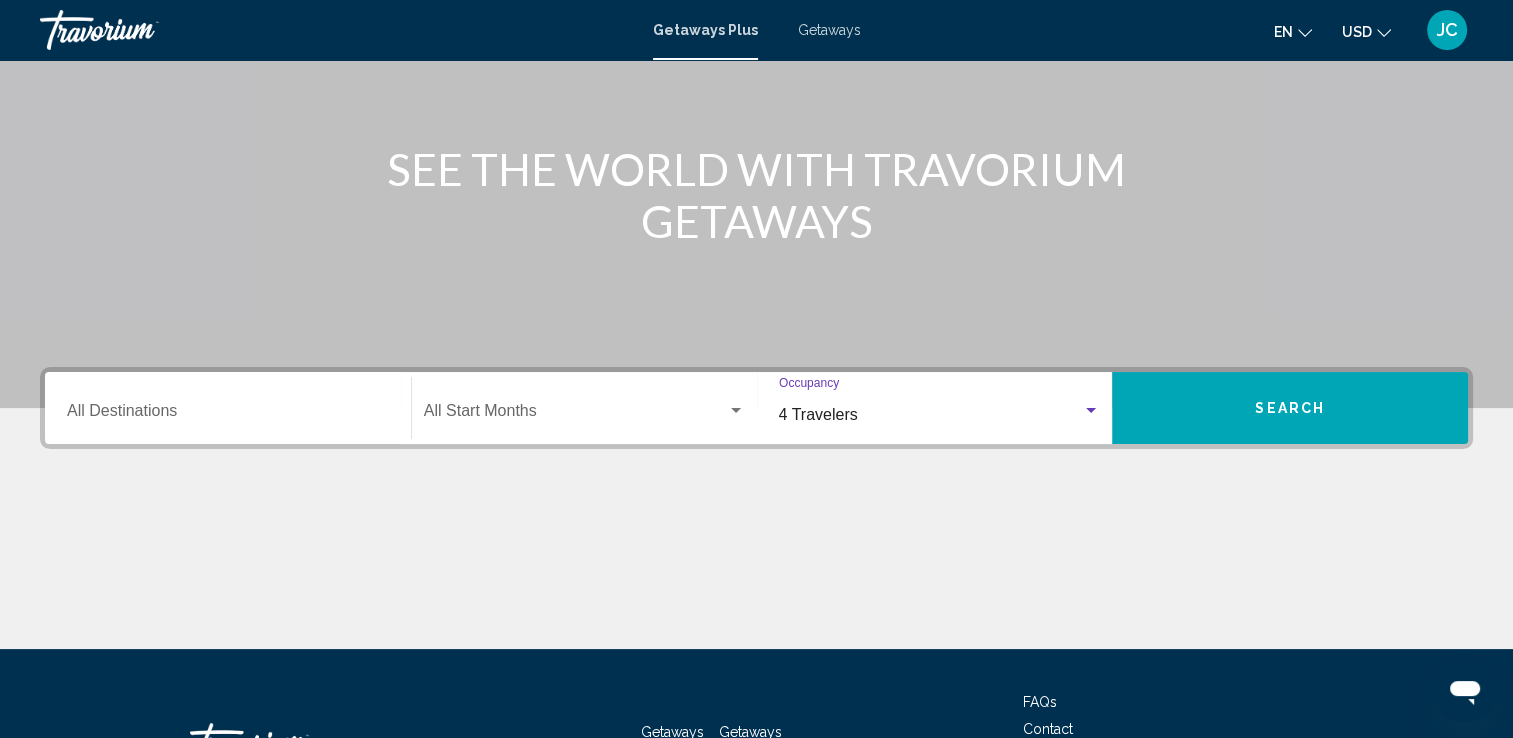 click on "Start Month All Start Months" 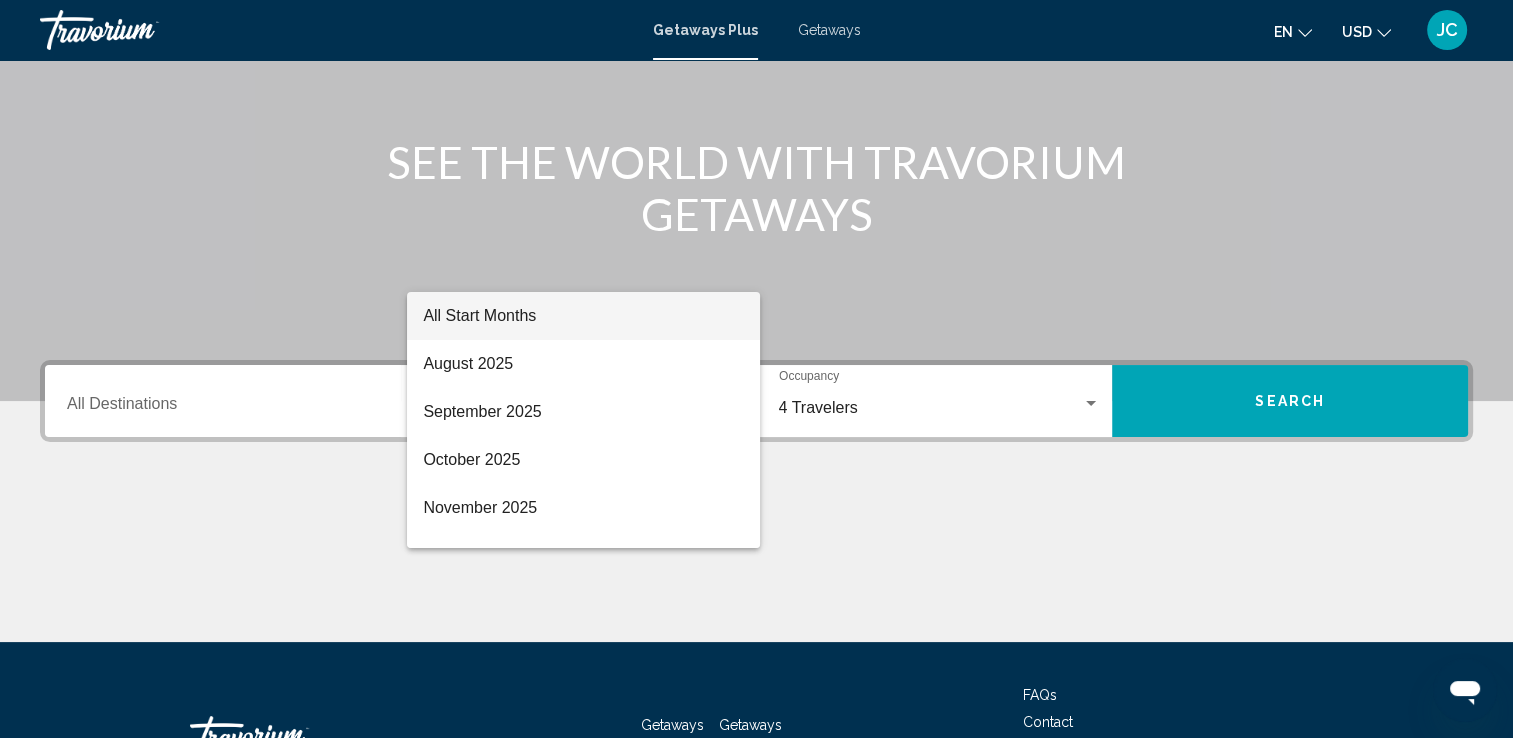 scroll, scrollTop: 347, scrollLeft: 0, axis: vertical 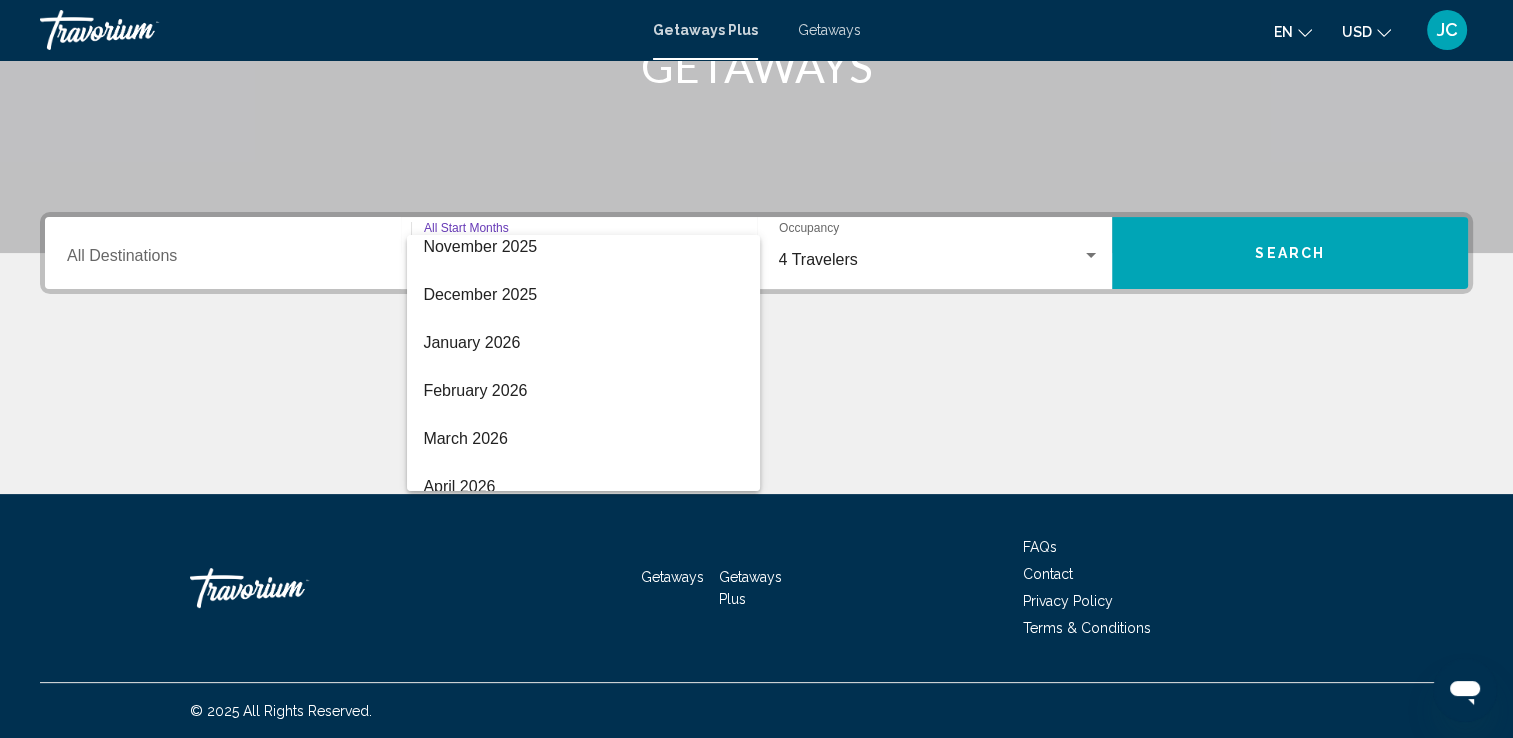 click at bounding box center (756, 369) 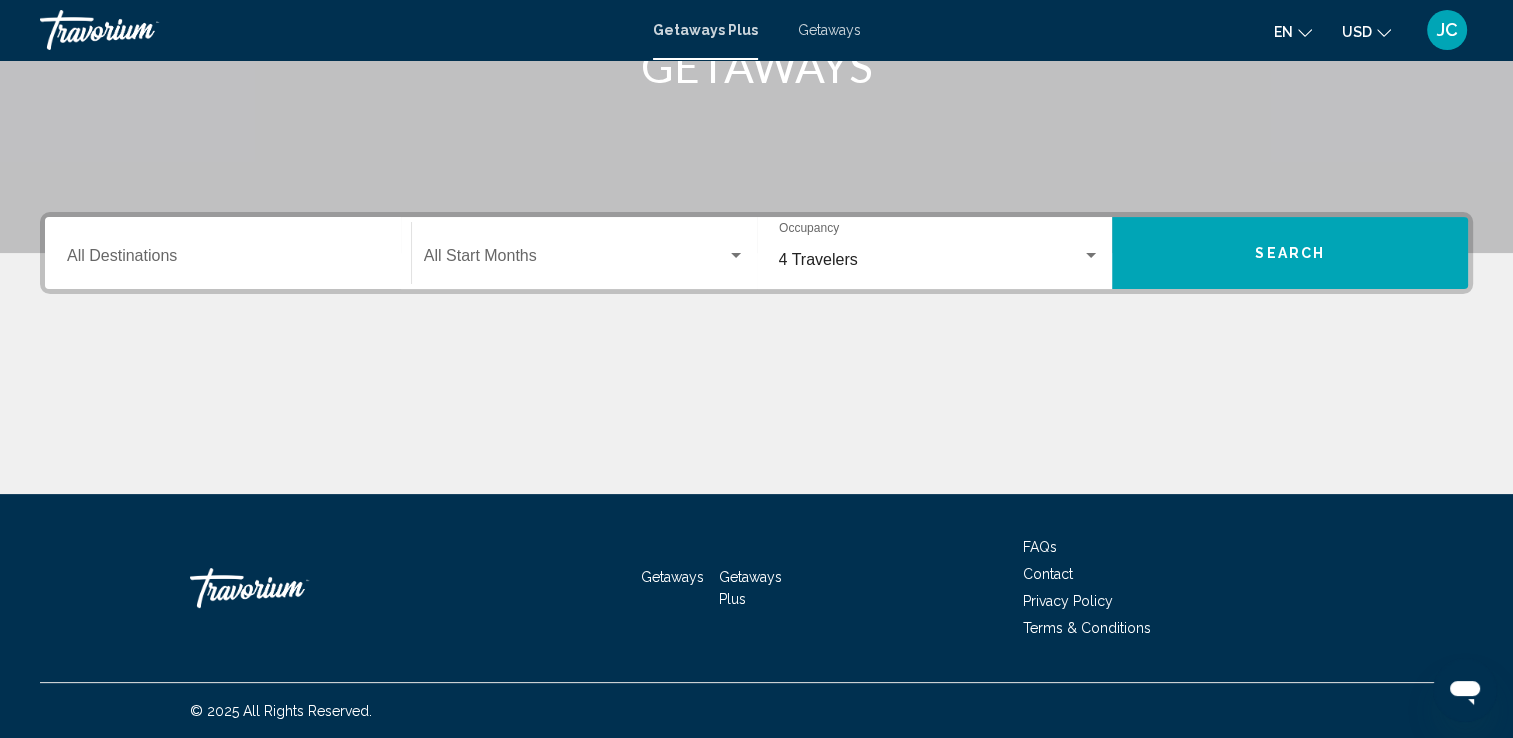 click on "Getaways" at bounding box center (672, 577) 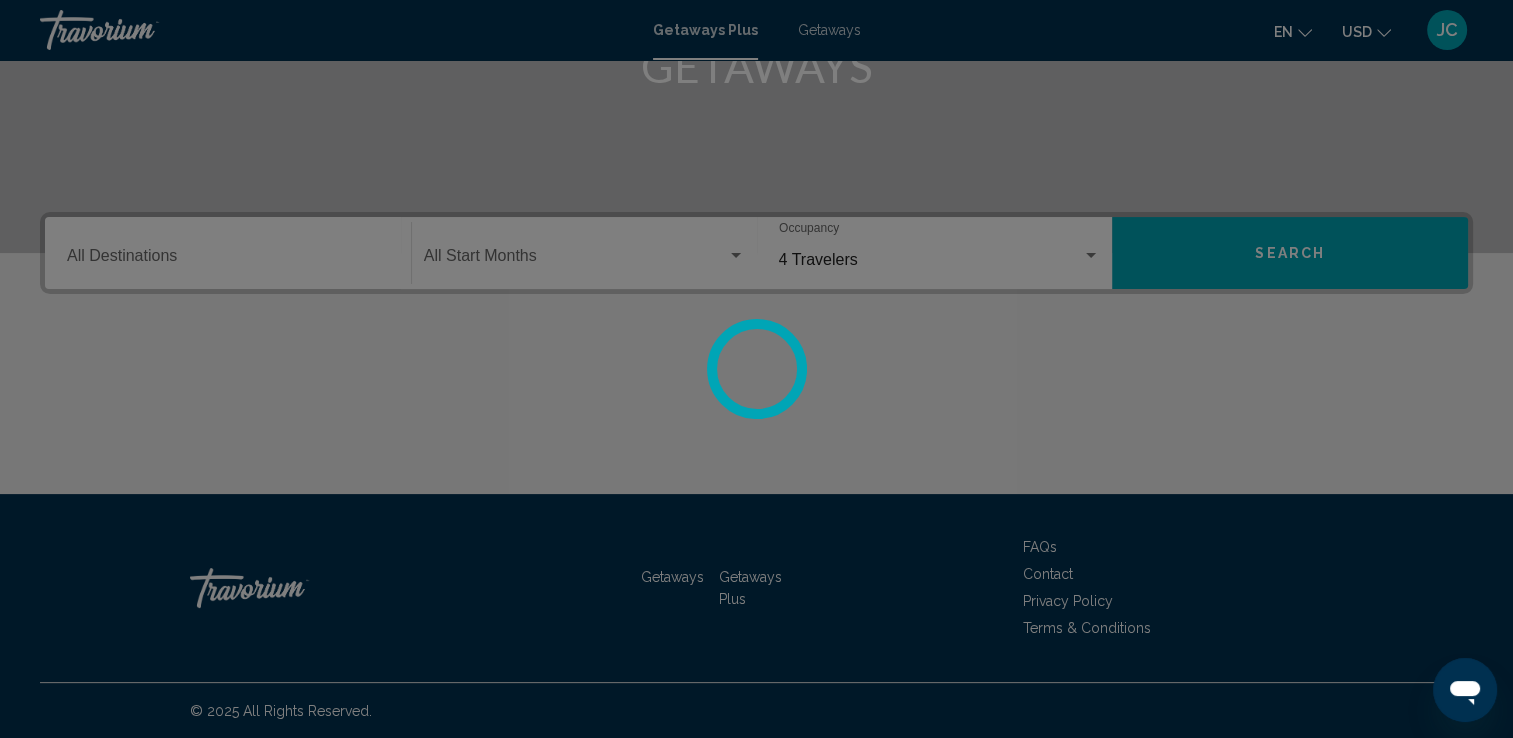 scroll, scrollTop: 0, scrollLeft: 0, axis: both 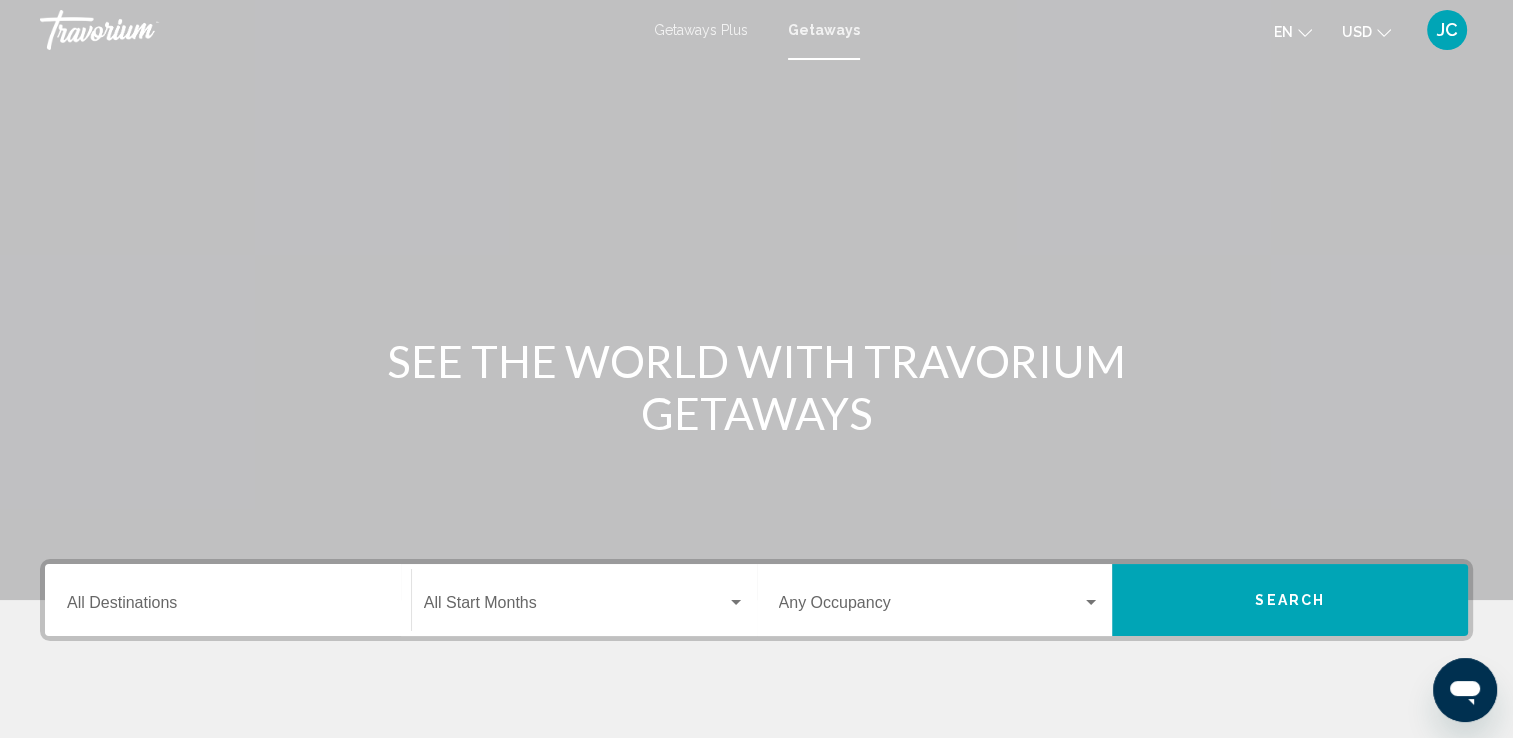 click at bounding box center [931, 607] 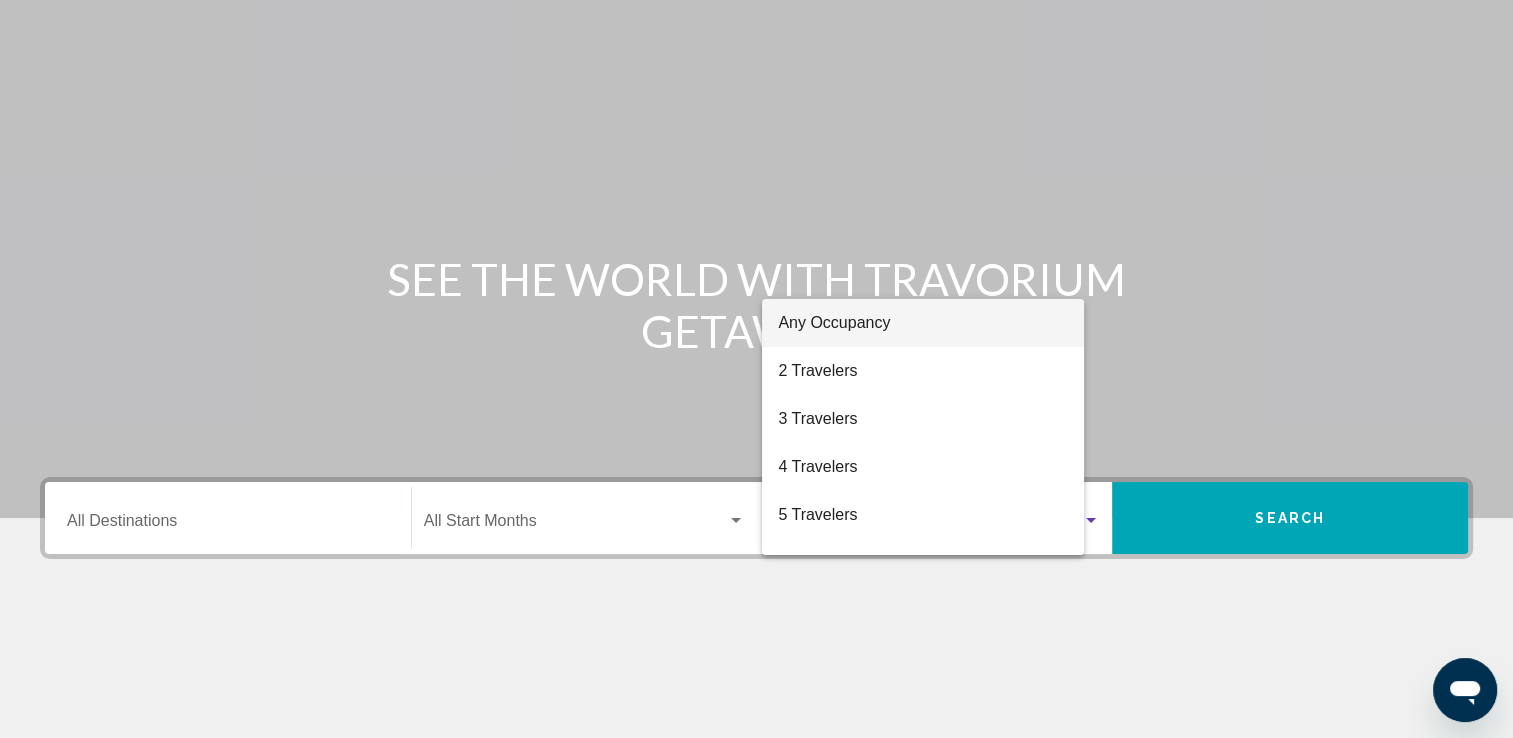 scroll, scrollTop: 347, scrollLeft: 0, axis: vertical 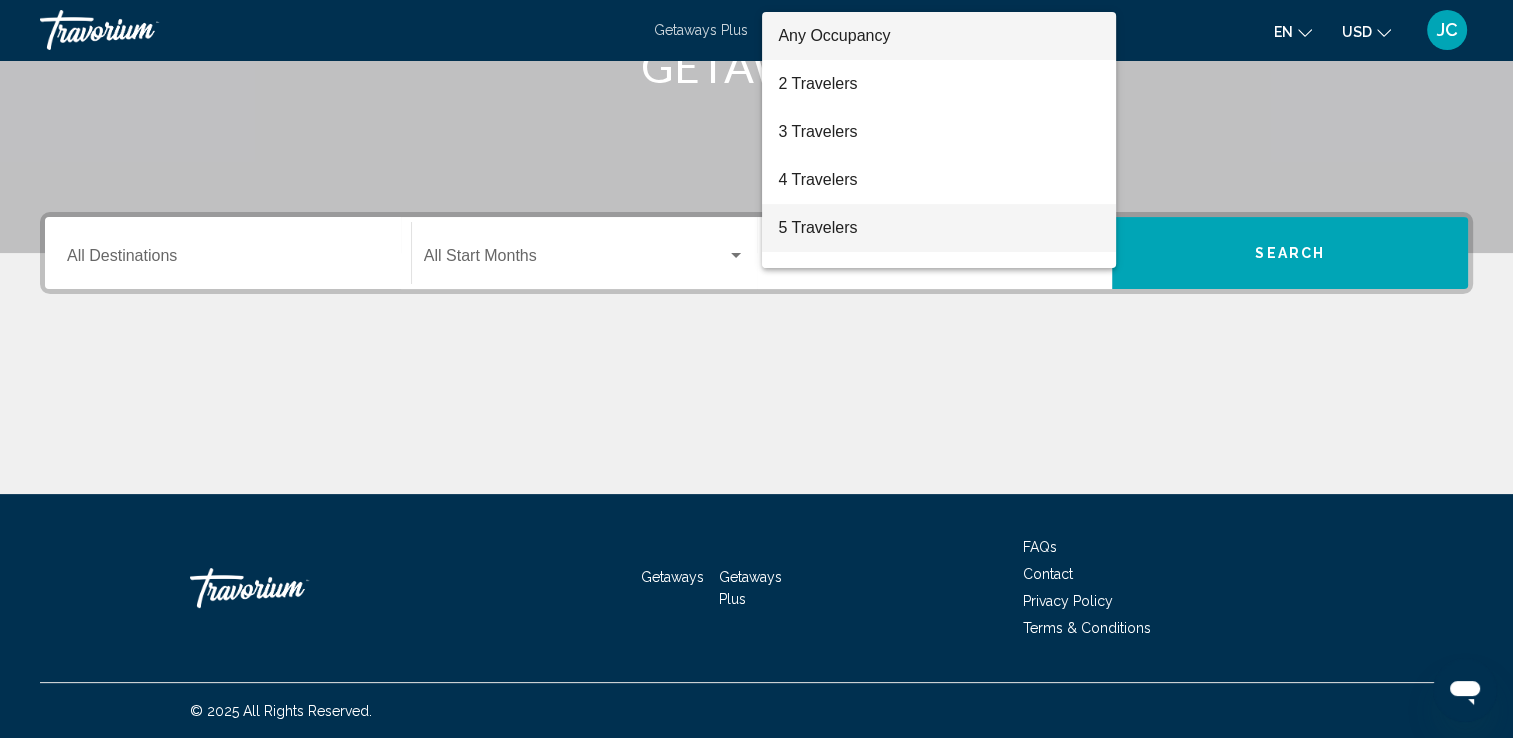 click on "5 Travelers" at bounding box center (939, 228) 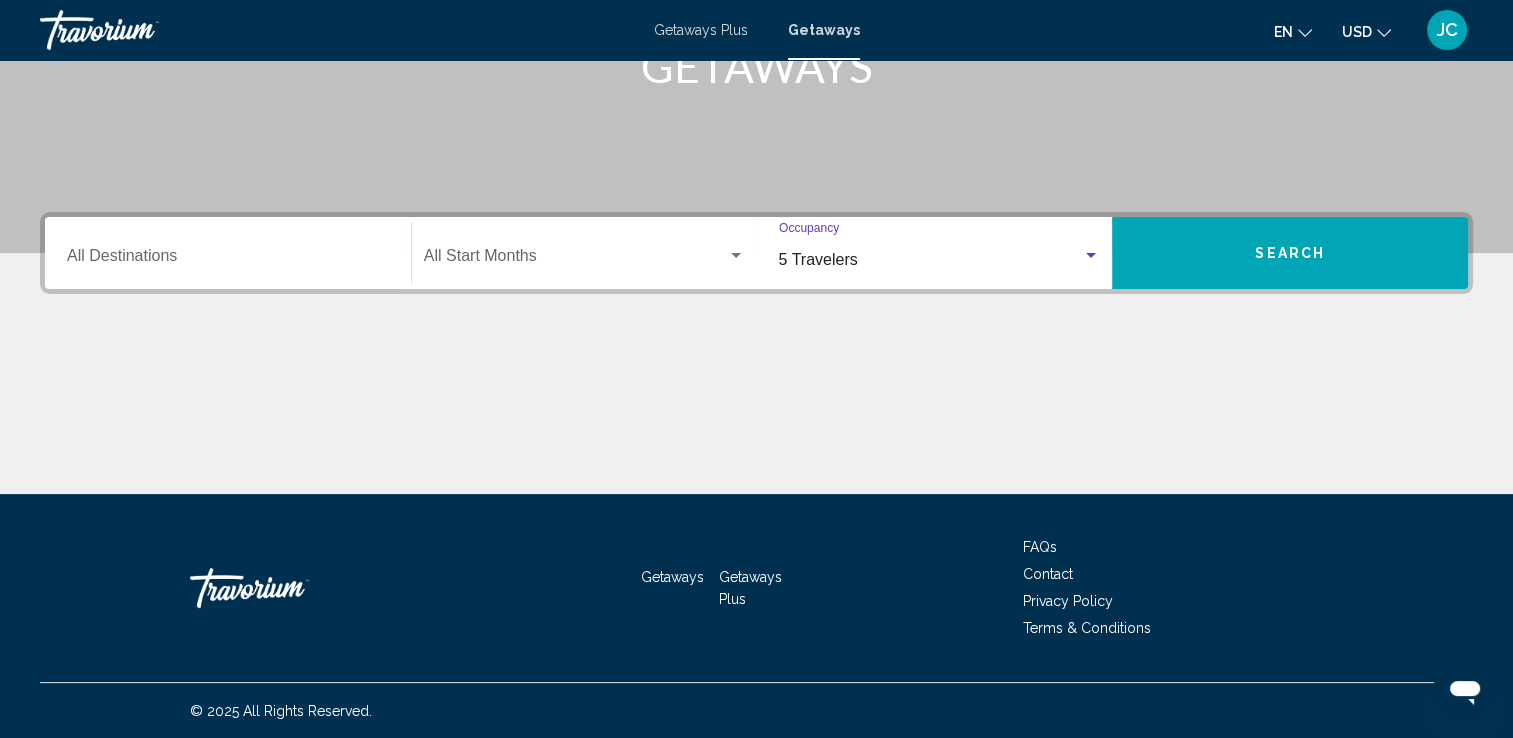 click on "Start Month All Start Months" 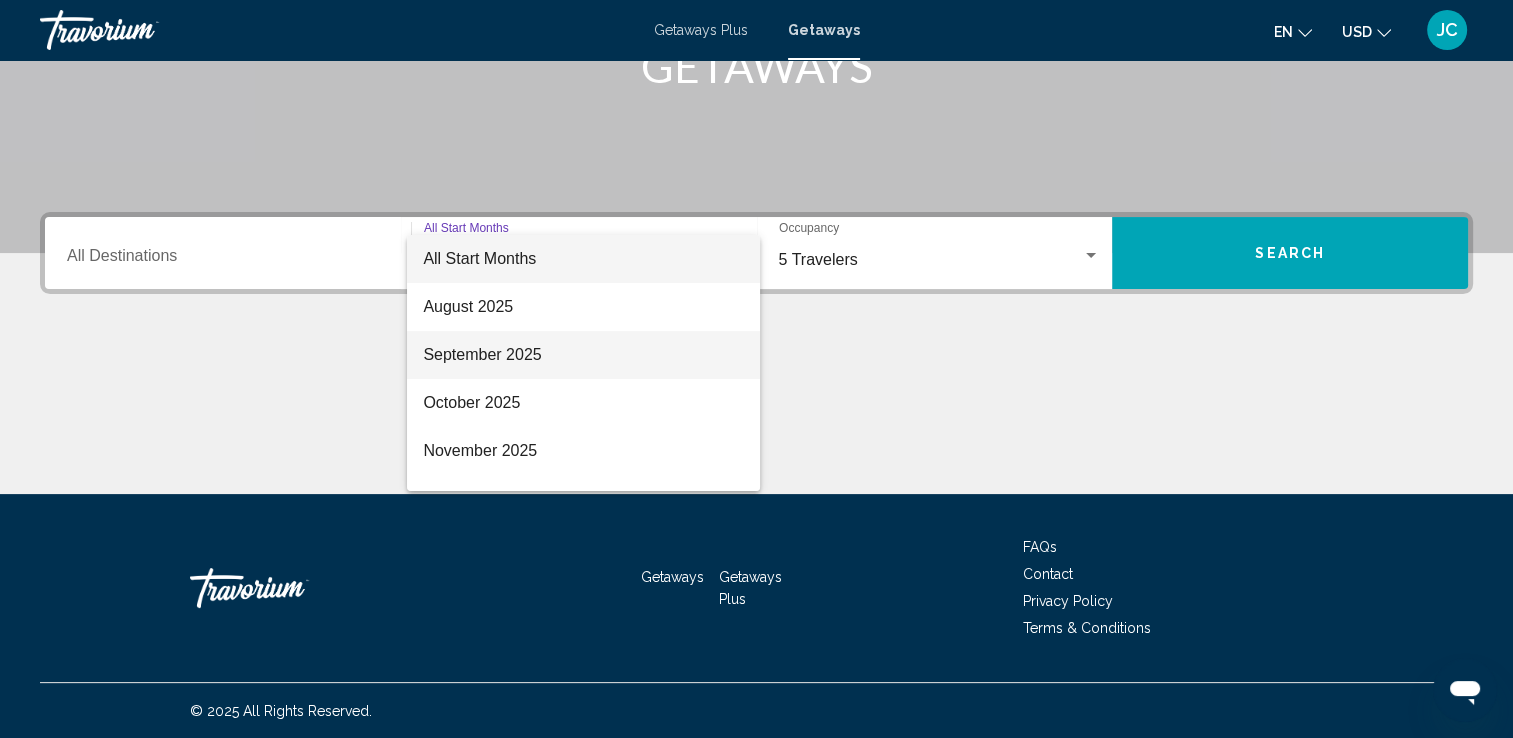 click on "September 2025" at bounding box center [583, 355] 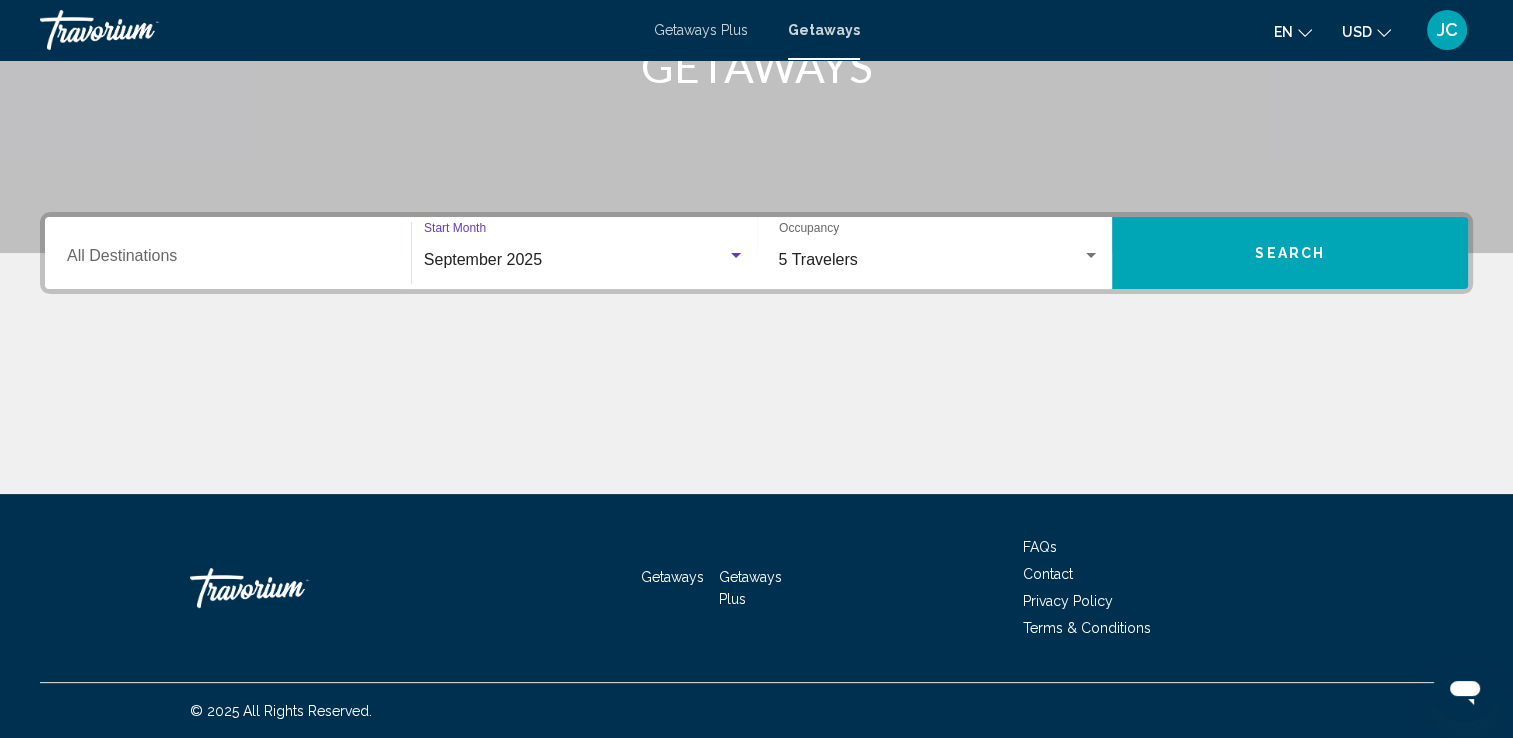 click on "Destination All Destinations" at bounding box center (228, 260) 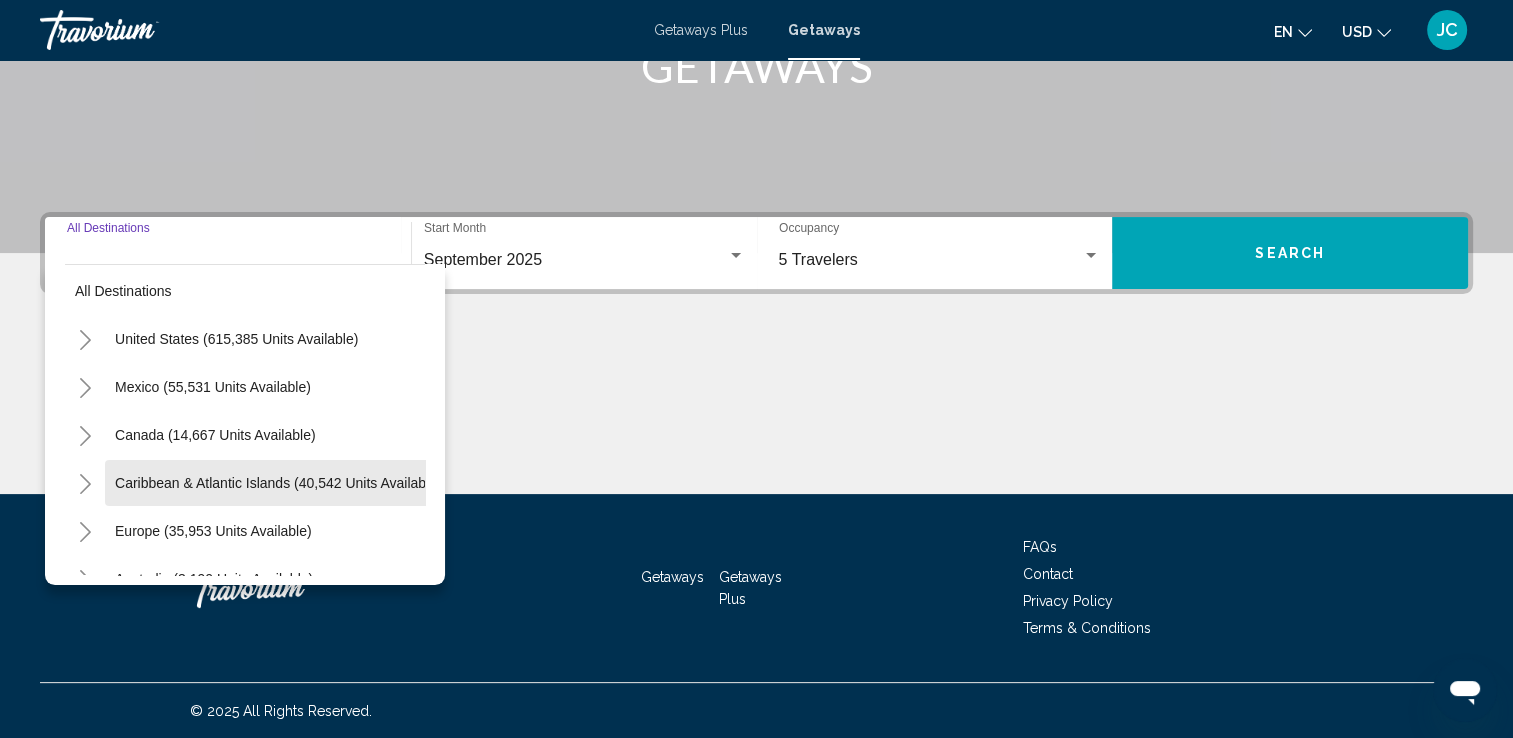 scroll, scrollTop: 0, scrollLeft: 0, axis: both 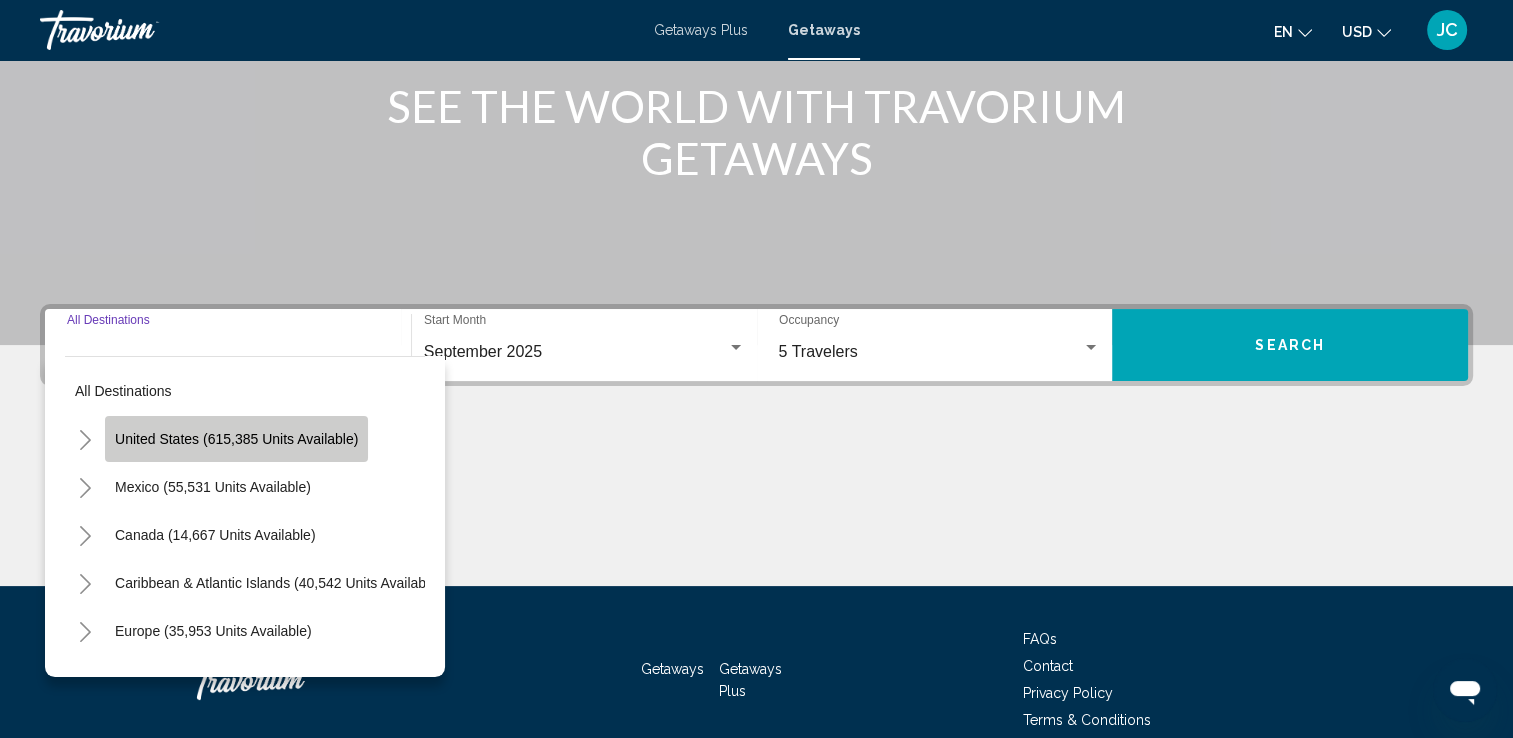 click on "United States (615,385 units available)" at bounding box center [213, 487] 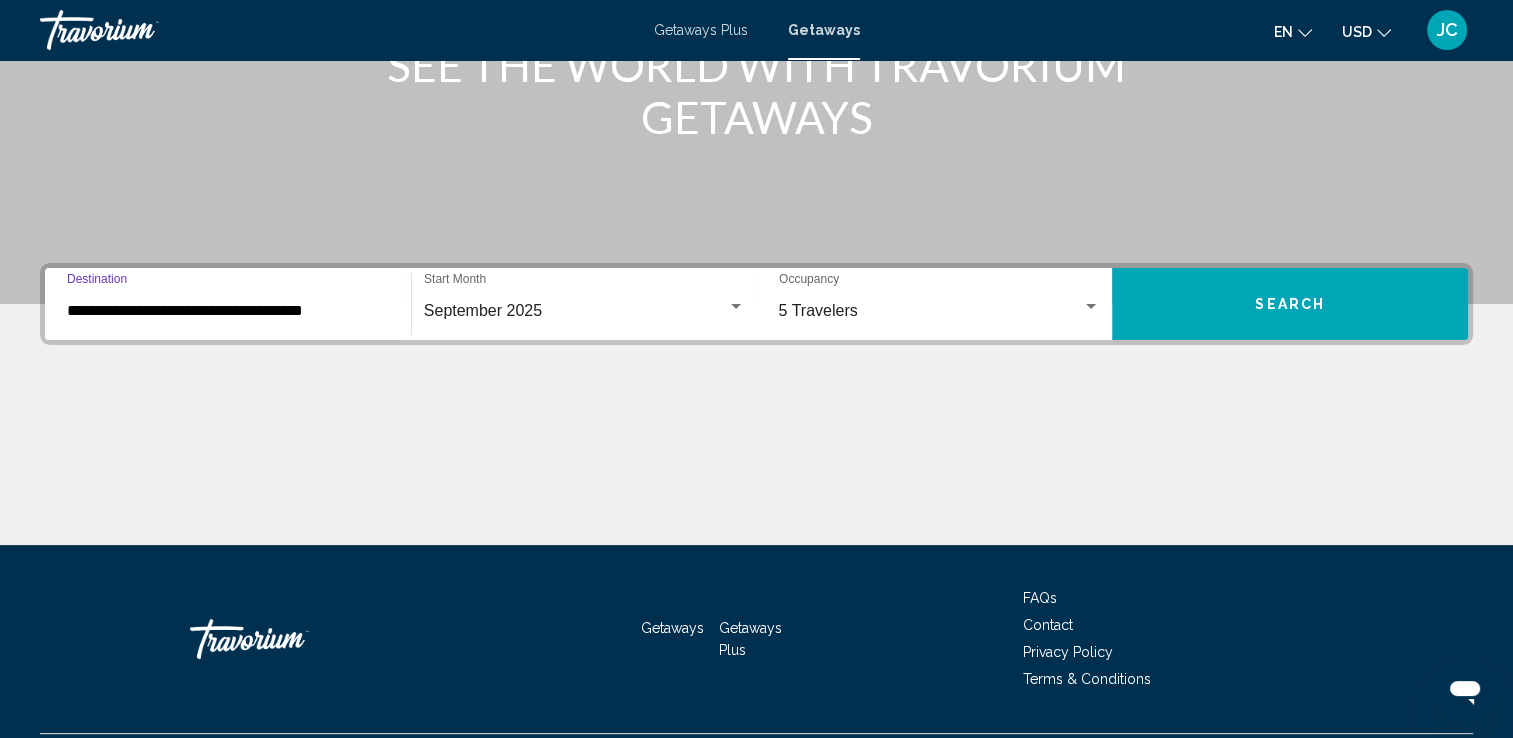 scroll, scrollTop: 347, scrollLeft: 0, axis: vertical 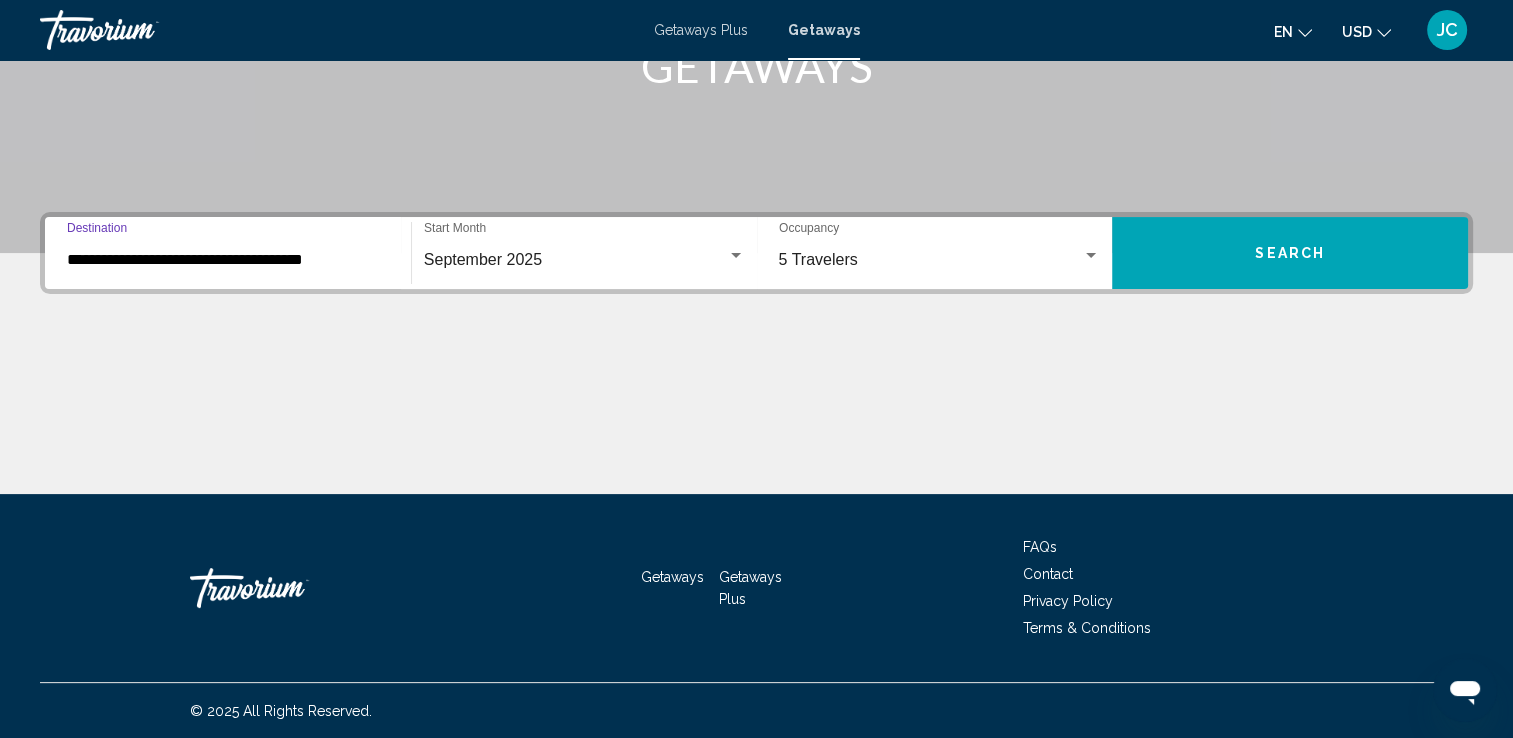 click on "**********" at bounding box center [228, 260] 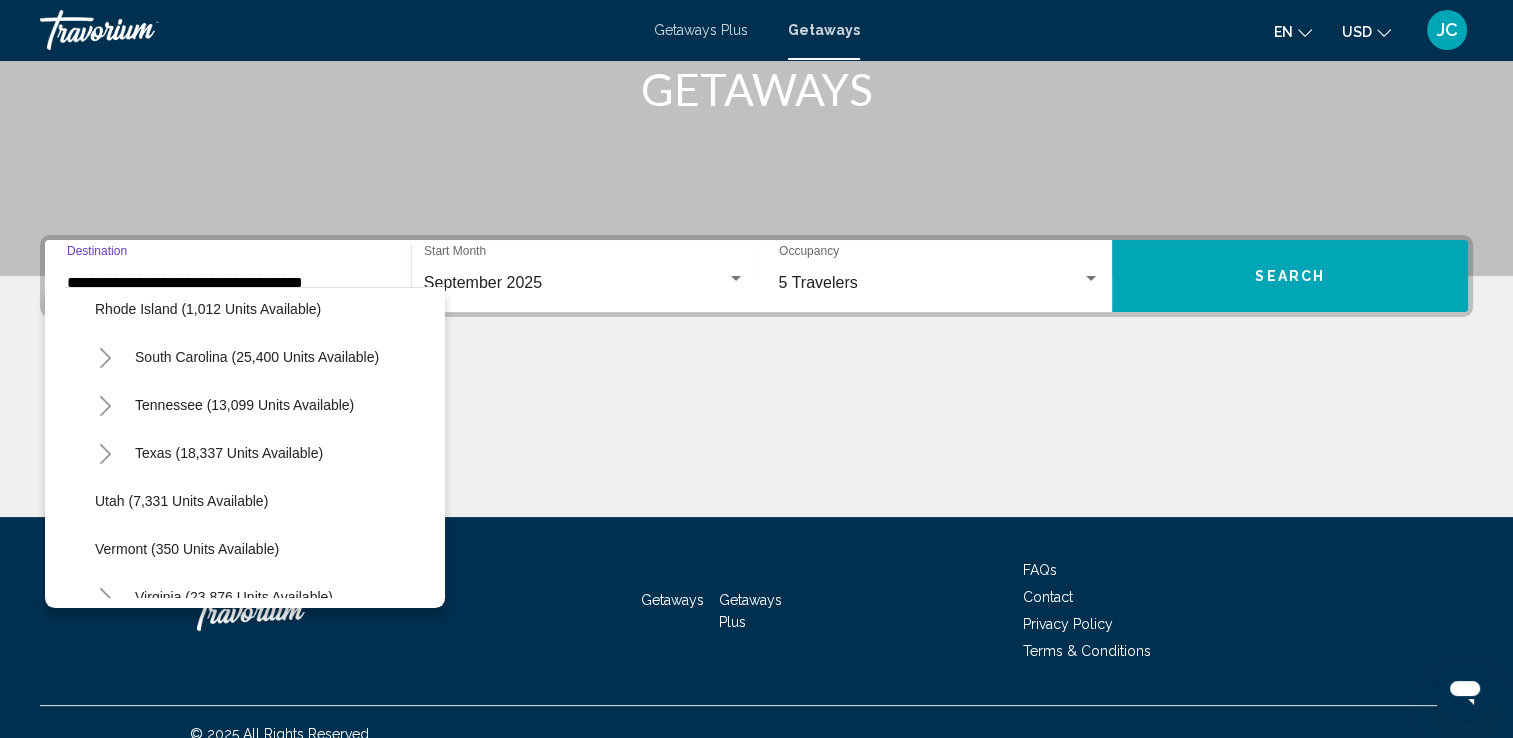 scroll, scrollTop: 1692, scrollLeft: 0, axis: vertical 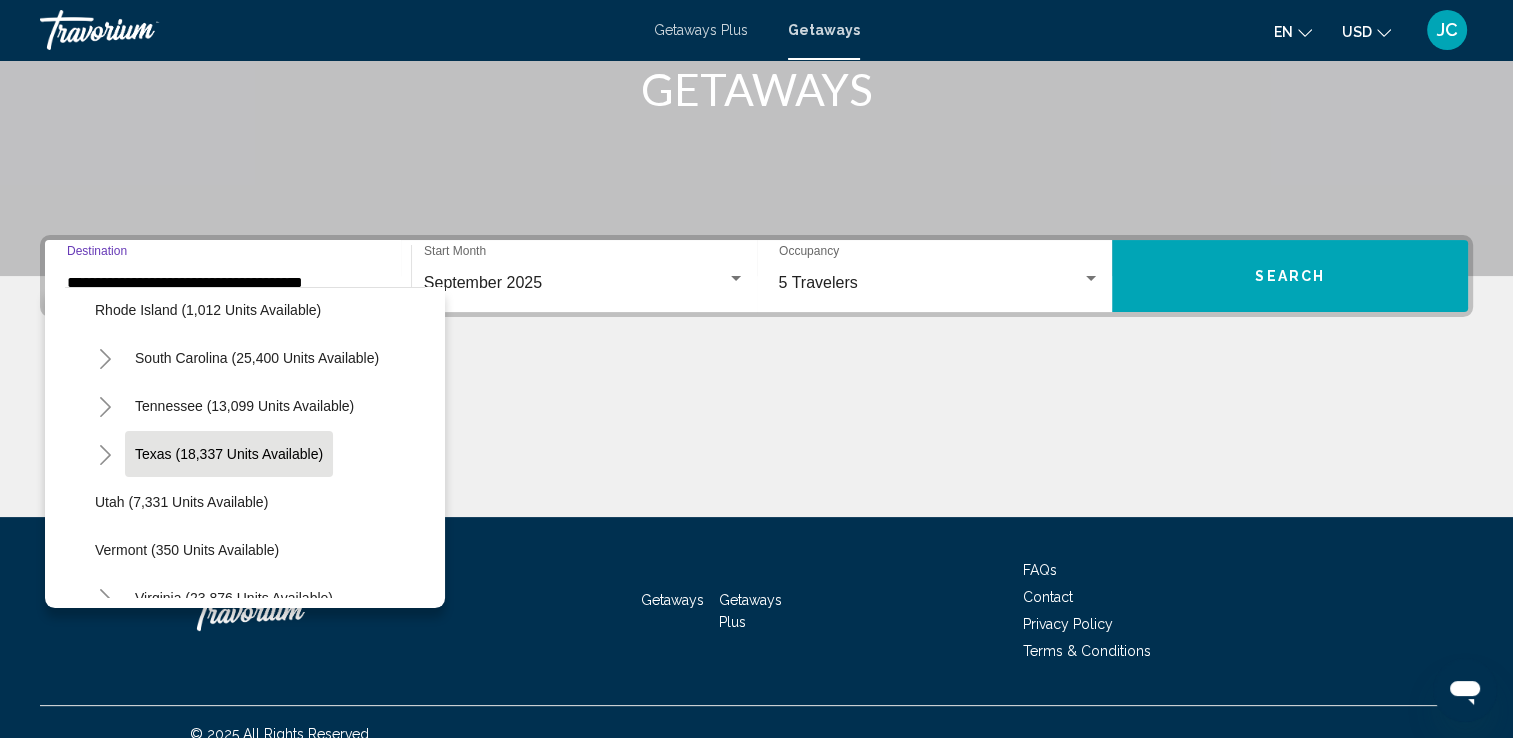 click on "Texas (18,337 units available)" 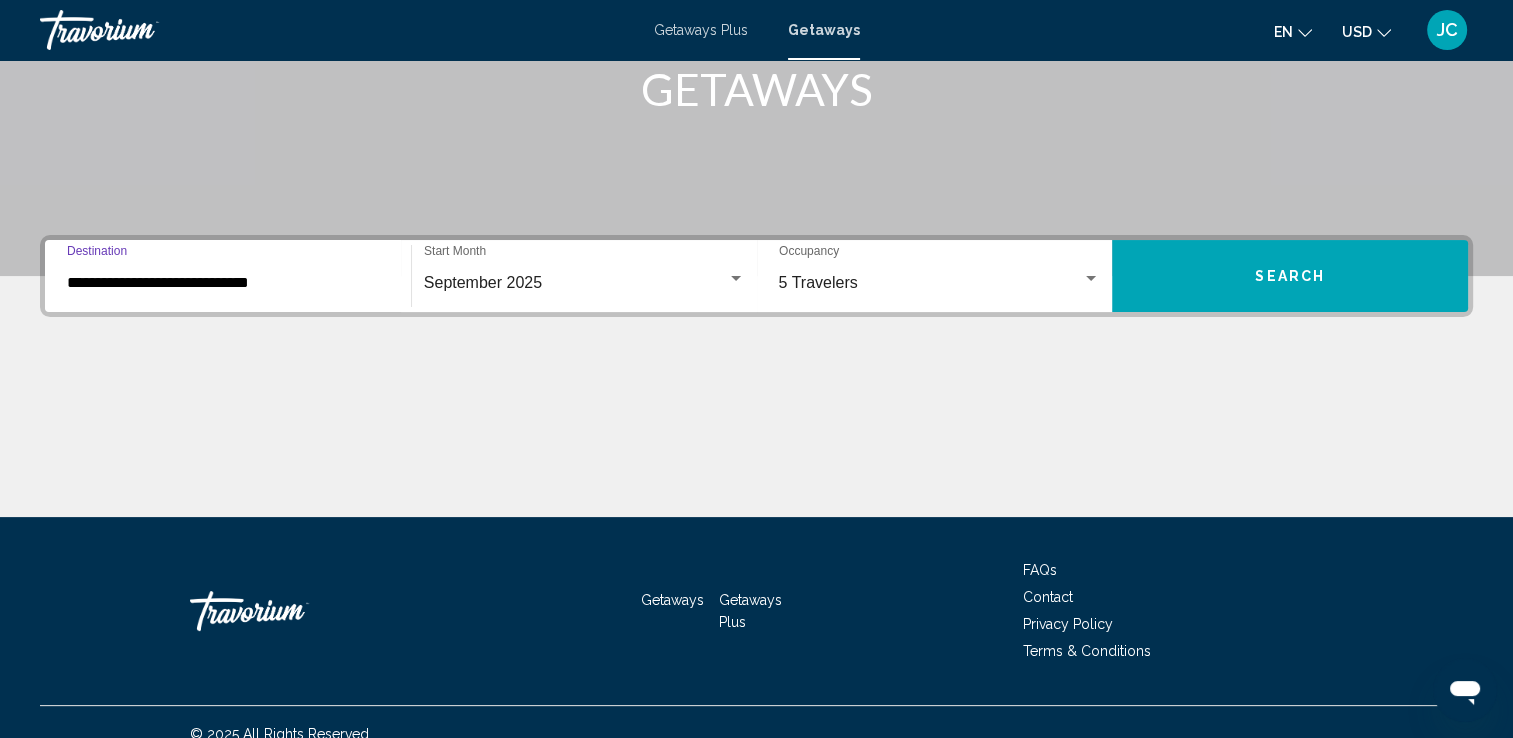 scroll, scrollTop: 347, scrollLeft: 0, axis: vertical 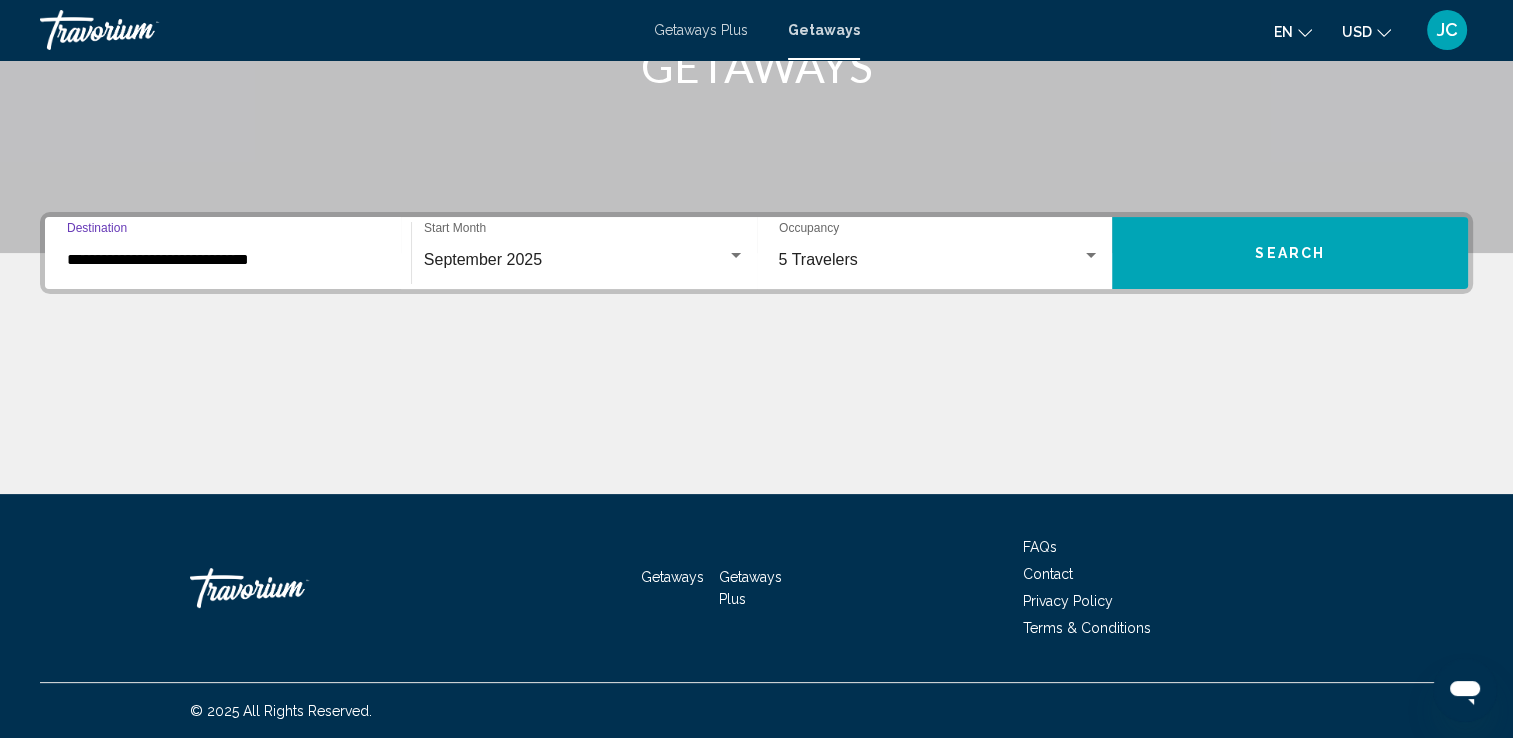 click on "**********" at bounding box center [228, 260] 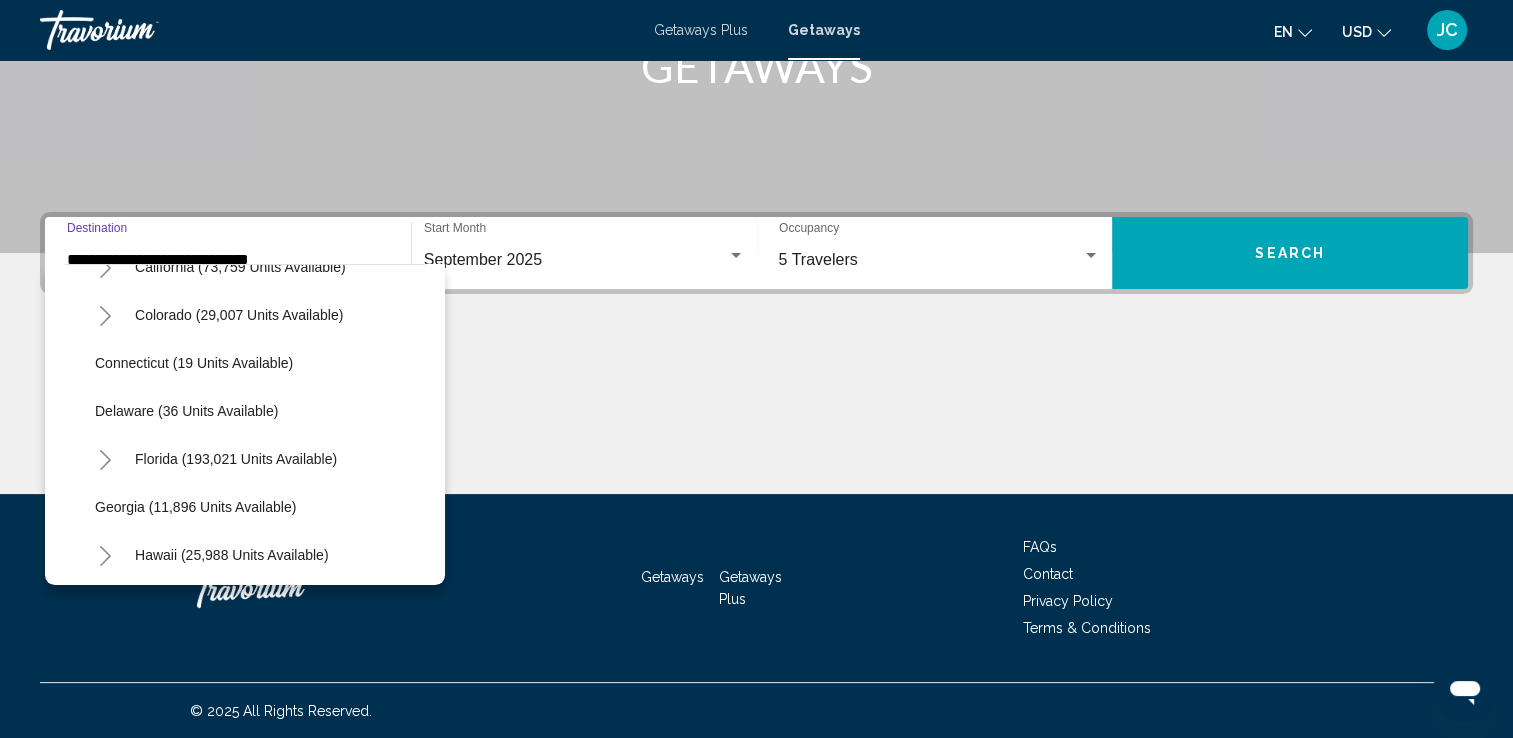 scroll, scrollTop: 218, scrollLeft: 0, axis: vertical 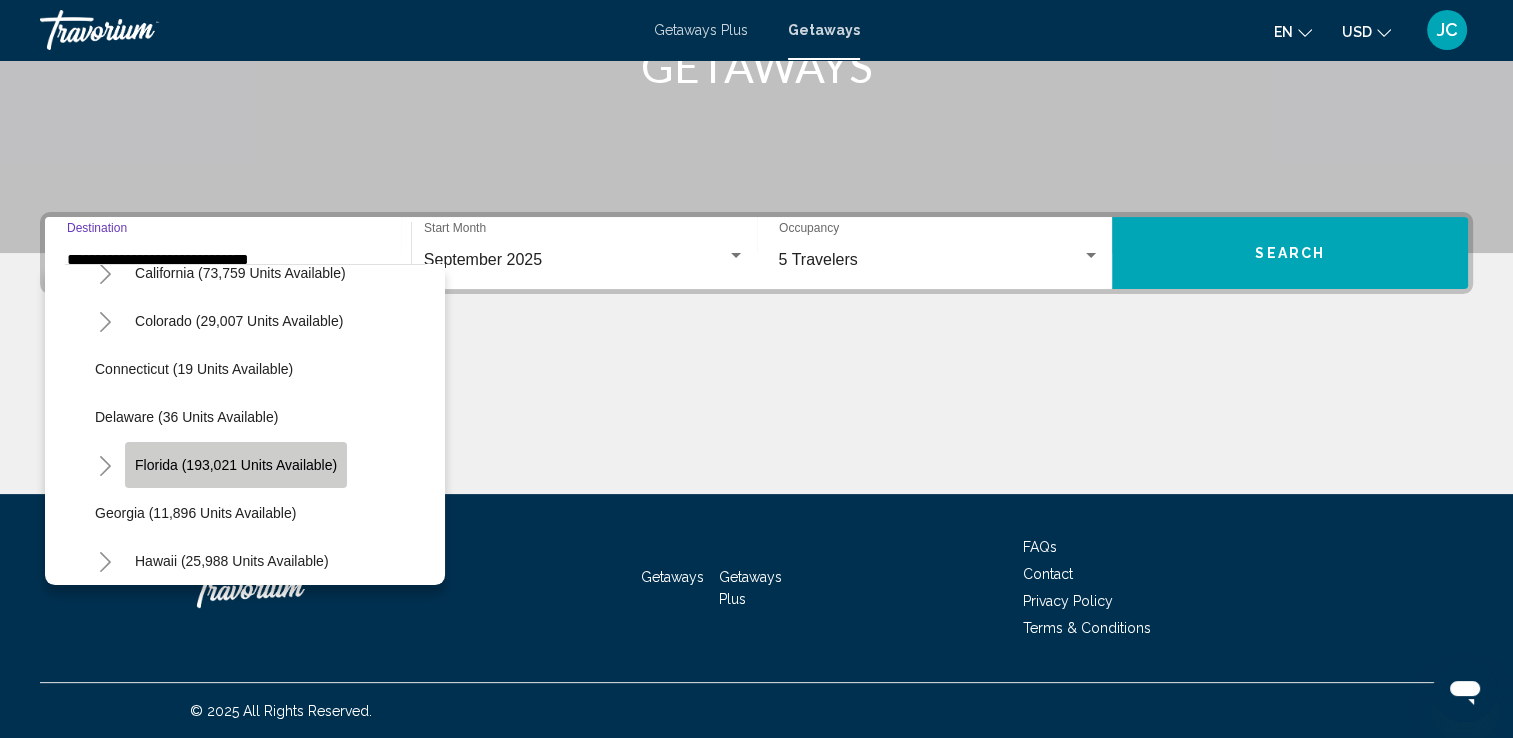 click on "Florida (193,021 units available)" 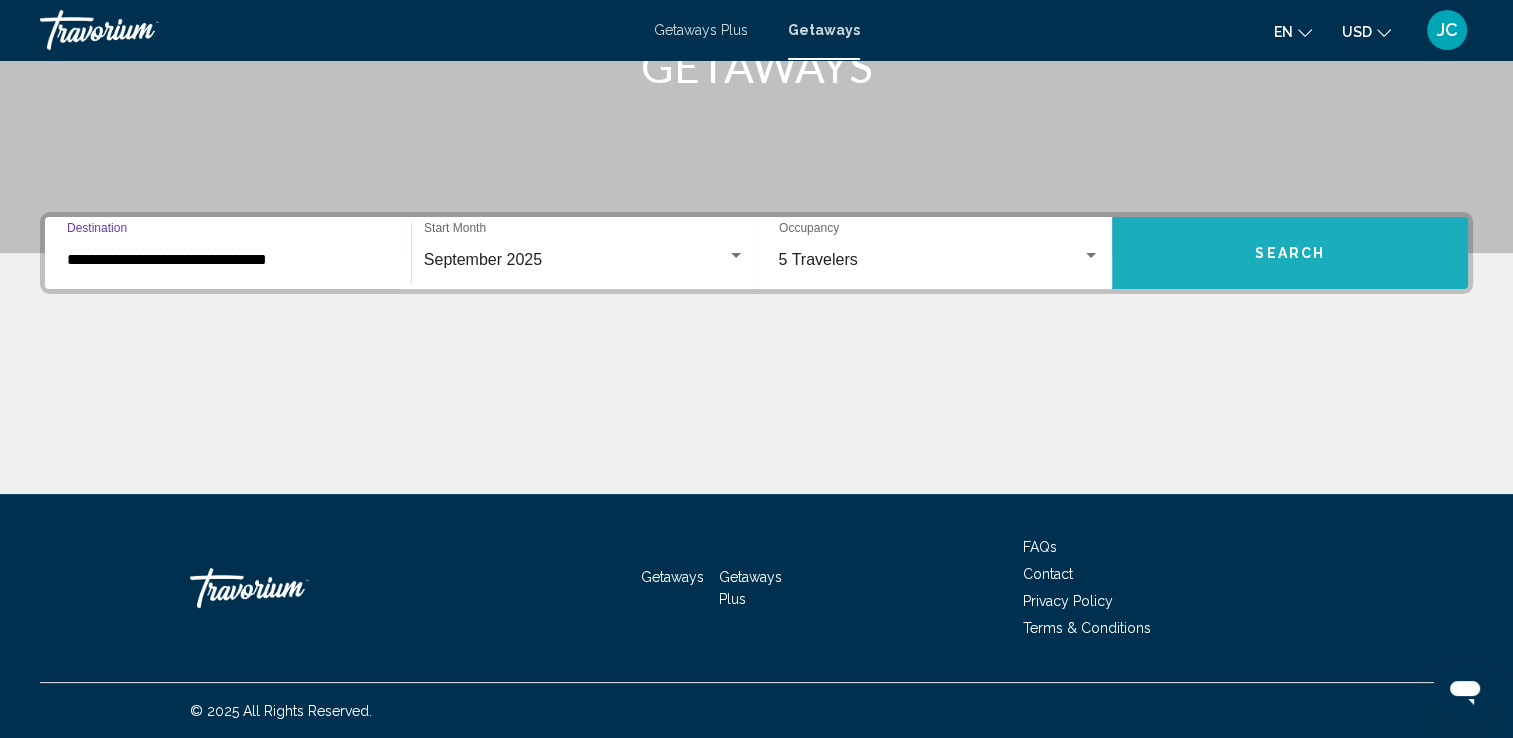 click on "Search" at bounding box center [1290, 253] 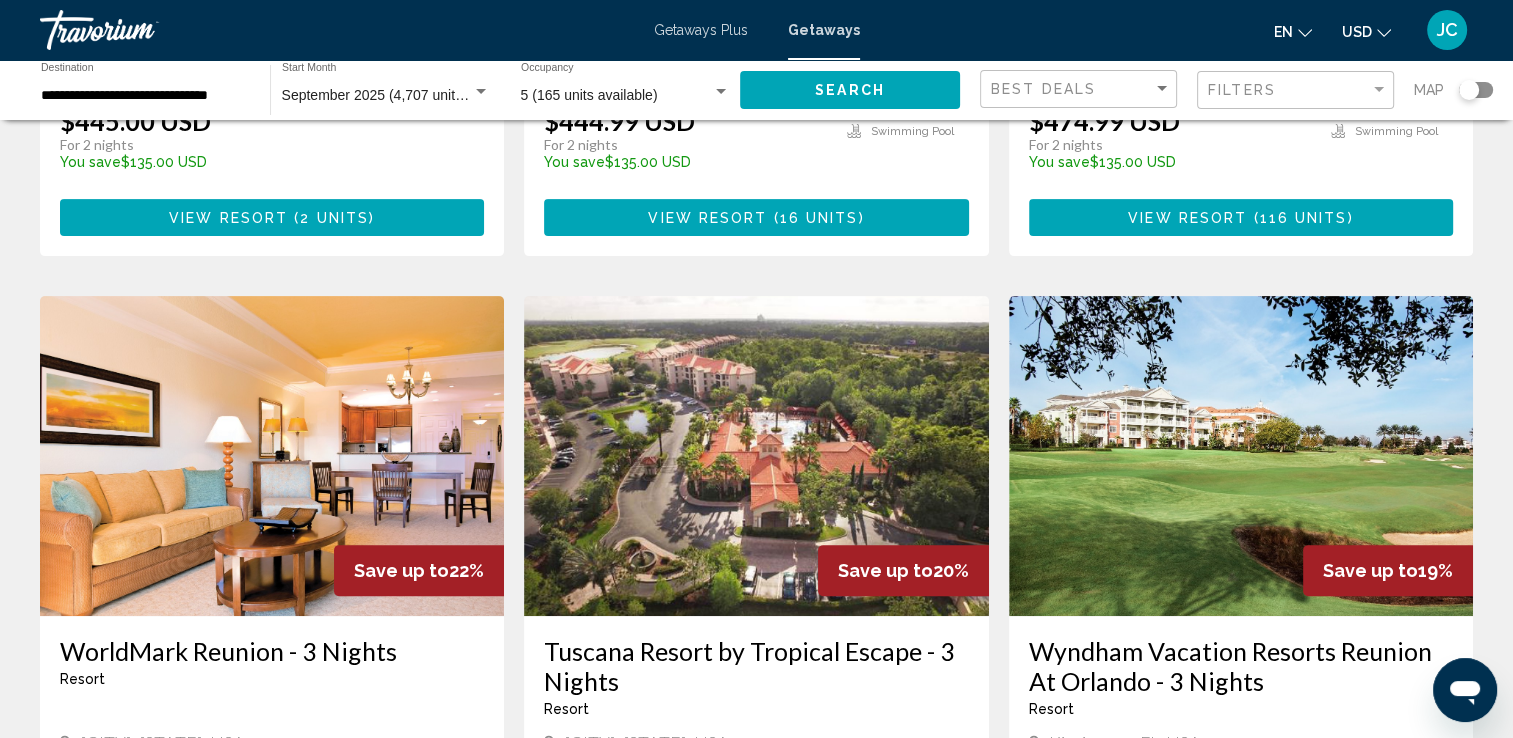 scroll, scrollTop: 624, scrollLeft: 0, axis: vertical 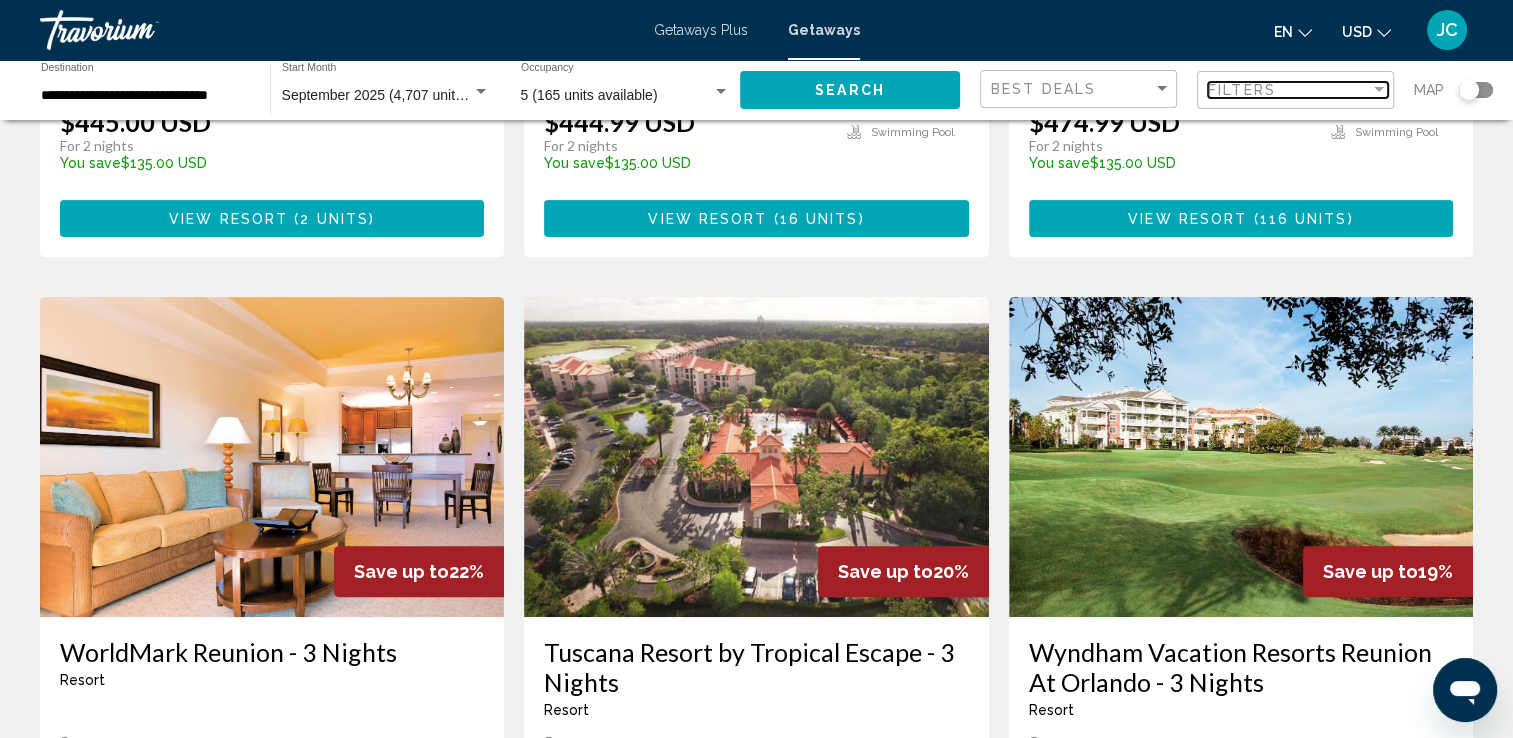 click on "Filters" at bounding box center (1289, 90) 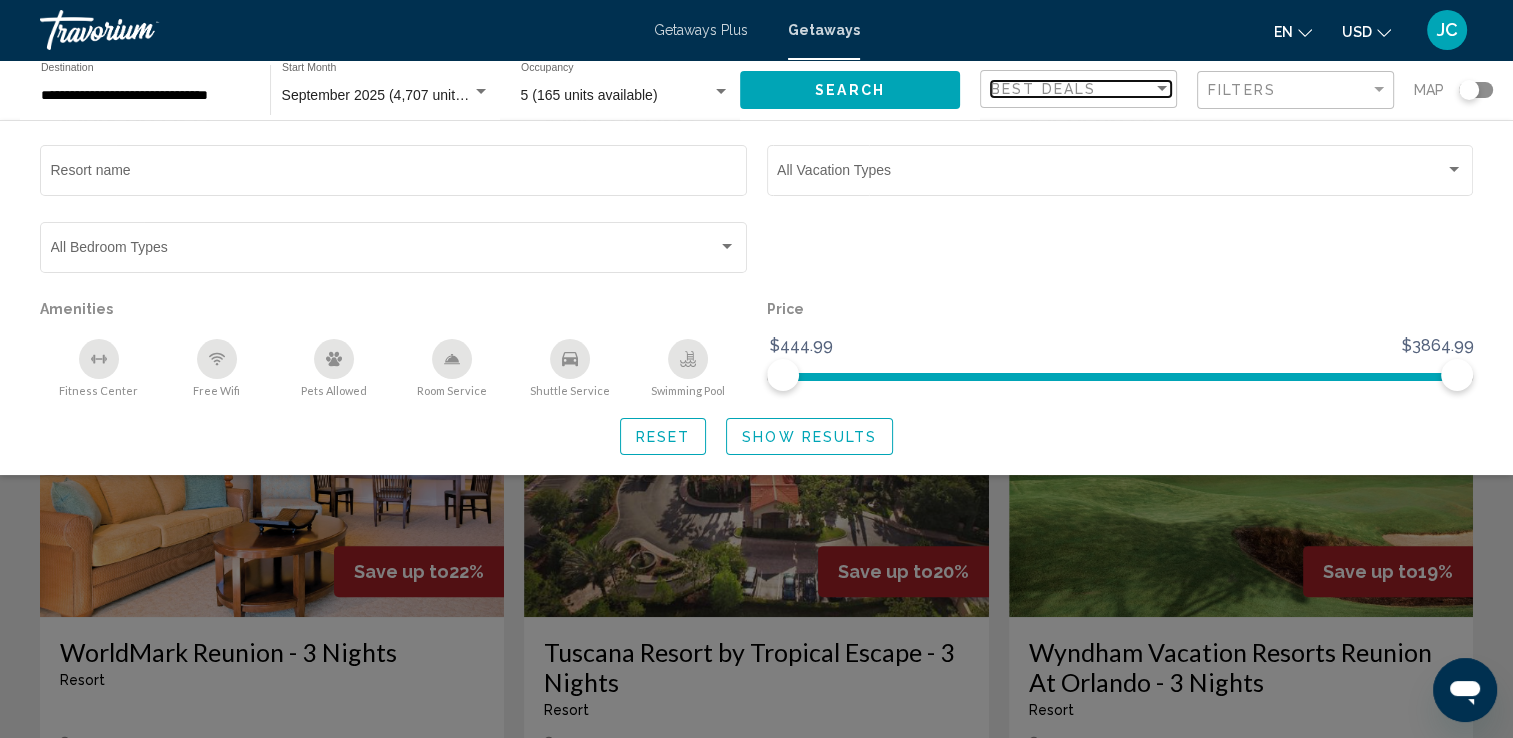 click on "Best Deals" at bounding box center (1043, 89) 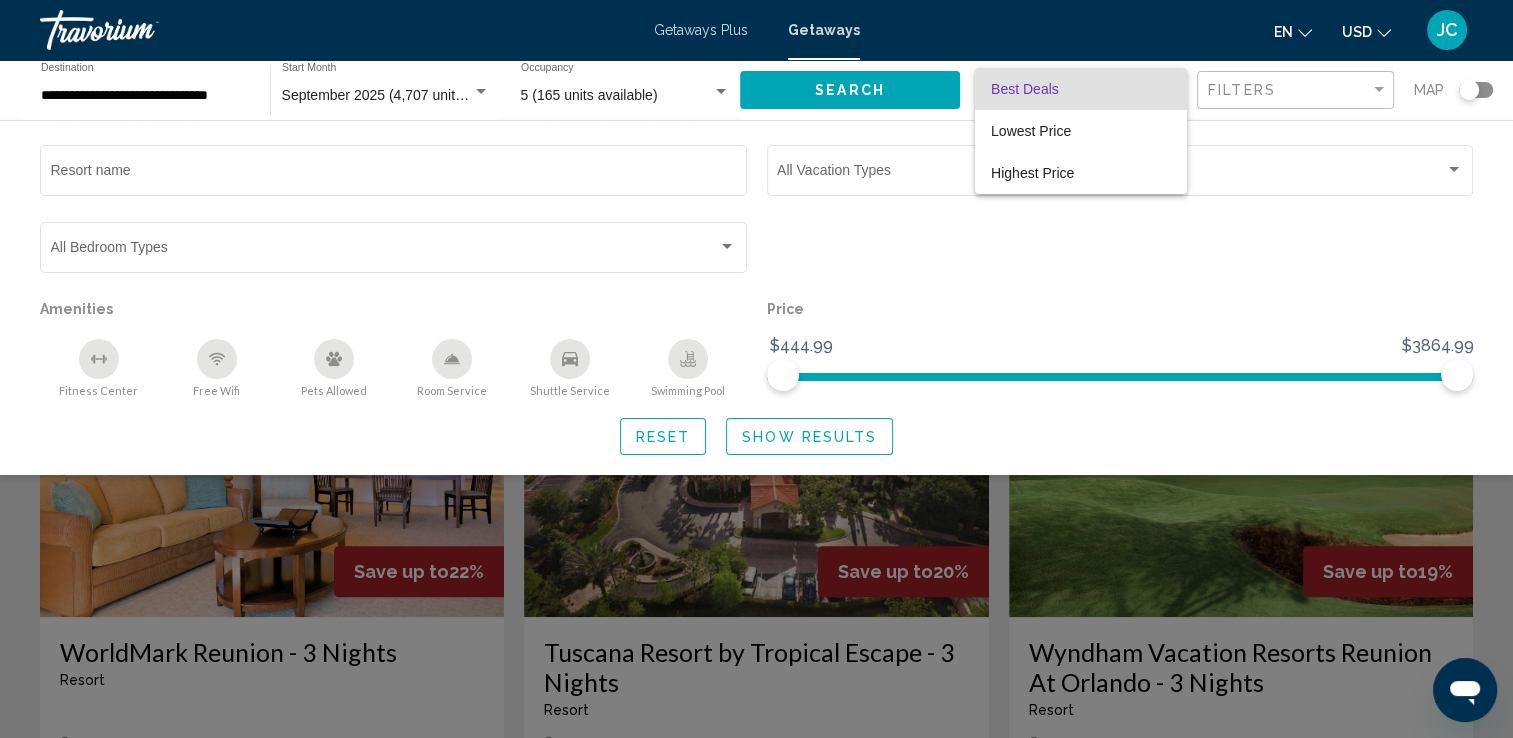 click at bounding box center [756, 369] 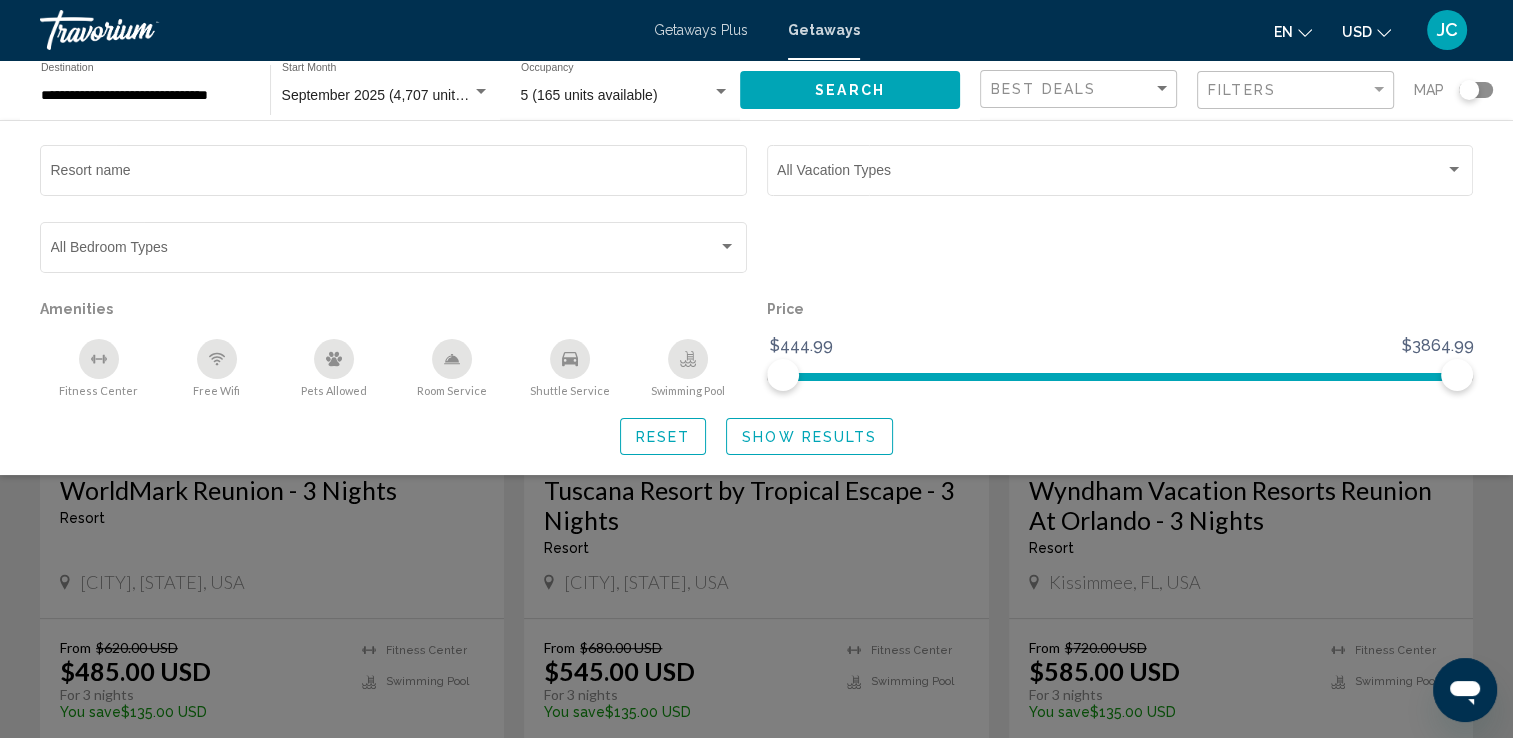 scroll, scrollTop: 787, scrollLeft: 0, axis: vertical 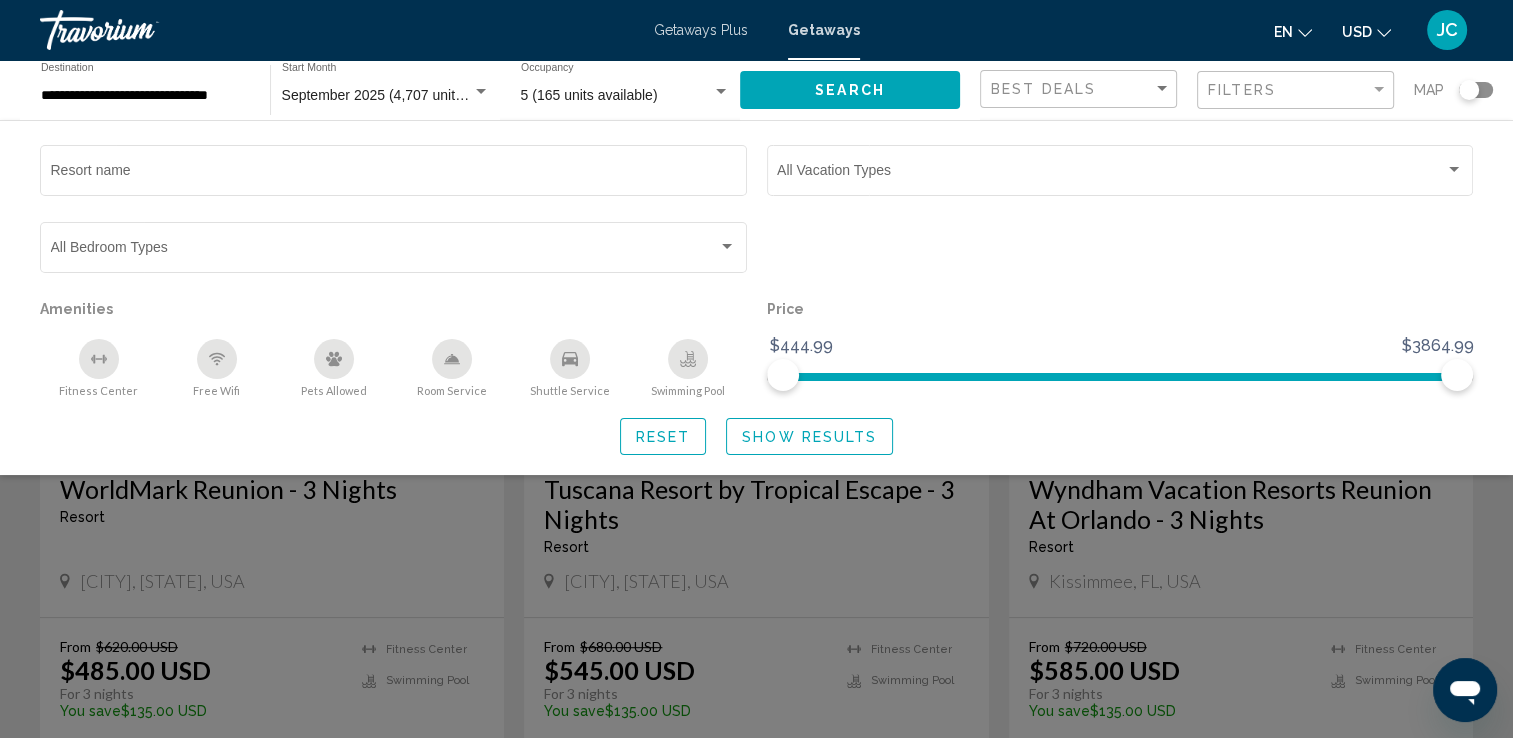 click 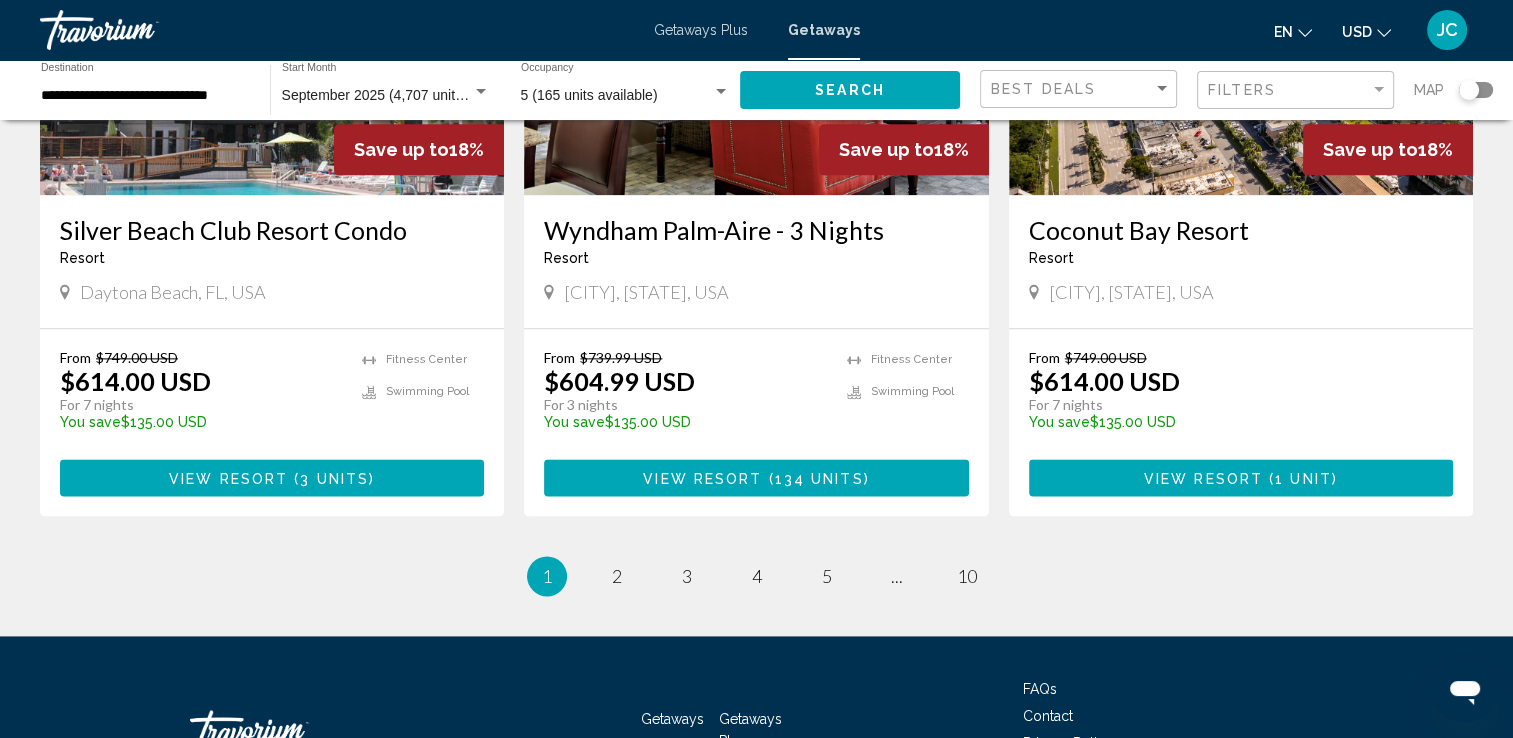 scroll, scrollTop: 2471, scrollLeft: 0, axis: vertical 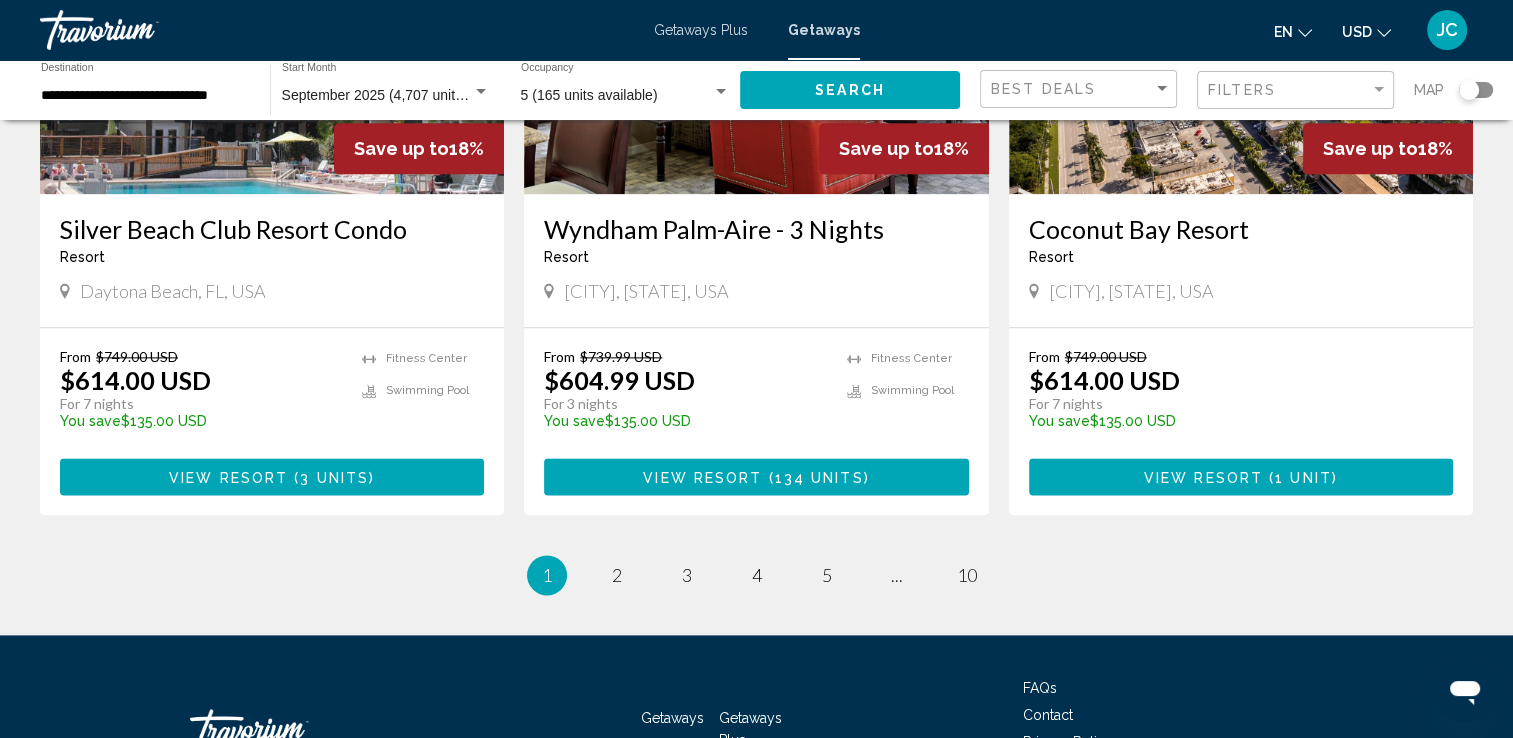 click on "page  2" at bounding box center [617, 575] 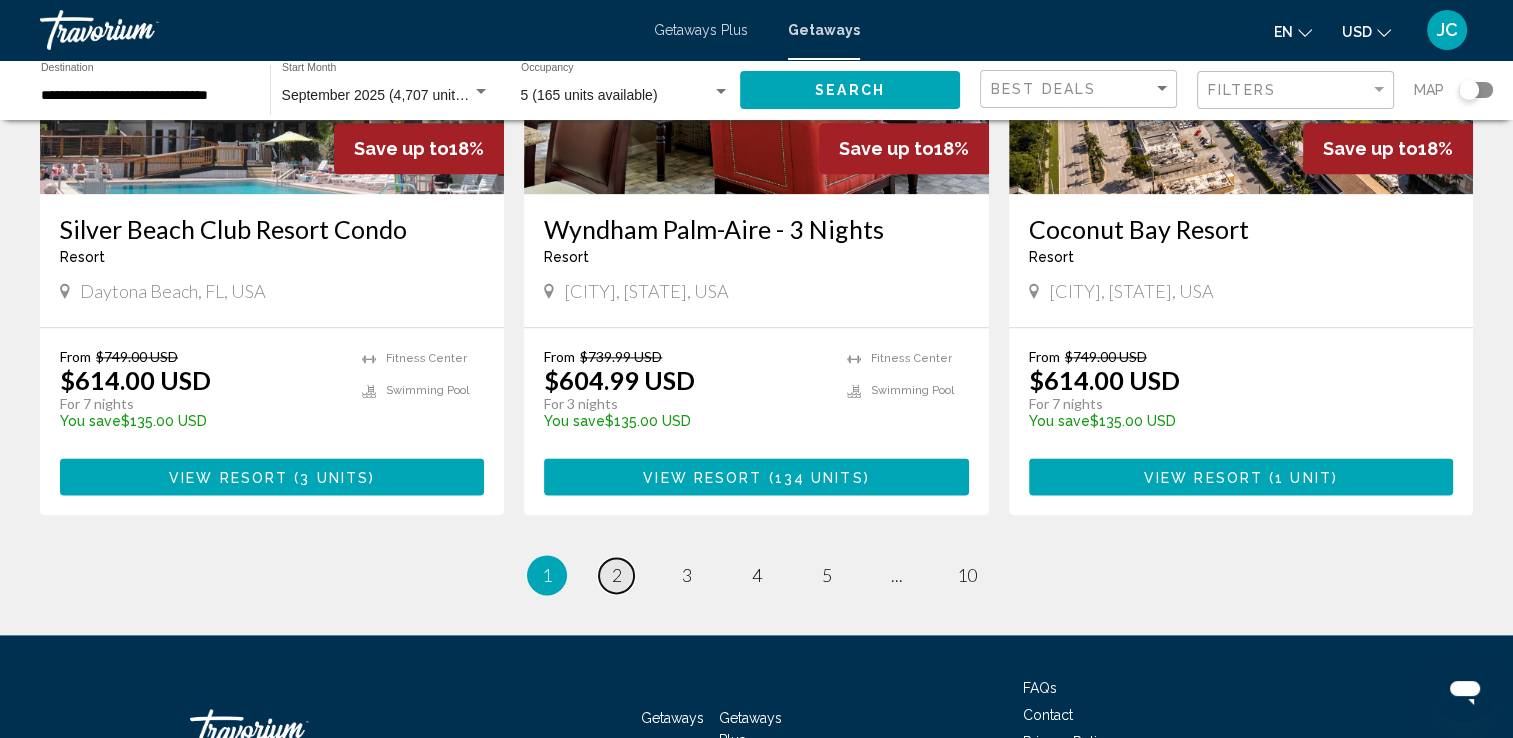 click on "page  2" at bounding box center [616, 575] 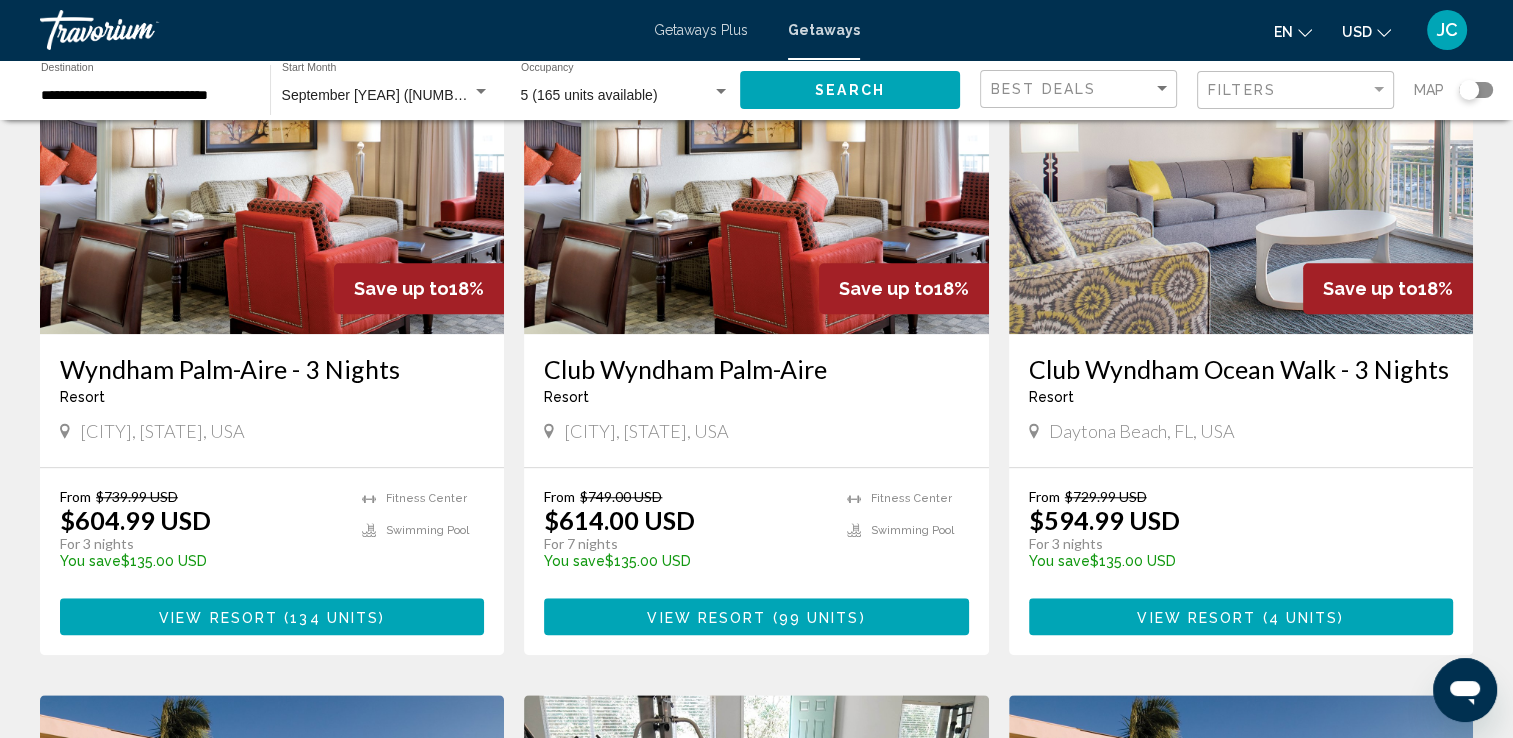 scroll, scrollTop: 1537, scrollLeft: 0, axis: vertical 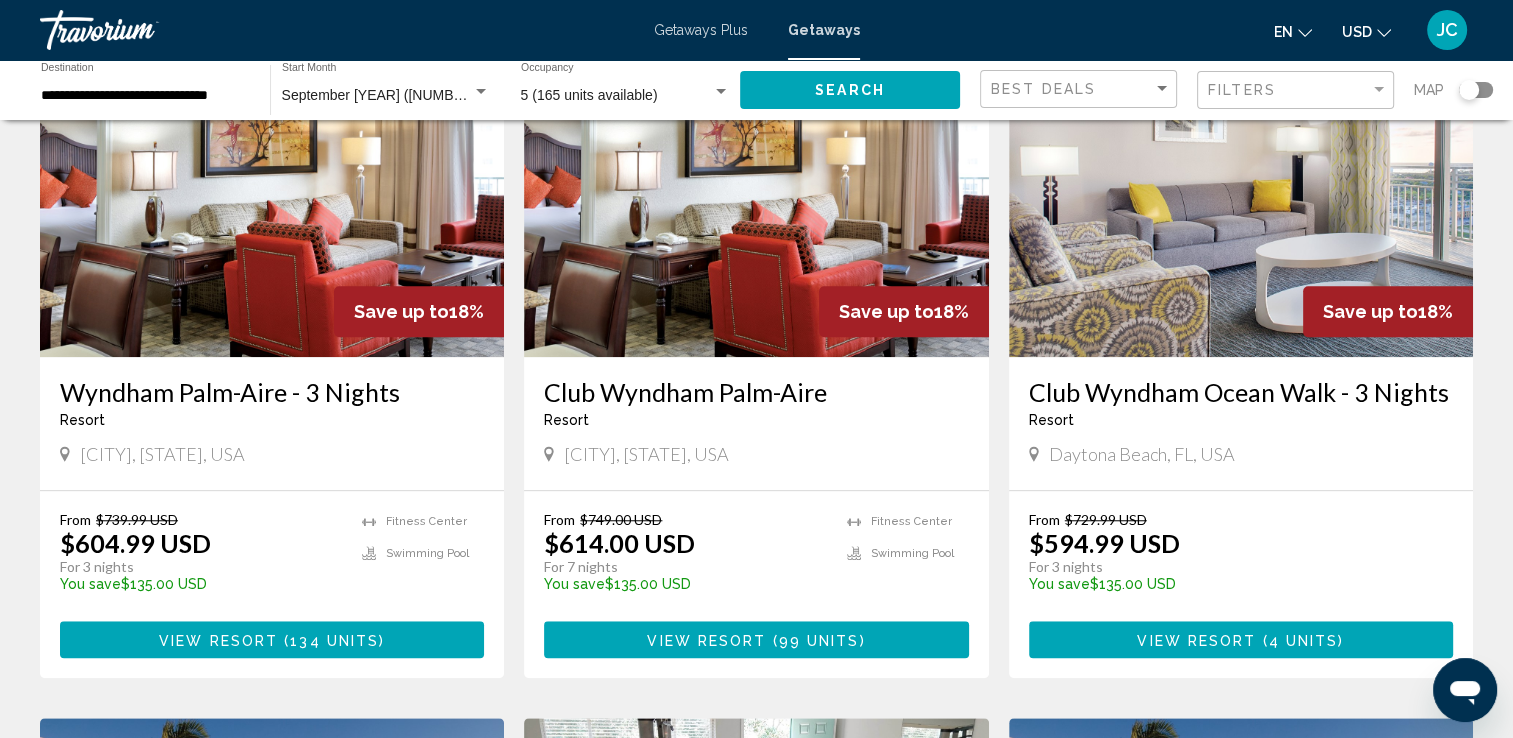 click on "( 99 units )" at bounding box center (815, 640) 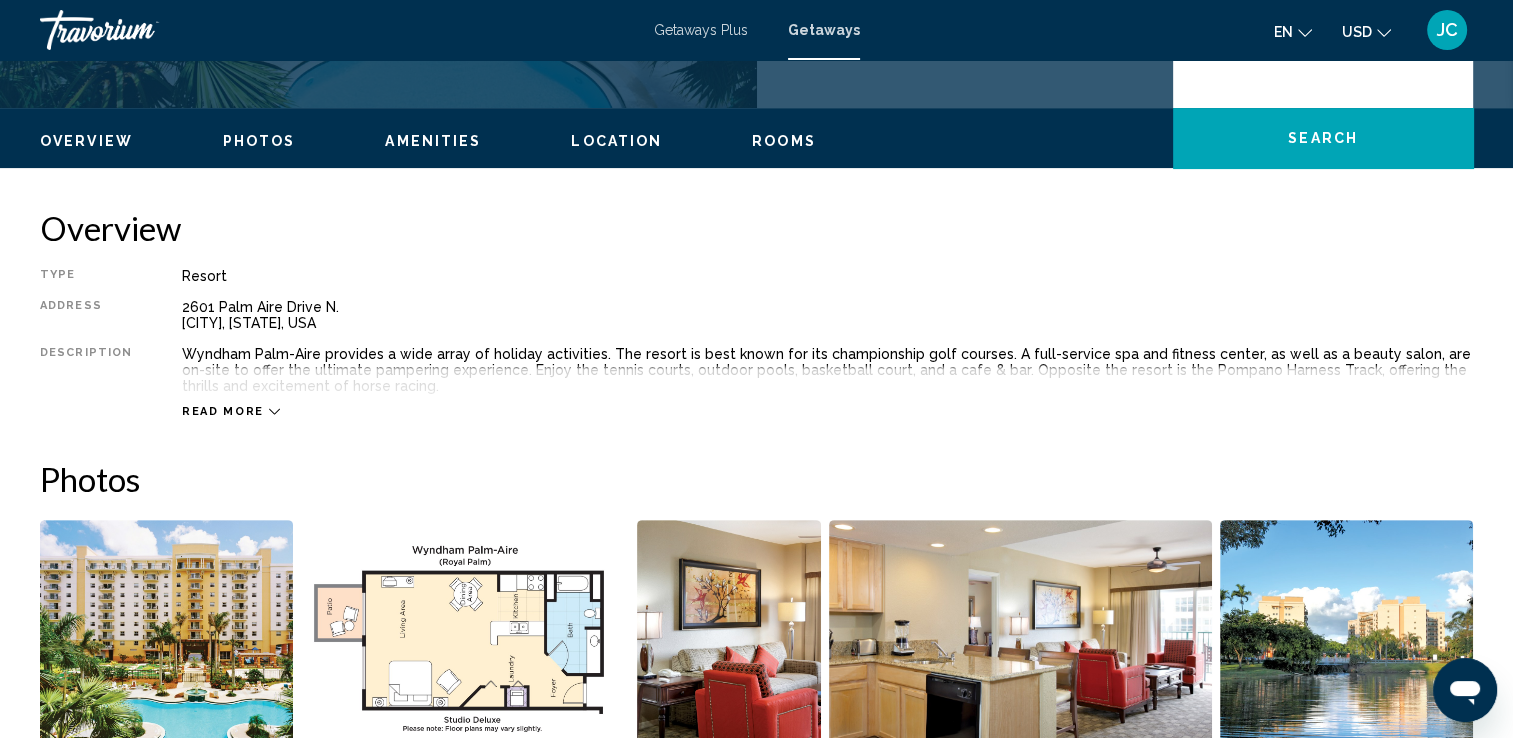 scroll, scrollTop: 549, scrollLeft: 0, axis: vertical 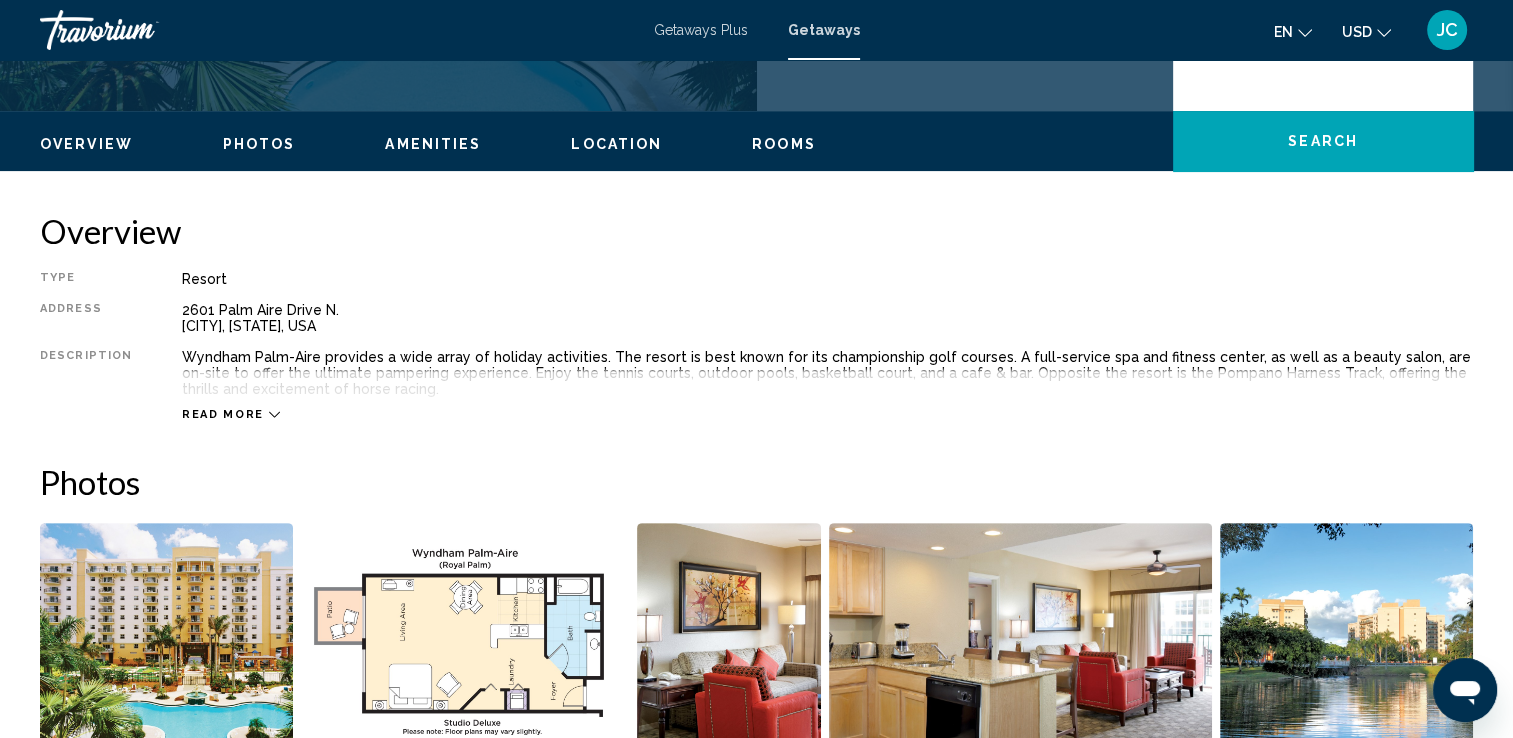click on "Photos" at bounding box center (756, 482) 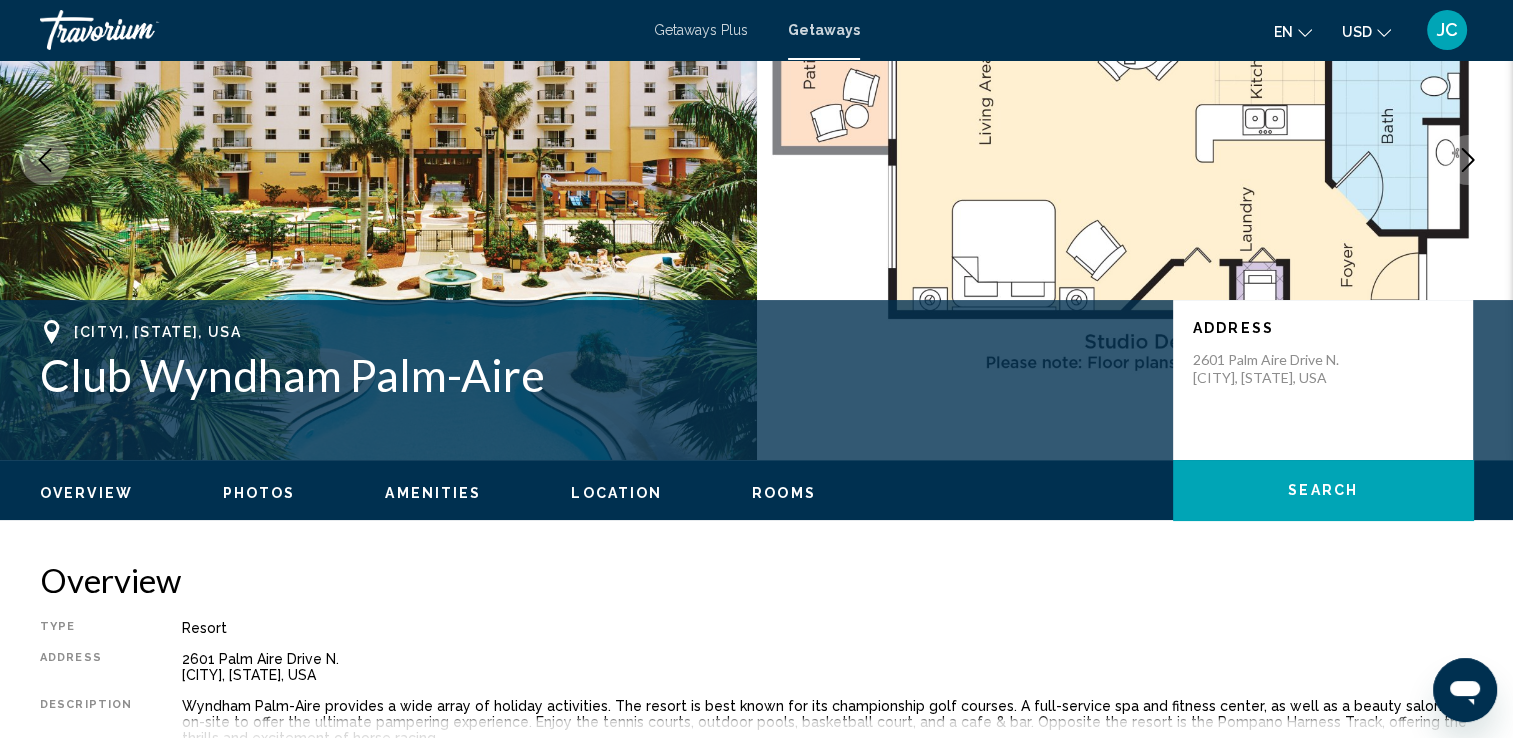 scroll, scrollTop: 196, scrollLeft: 0, axis: vertical 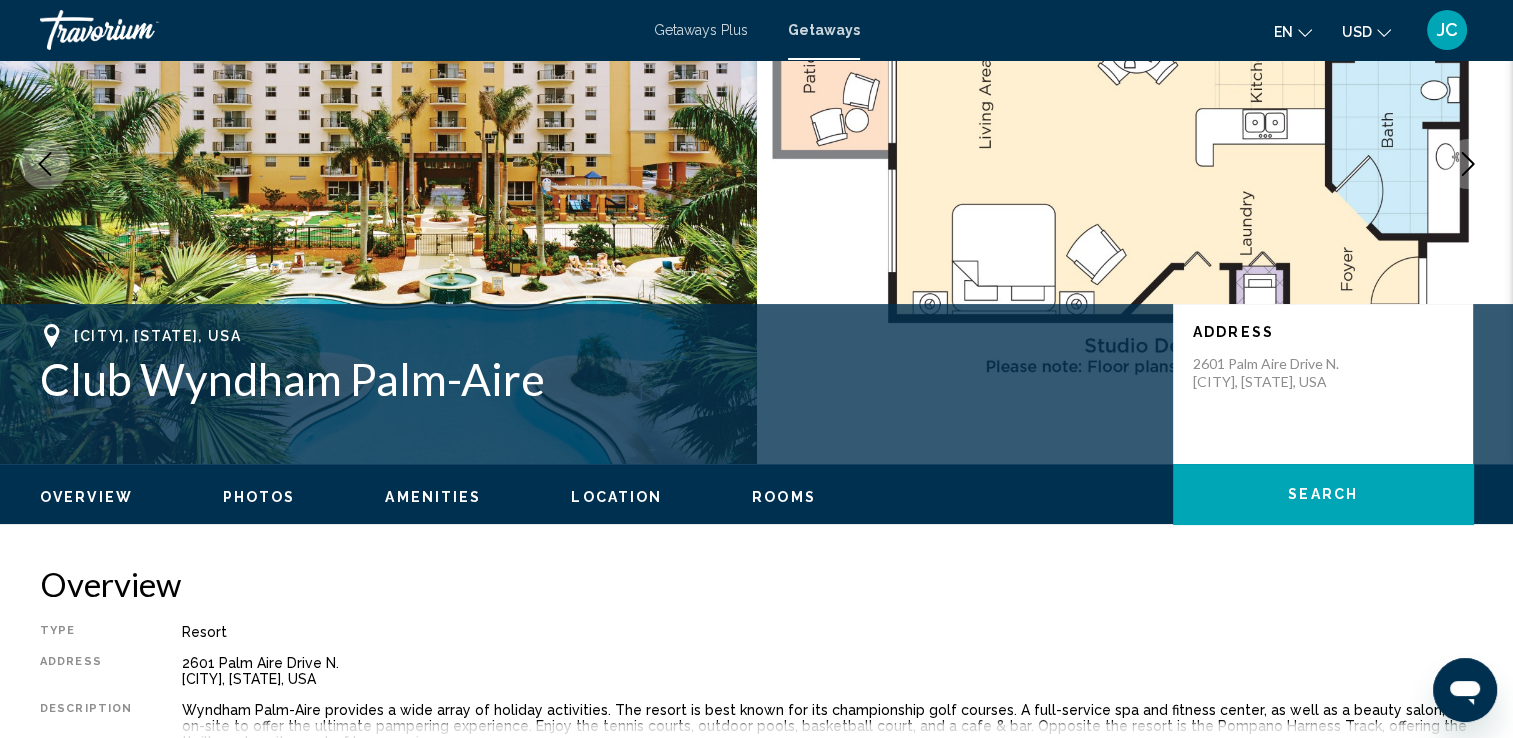 click on "Overview" at bounding box center [86, 497] 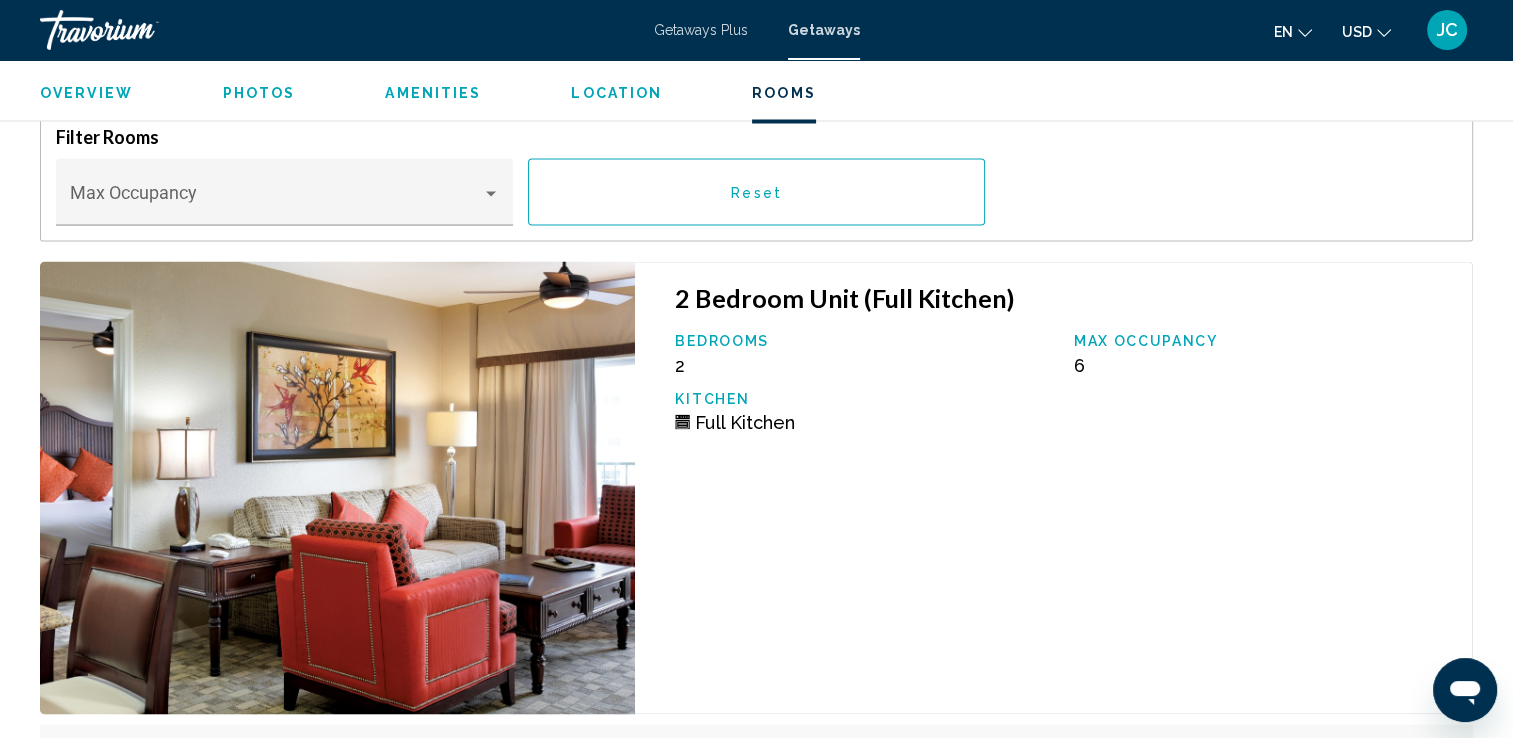 scroll, scrollTop: 3609, scrollLeft: 0, axis: vertical 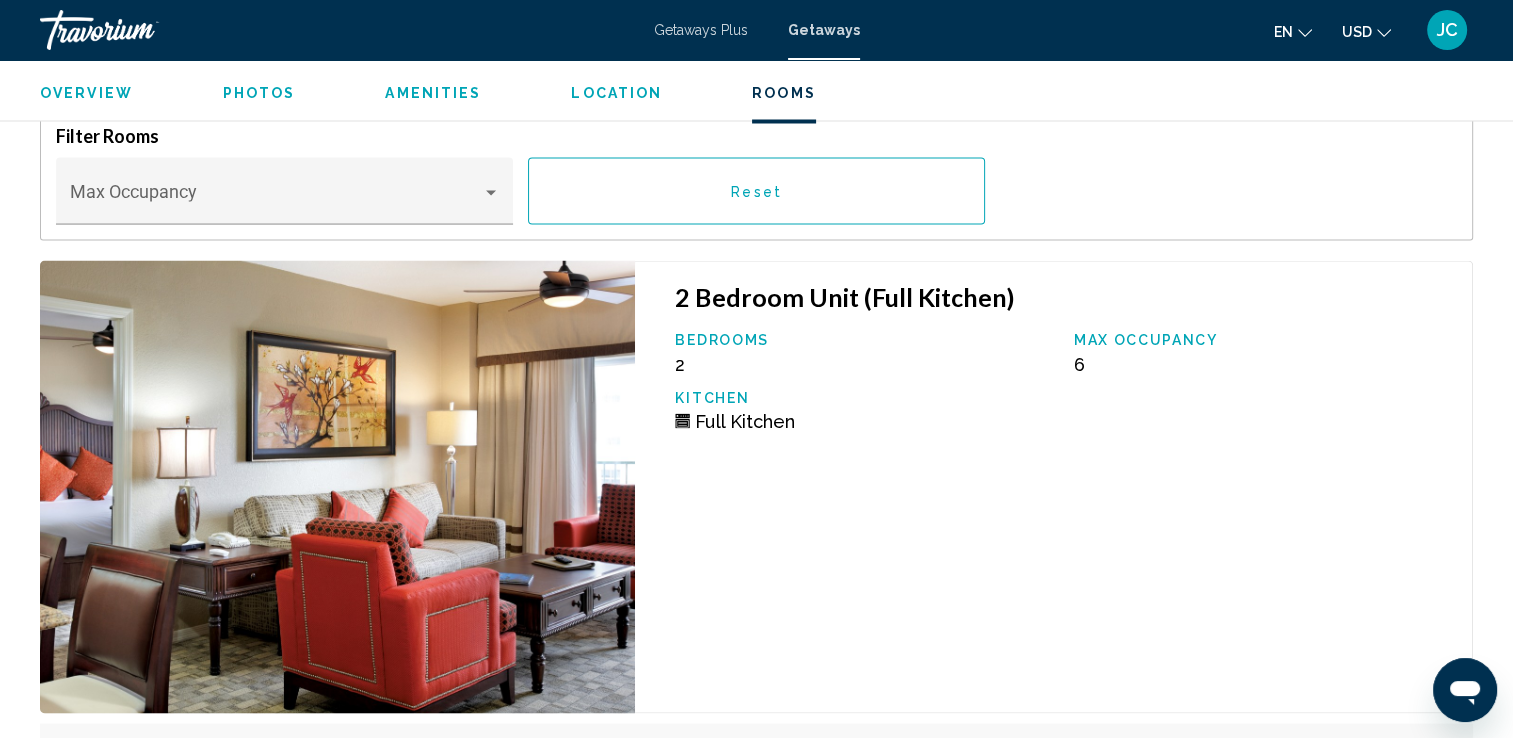 click on "Bedrooms 2 Max Occupancy 6 Kitchen
Full Kitchen" at bounding box center [1063, 388] 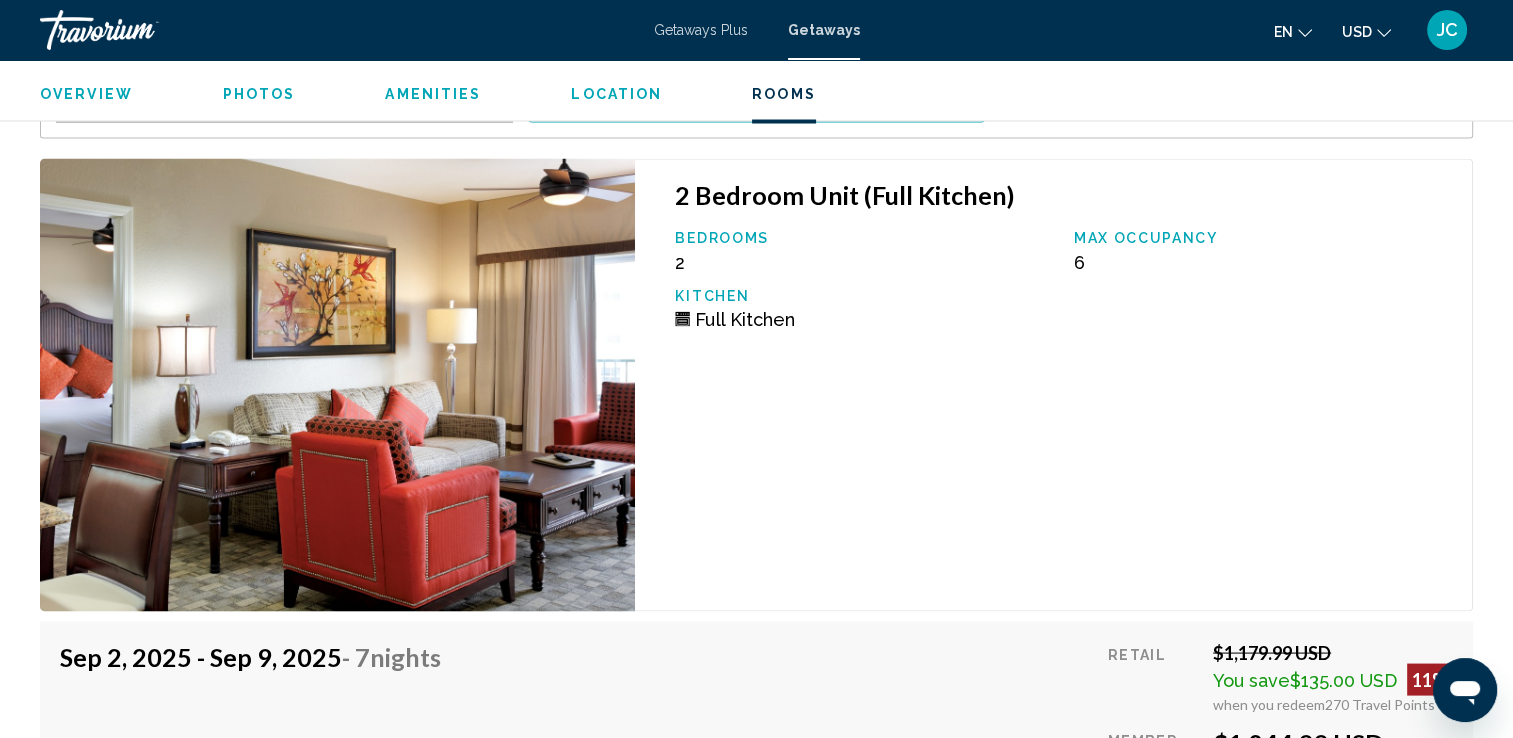 scroll, scrollTop: 3765, scrollLeft: 0, axis: vertical 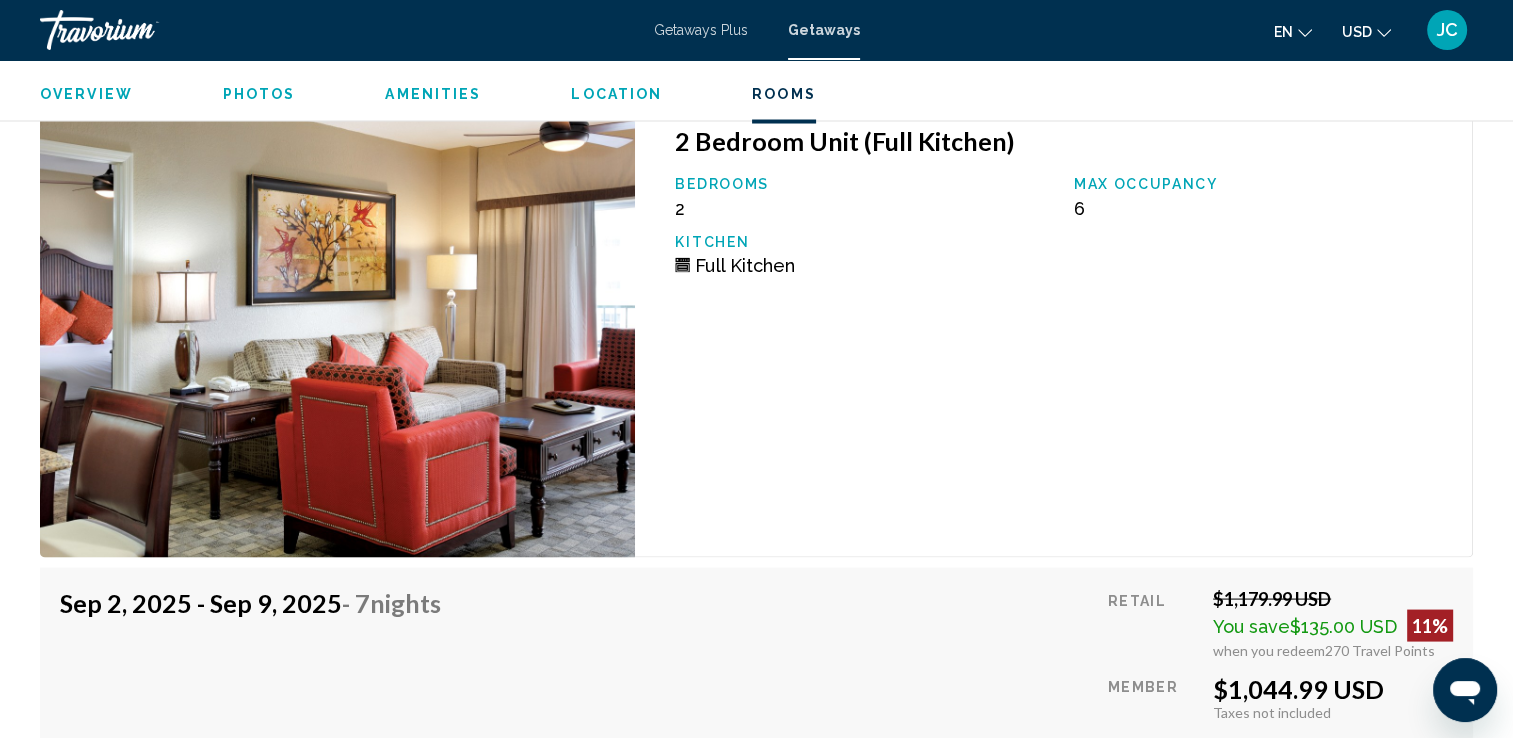 click at bounding box center [337, 331] 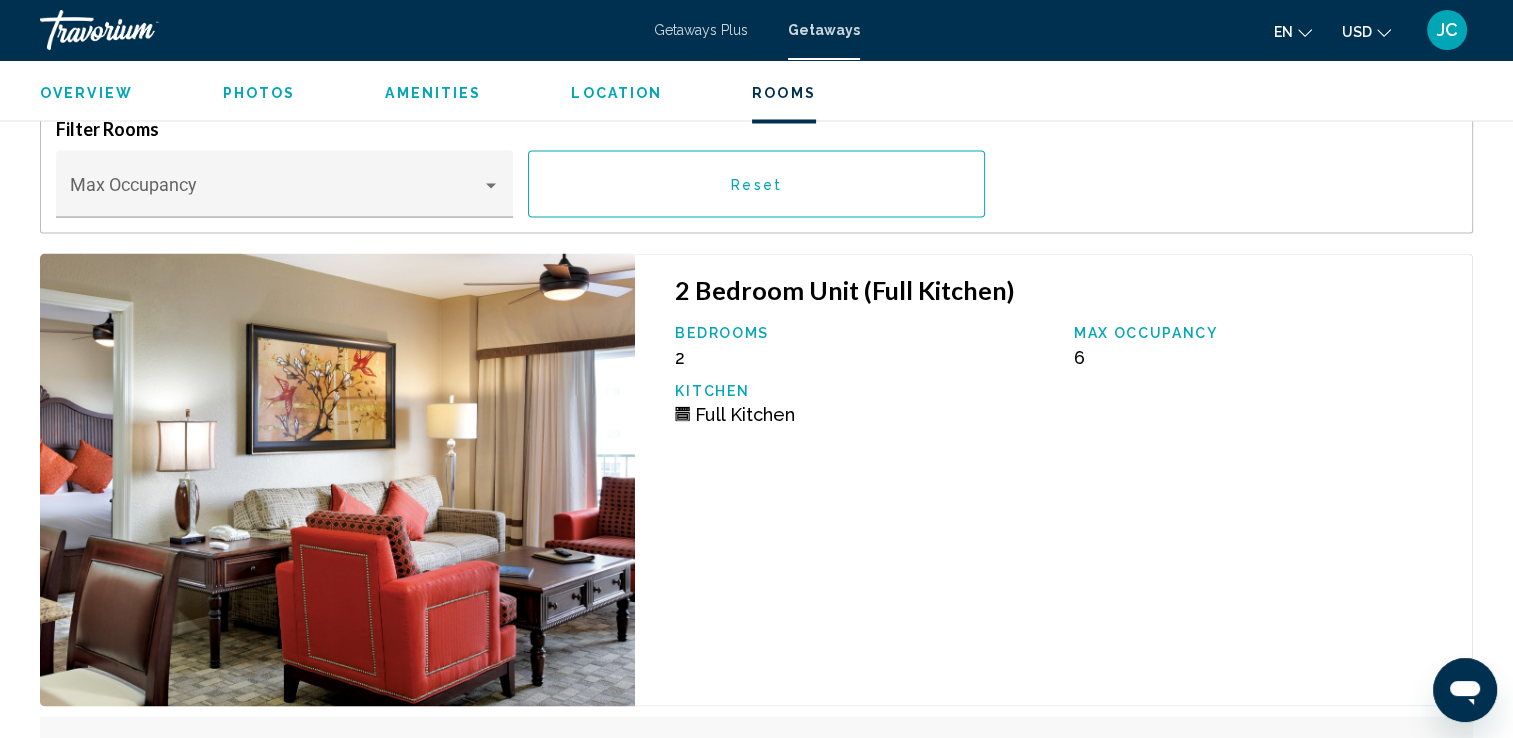 scroll, scrollTop: 3615, scrollLeft: 0, axis: vertical 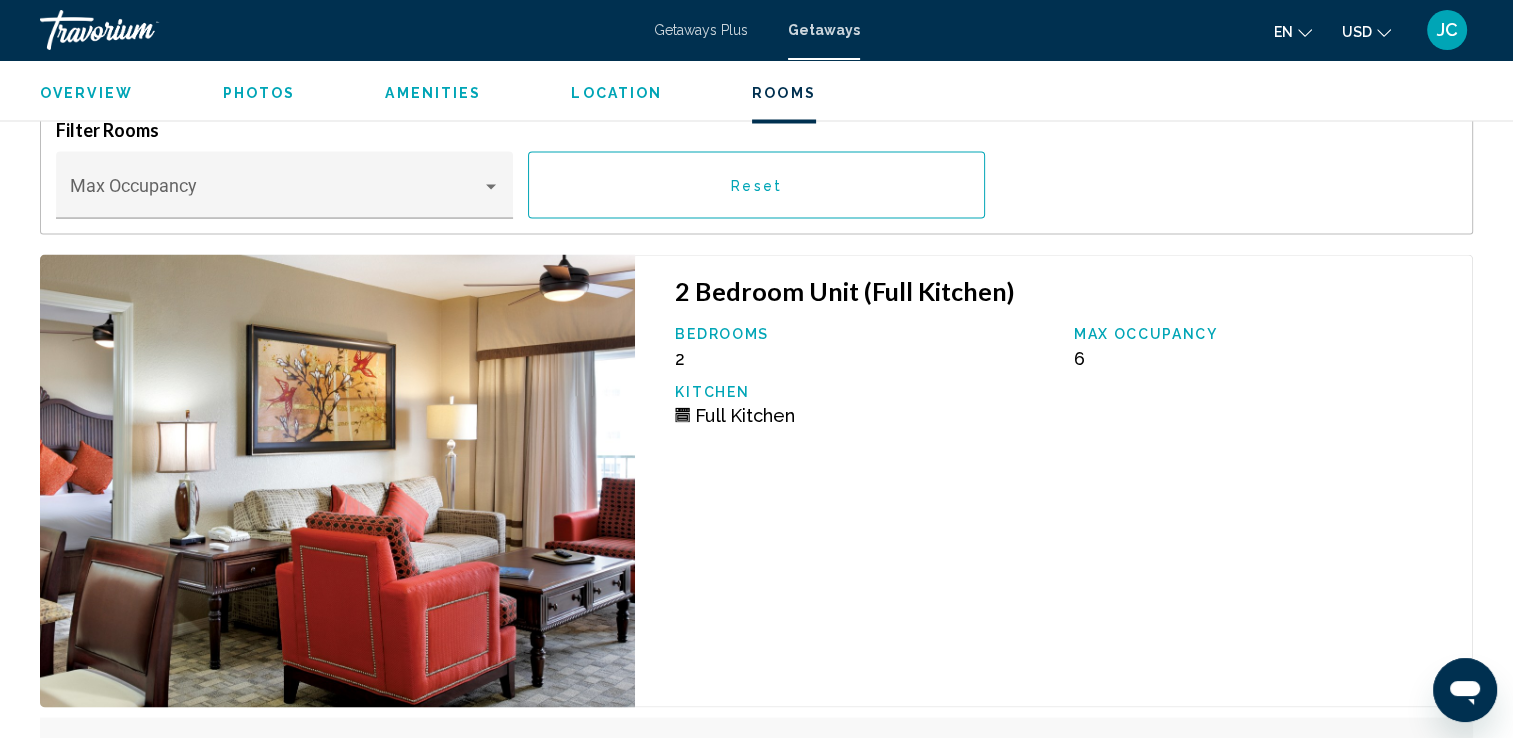 click on "Bedrooms 2 Max Occupancy 6 Kitchen
Full Kitchen" at bounding box center [1063, 382] 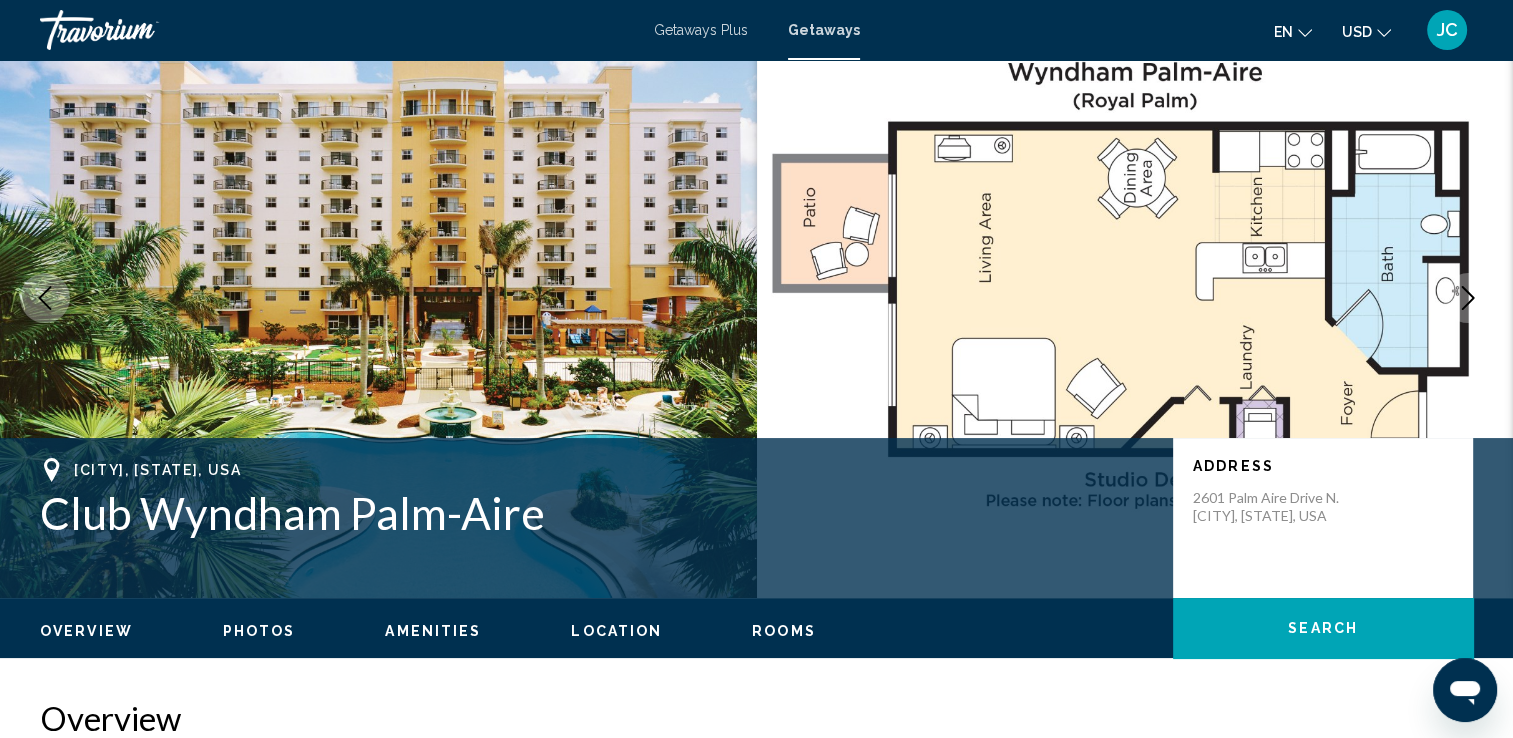 scroll, scrollTop: 87, scrollLeft: 0, axis: vertical 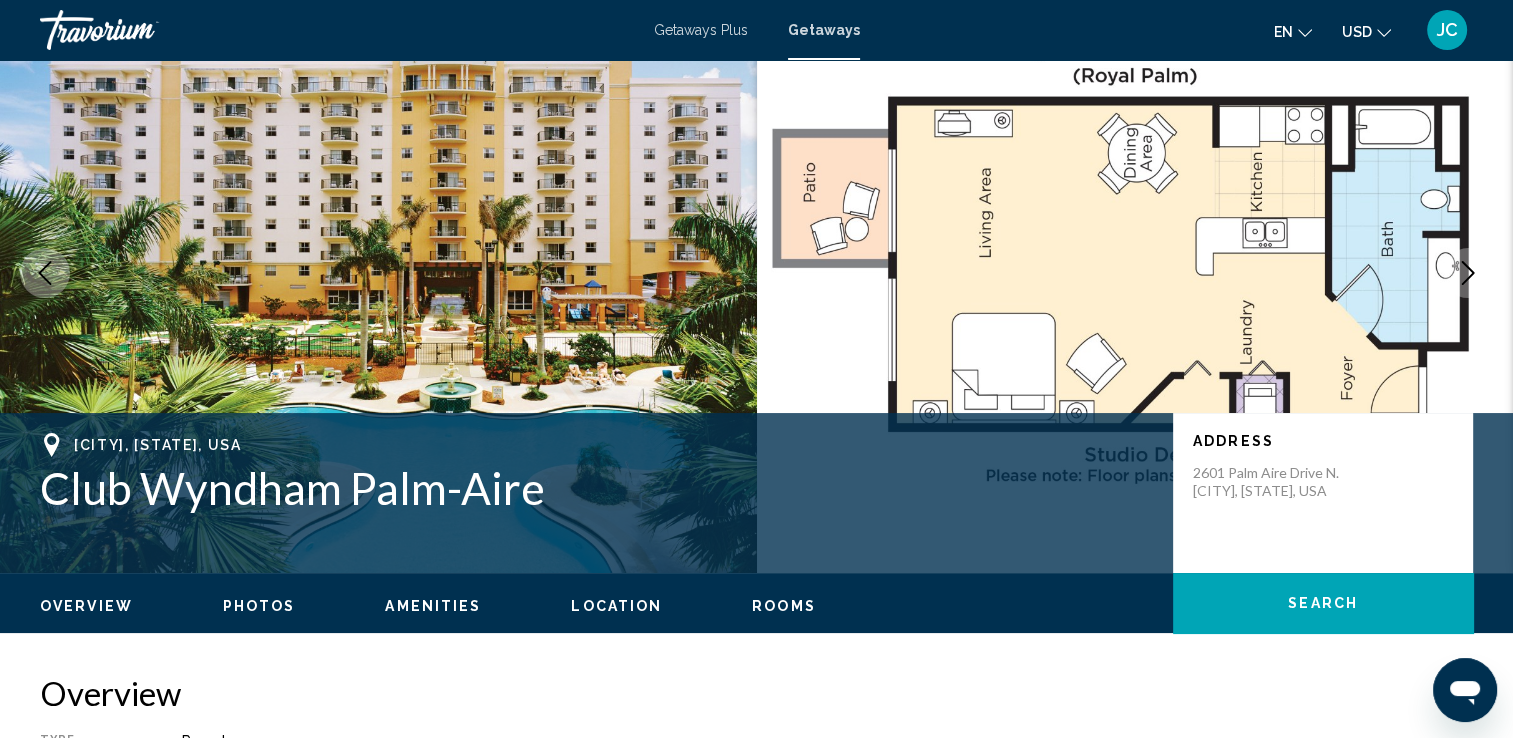 click on "Photos" at bounding box center [259, 606] 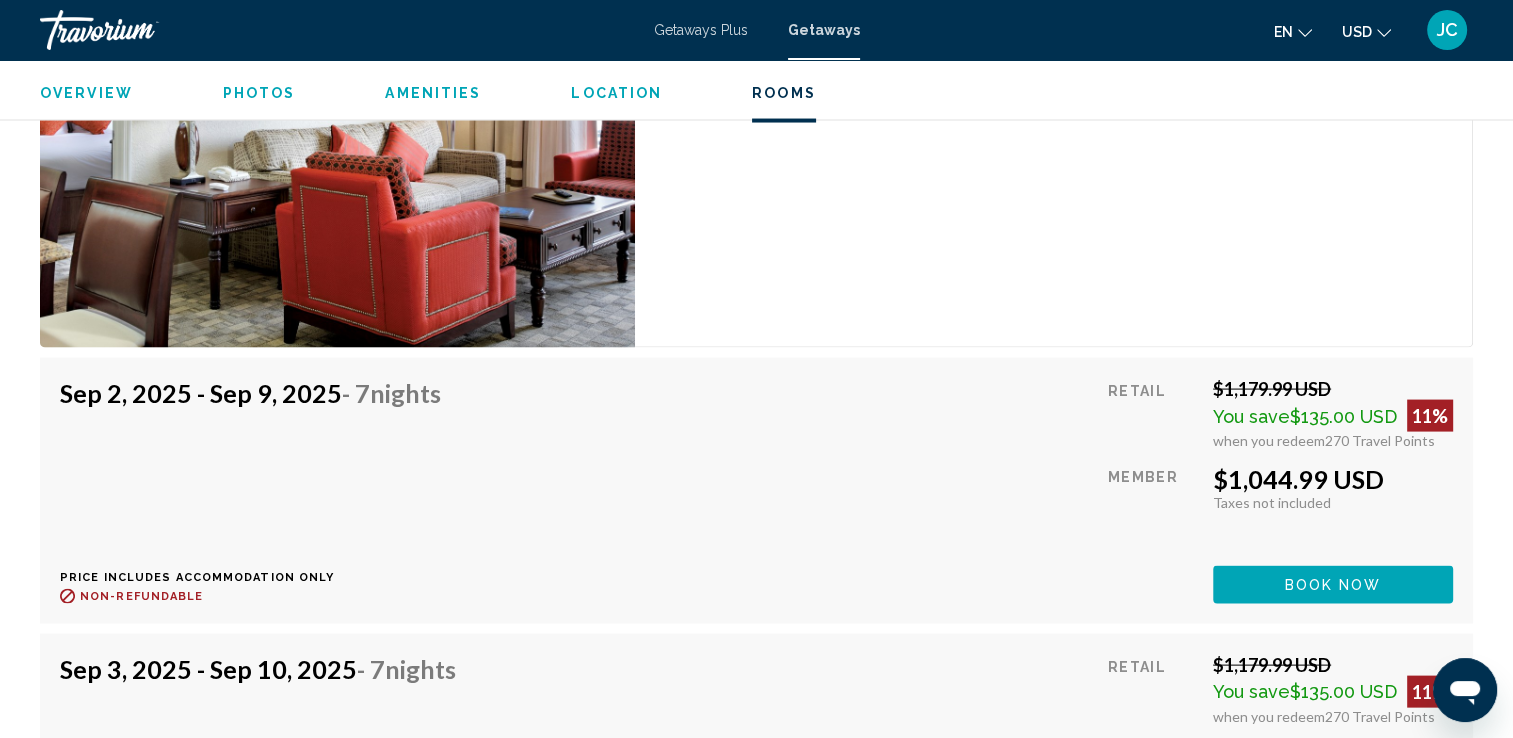 scroll, scrollTop: 3973, scrollLeft: 0, axis: vertical 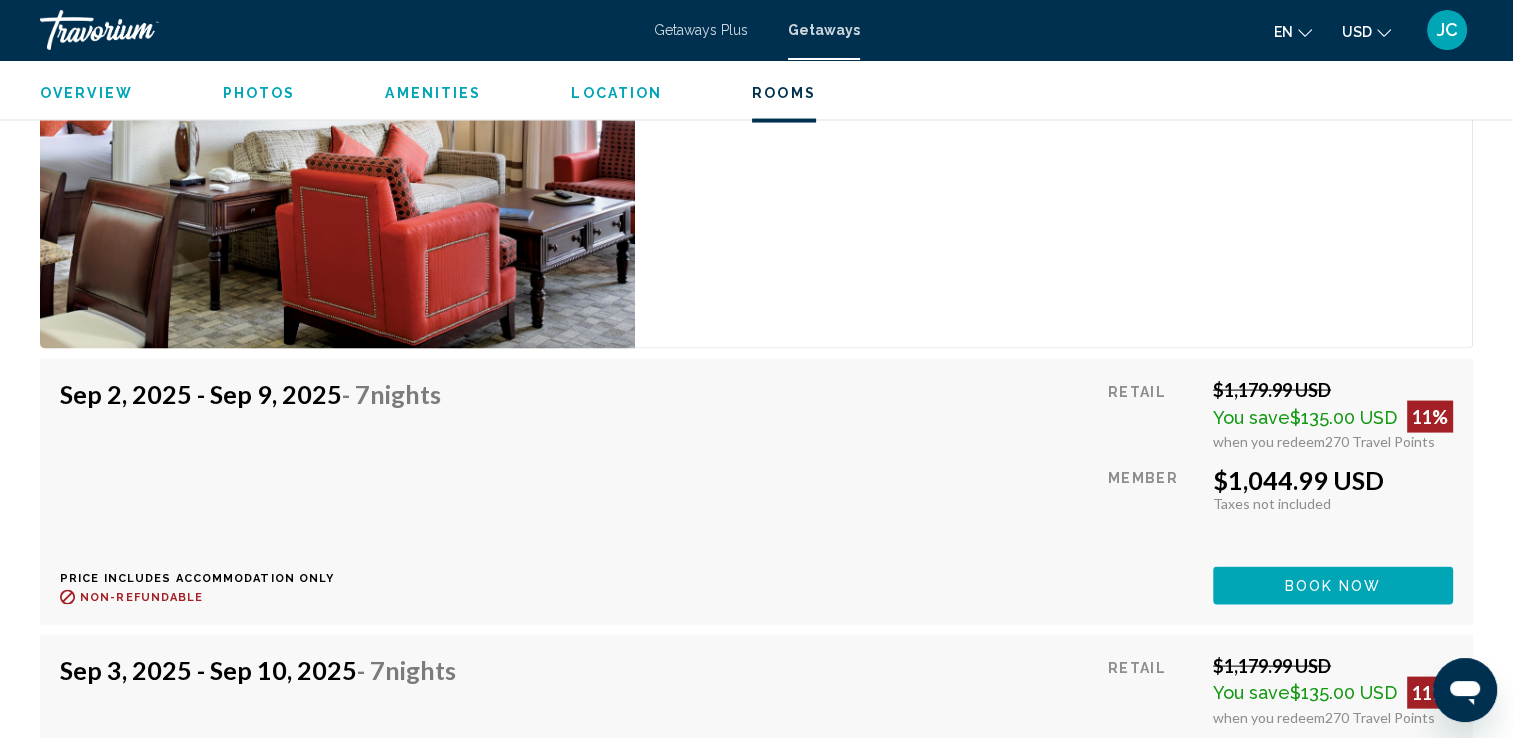 click on "Book now" at bounding box center (1333, 585) 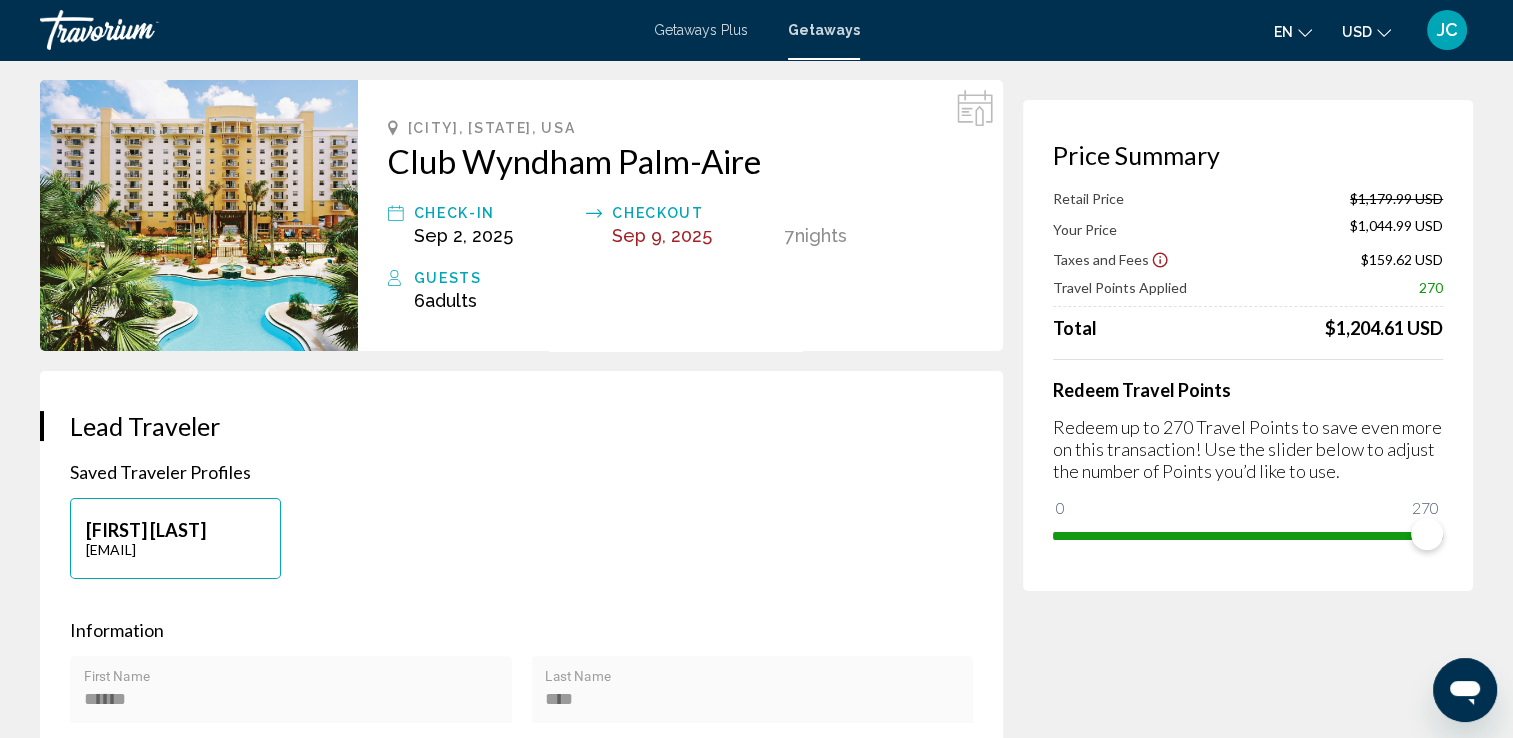 scroll, scrollTop: 95, scrollLeft: 0, axis: vertical 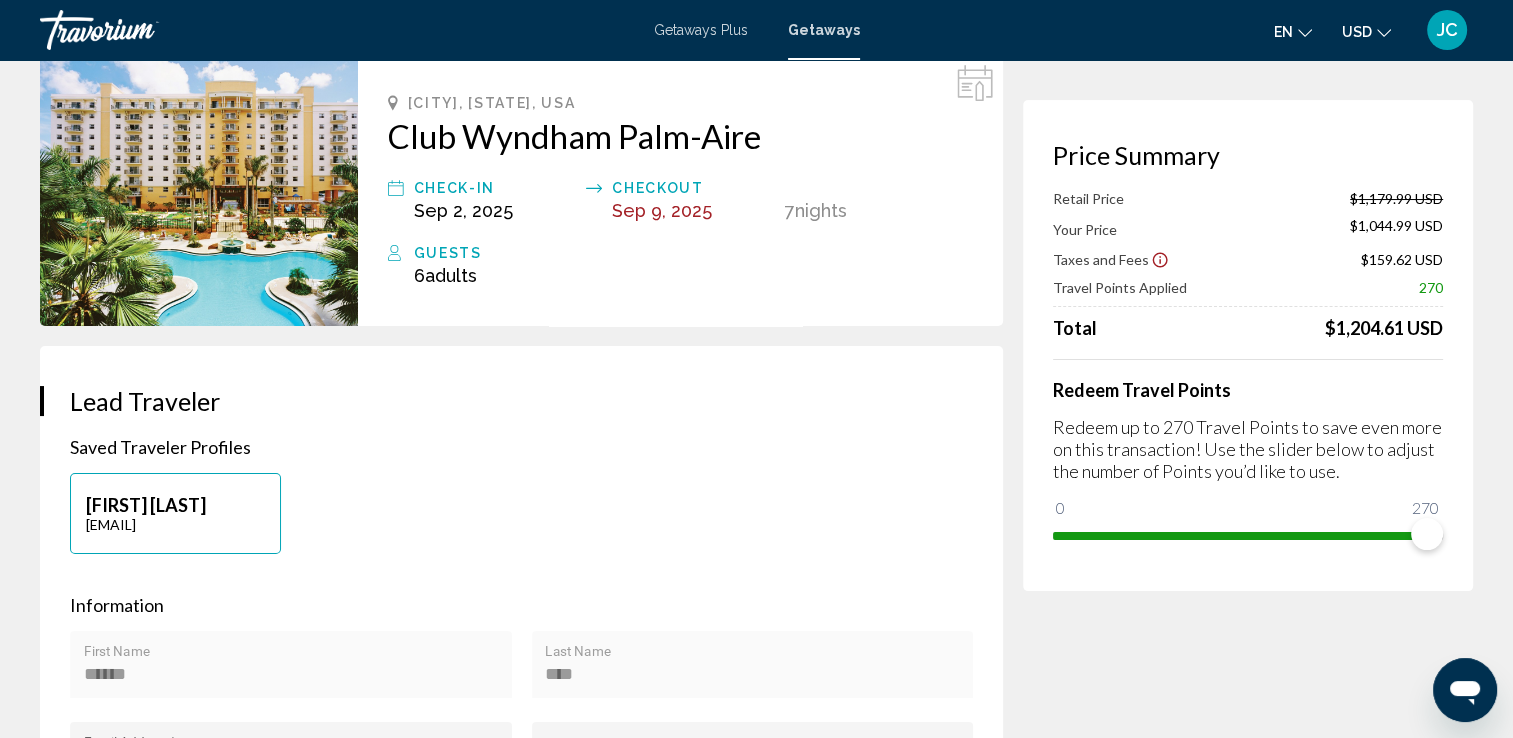 click on "Price Summary Retail Price  $1,179.99 USD  Your Price $1,044.99 USD Taxes and Fees
$159.62 USD  Travel Points Applied 270 Total  $1,204.61 USD  Redeem  Travel Points Redeem up to 270  Travel Points to save even more on this transaction! Use the slider below to adjust the number of Points you’d like to use. 0 270 270" at bounding box center (1248, 2222) 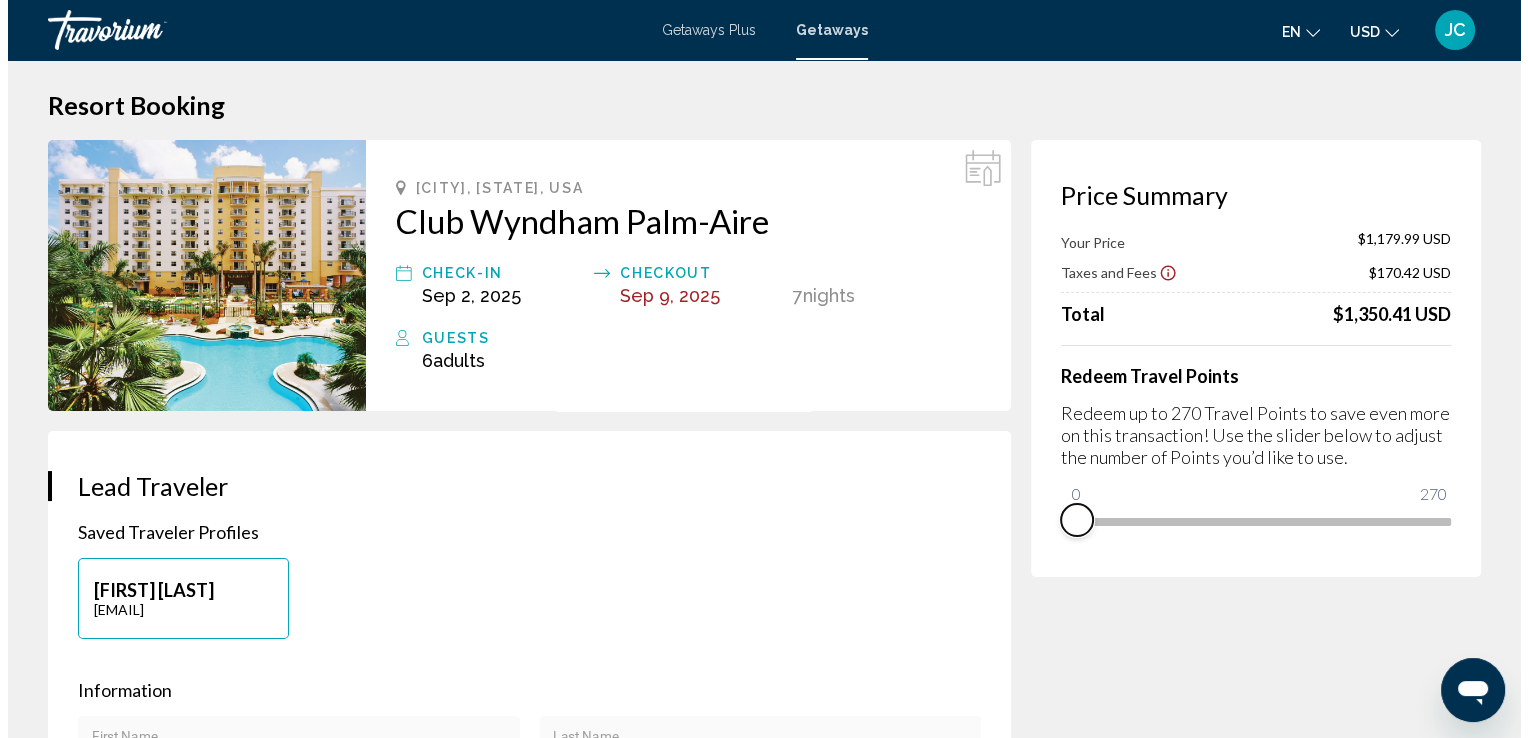 scroll, scrollTop: 0, scrollLeft: 0, axis: both 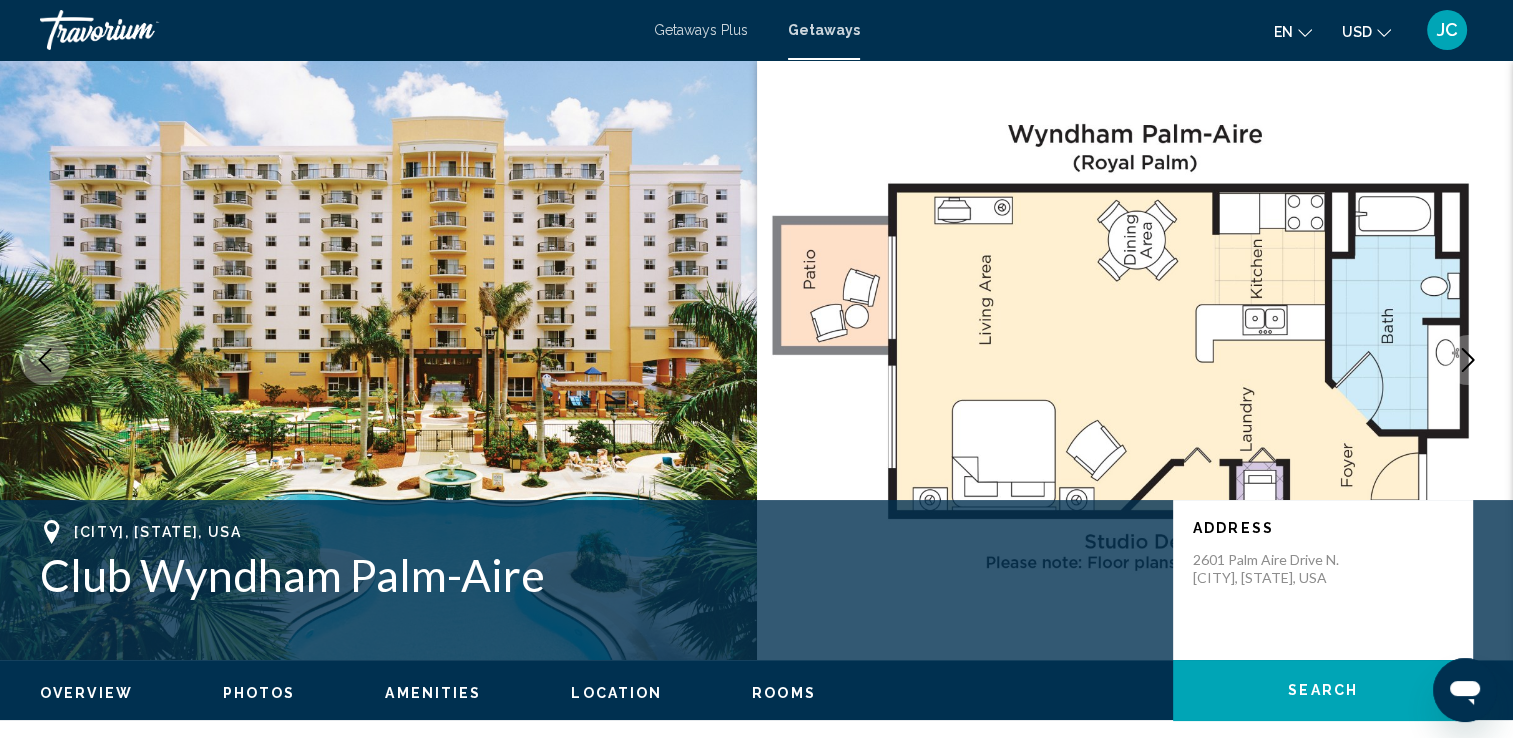 type 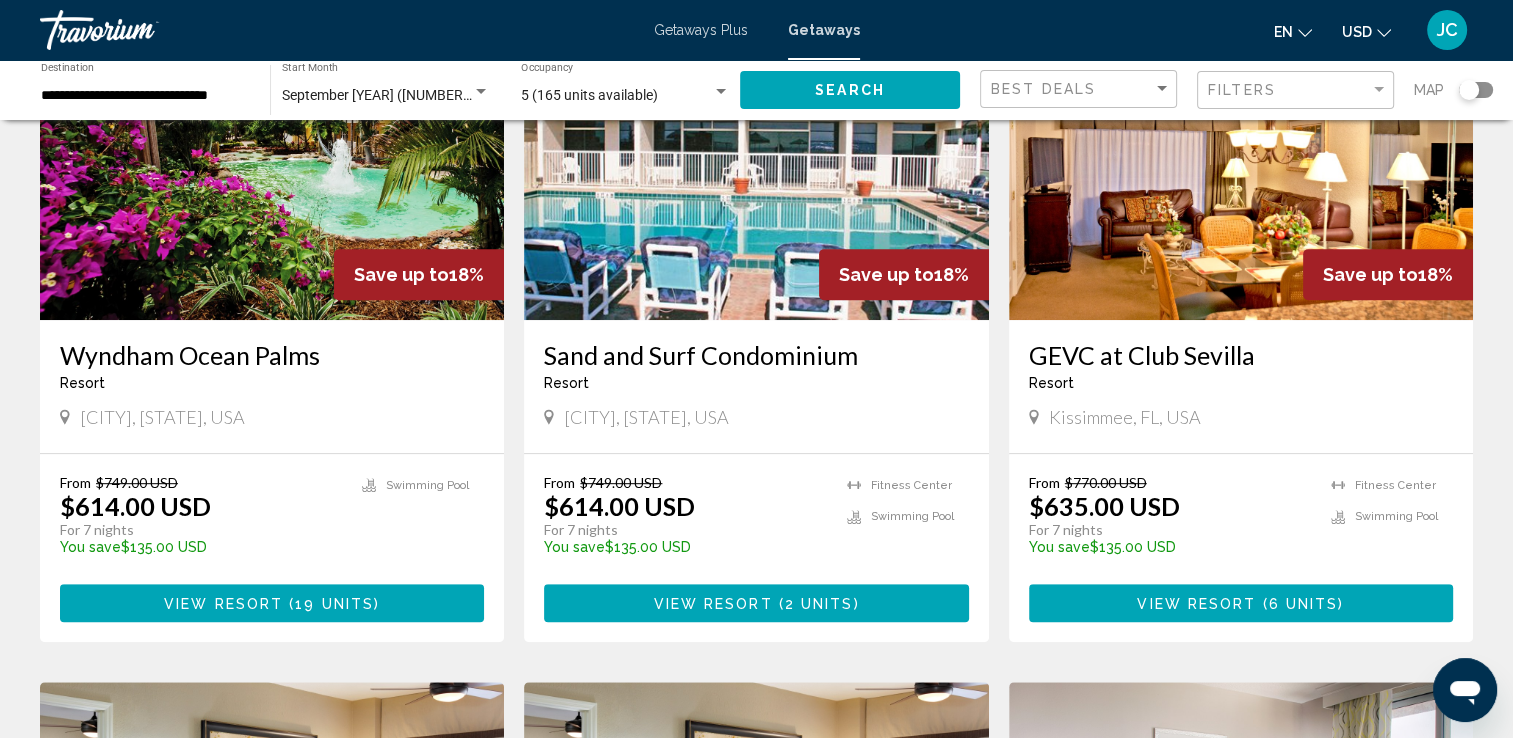 scroll, scrollTop: 895, scrollLeft: 0, axis: vertical 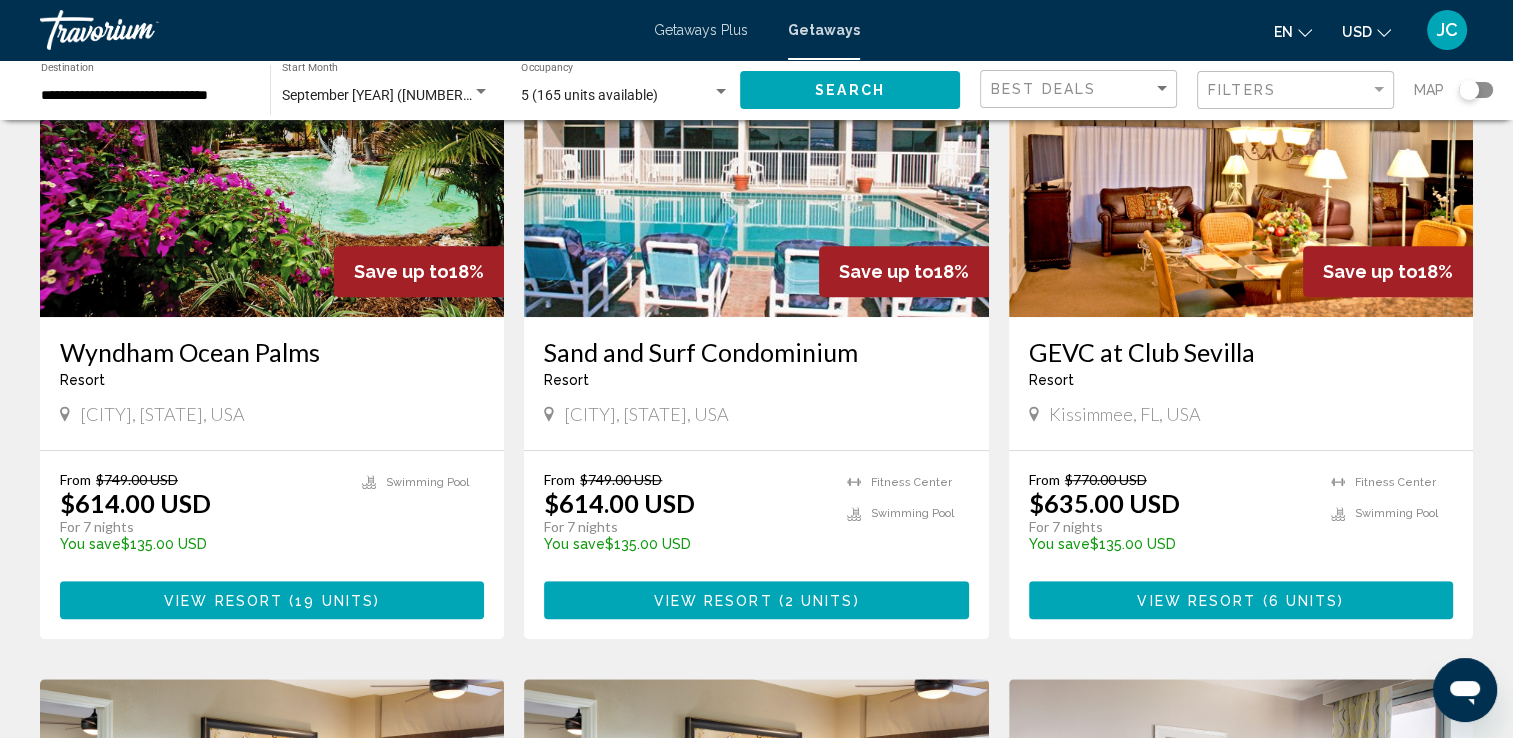 click at bounding box center (1241, 157) 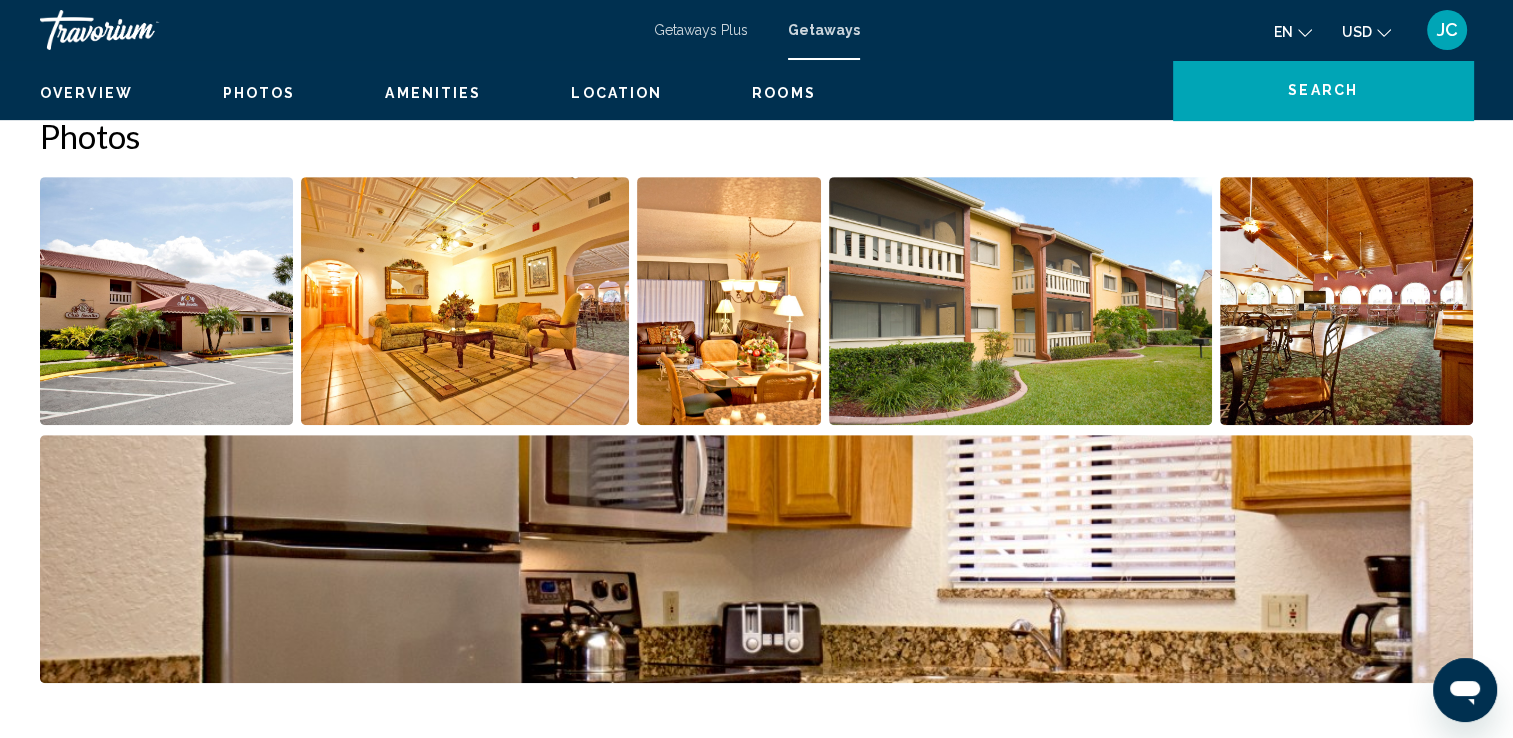 scroll, scrollTop: 0, scrollLeft: 0, axis: both 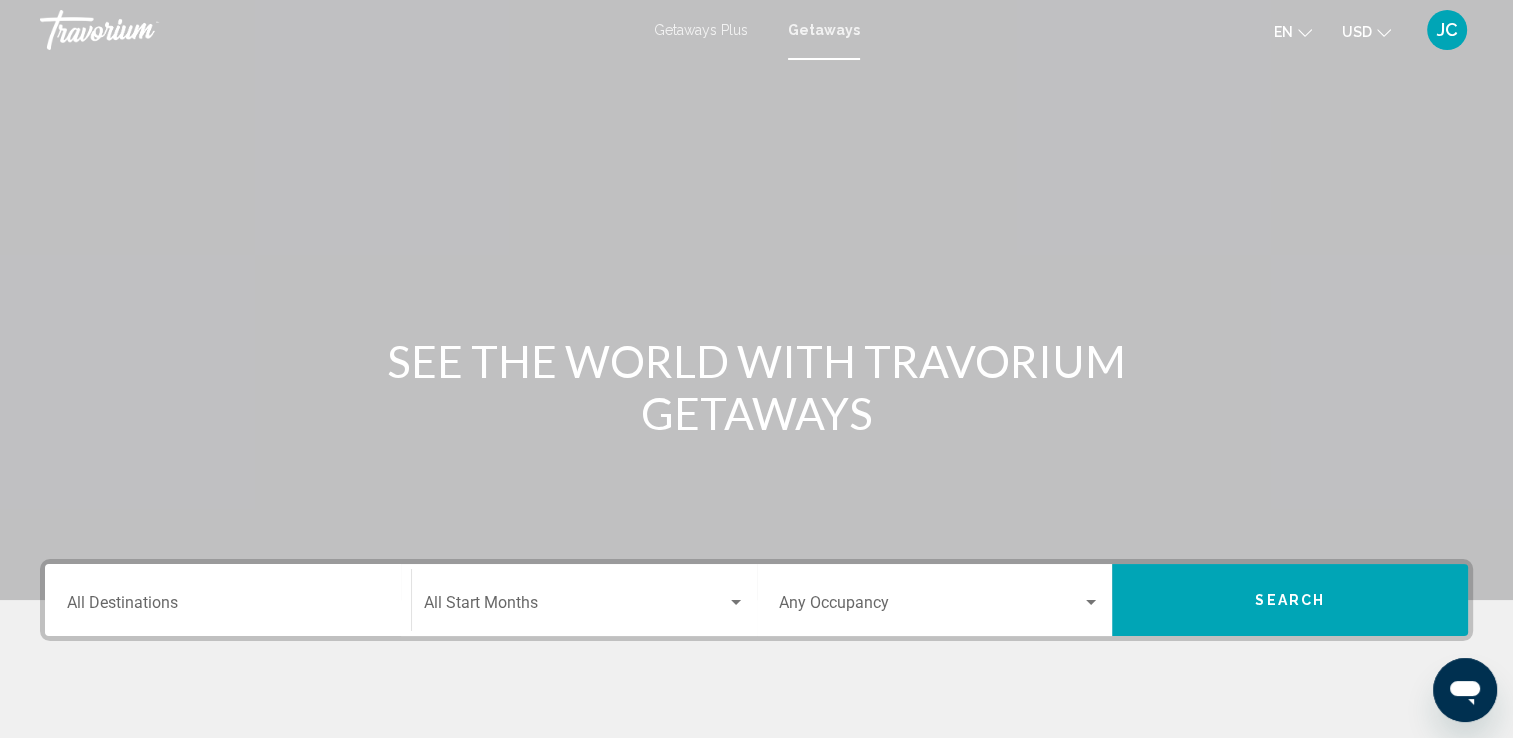 click at bounding box center [931, 607] 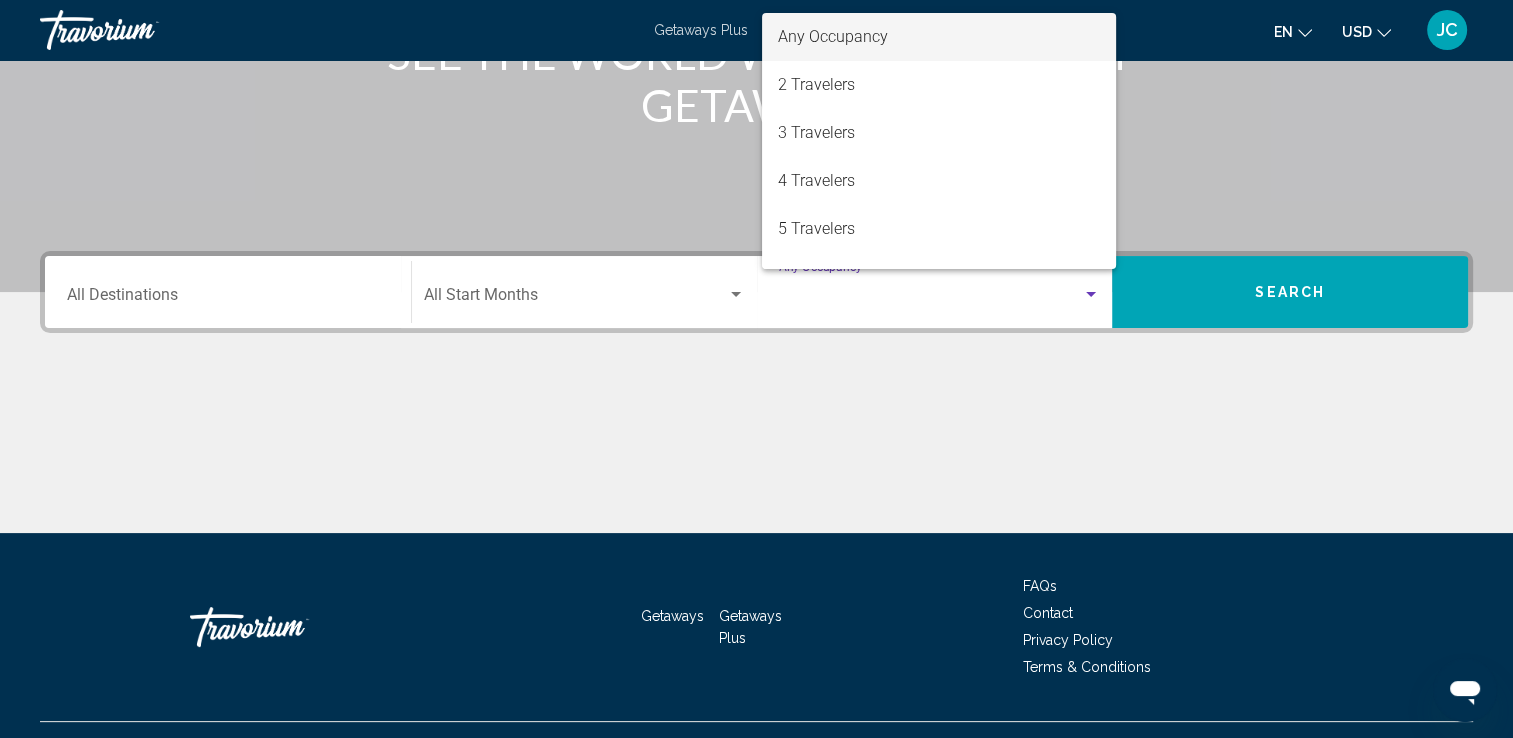 scroll, scrollTop: 347, scrollLeft: 0, axis: vertical 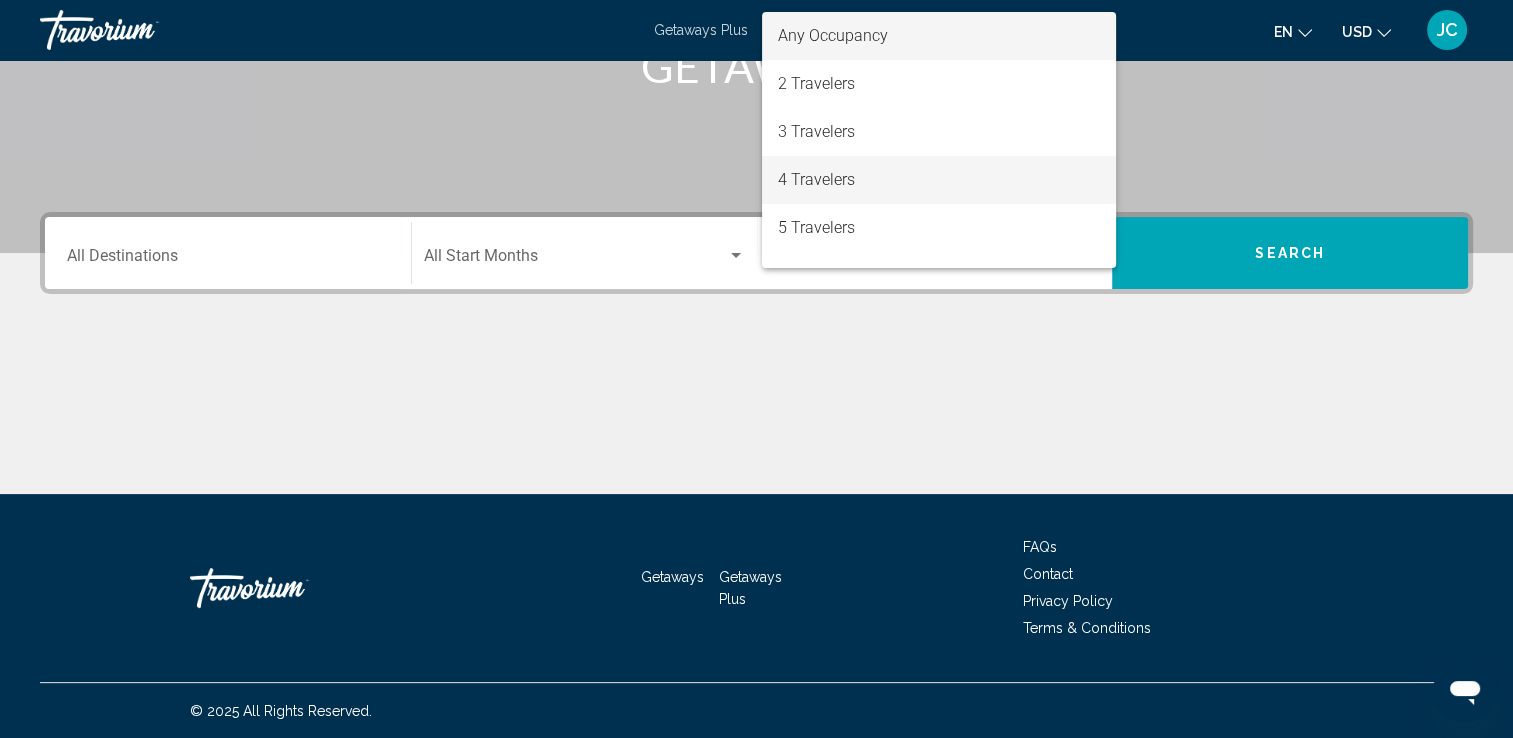 click on "4 Travelers" at bounding box center [939, 180] 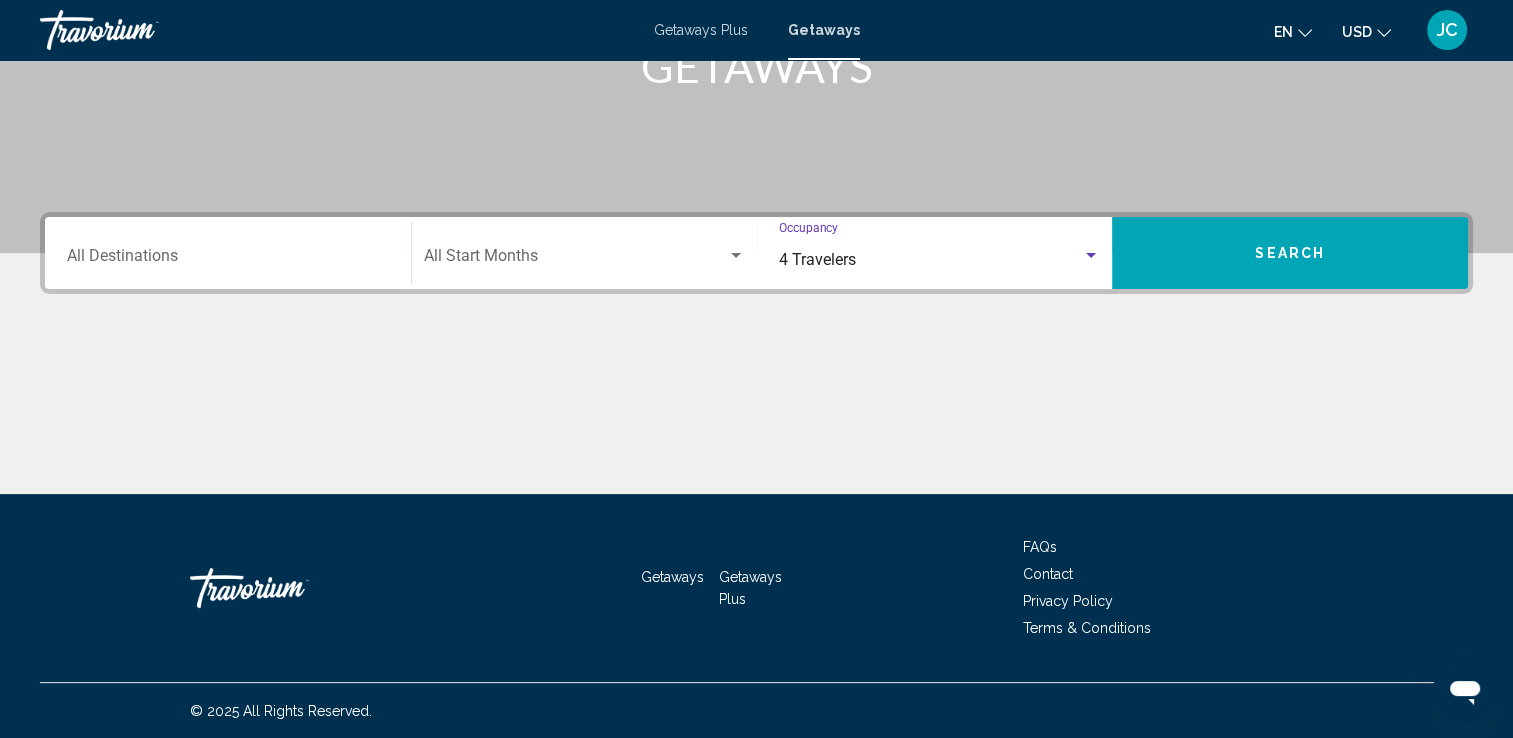 click at bounding box center [575, 260] 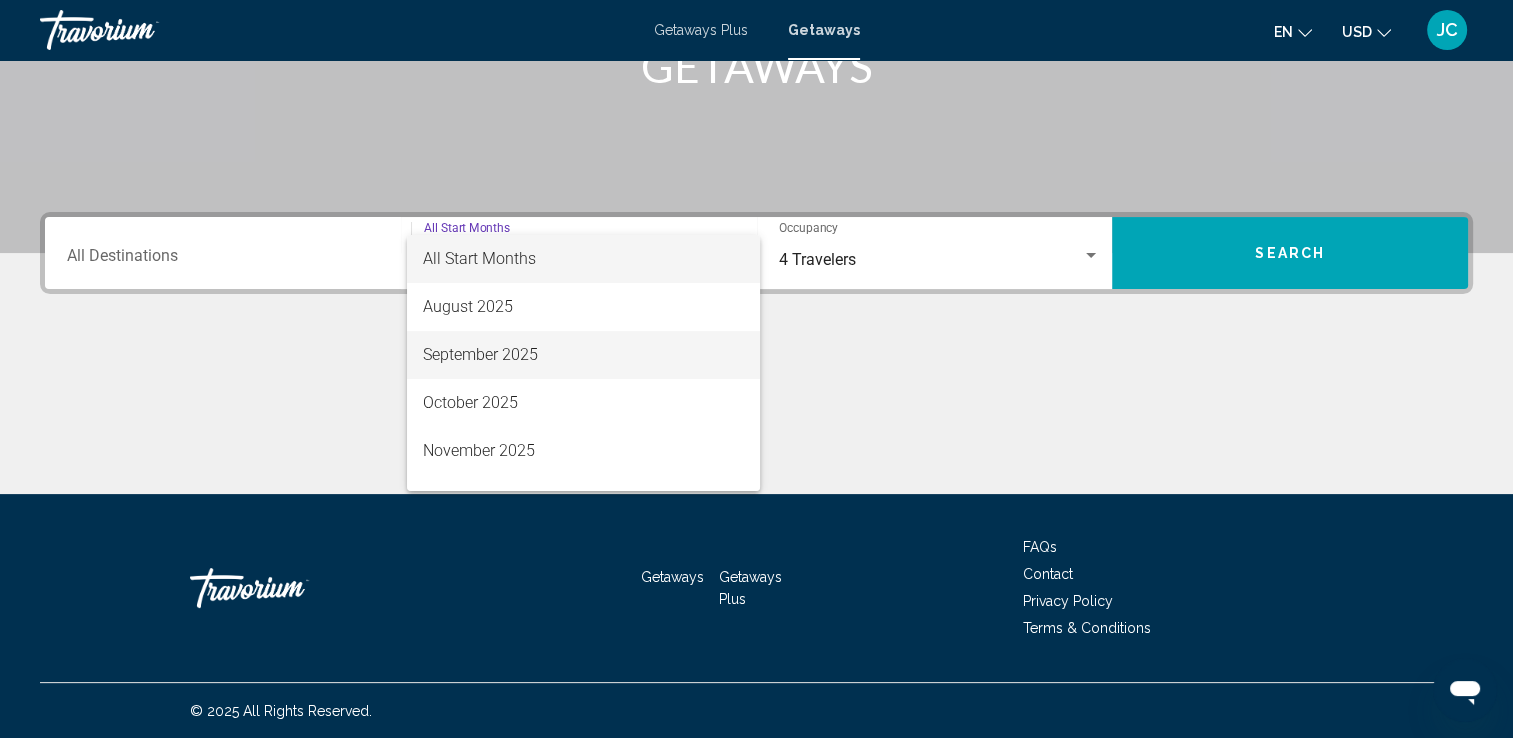click on "September 2025" at bounding box center (583, 355) 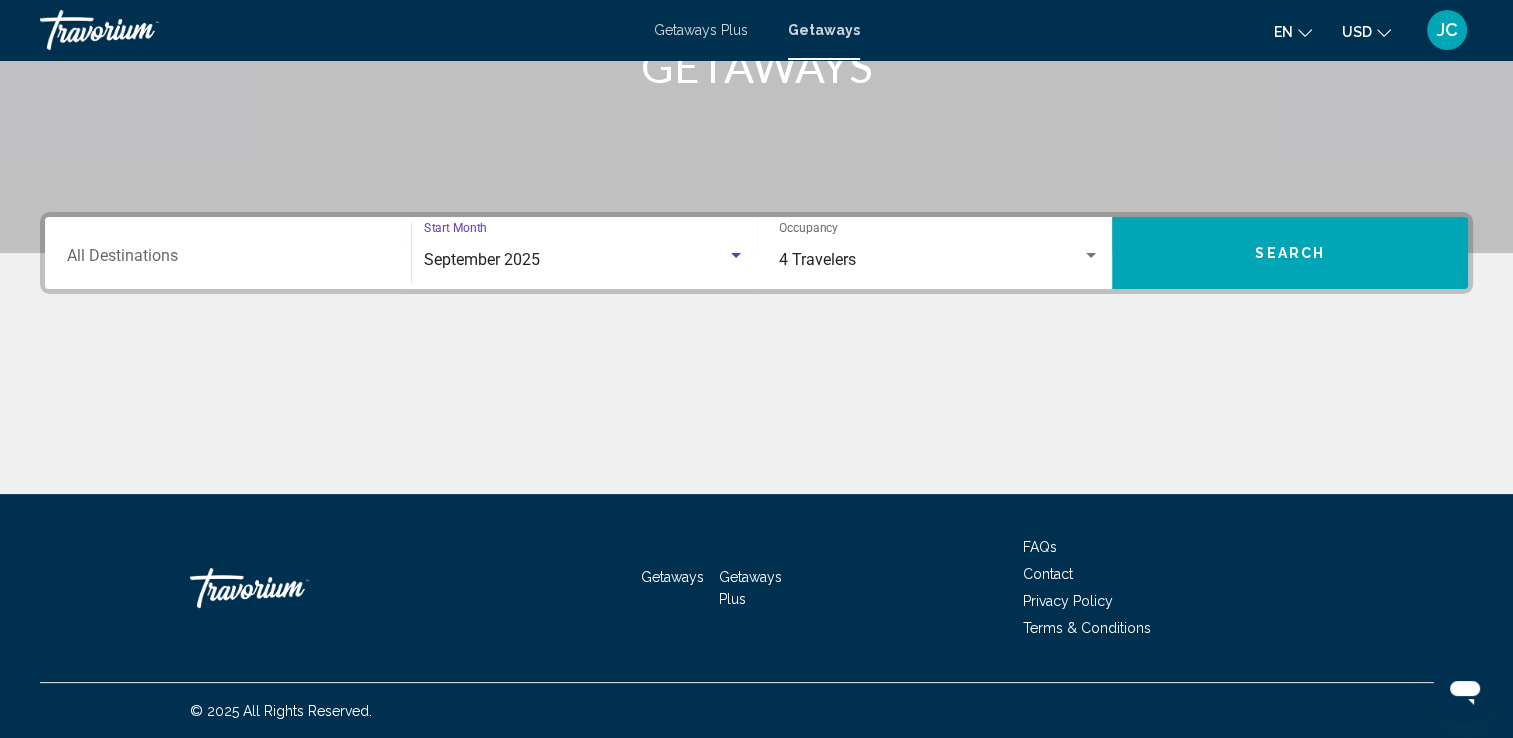 click on "Destination All Destinations" at bounding box center (228, 260) 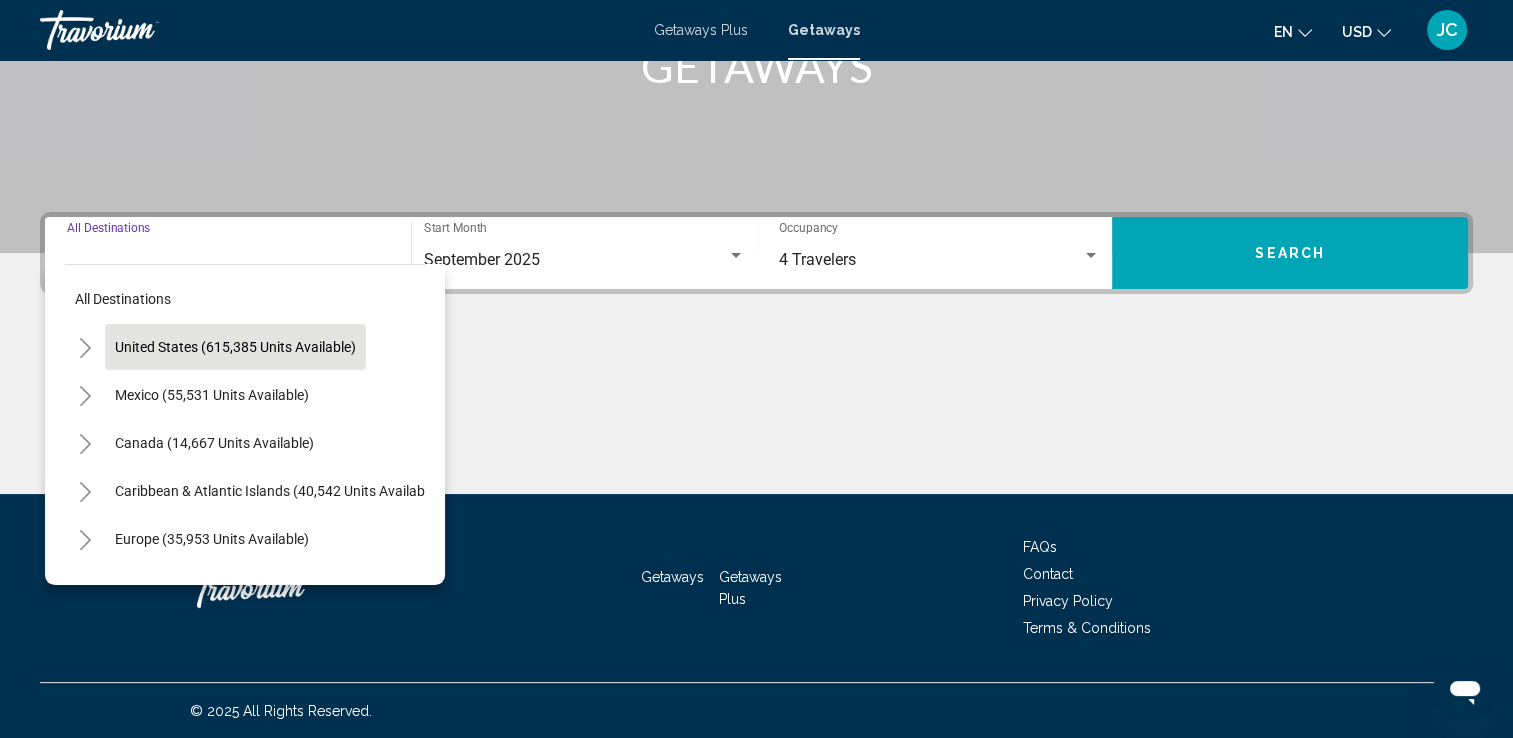 click on "United States (615,385 units available)" at bounding box center [212, 395] 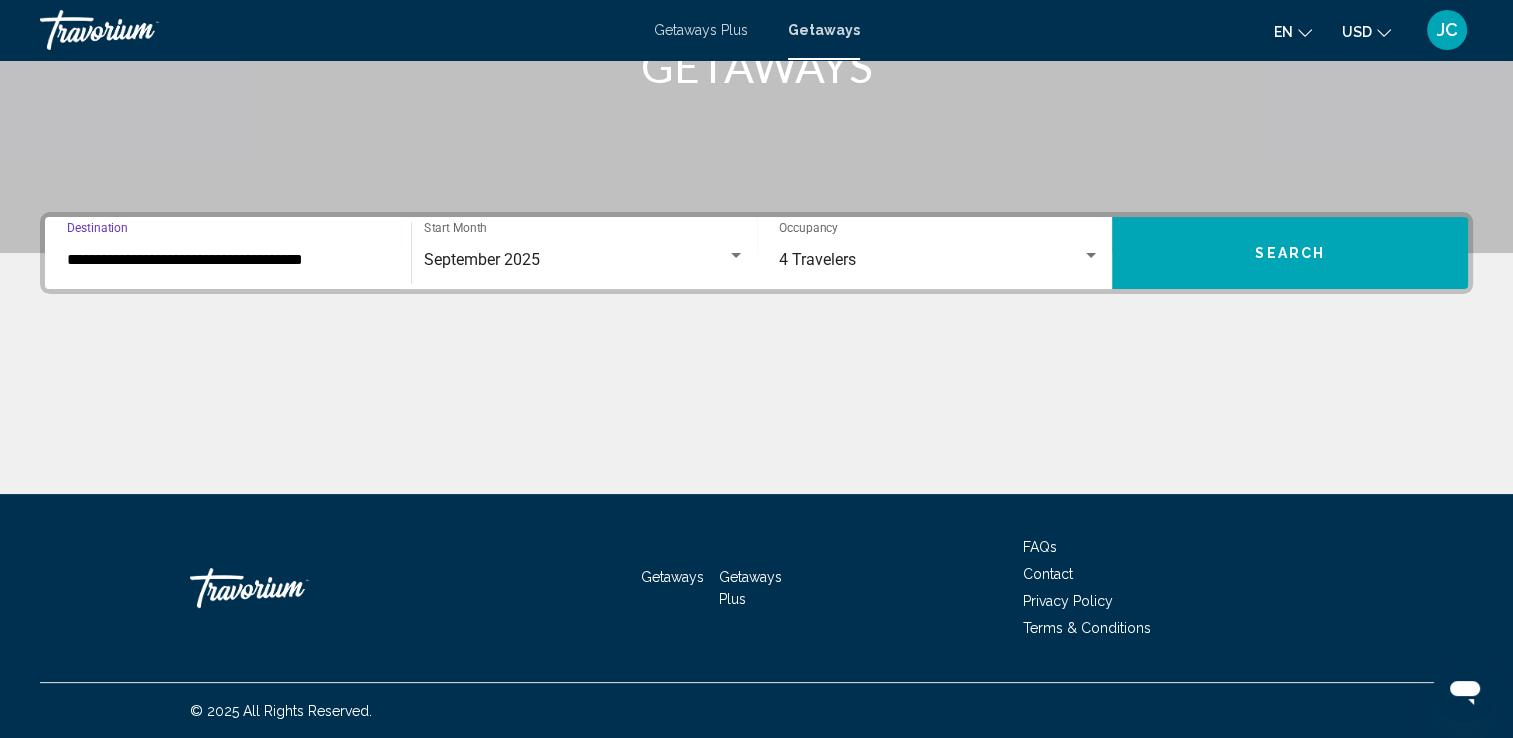 click on "**********" at bounding box center [228, 253] 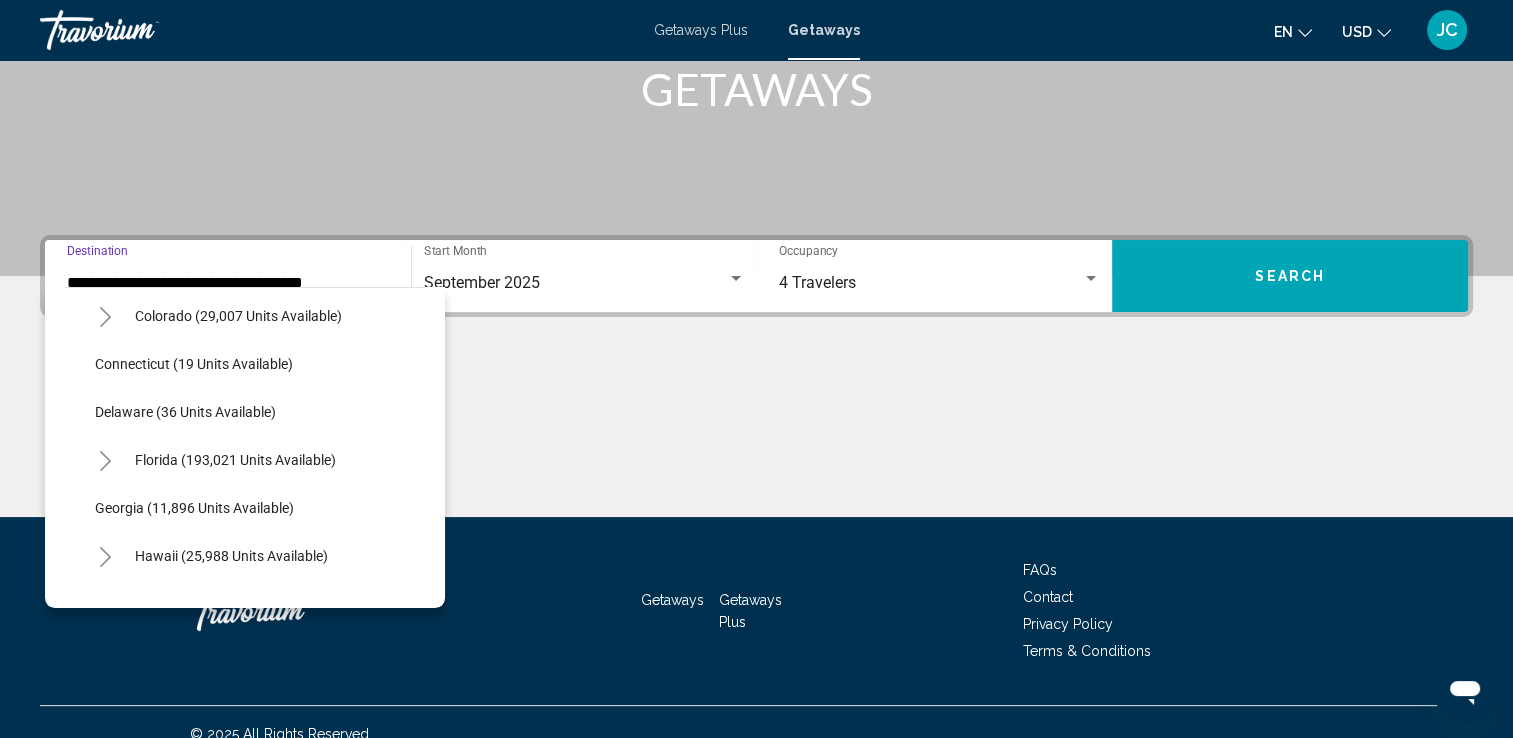 scroll, scrollTop: 260, scrollLeft: 0, axis: vertical 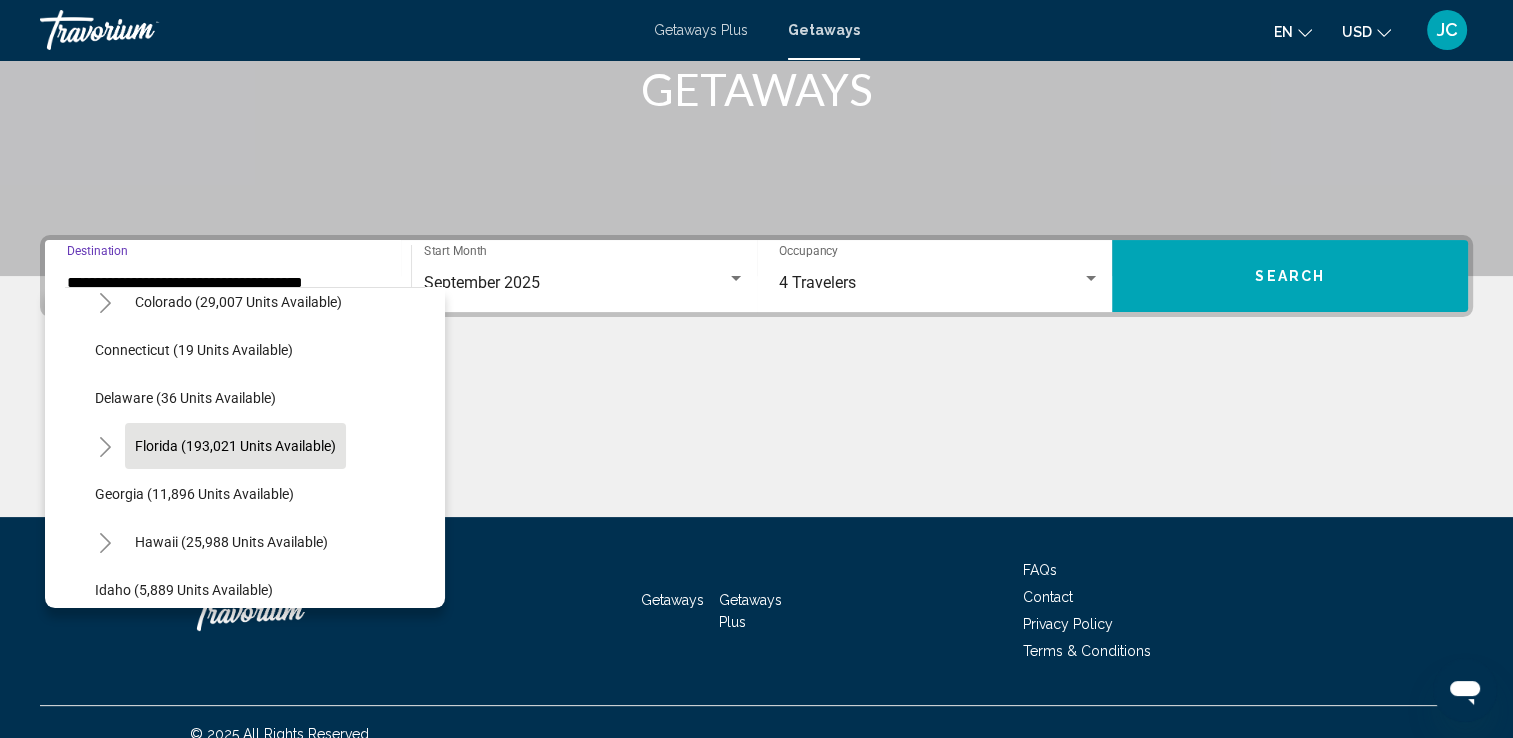 click on "Florida (193,021 units available)" 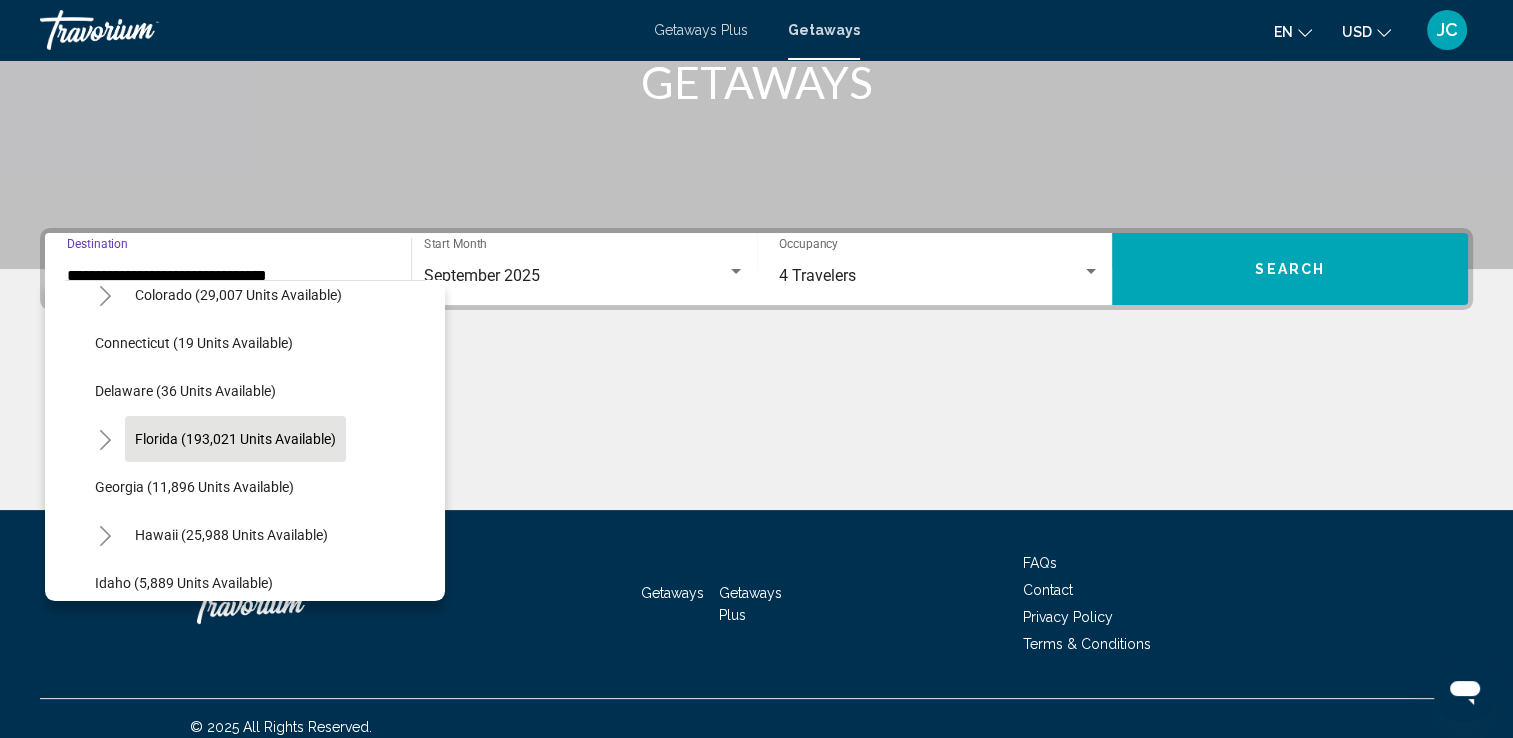 scroll, scrollTop: 347, scrollLeft: 0, axis: vertical 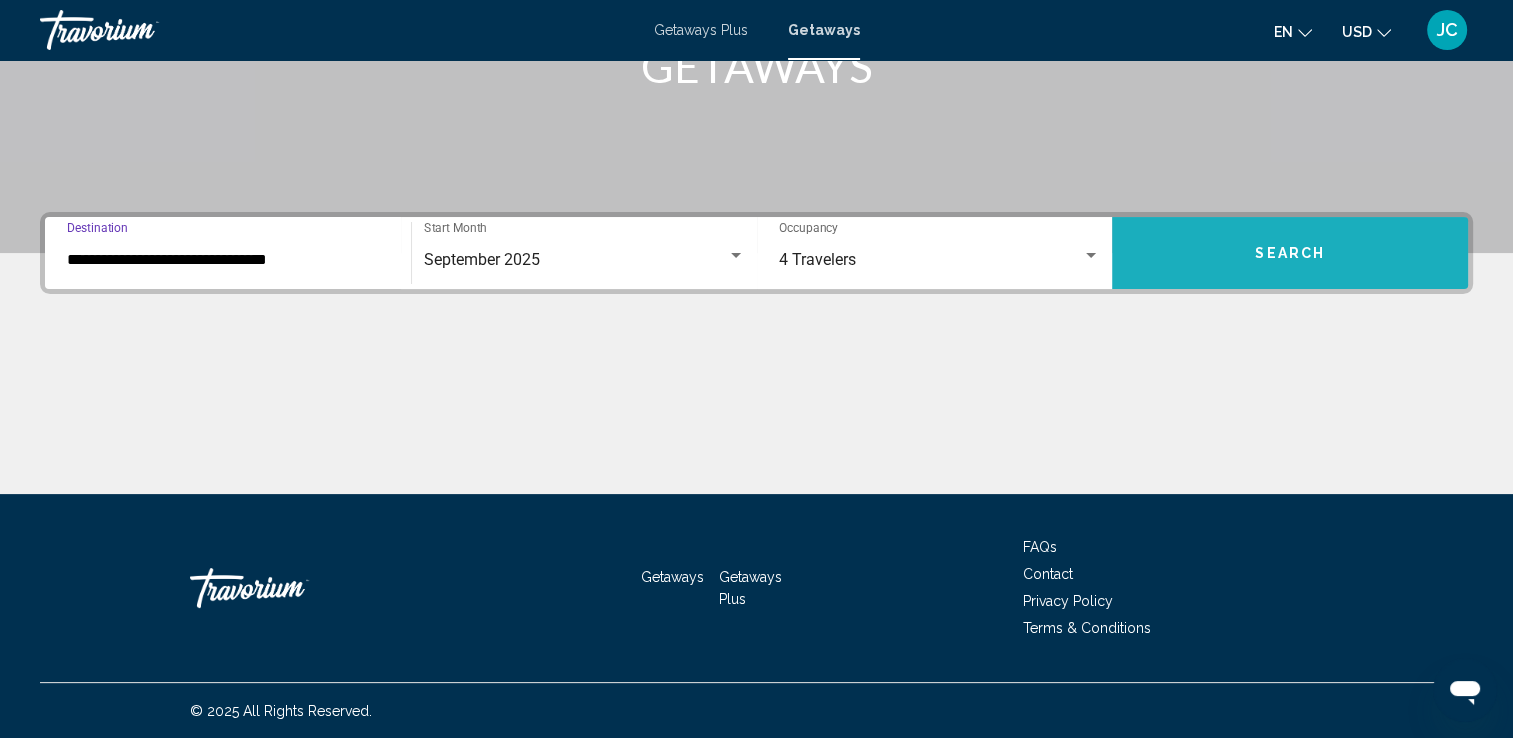 click on "Search" at bounding box center (1290, 253) 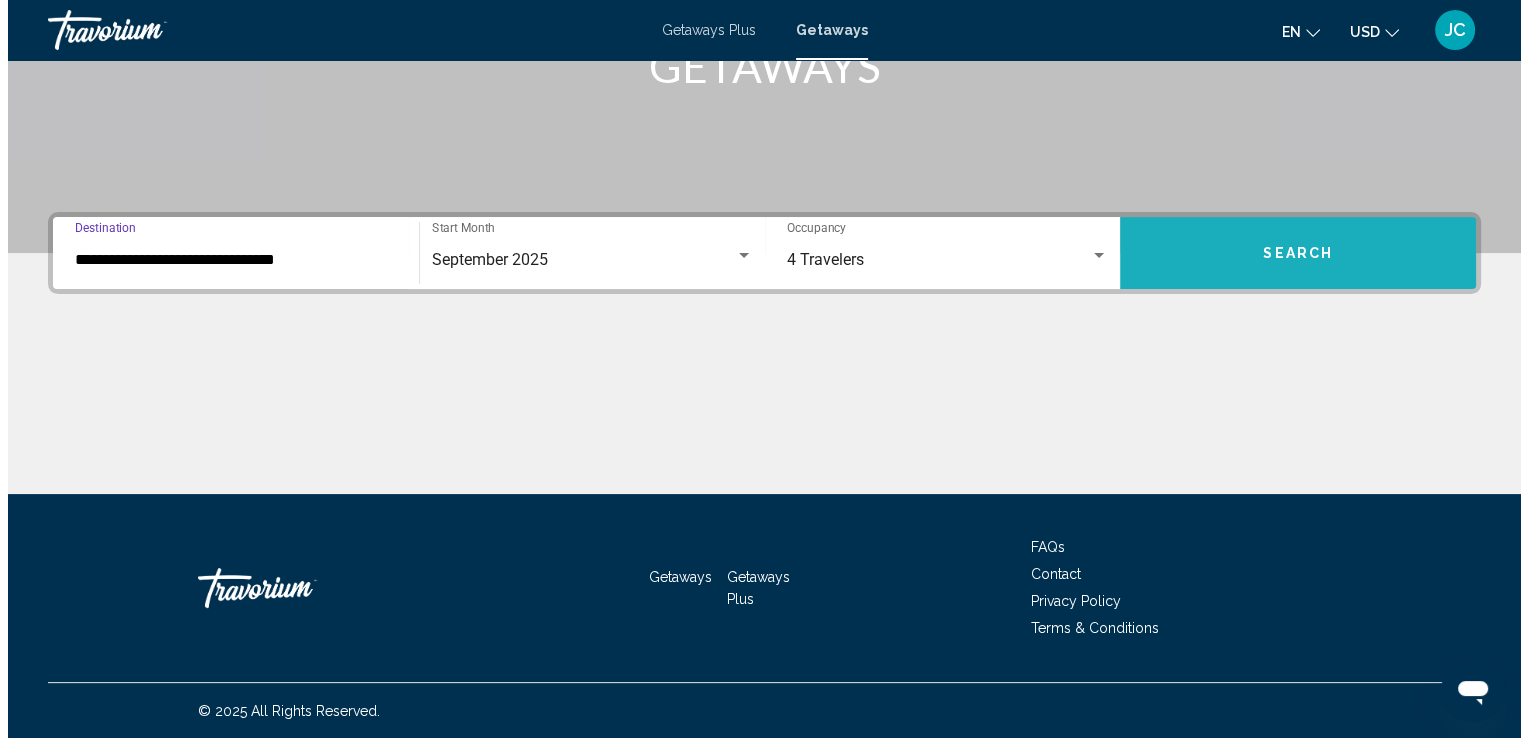 scroll, scrollTop: 0, scrollLeft: 0, axis: both 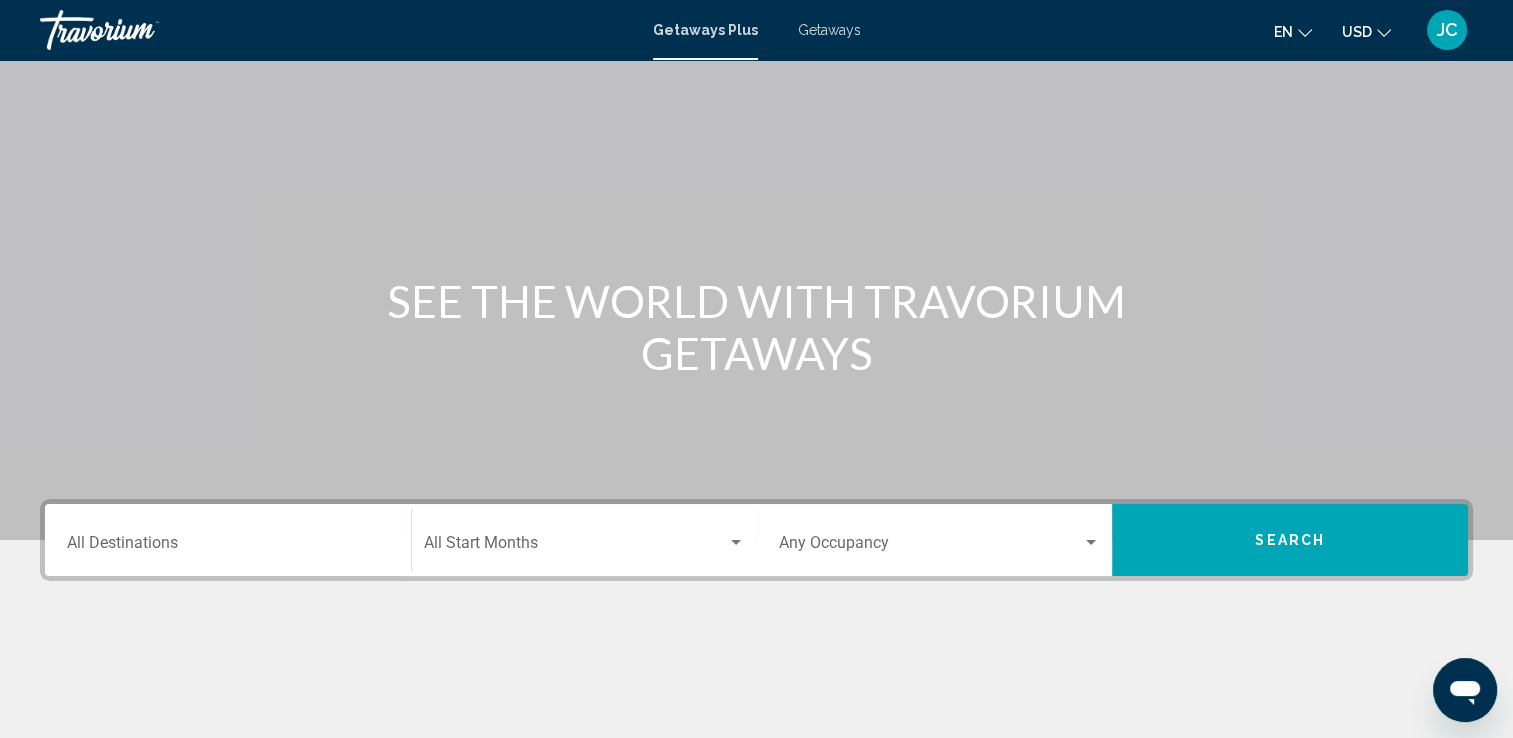 click at bounding box center [575, 547] 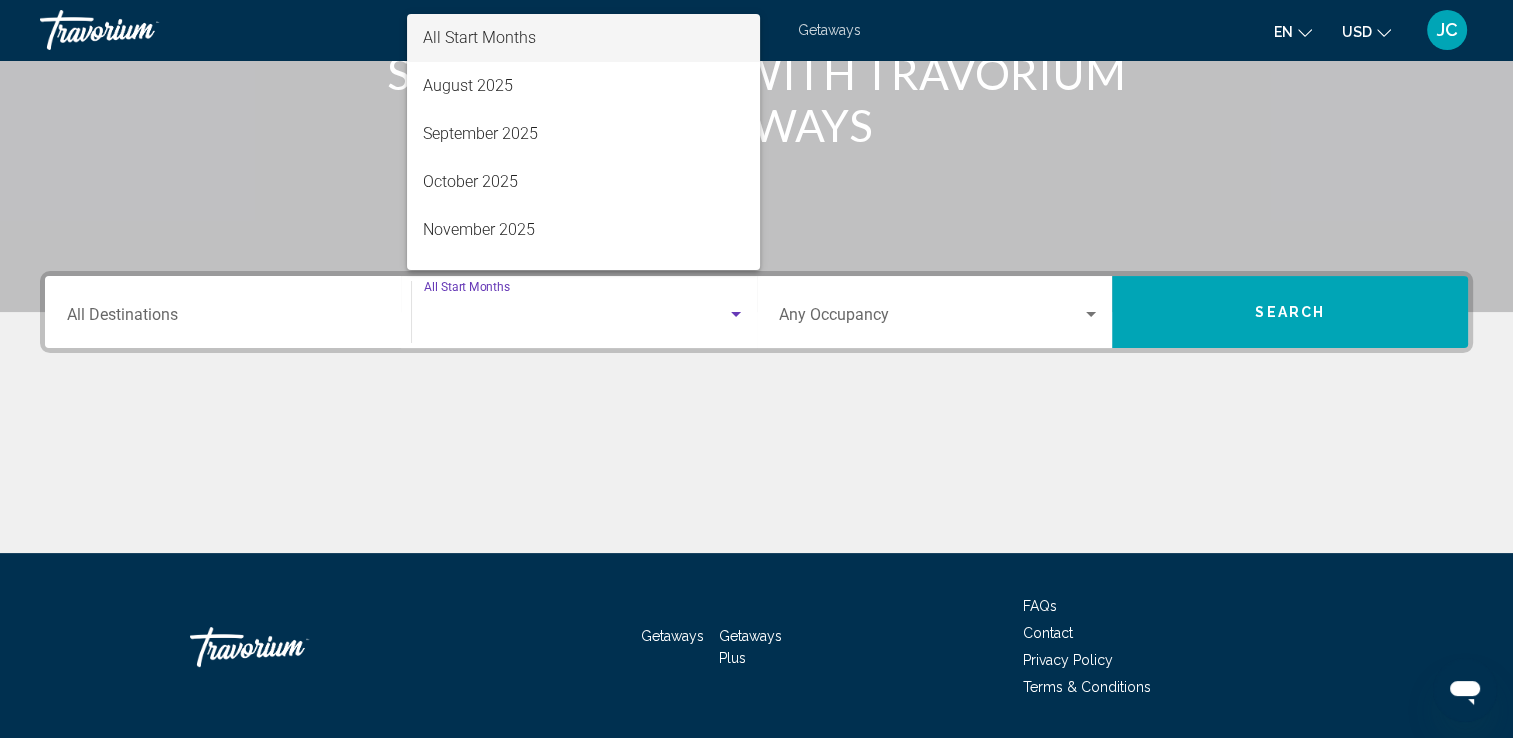 scroll, scrollTop: 347, scrollLeft: 0, axis: vertical 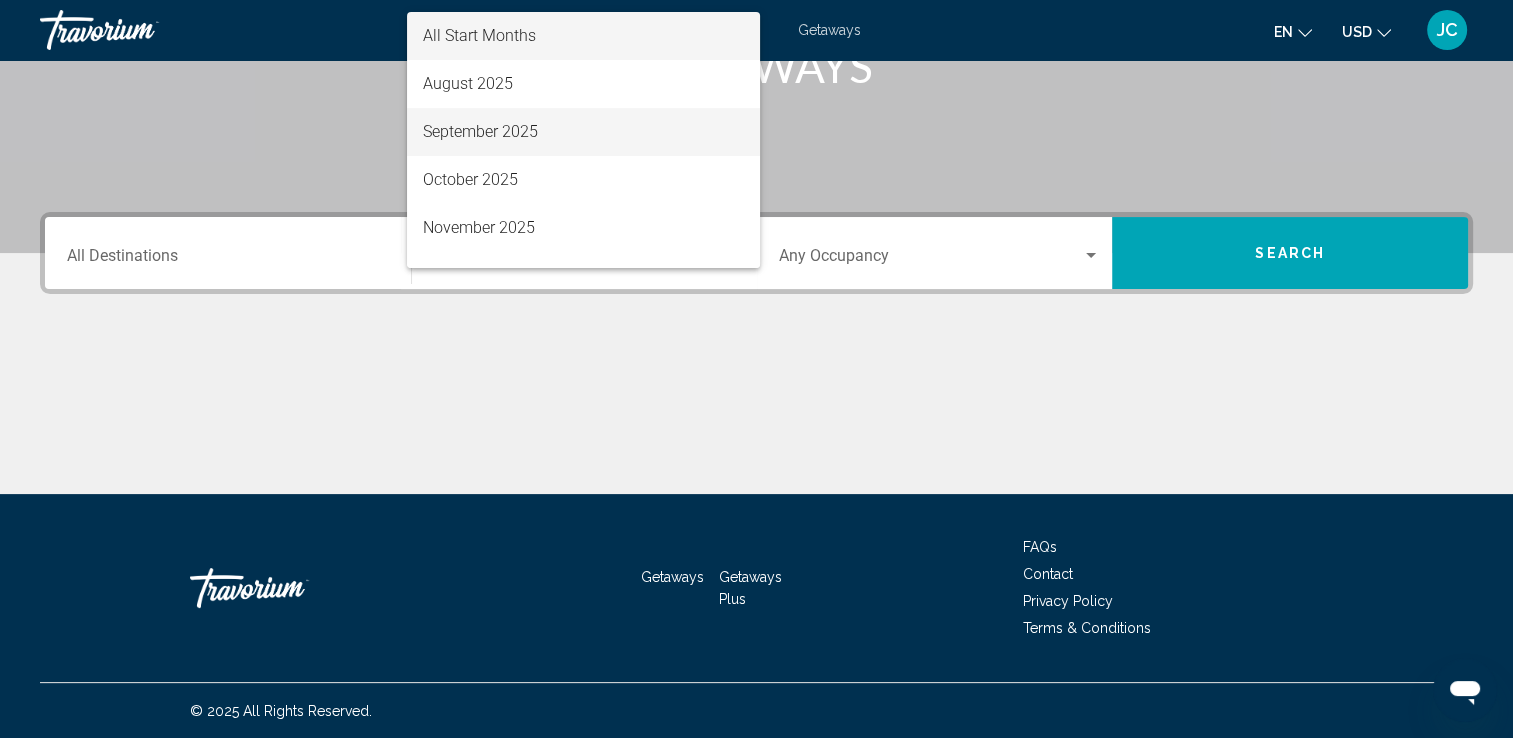 click on "September 2025" at bounding box center [583, 132] 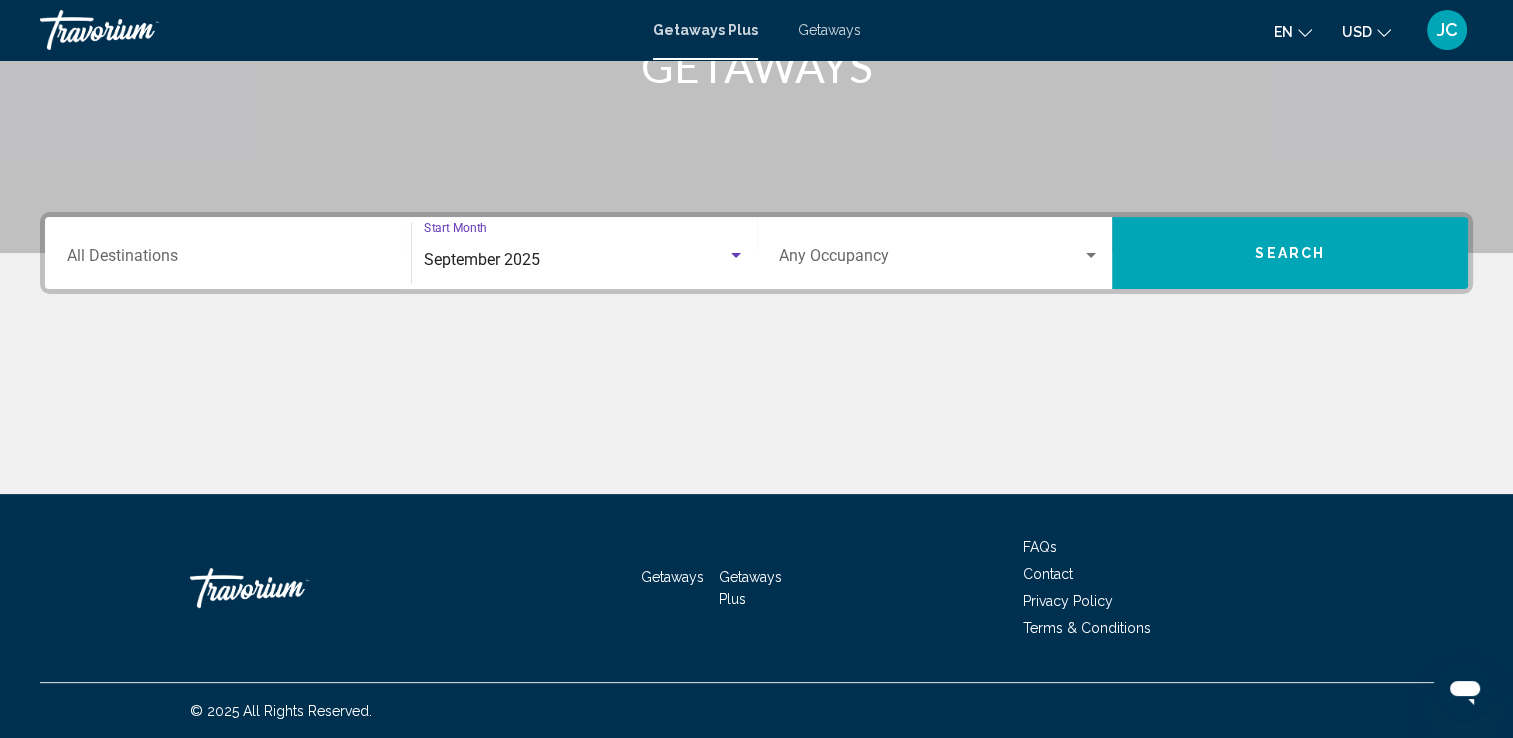 click on "Destination All Destinations" at bounding box center [228, 260] 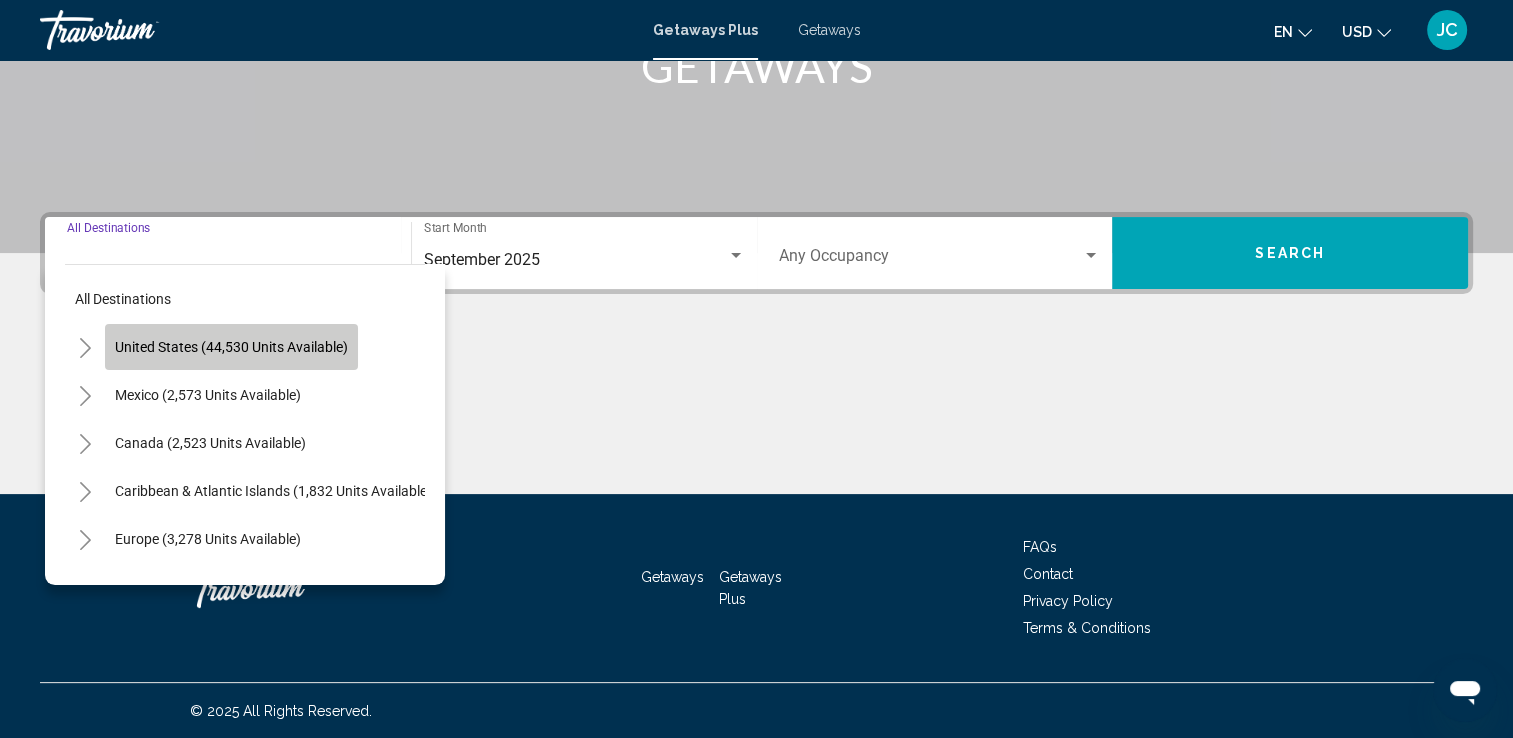 click on "United States (44,530 units available)" at bounding box center (208, 395) 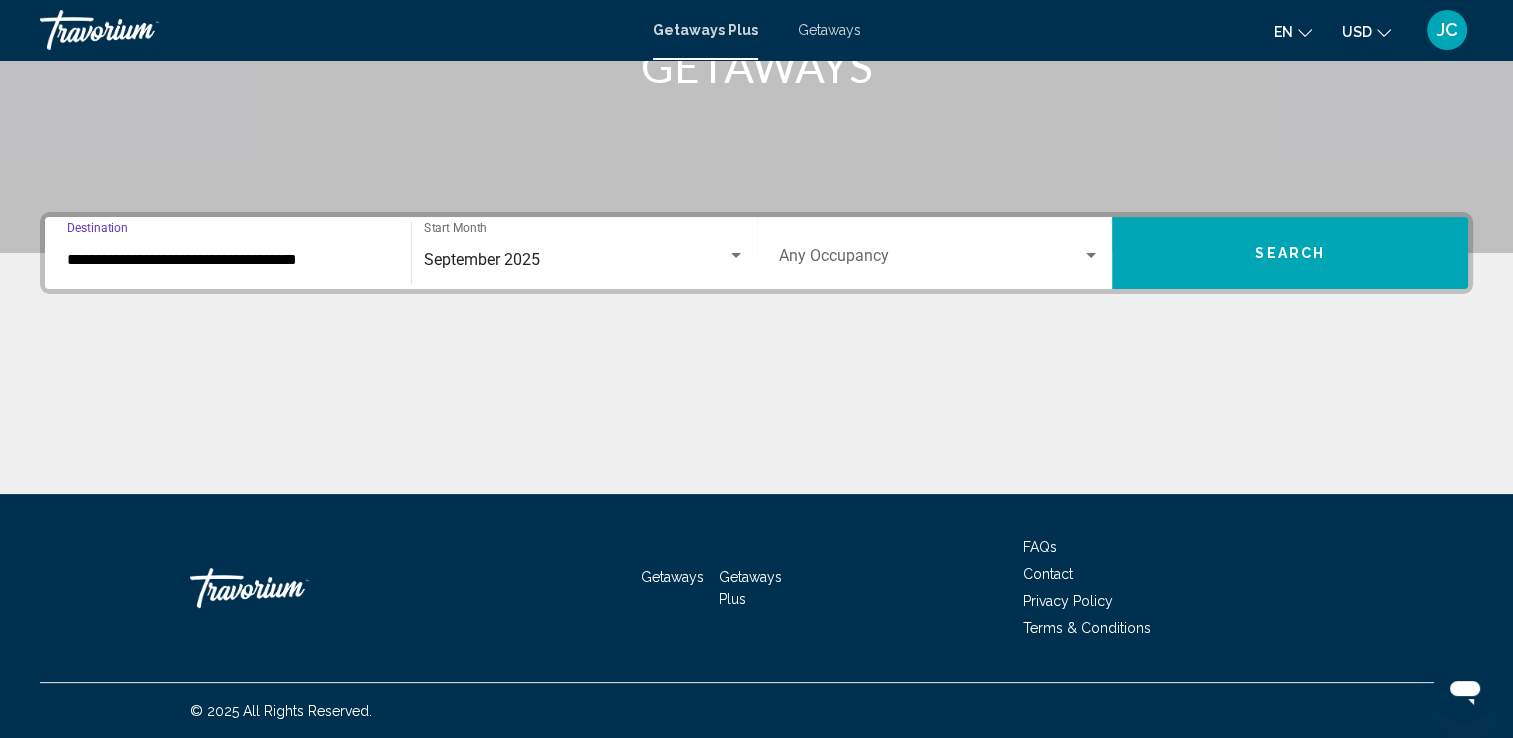 click on "**********" at bounding box center [228, 253] 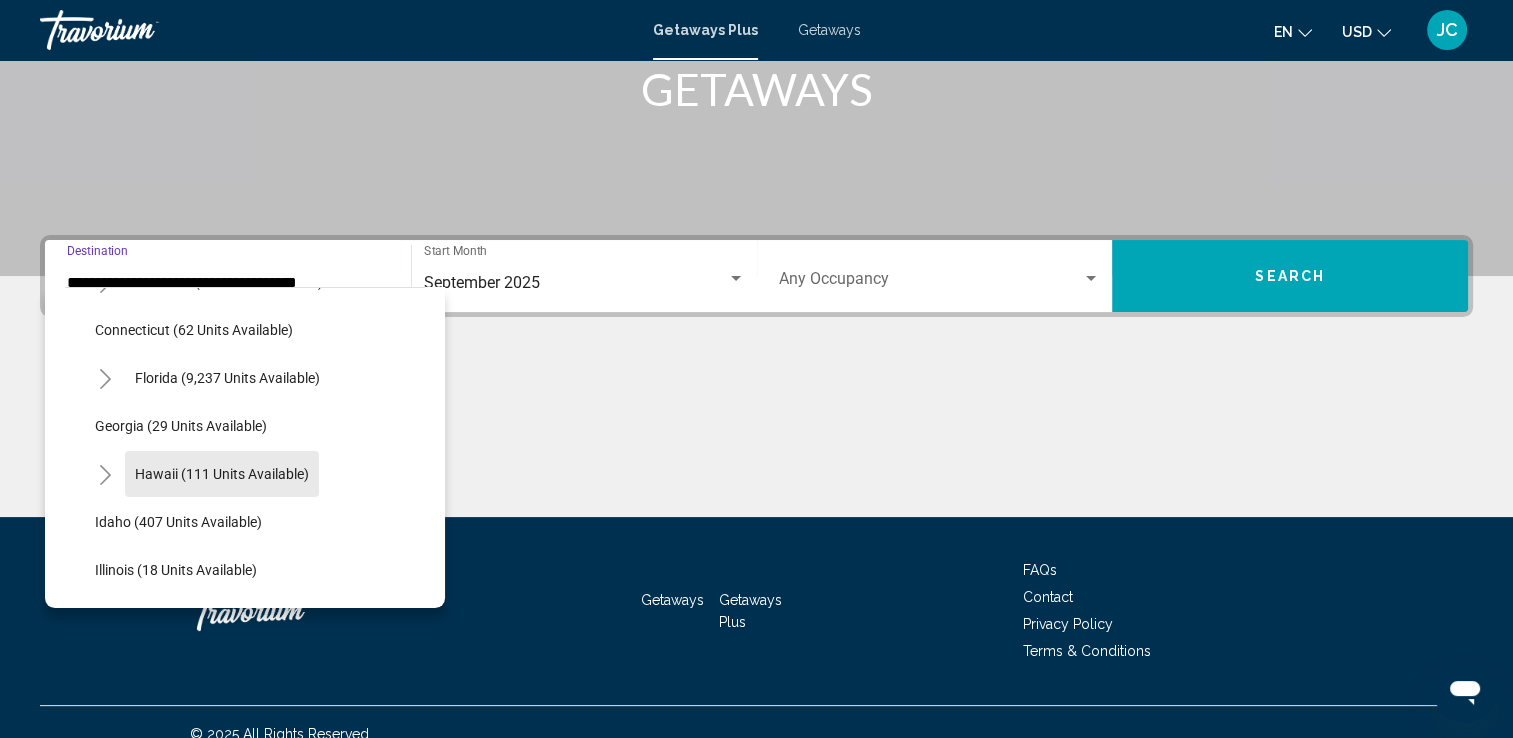 scroll, scrollTop: 284, scrollLeft: 0, axis: vertical 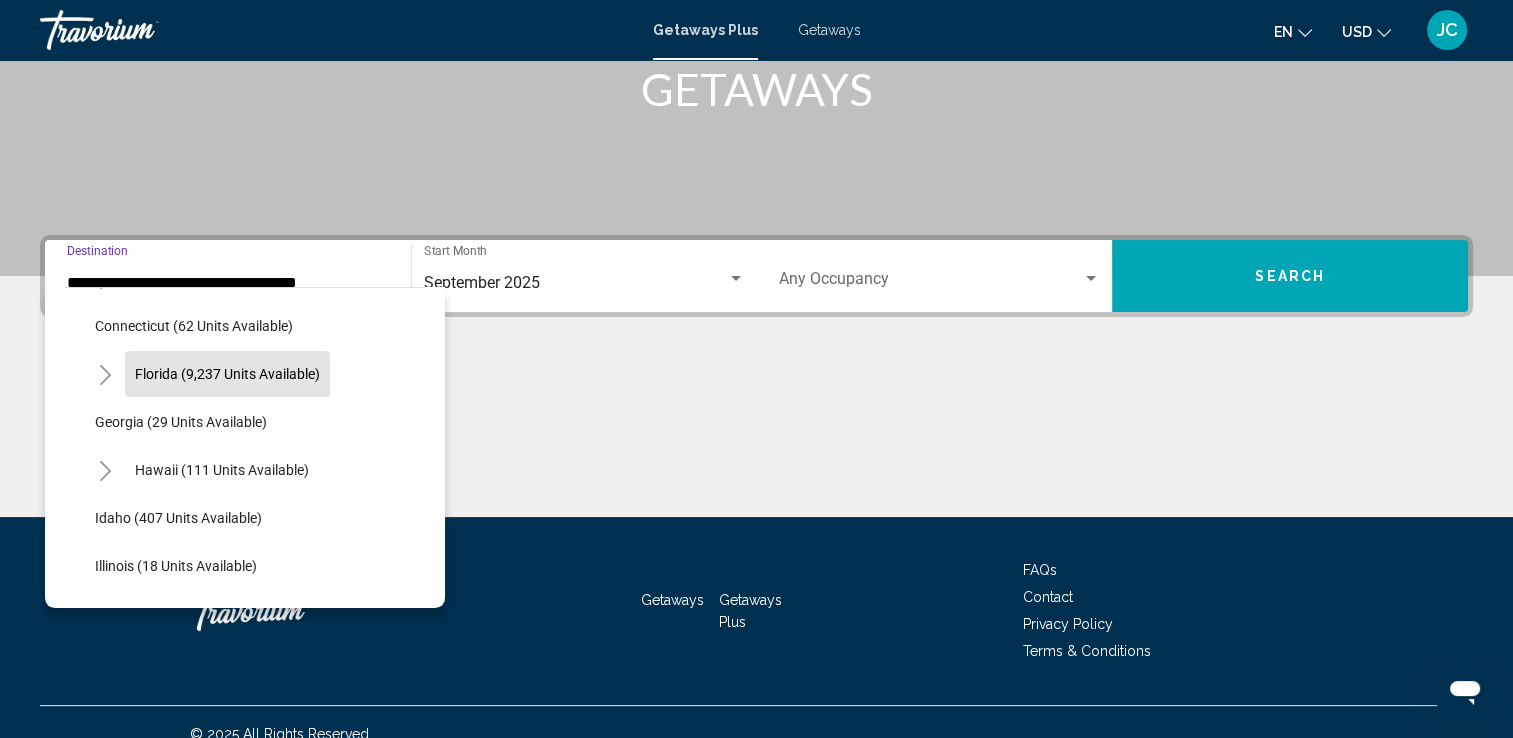 click on "Florida (9,237 units available)" 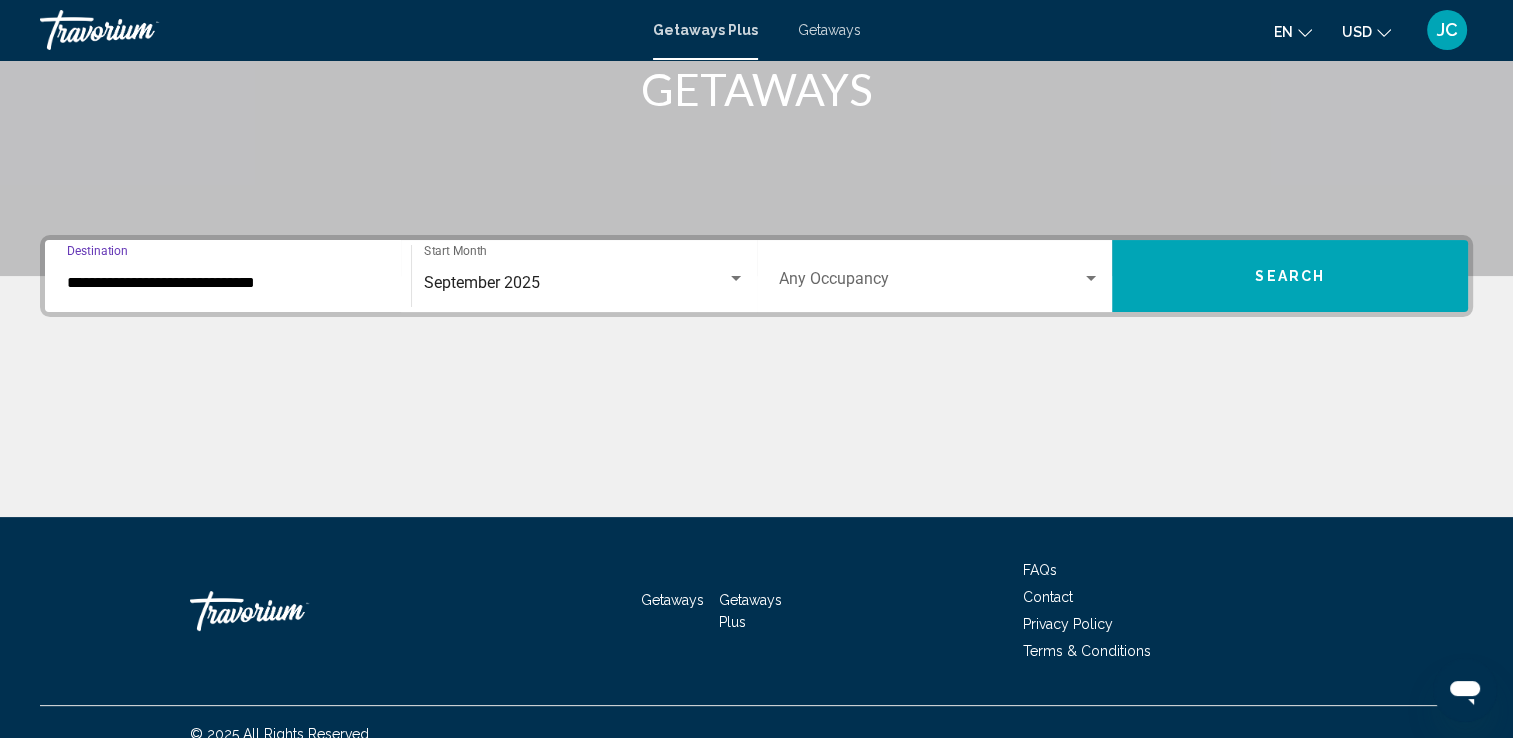 scroll, scrollTop: 347, scrollLeft: 0, axis: vertical 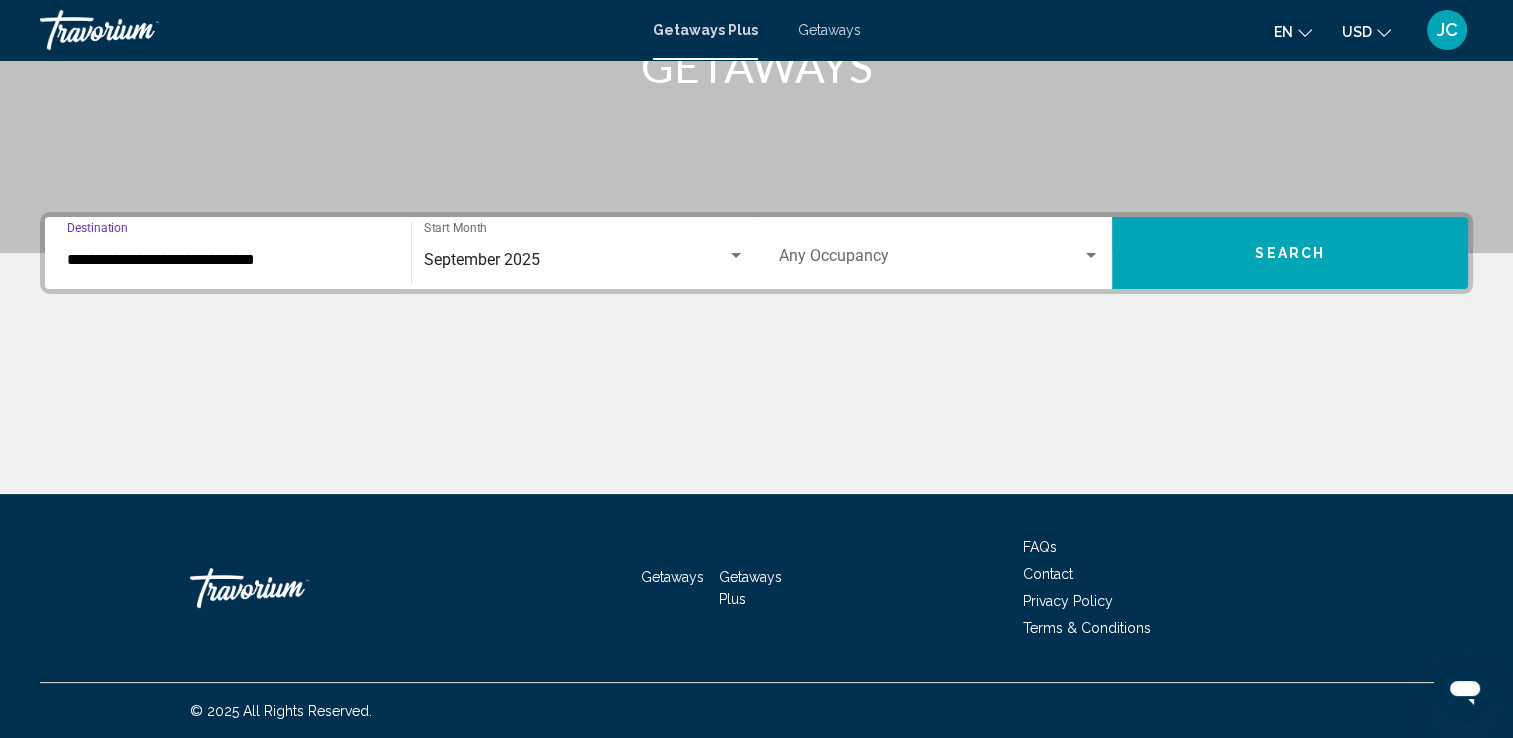 click at bounding box center (931, 260) 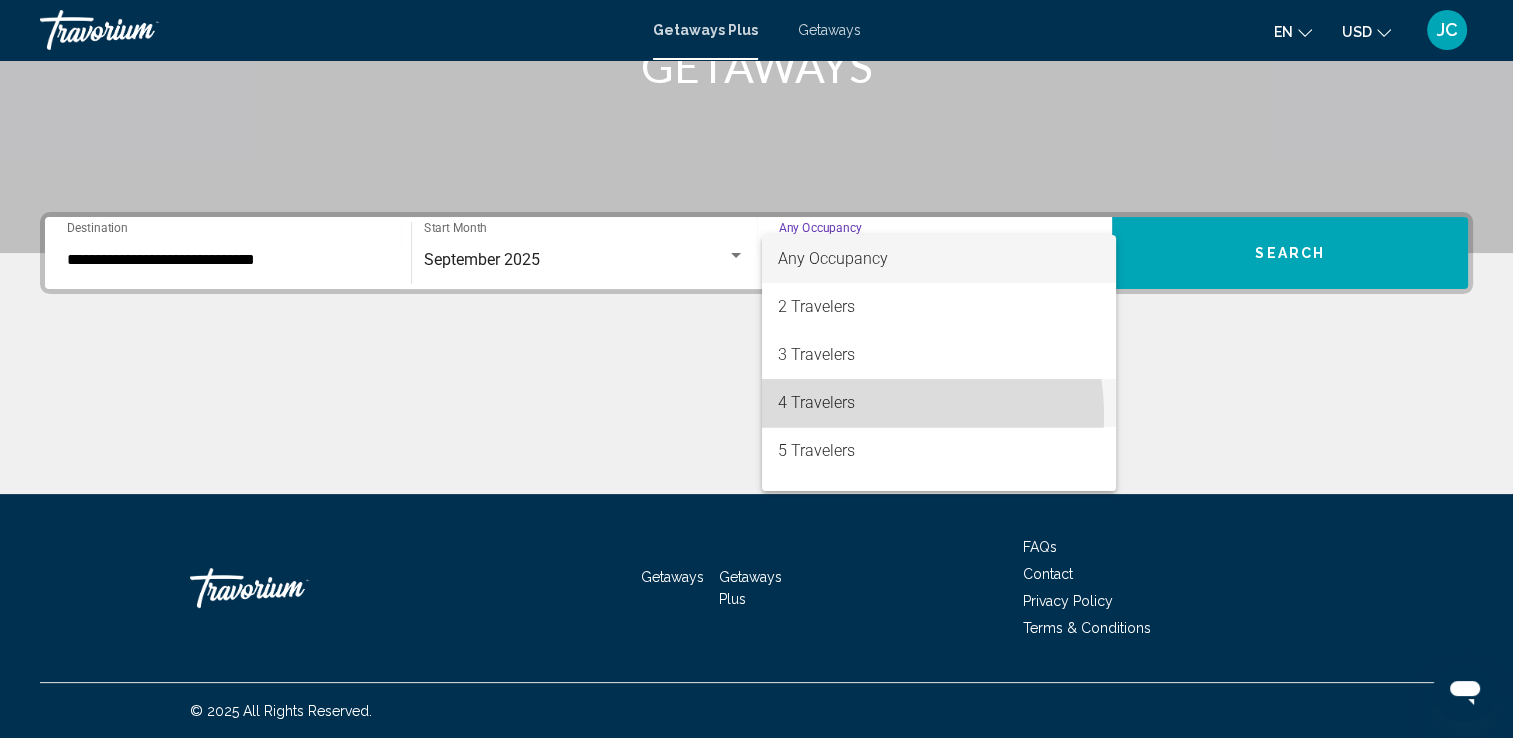 click on "4 Travelers" at bounding box center [939, 403] 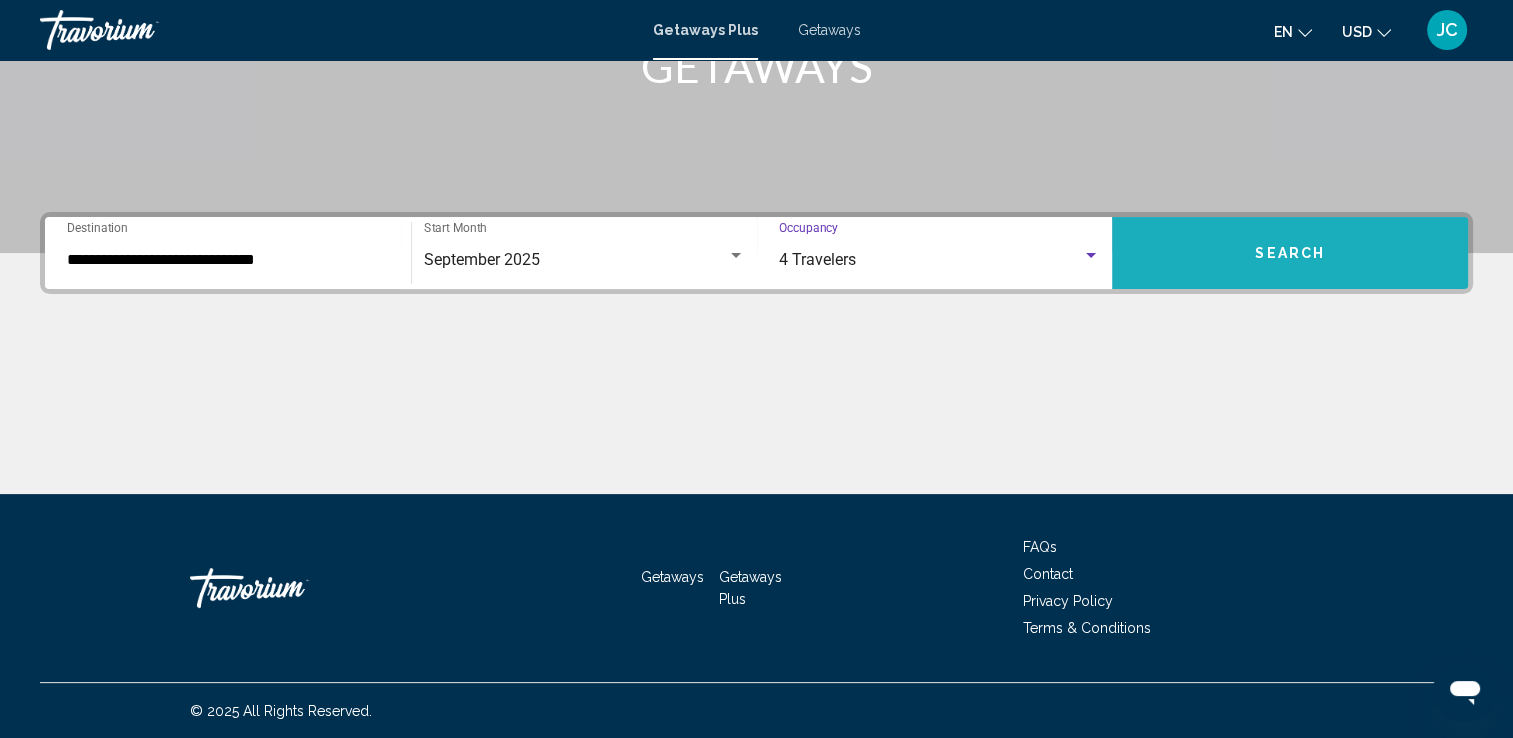 click on "Search" at bounding box center [1290, 253] 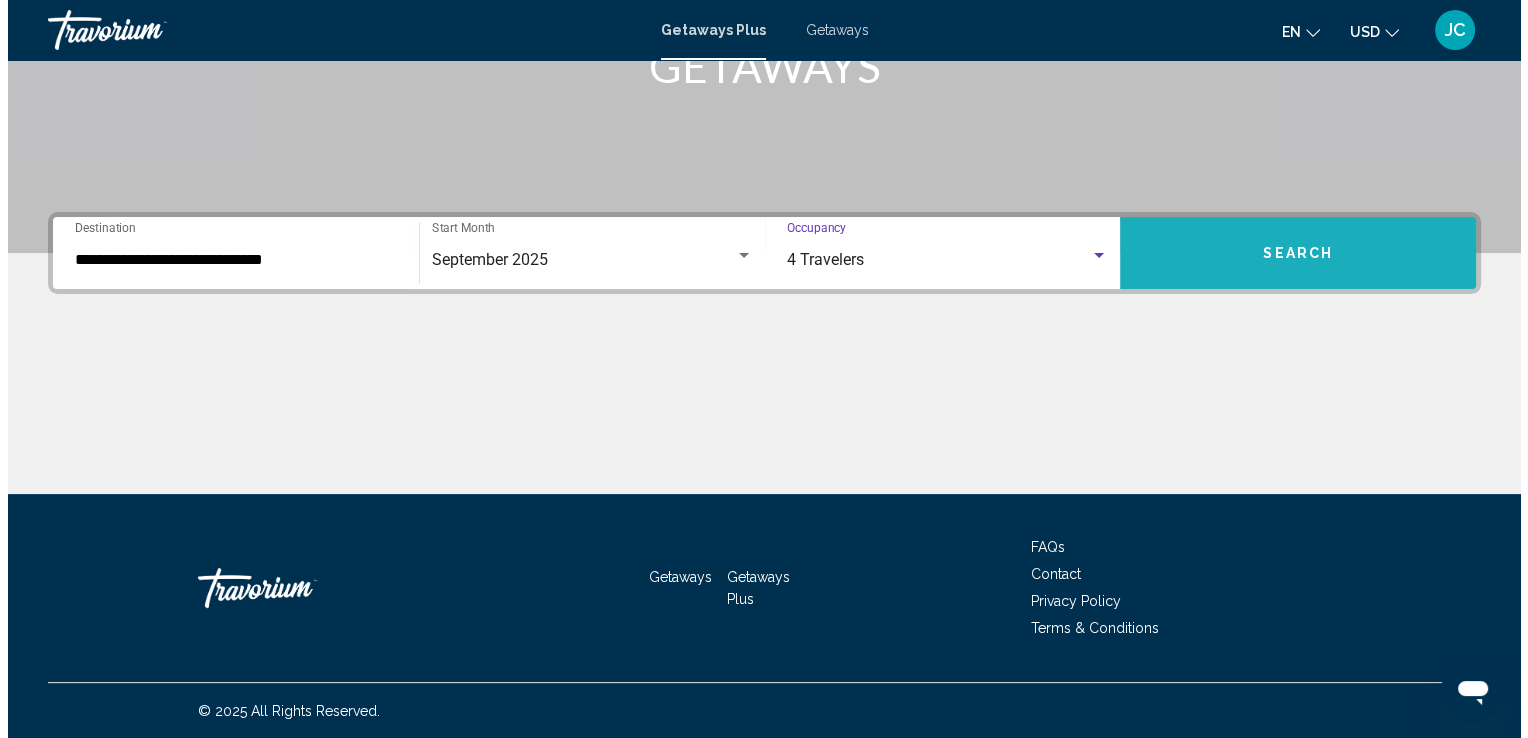 scroll, scrollTop: 0, scrollLeft: 0, axis: both 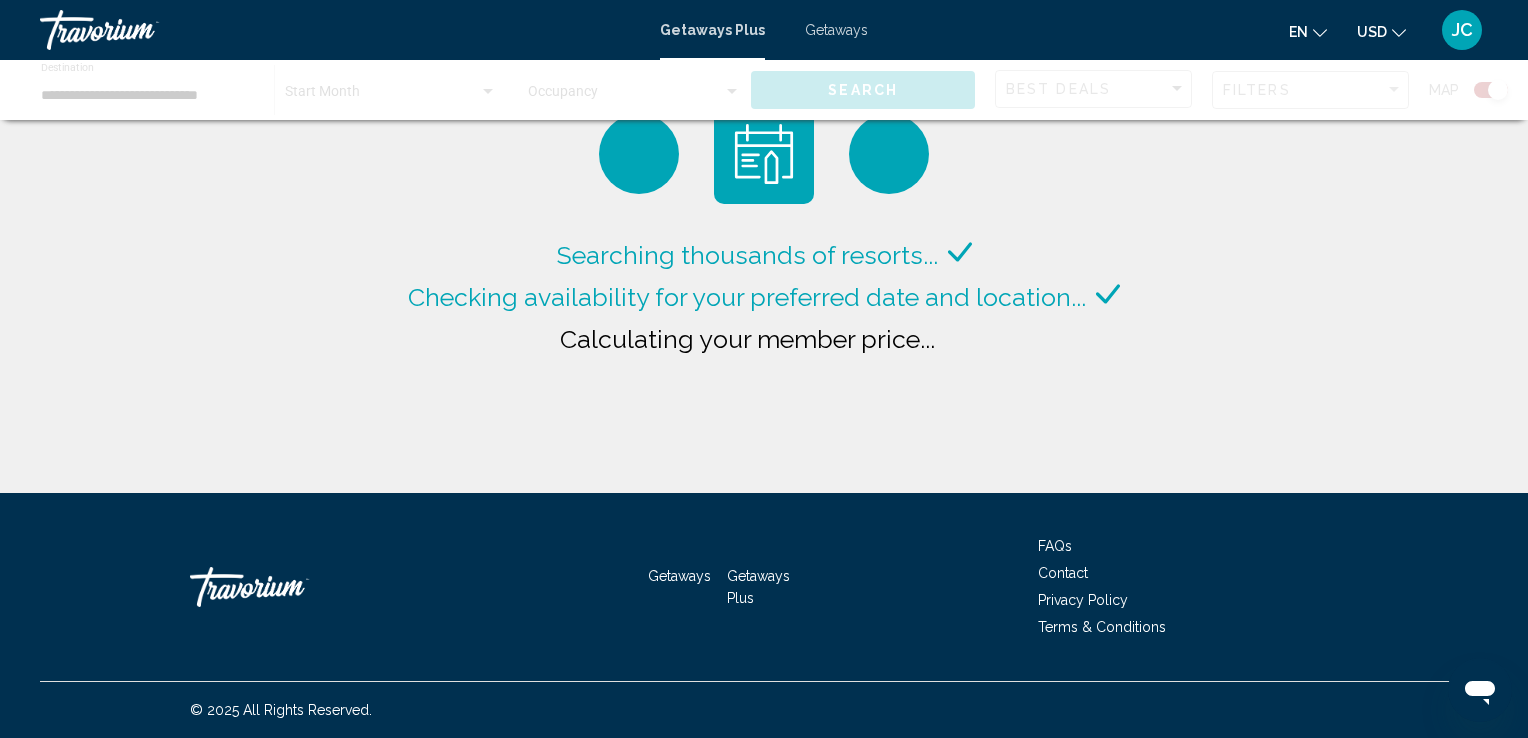 click on "Getaways" at bounding box center [836, 30] 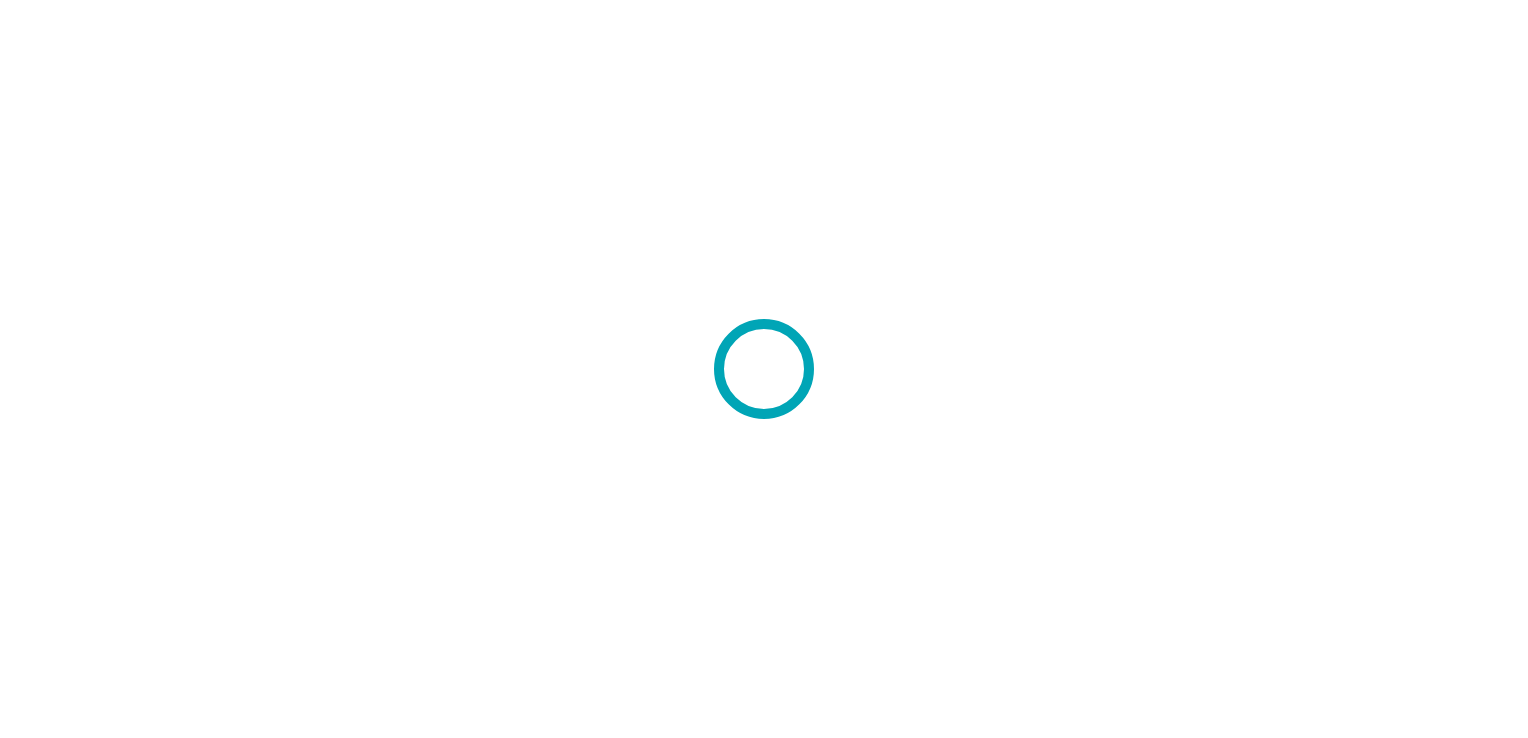 scroll, scrollTop: 0, scrollLeft: 0, axis: both 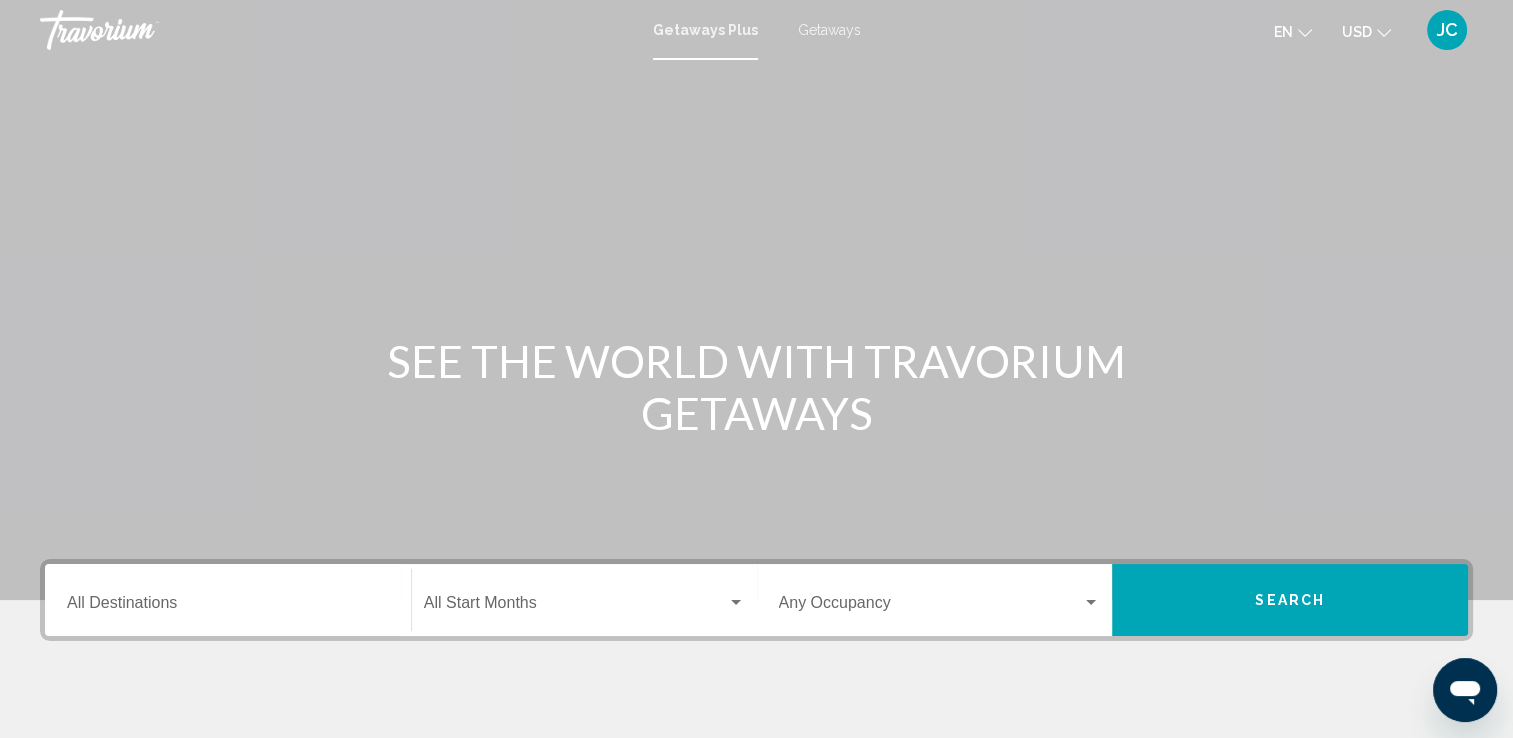 click at bounding box center [931, 607] 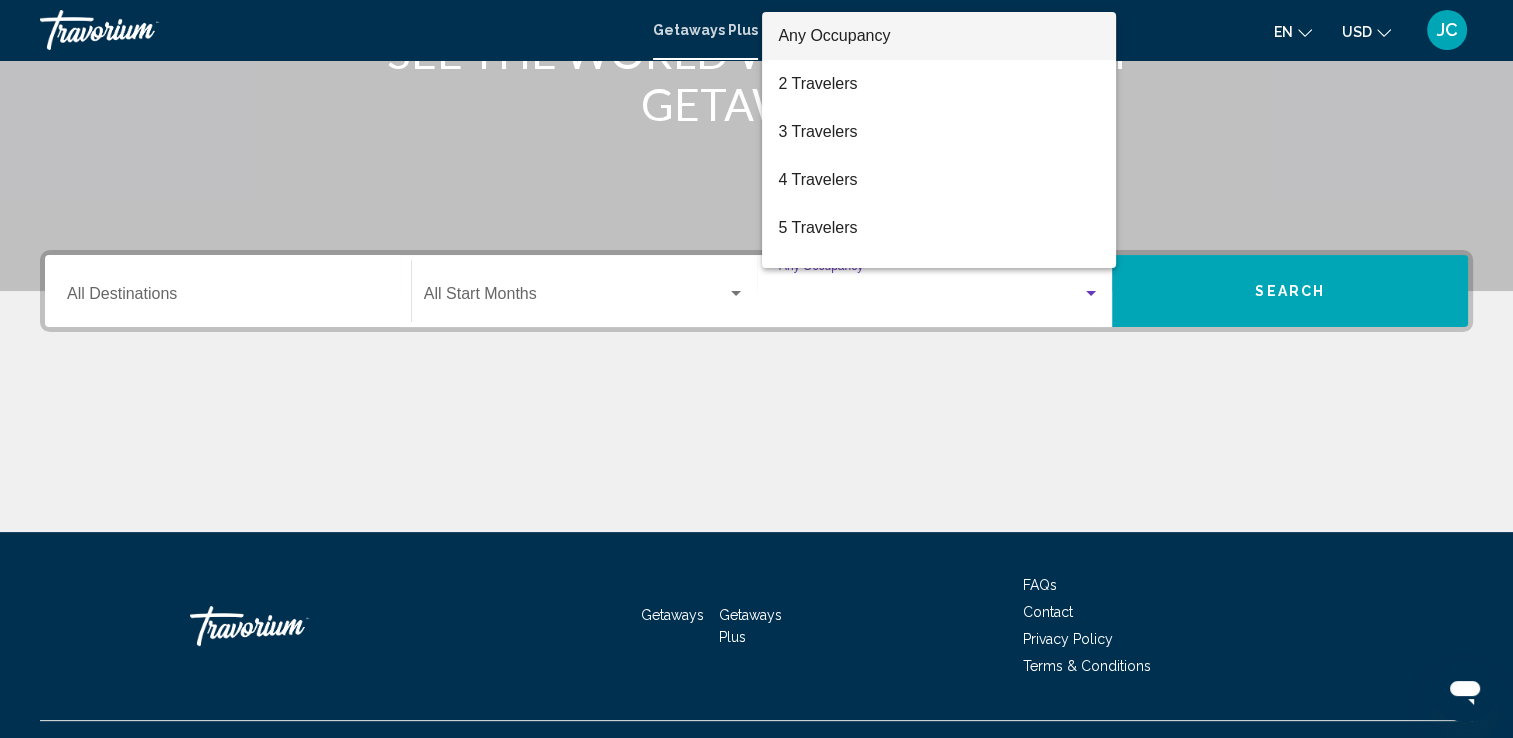 scroll, scrollTop: 347, scrollLeft: 0, axis: vertical 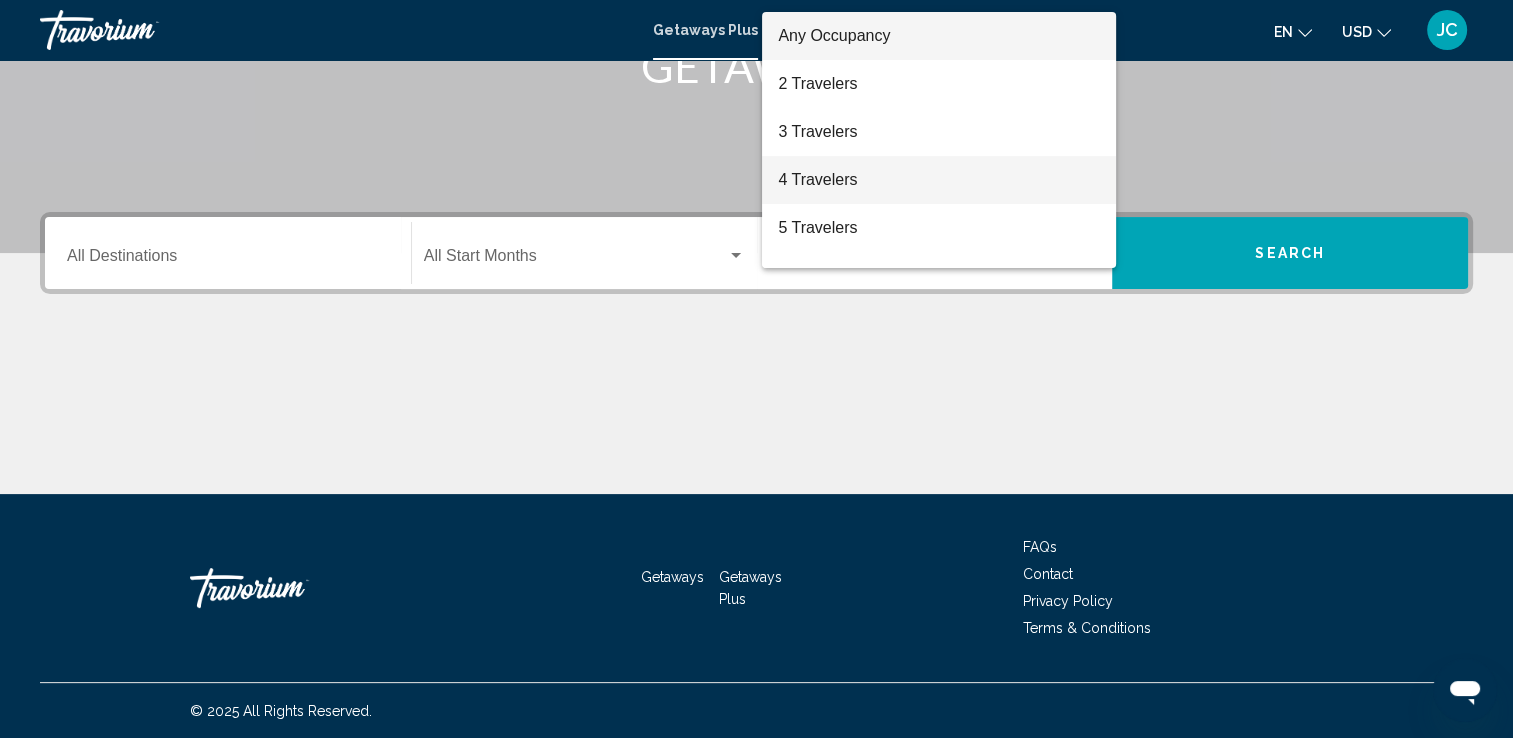 click on "4 Travelers" at bounding box center (939, 180) 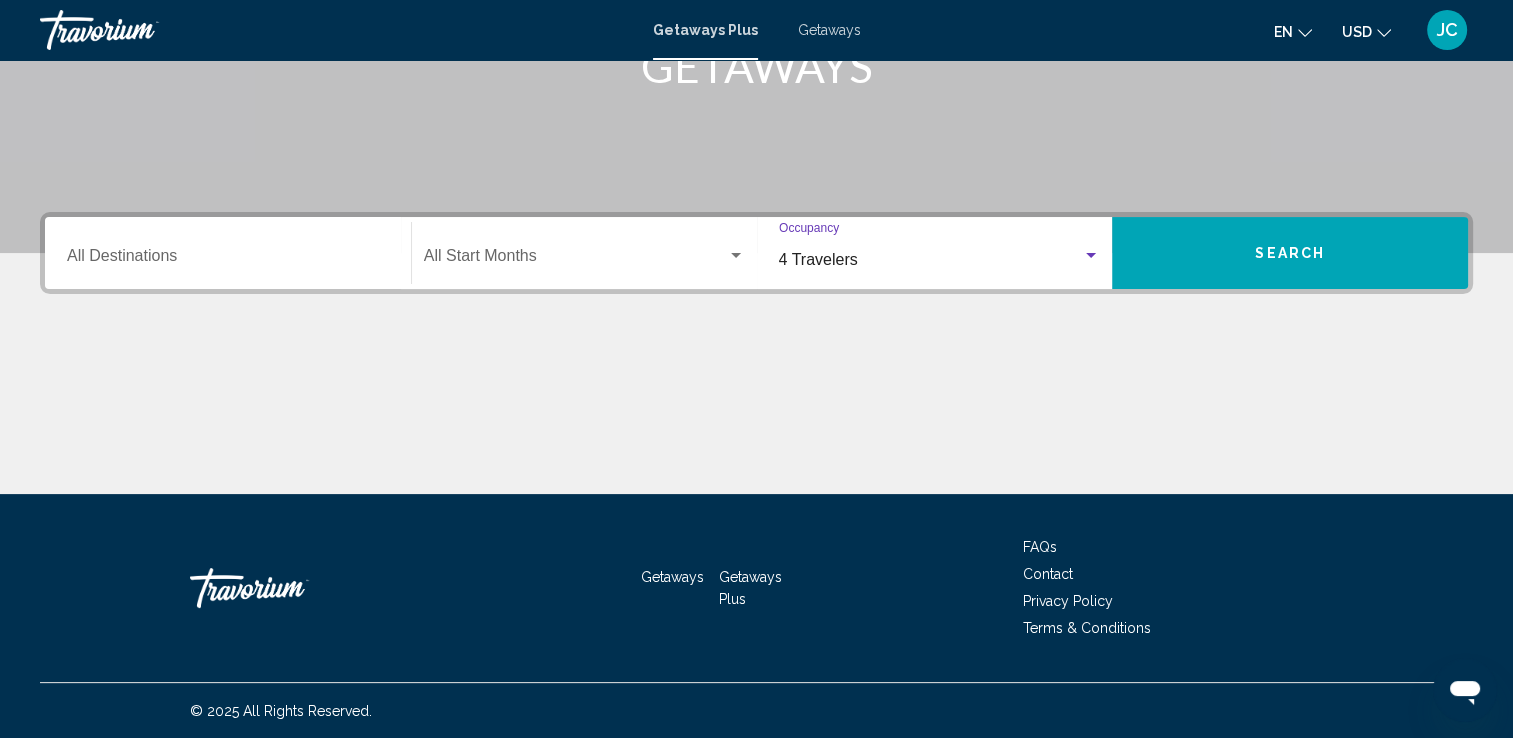 click at bounding box center (575, 260) 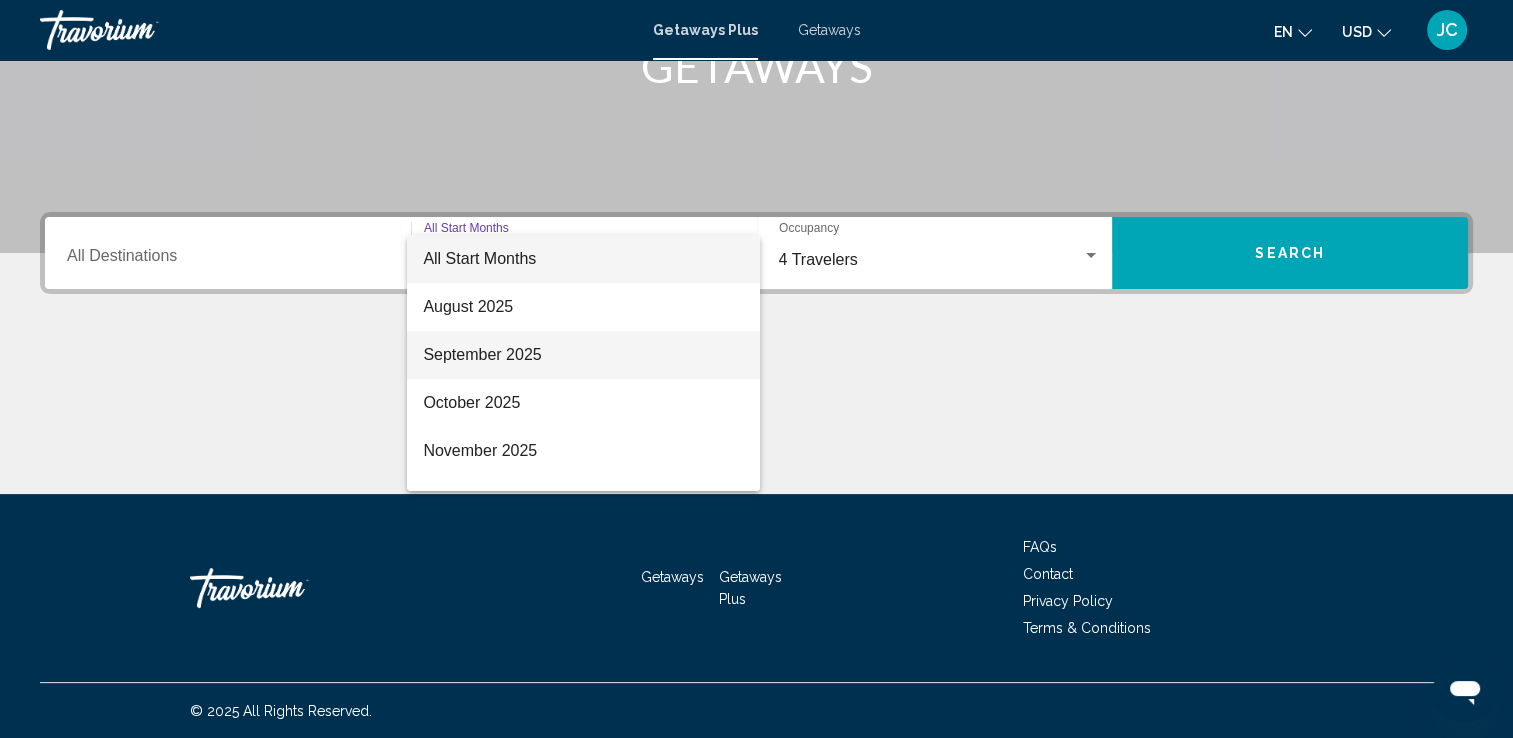 click on "September 2025" at bounding box center [583, 355] 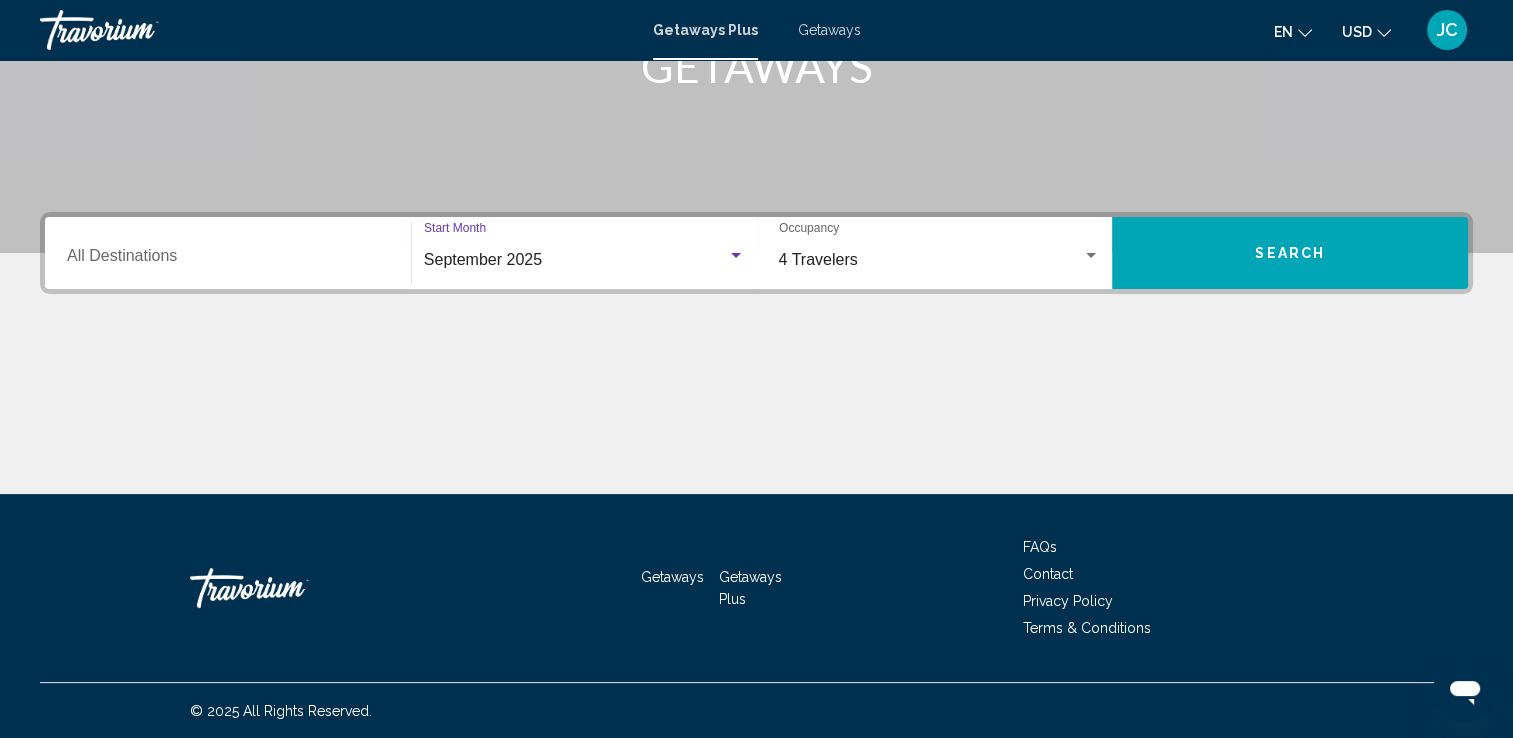 click on "Destination All Destinations" at bounding box center (228, 260) 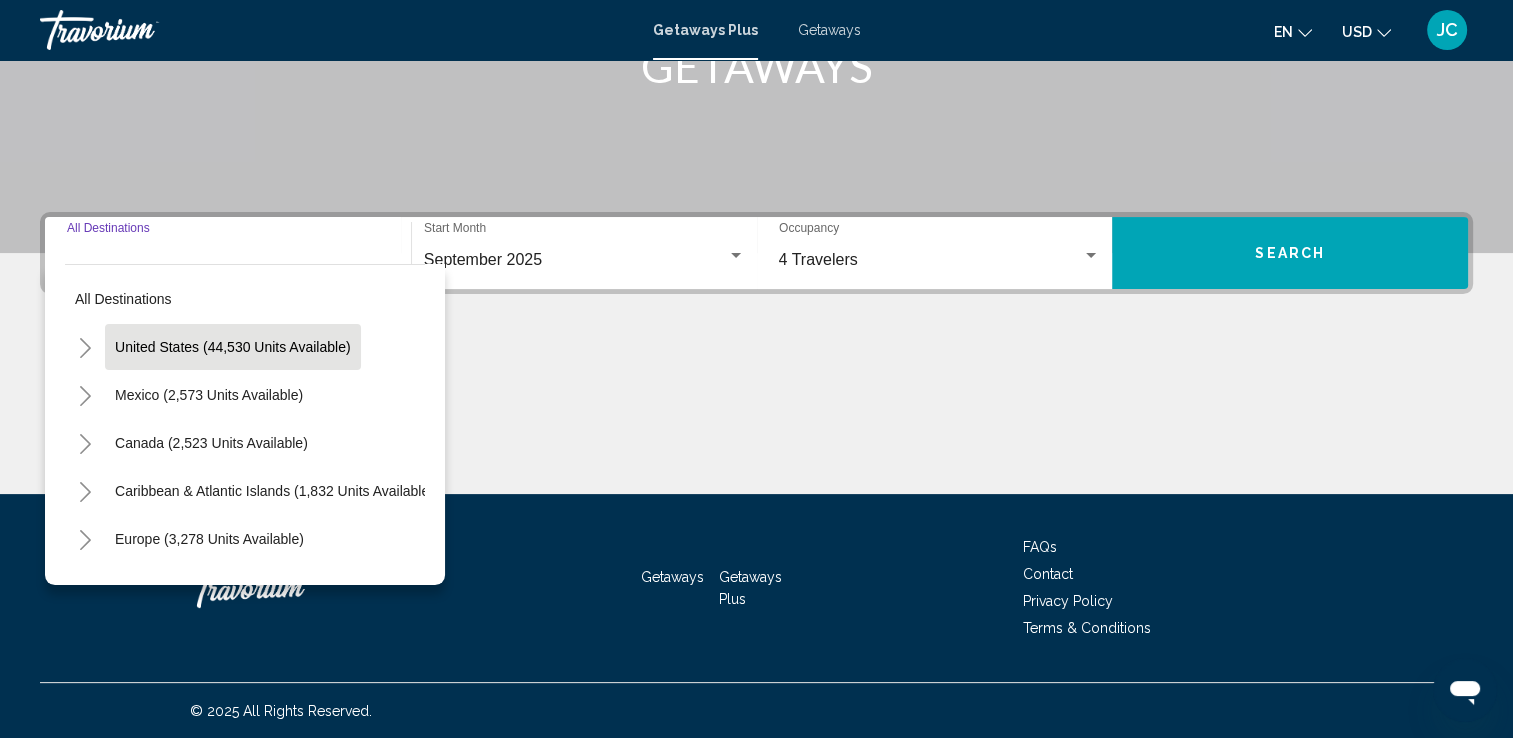 click on "United States (44,530 units available)" at bounding box center [209, 395] 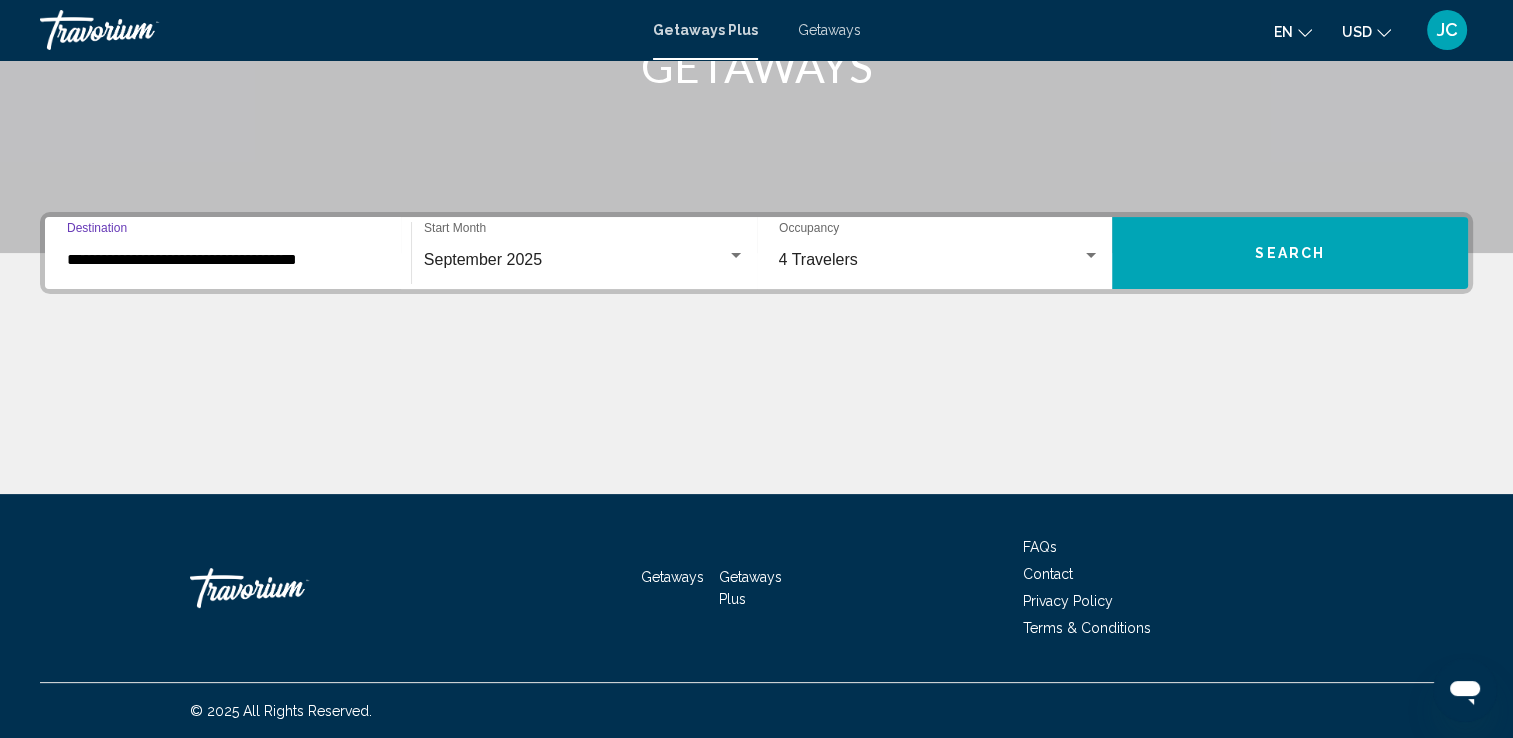 click on "**********" at bounding box center [228, 253] 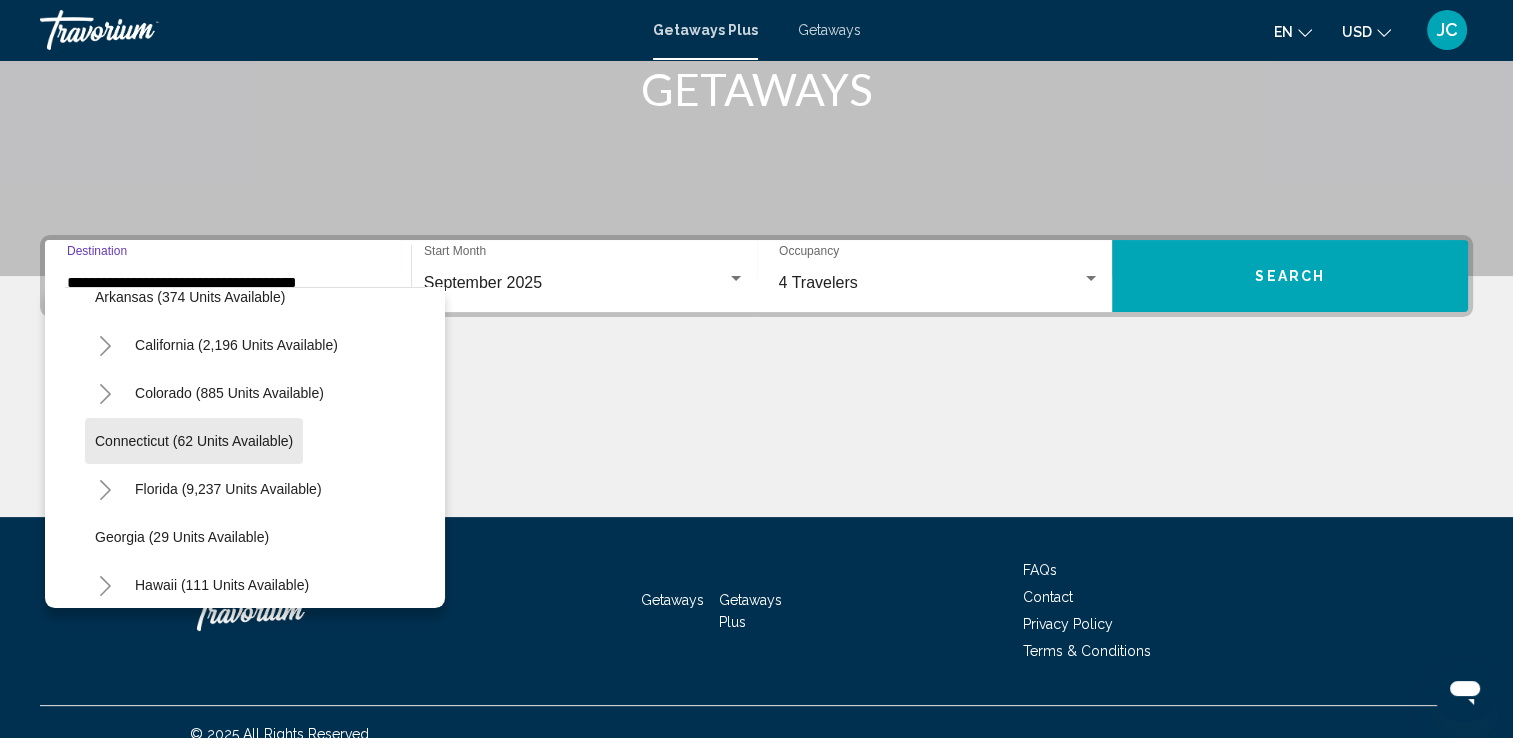 scroll, scrollTop: 194, scrollLeft: 0, axis: vertical 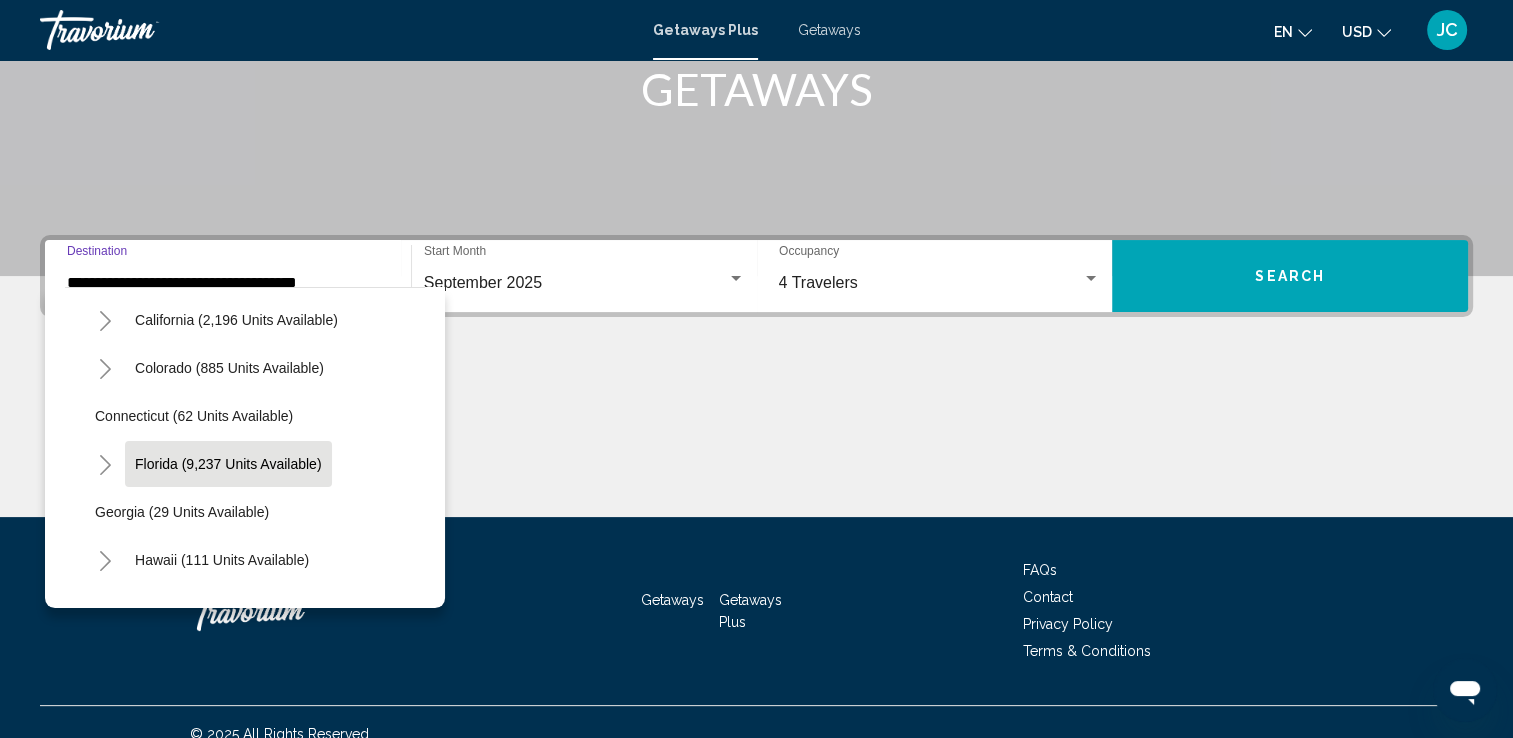 click on "Florida (9,237 units available)" 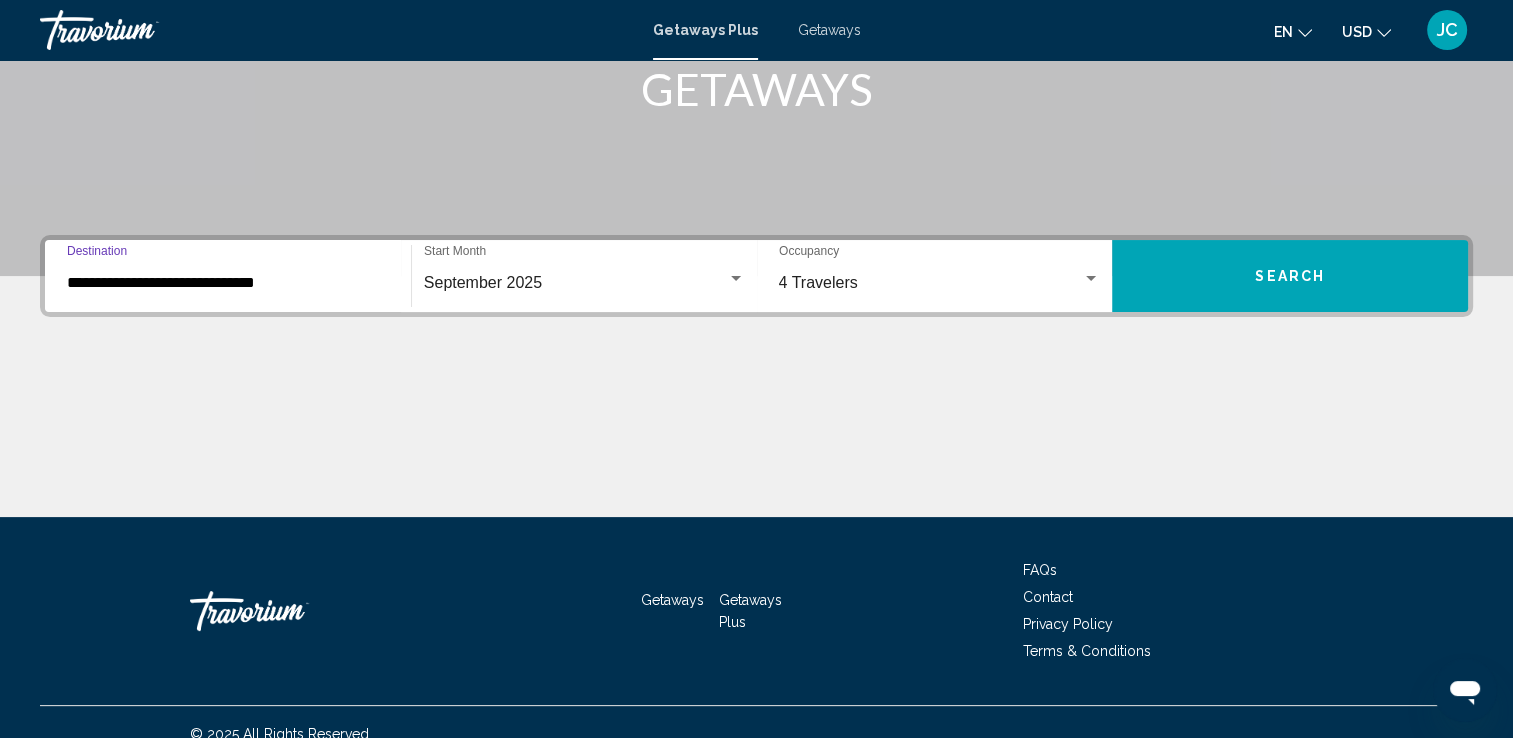 scroll, scrollTop: 347, scrollLeft: 0, axis: vertical 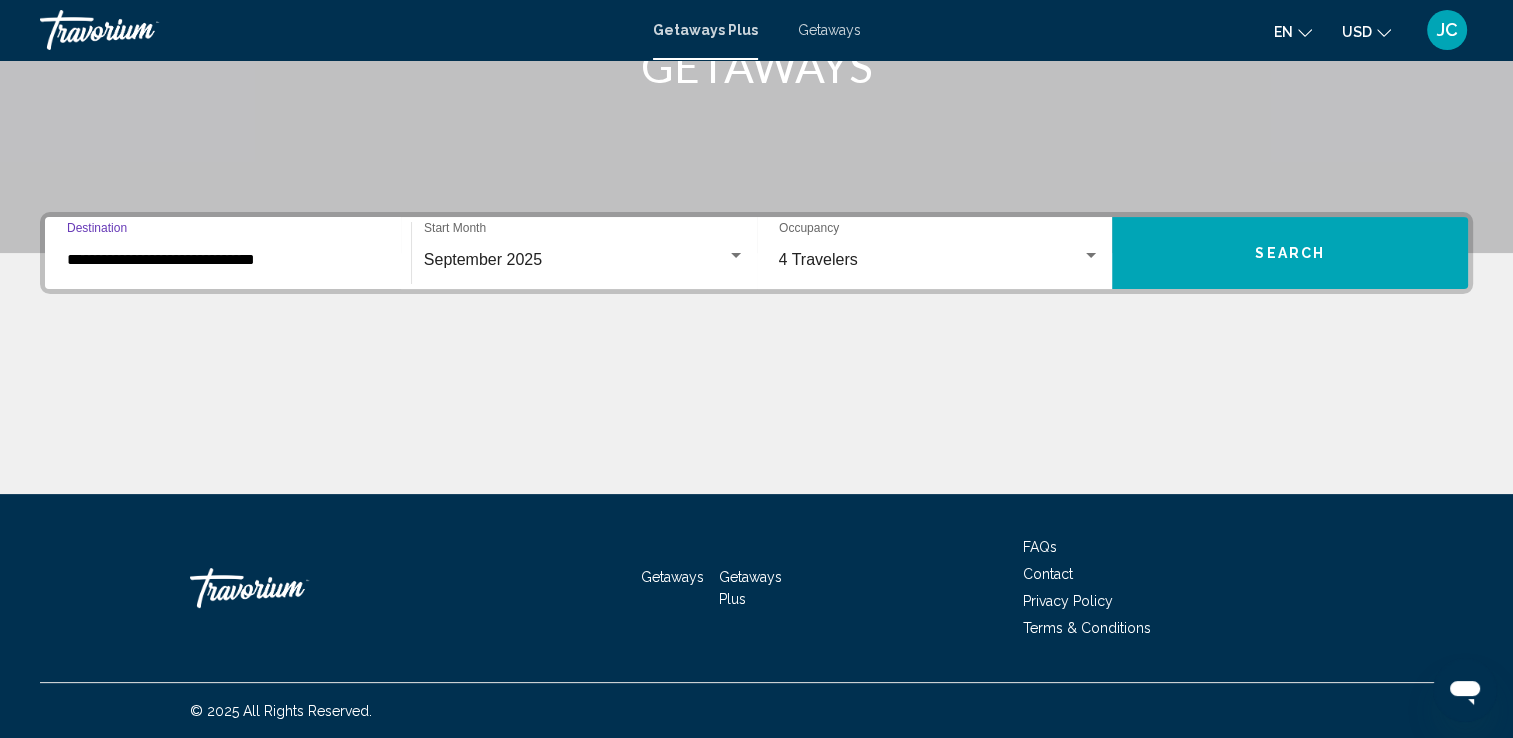 click on "Search" at bounding box center (1290, 253) 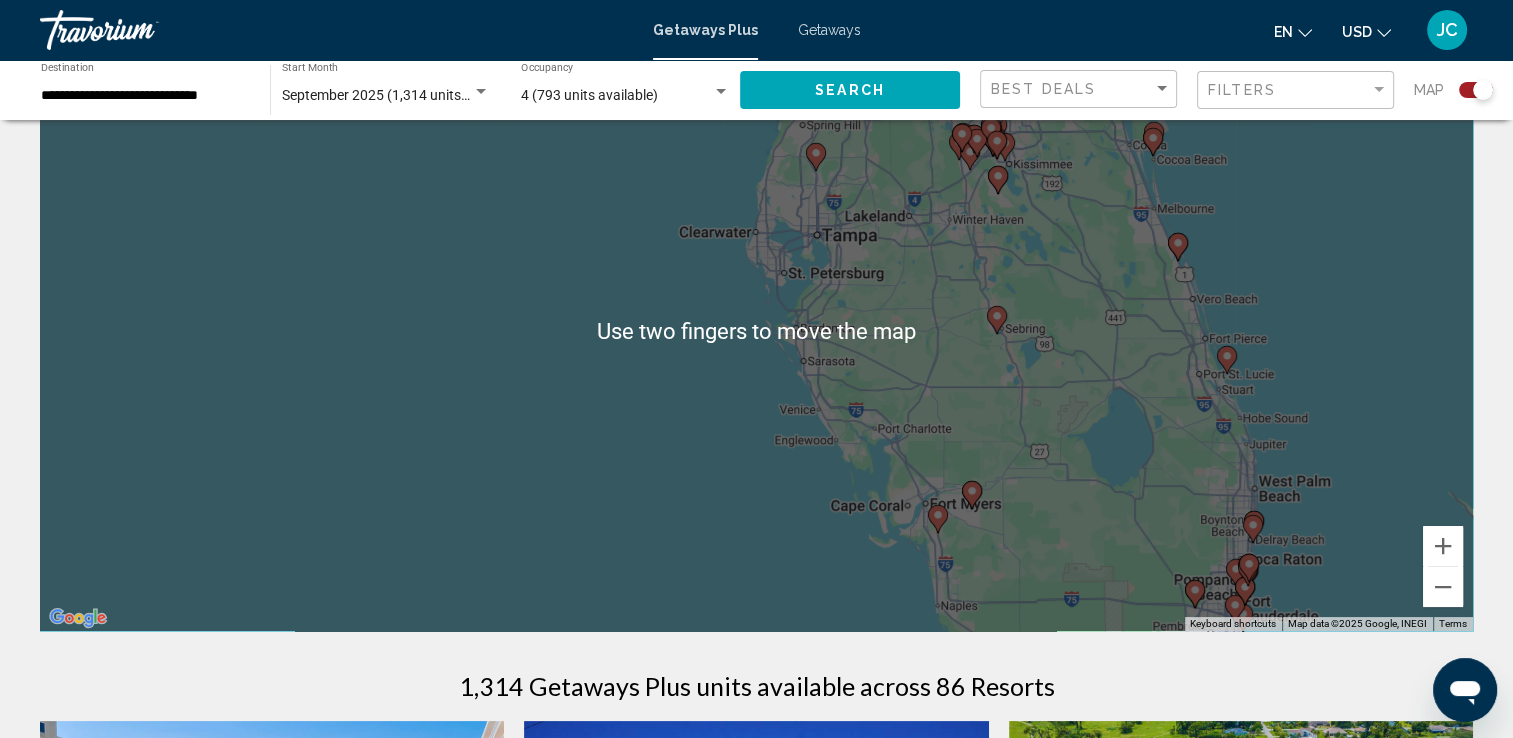 scroll, scrollTop: 110, scrollLeft: 0, axis: vertical 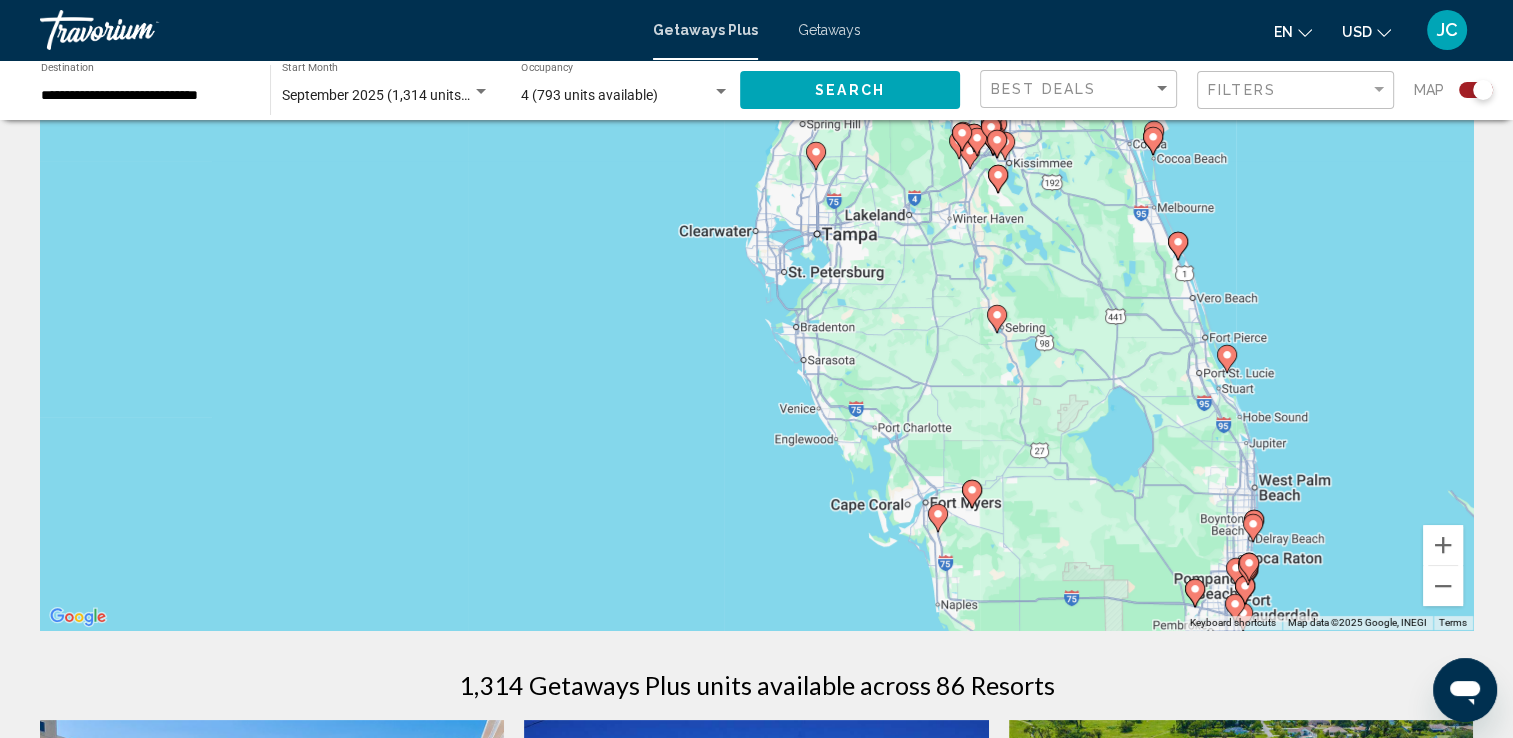 click 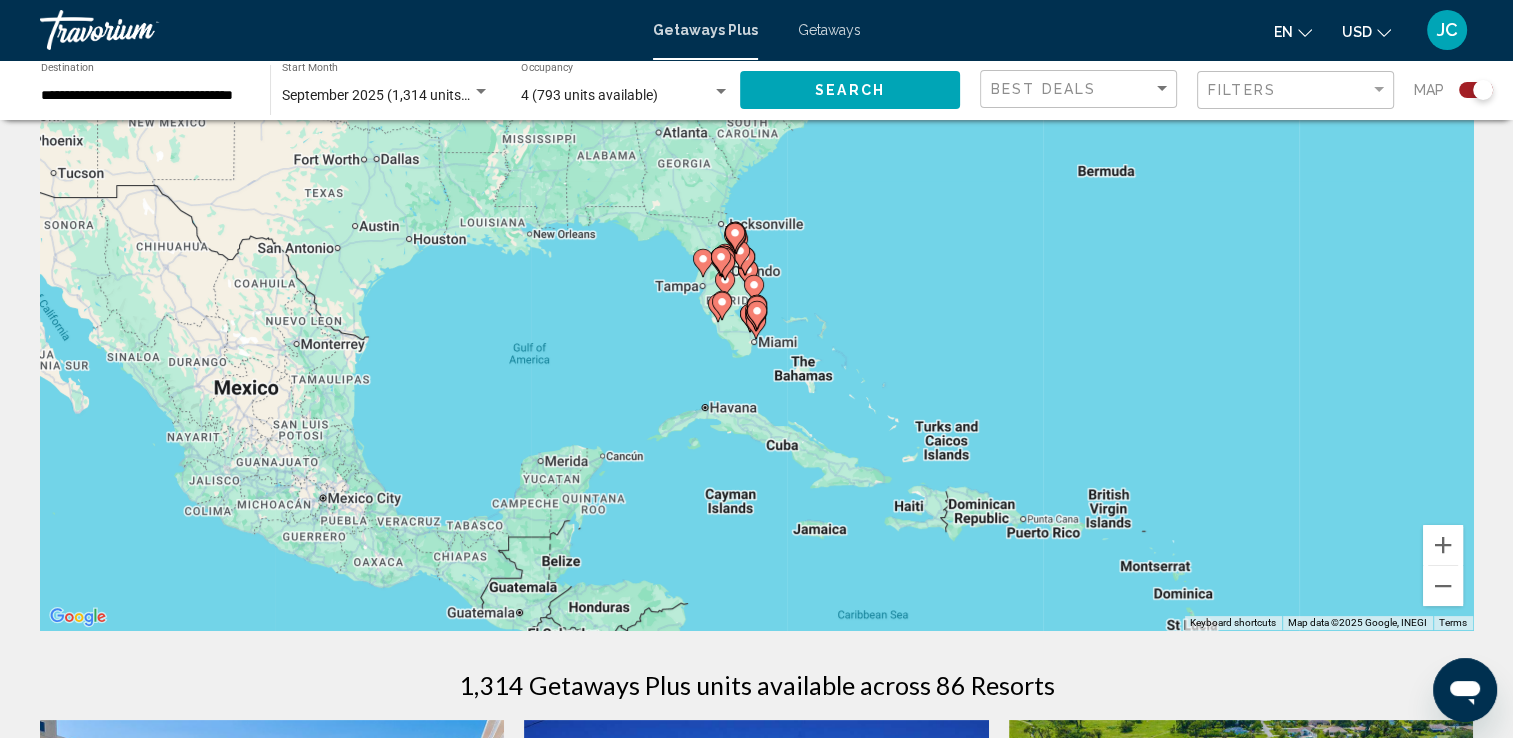 click at bounding box center [756, 325] 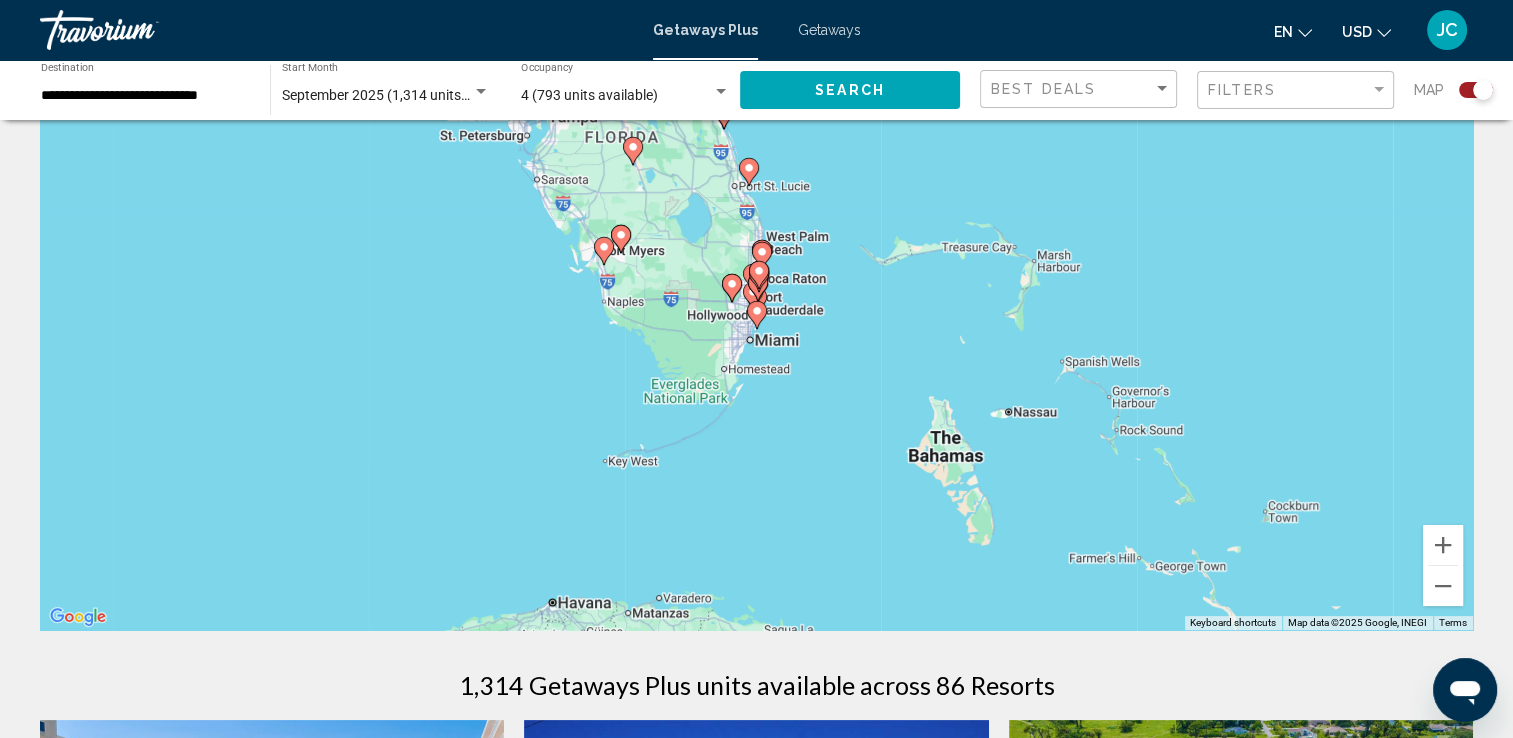 click at bounding box center (759, 278) 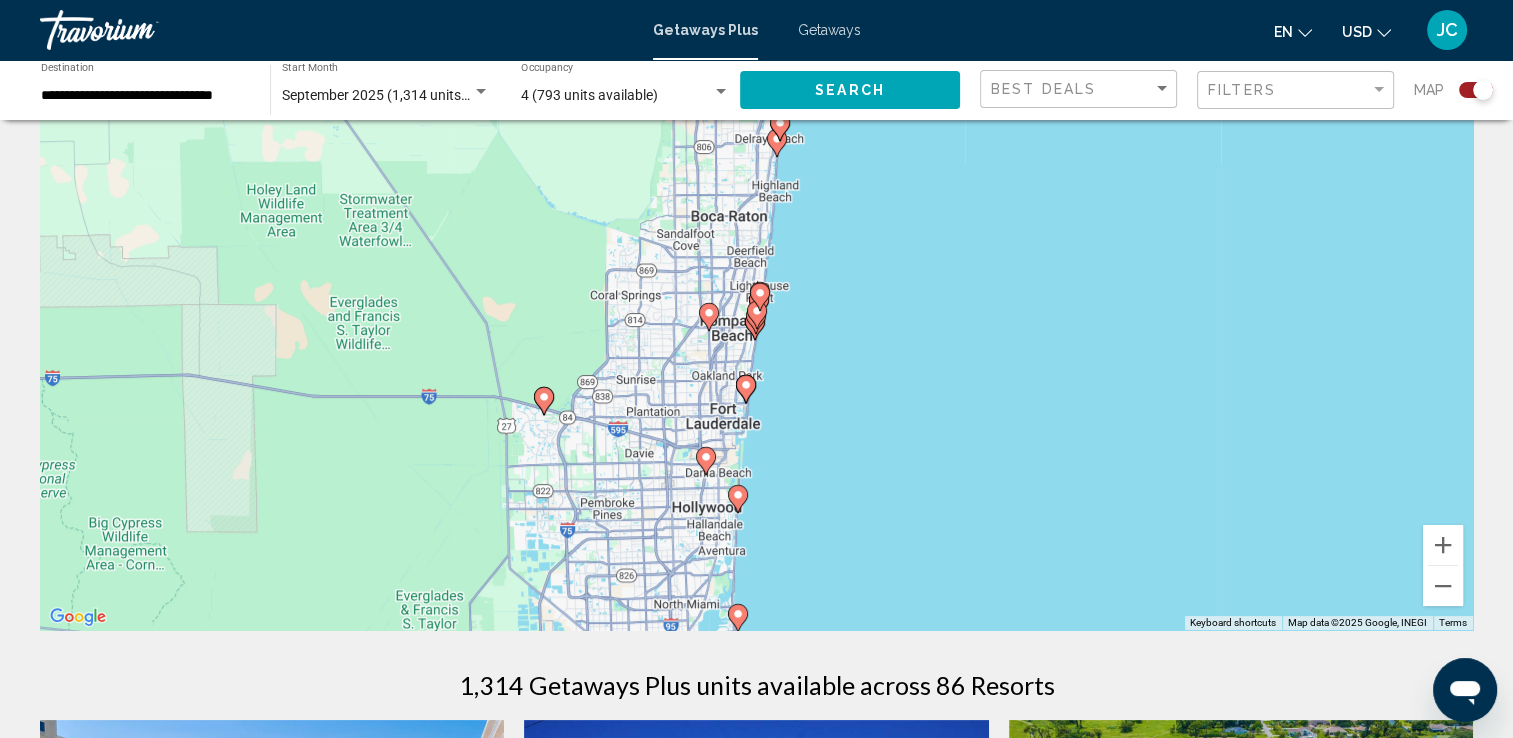 click 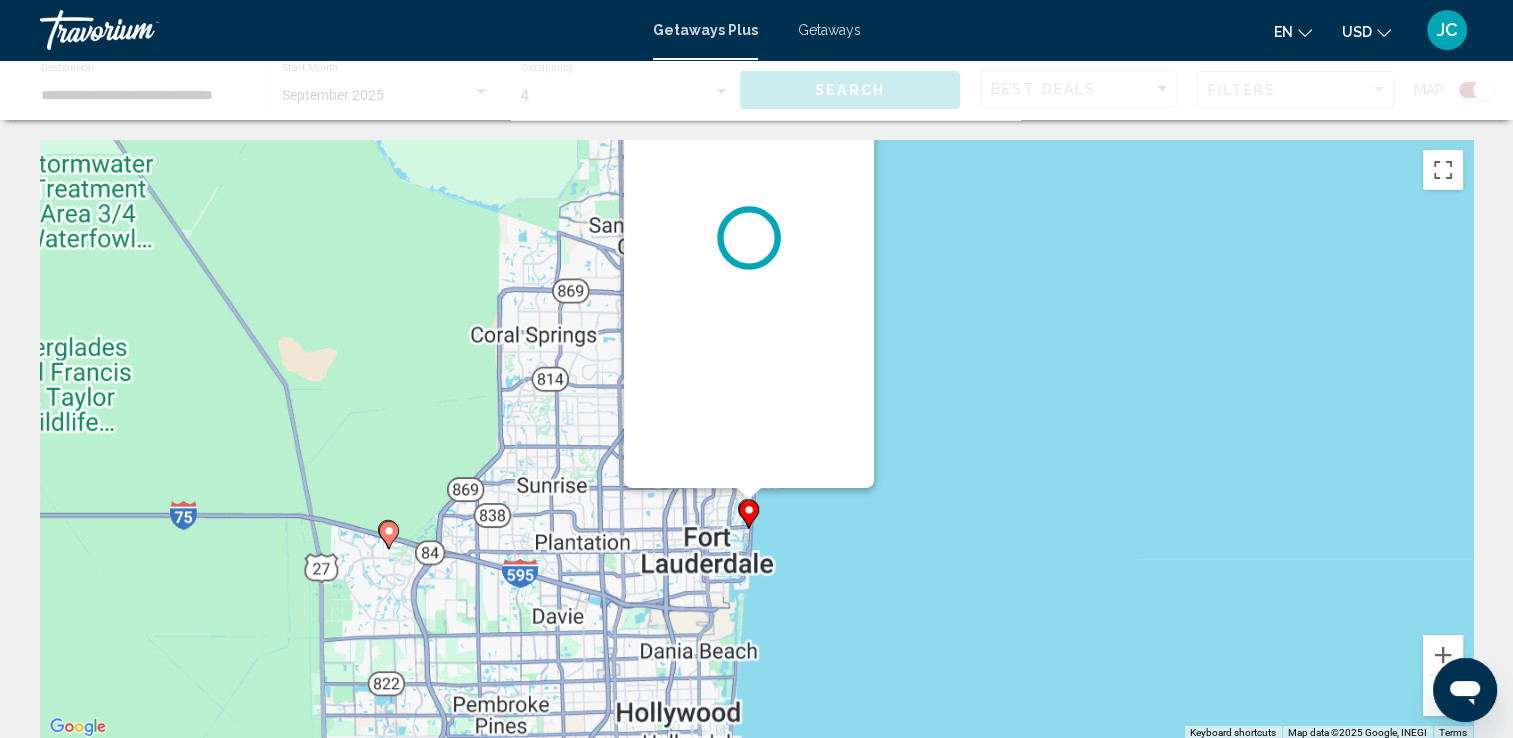 scroll, scrollTop: 0, scrollLeft: 0, axis: both 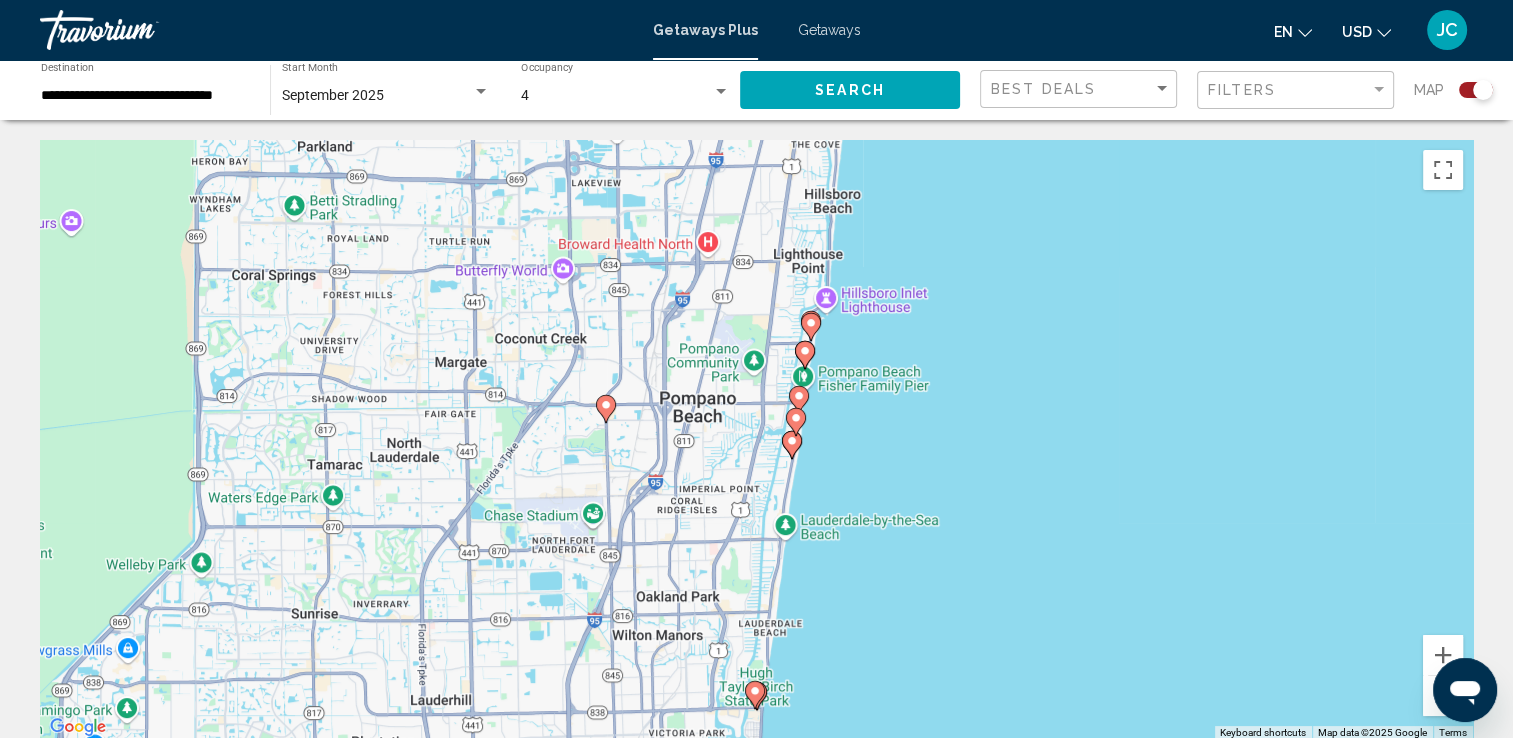 click on "To activate drag with keyboard, press Alt + Enter. Once in keyboard drag state, use the arrow keys to move the marker. To complete the drag, press the Enter key. To cancel, press Escape." at bounding box center [756, 440] 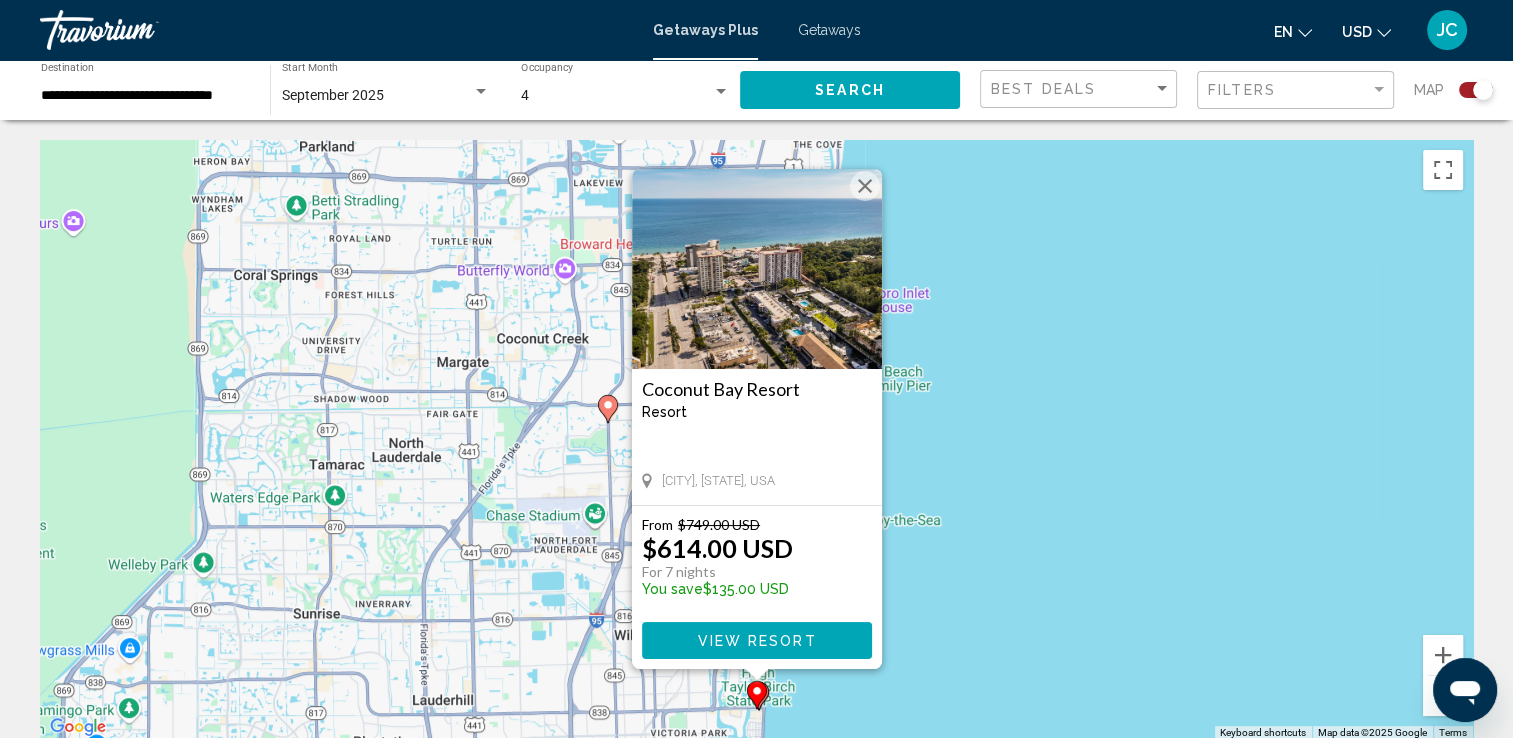 click at bounding box center (757, 269) 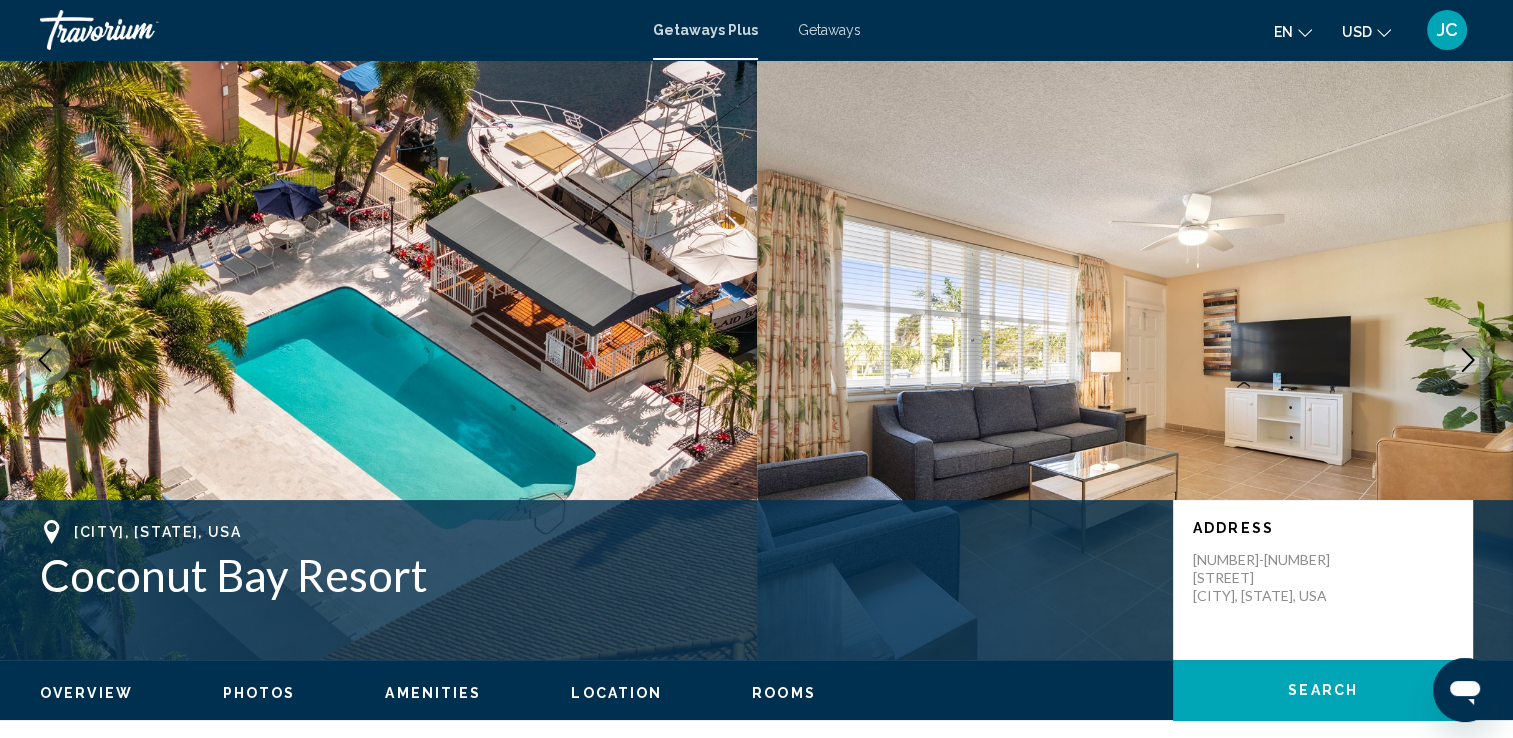 click 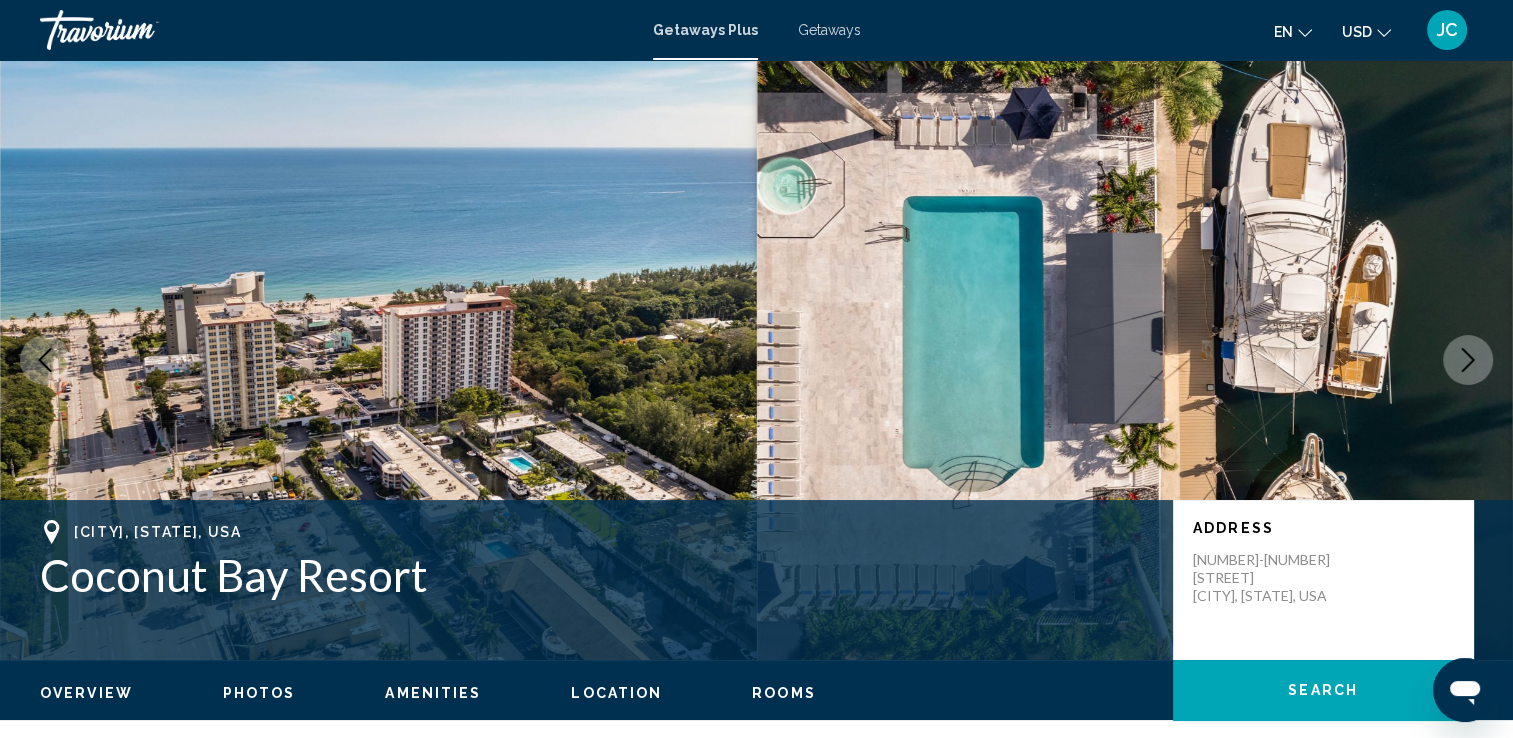 click 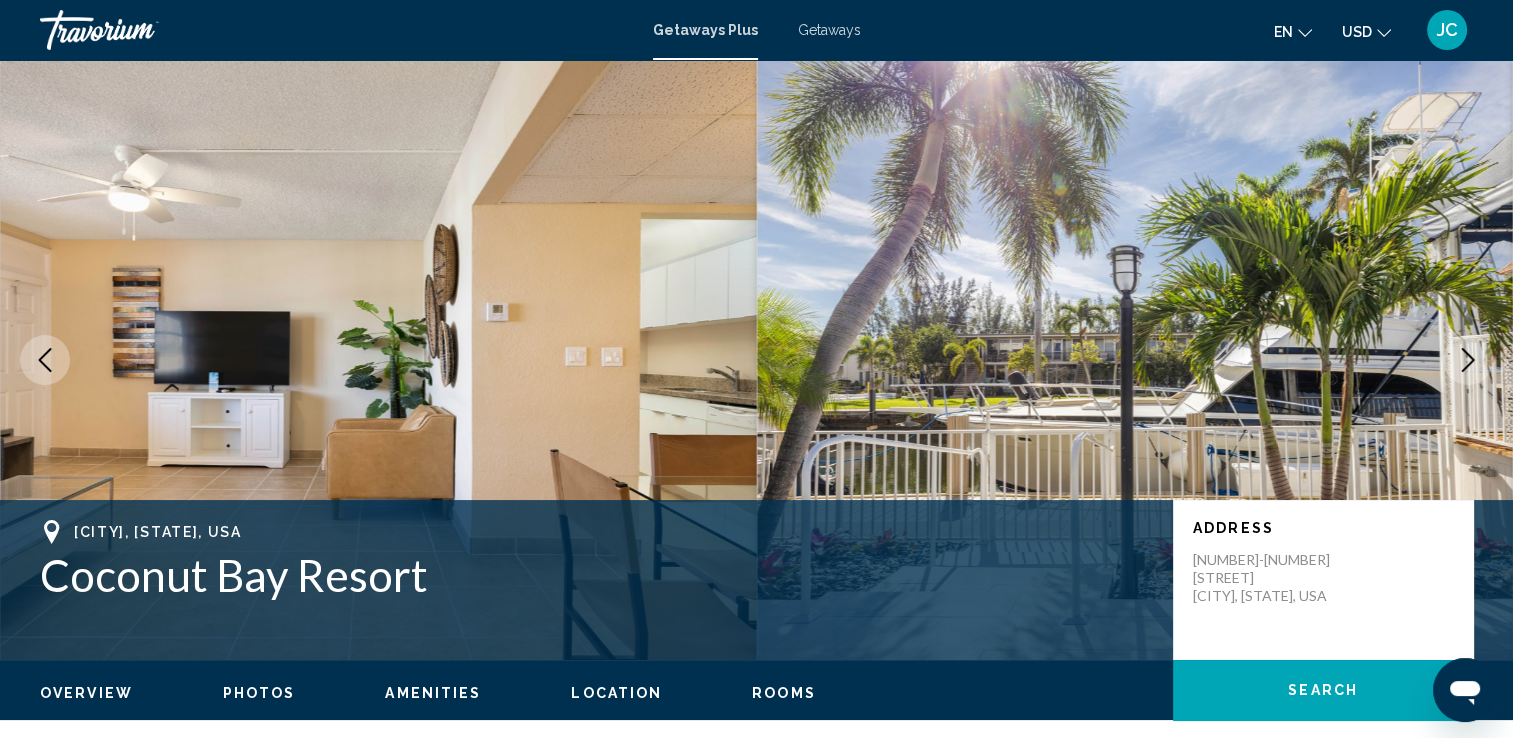click 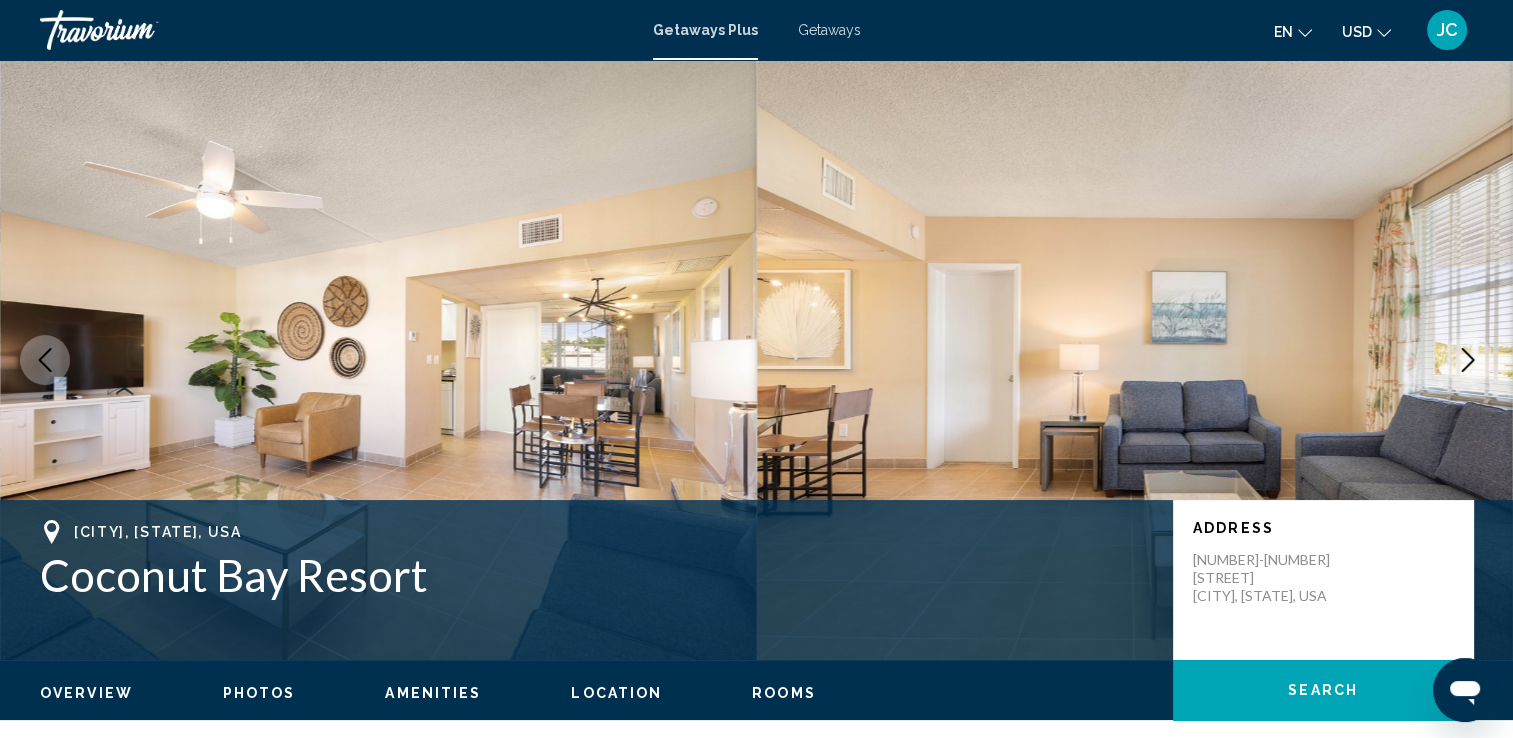 click 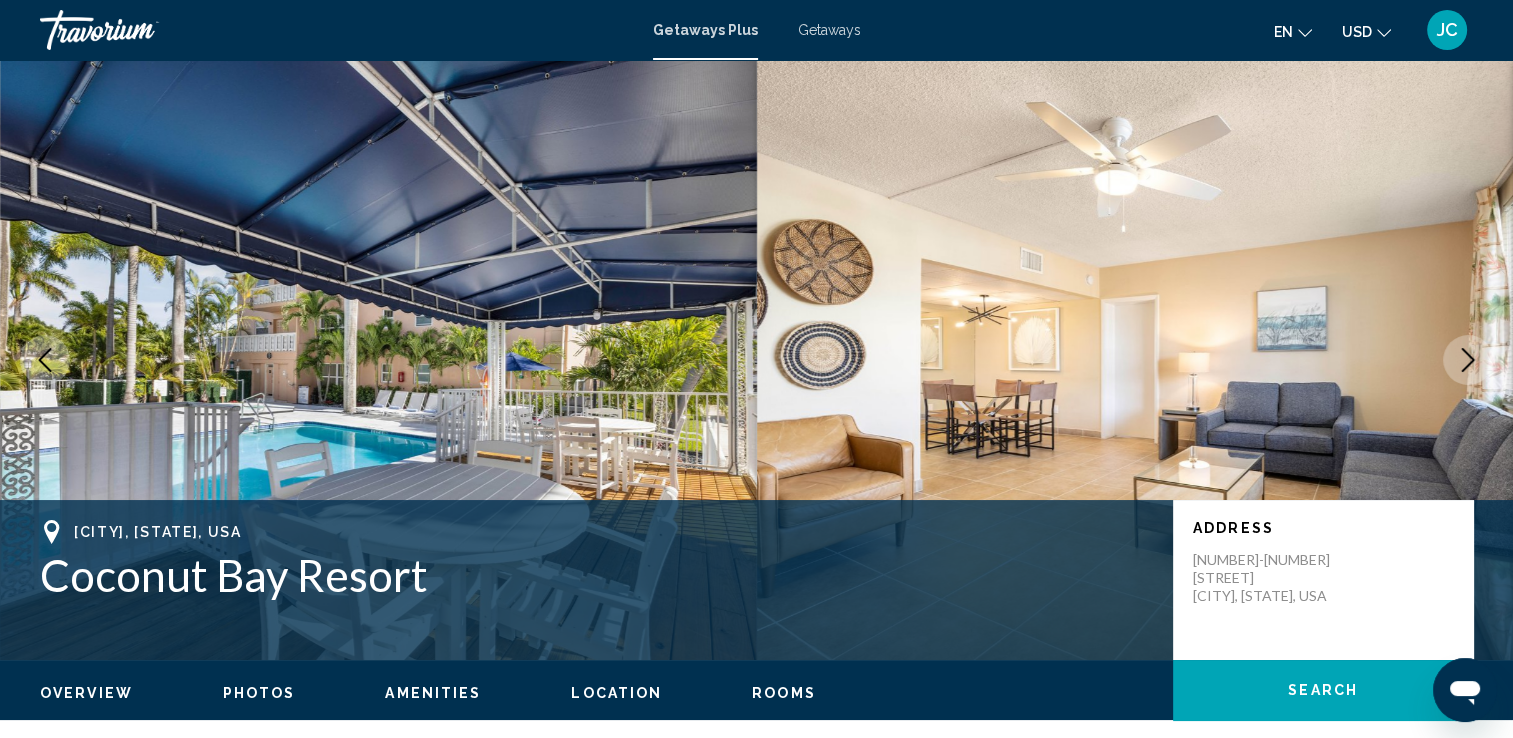 click at bounding box center [1468, 360] 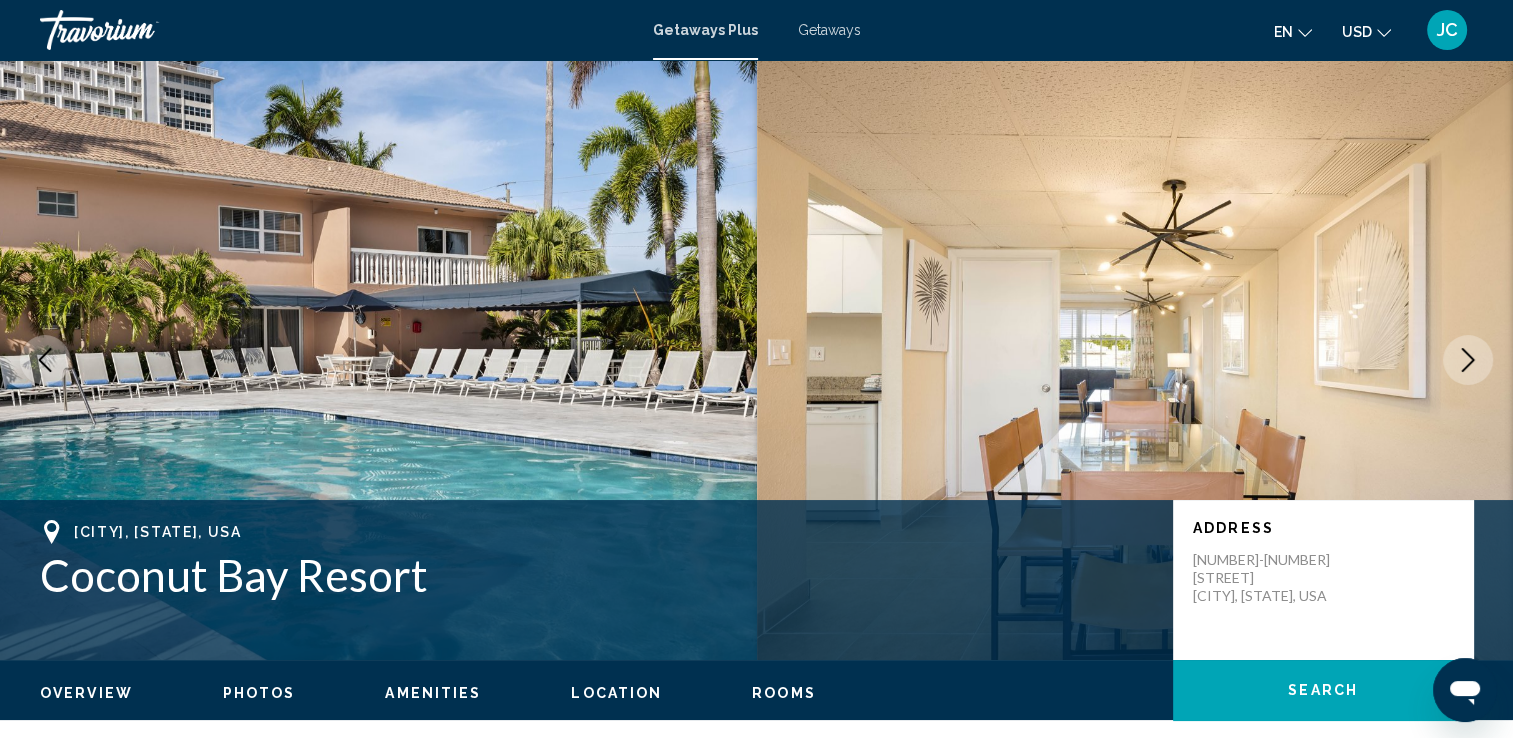 click at bounding box center [1468, 360] 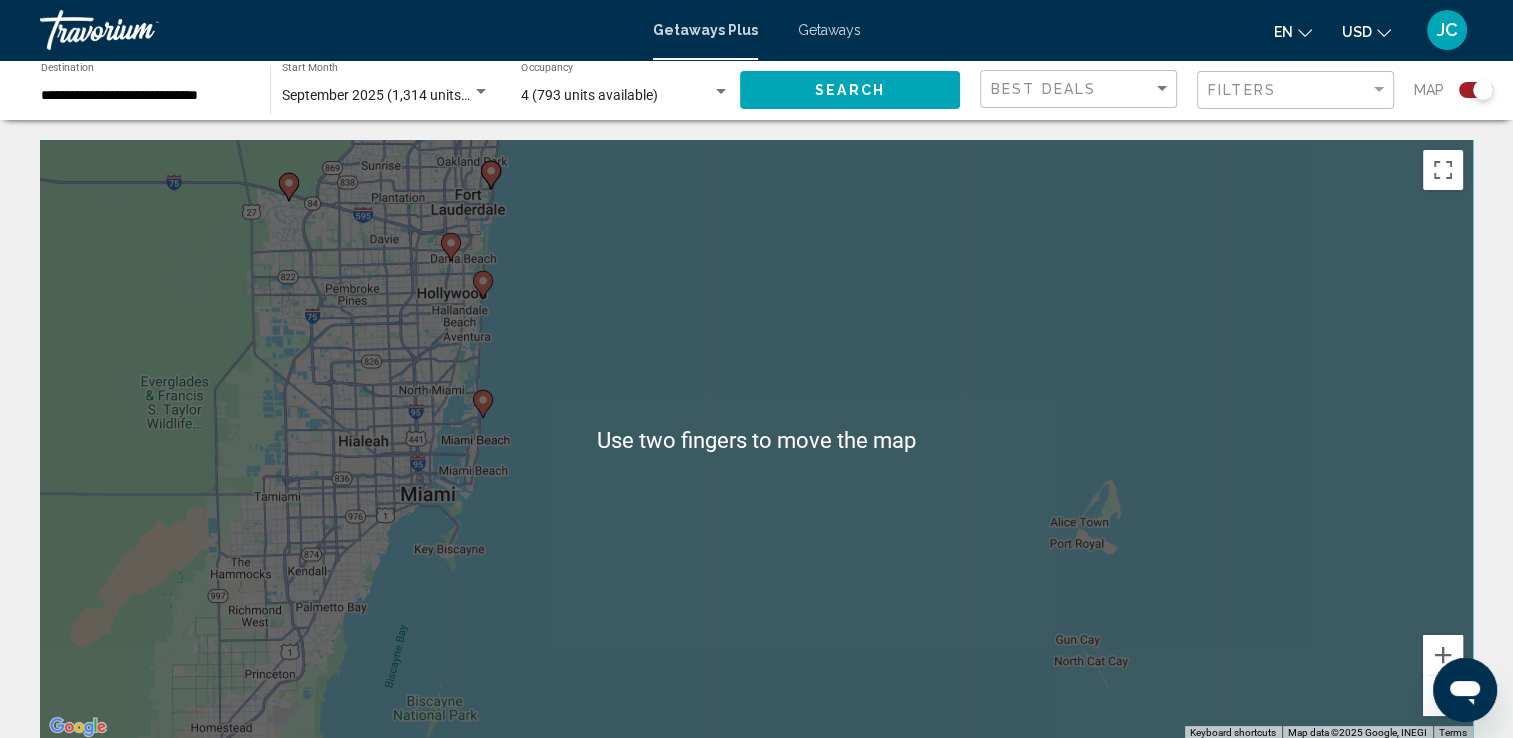 click at bounding box center (491, 175) 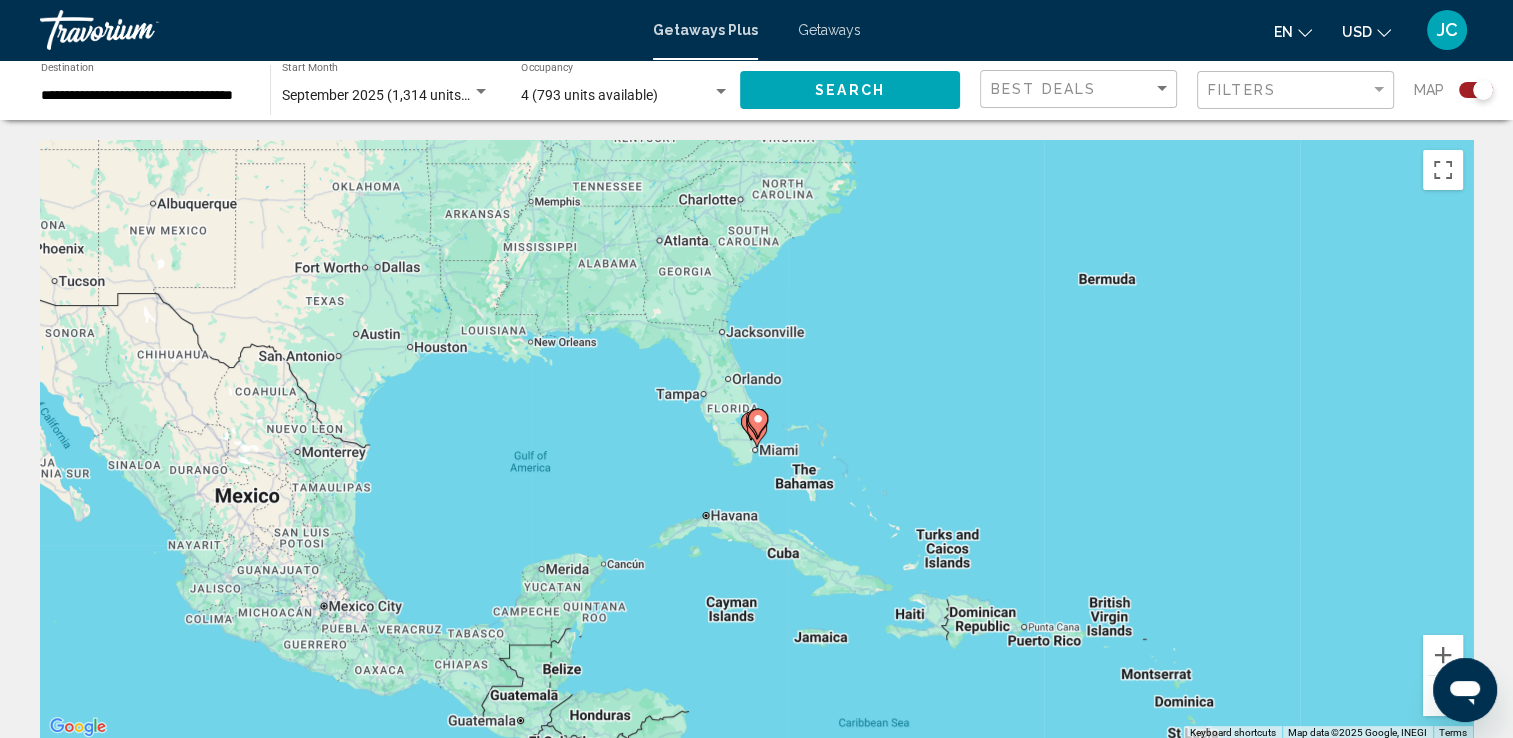 click at bounding box center [758, 423] 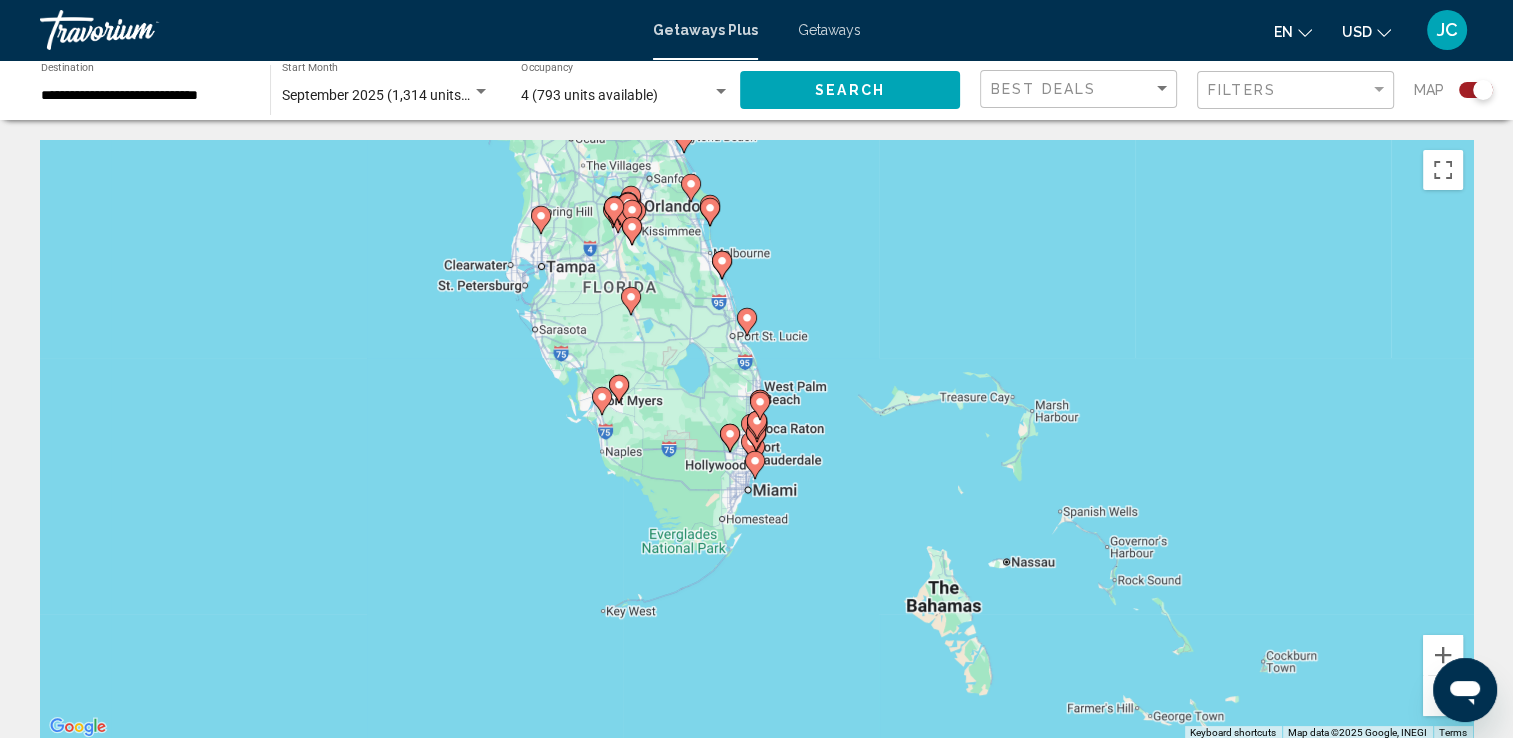 click 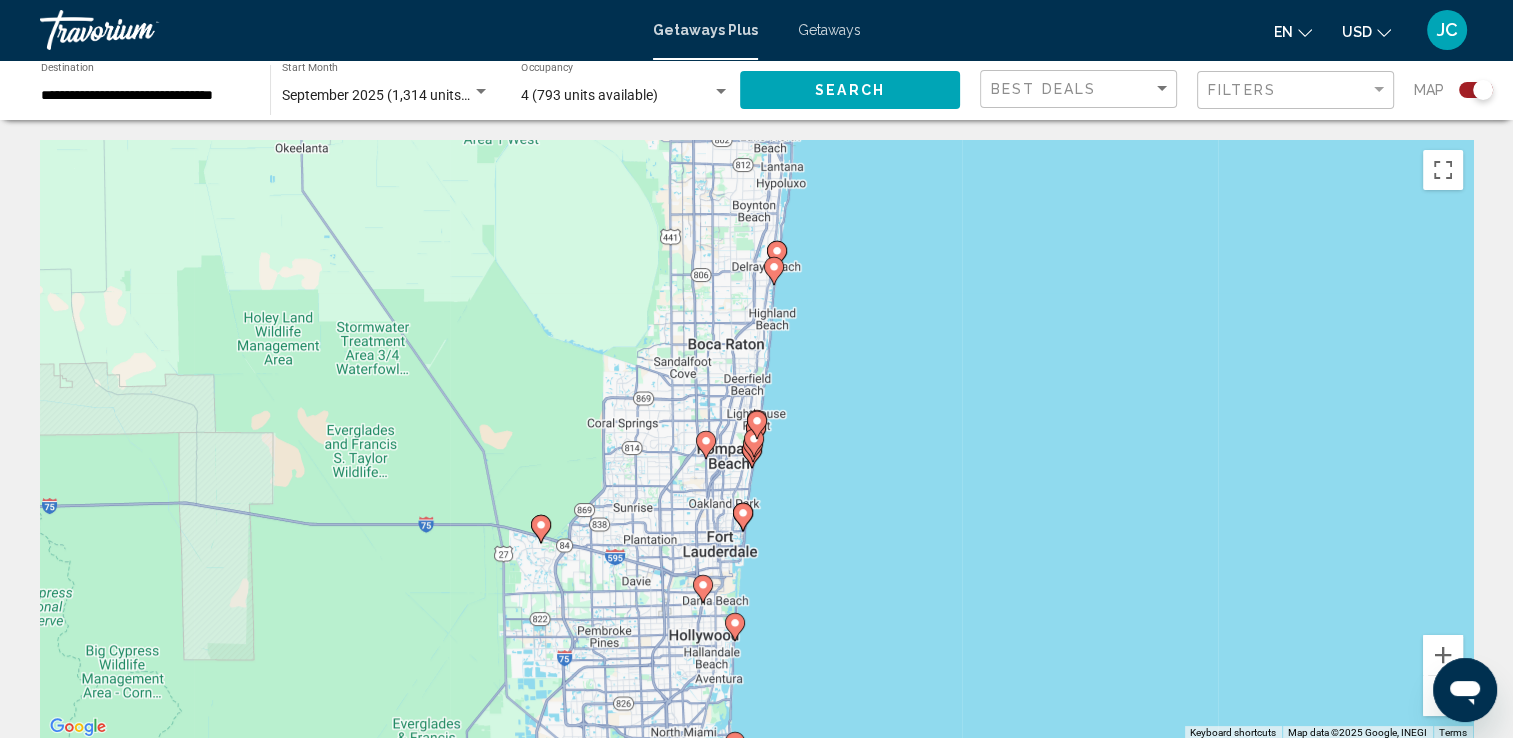 click 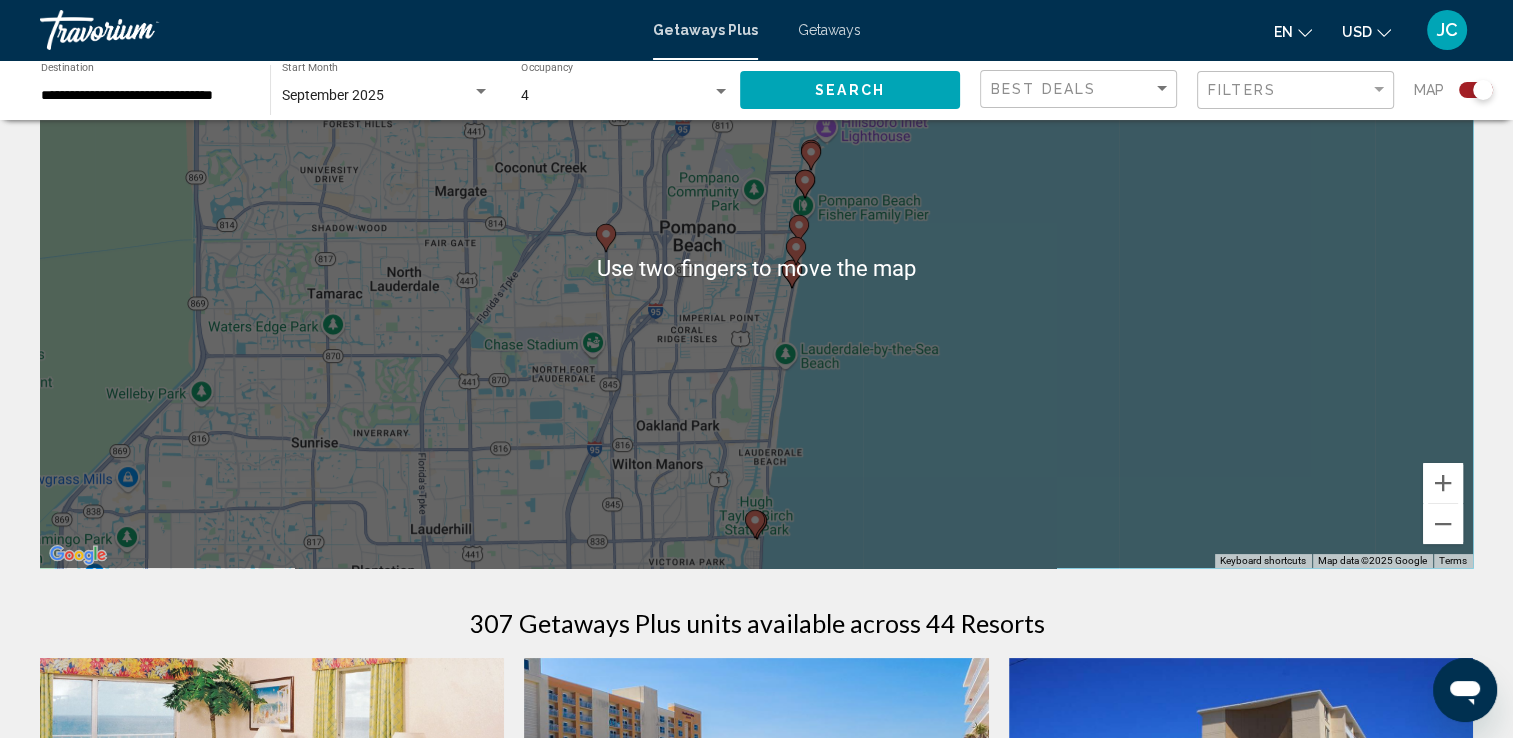 scroll, scrollTop: 208, scrollLeft: 0, axis: vertical 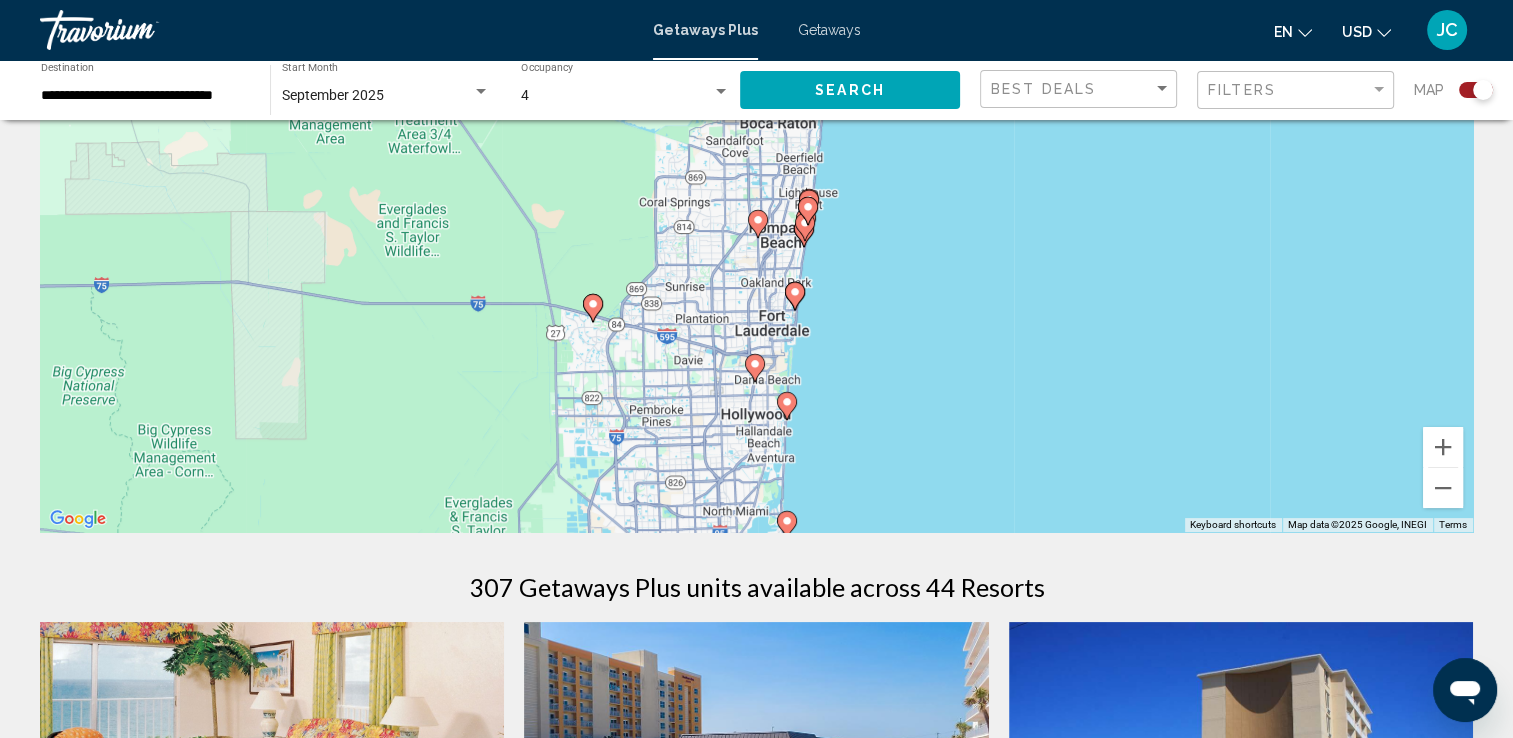 click 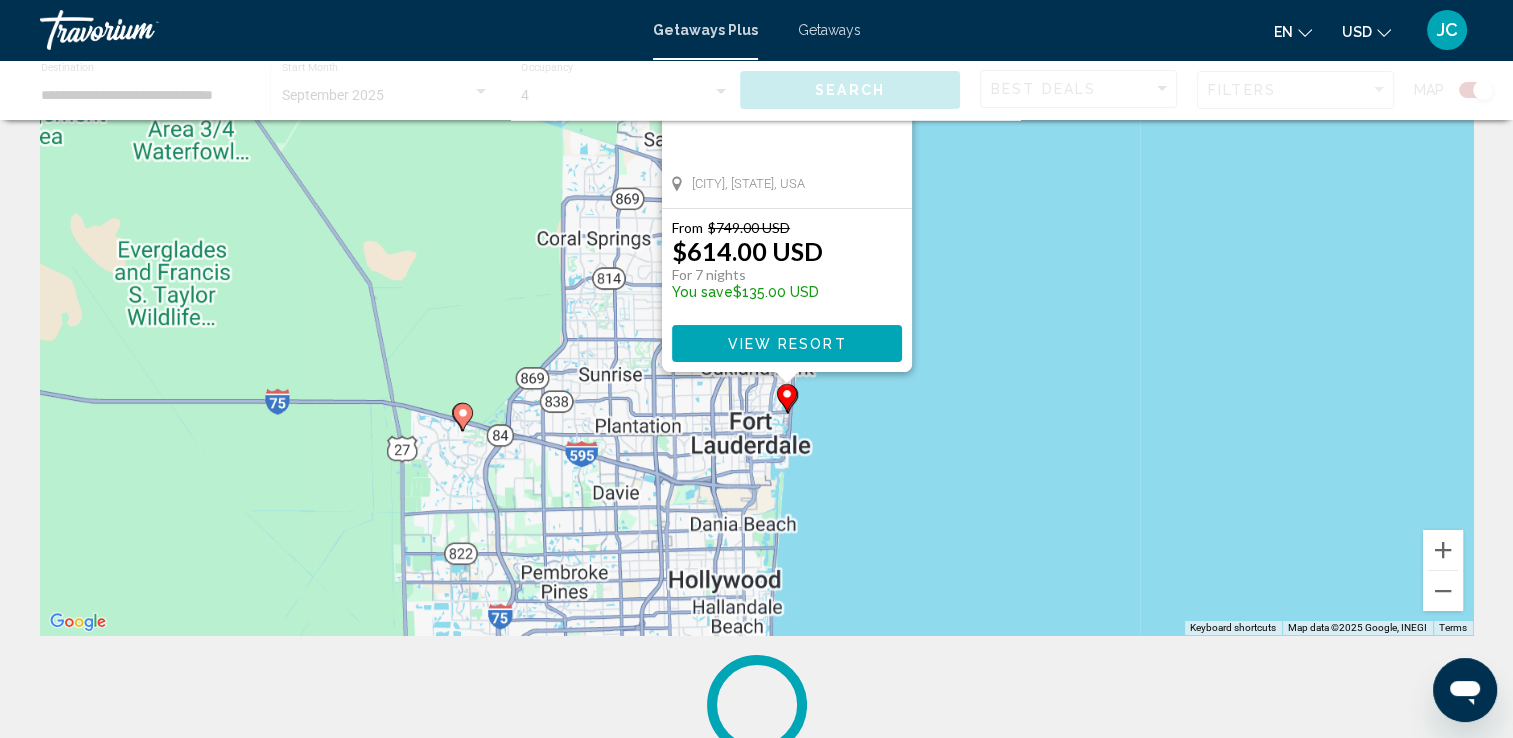 scroll, scrollTop: 0, scrollLeft: 0, axis: both 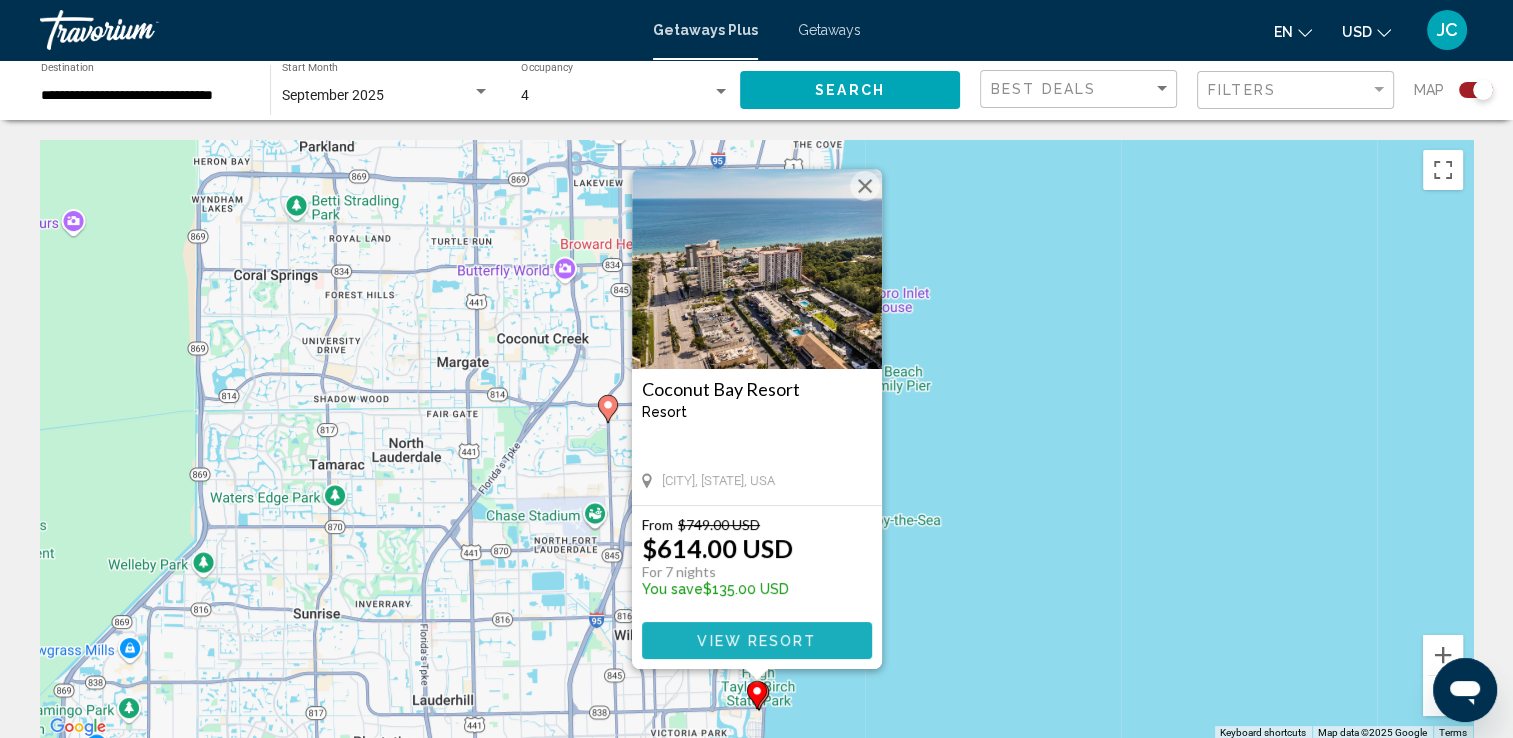 click on "View Resort" at bounding box center (756, 641) 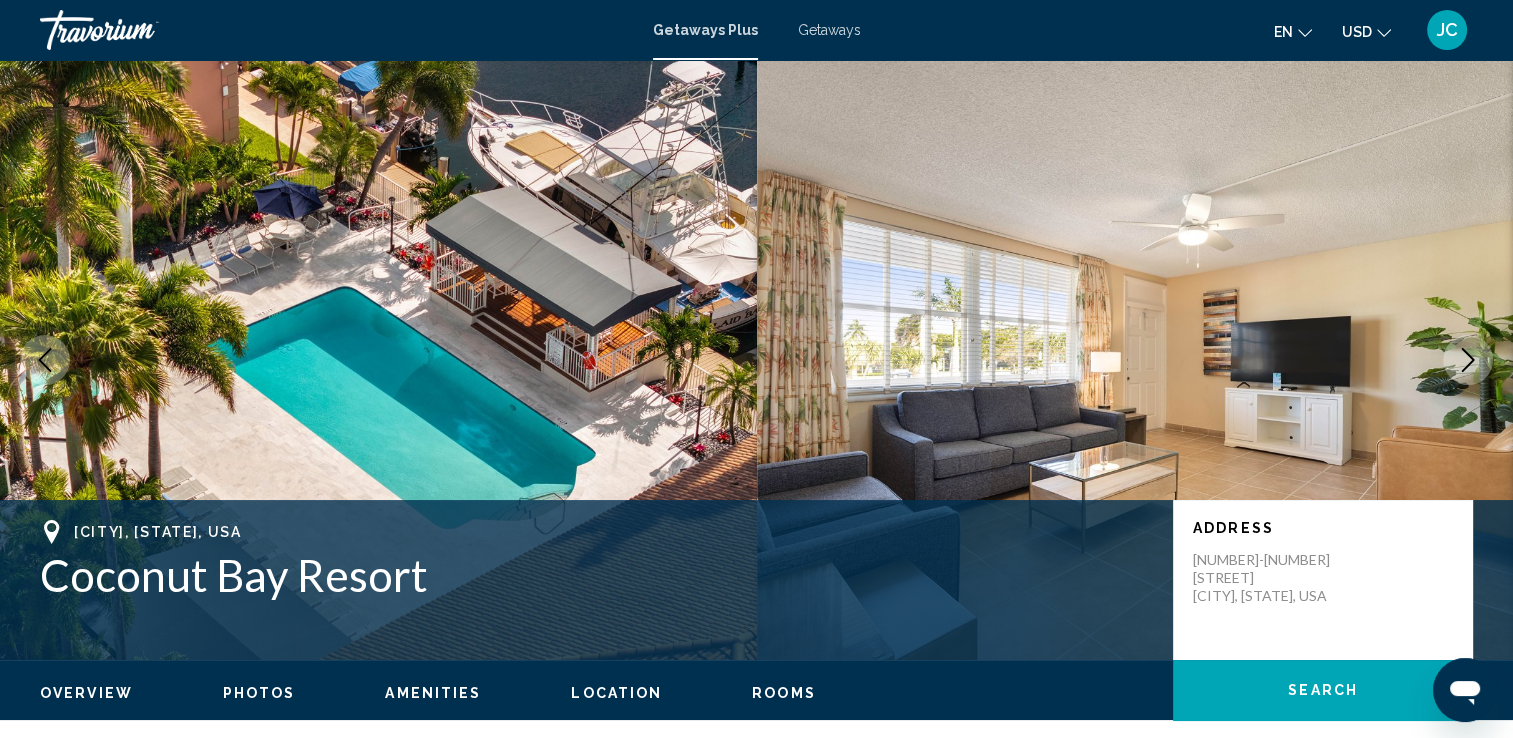 click on "Photos" at bounding box center (259, 693) 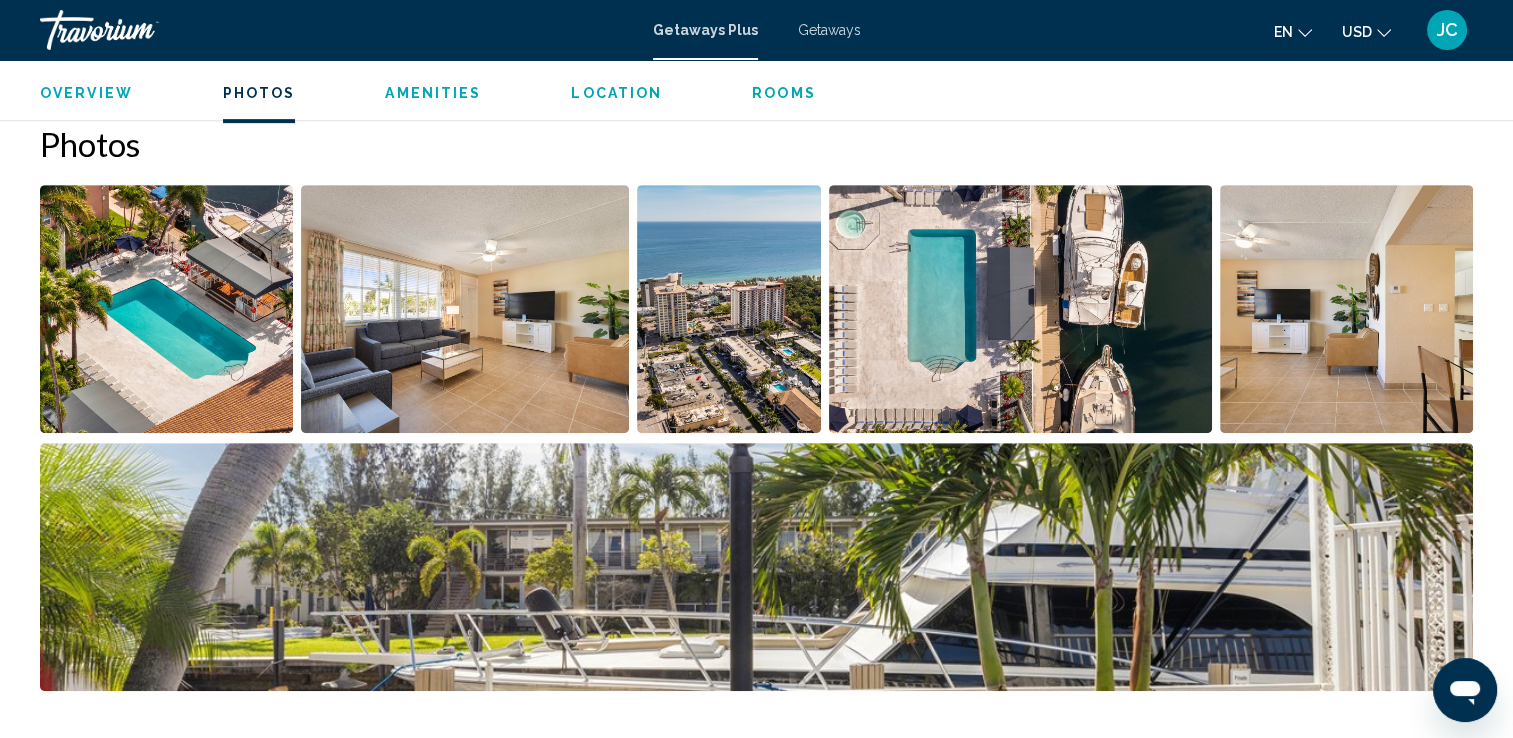 scroll, scrollTop: 891, scrollLeft: 0, axis: vertical 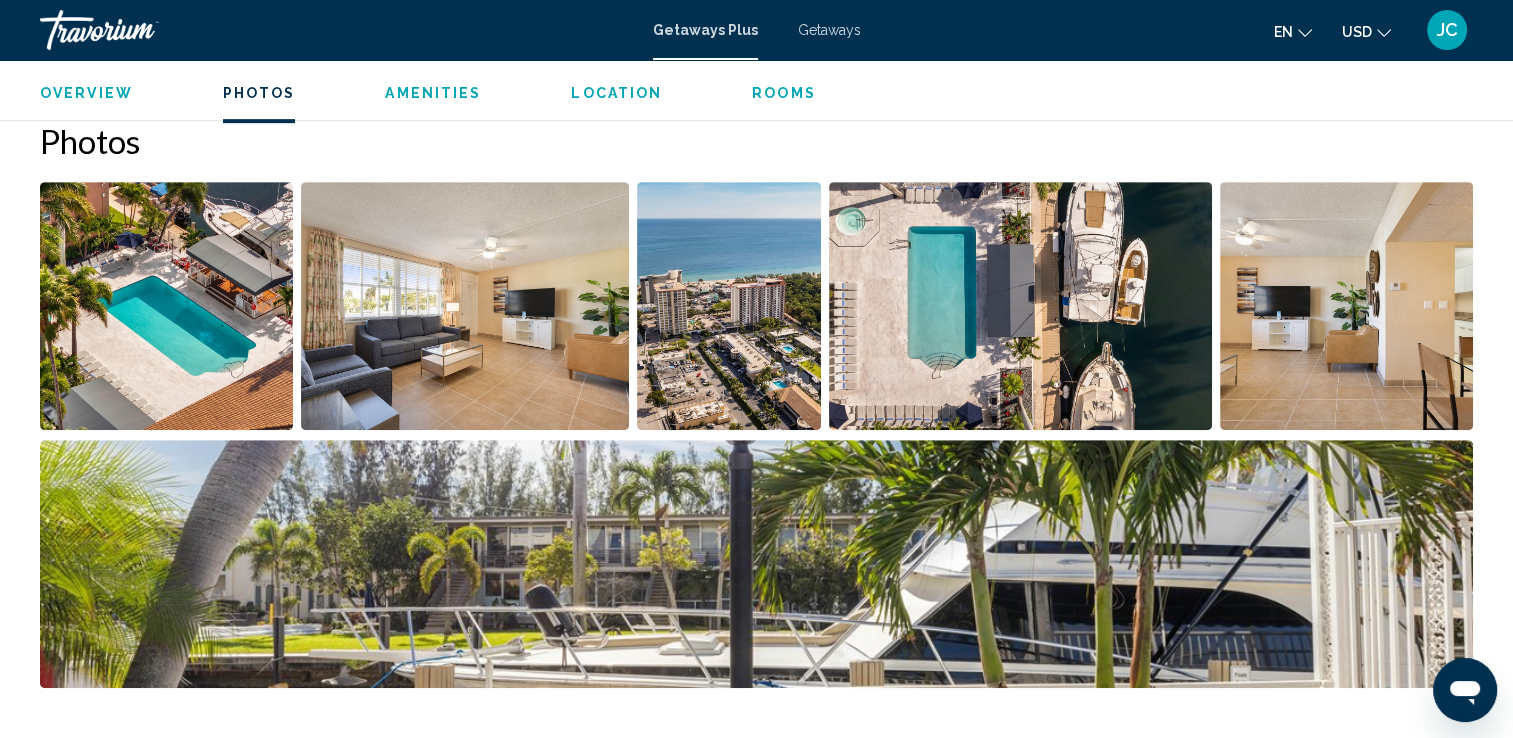 click at bounding box center [465, 306] 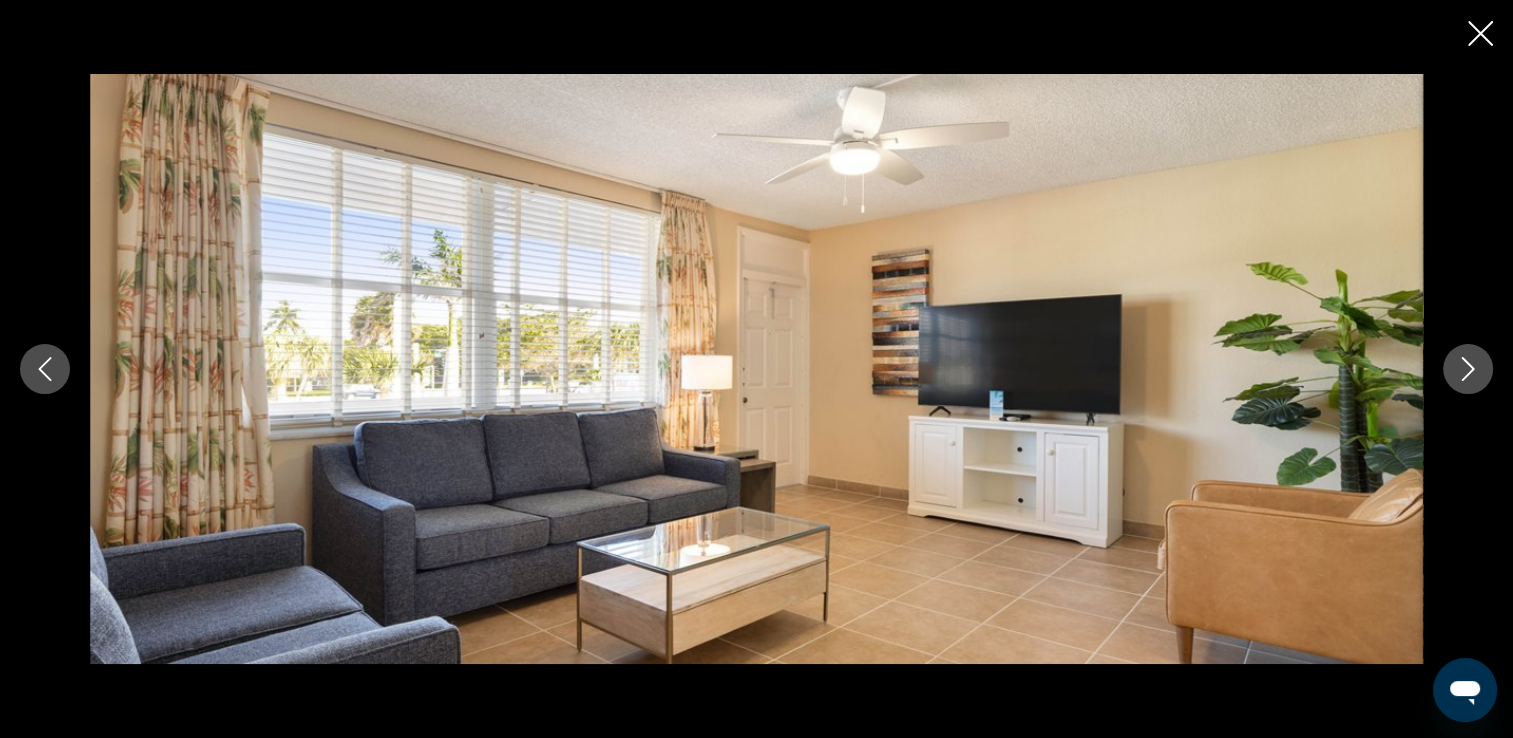 click at bounding box center (1468, 369) 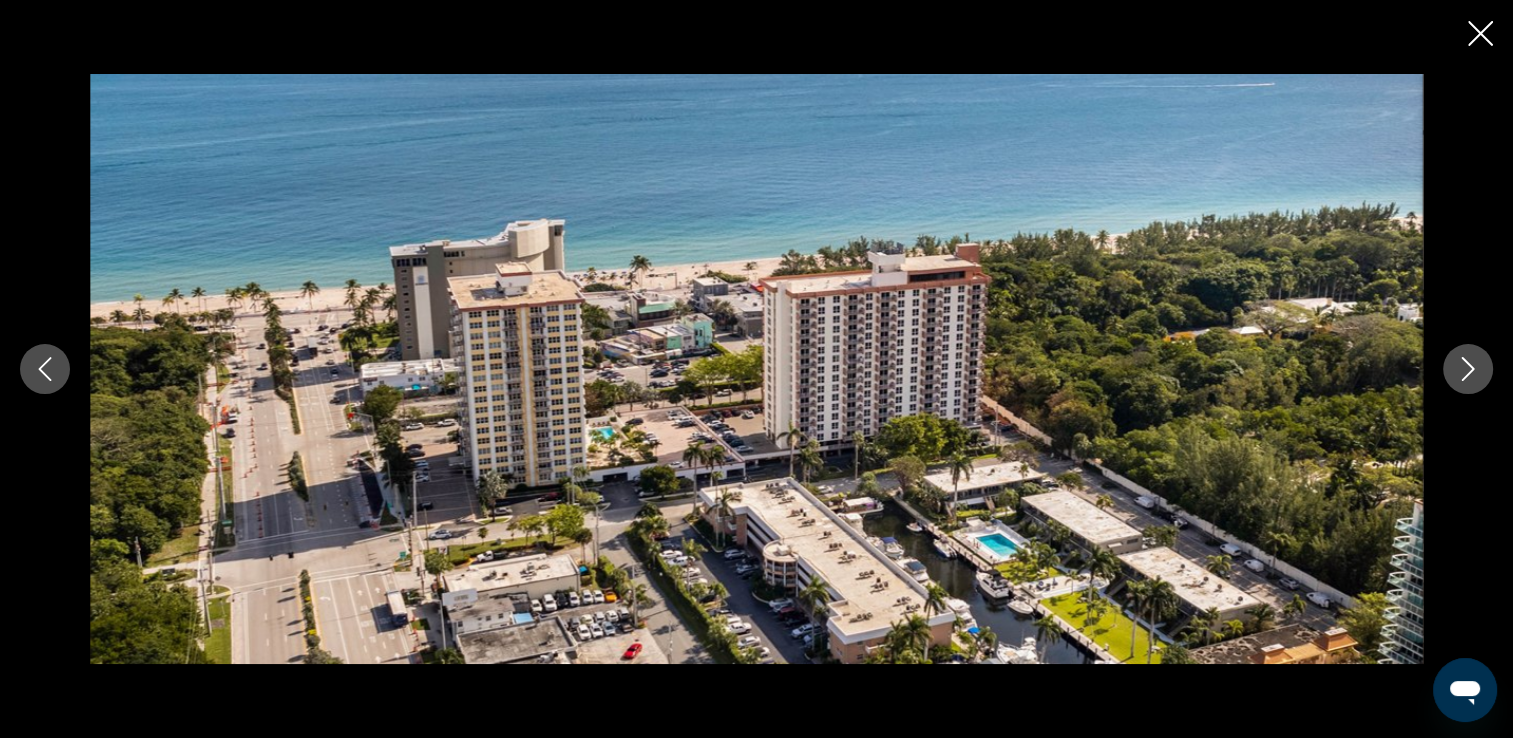 click at bounding box center (1468, 369) 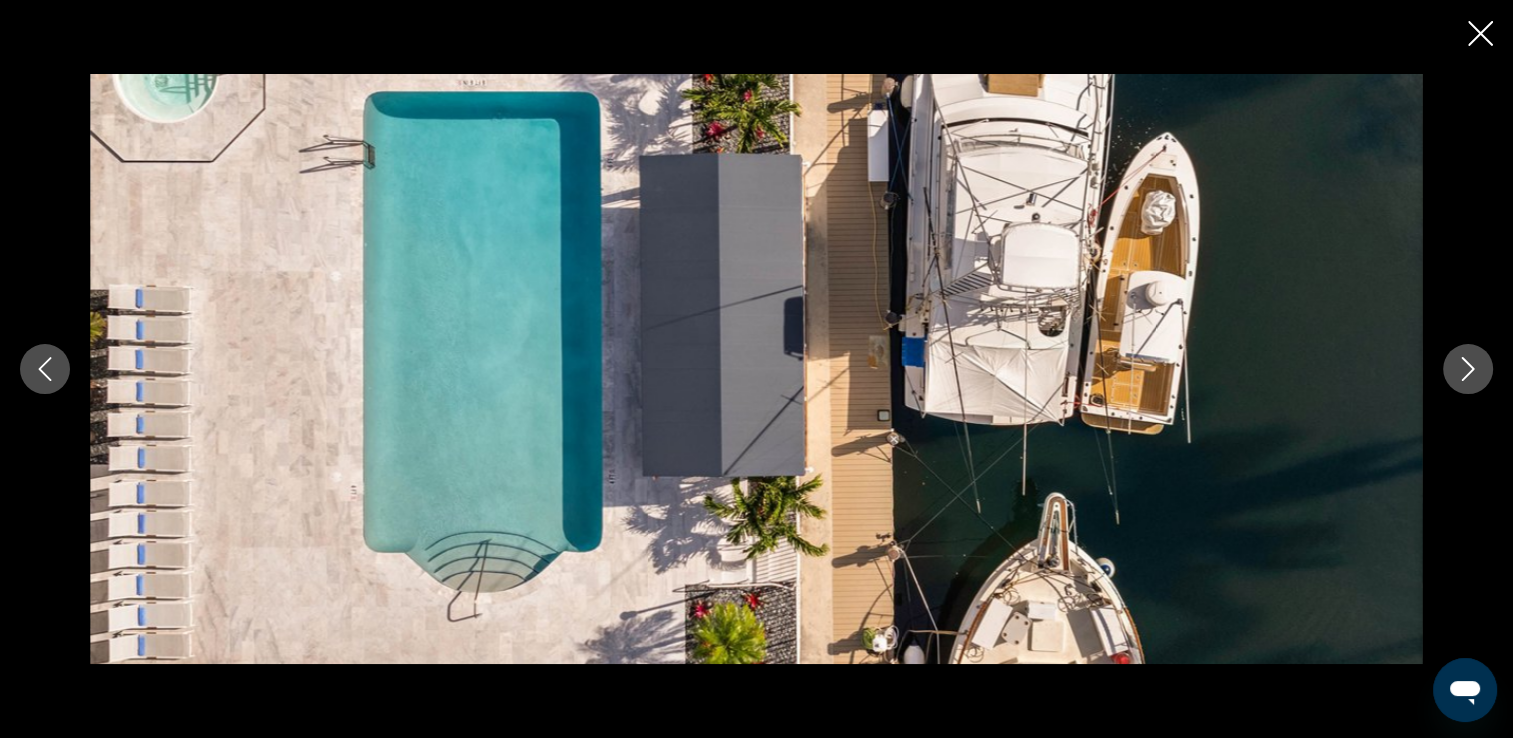 click at bounding box center (1468, 369) 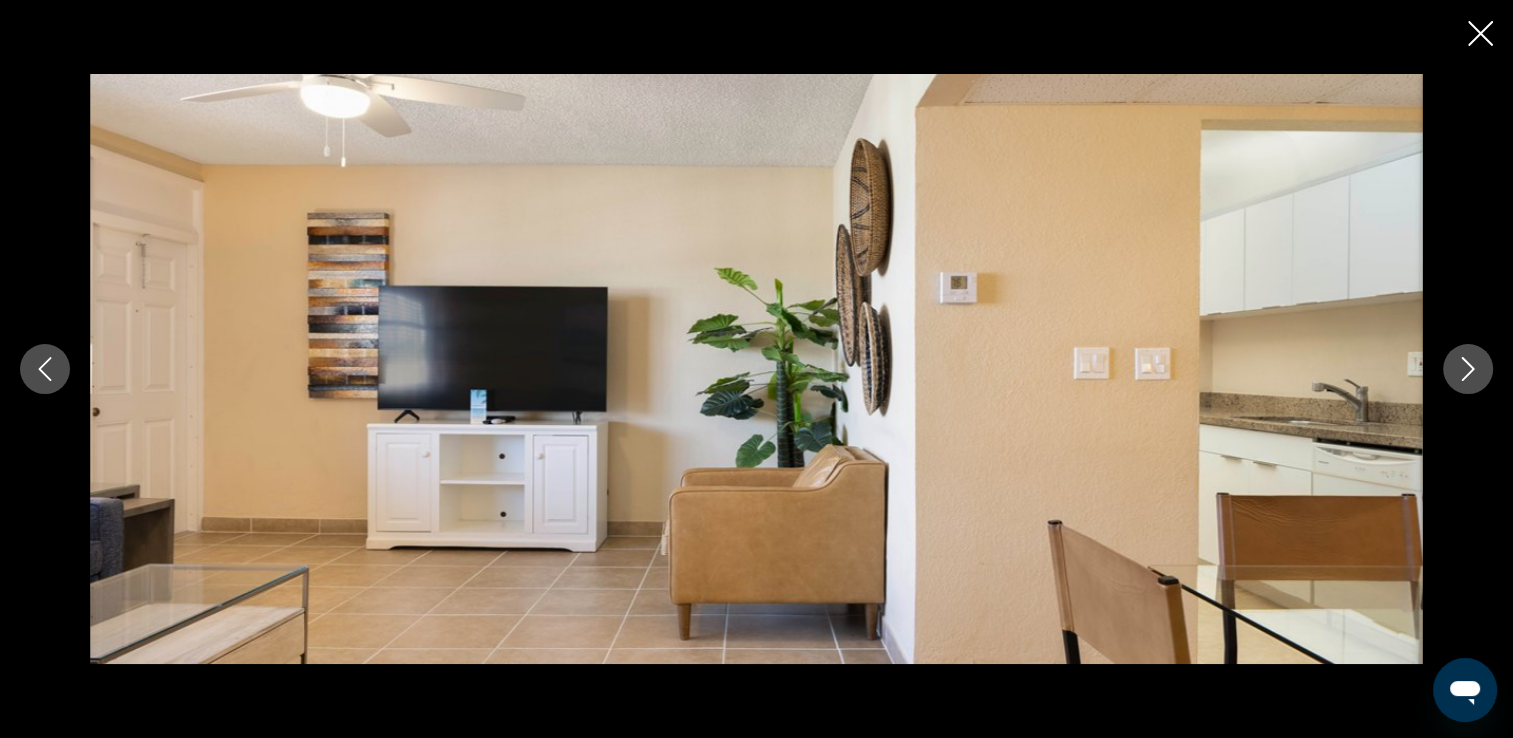 click at bounding box center (1468, 369) 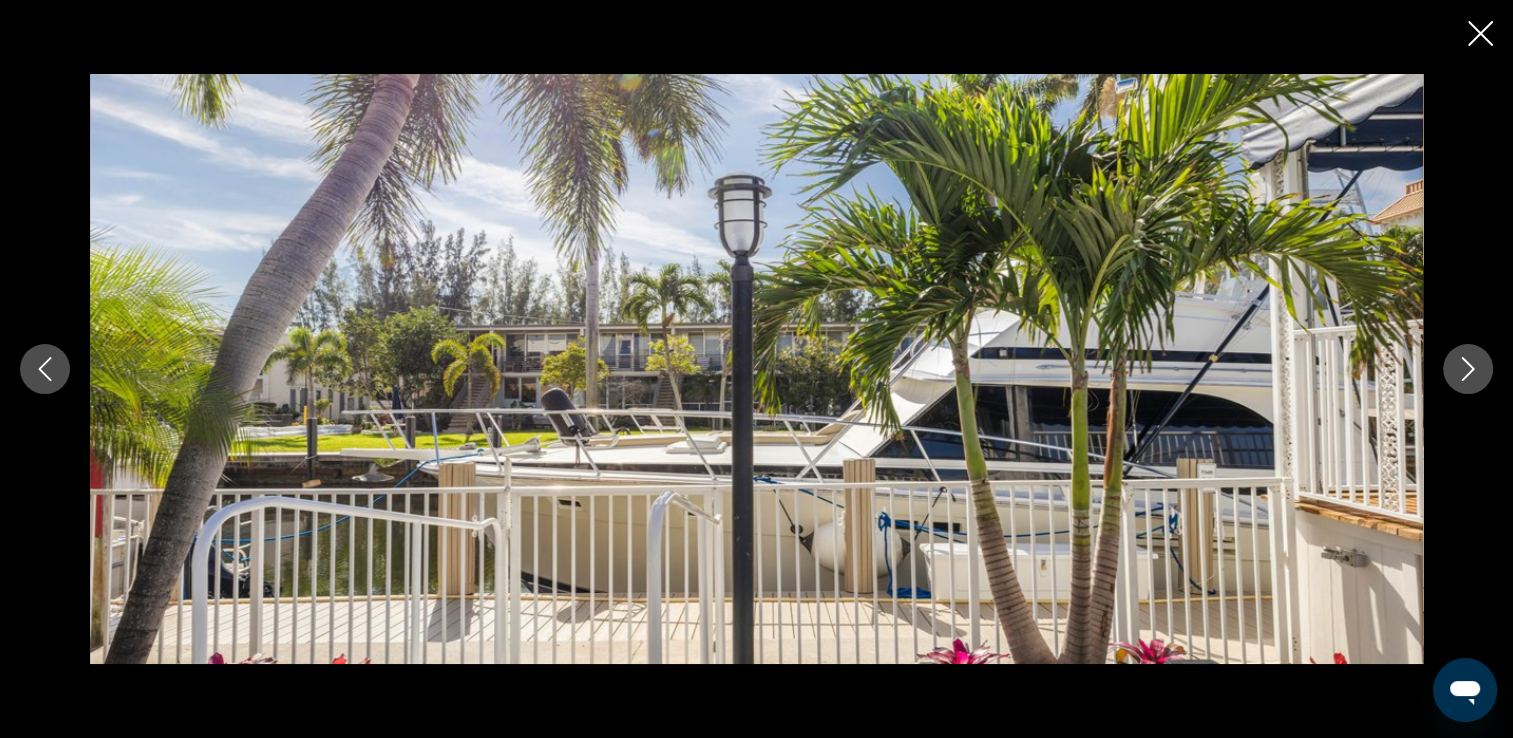 click 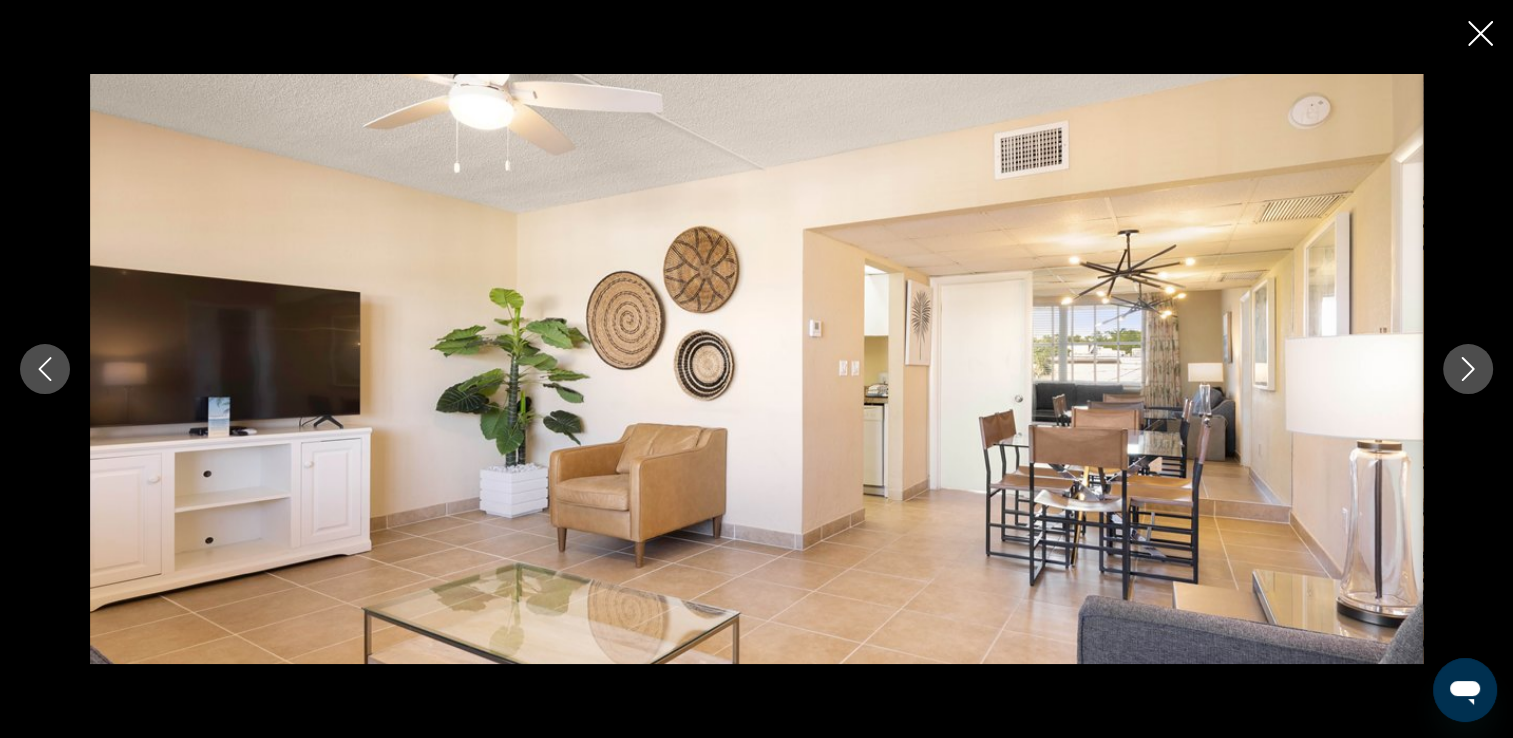 click at bounding box center (1468, 369) 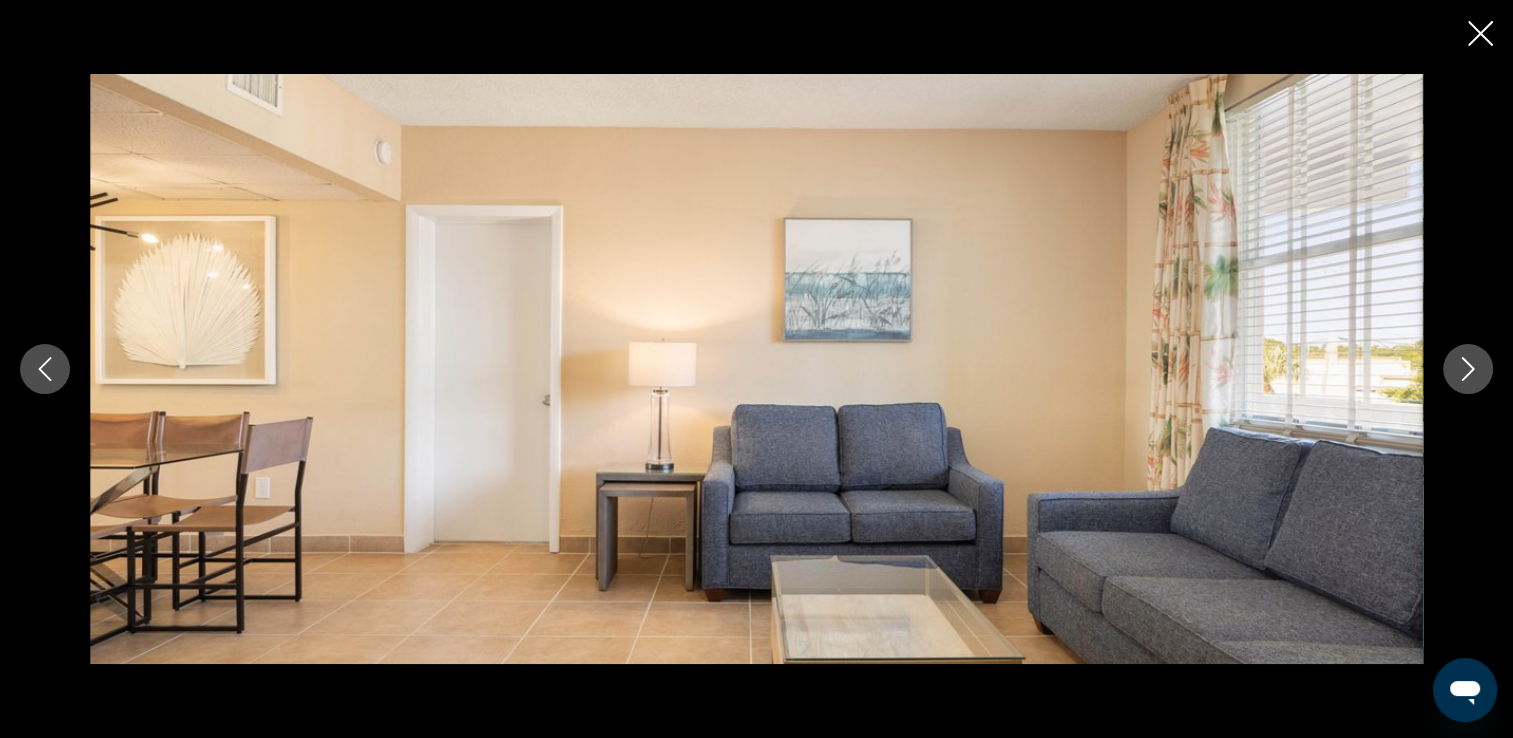 click 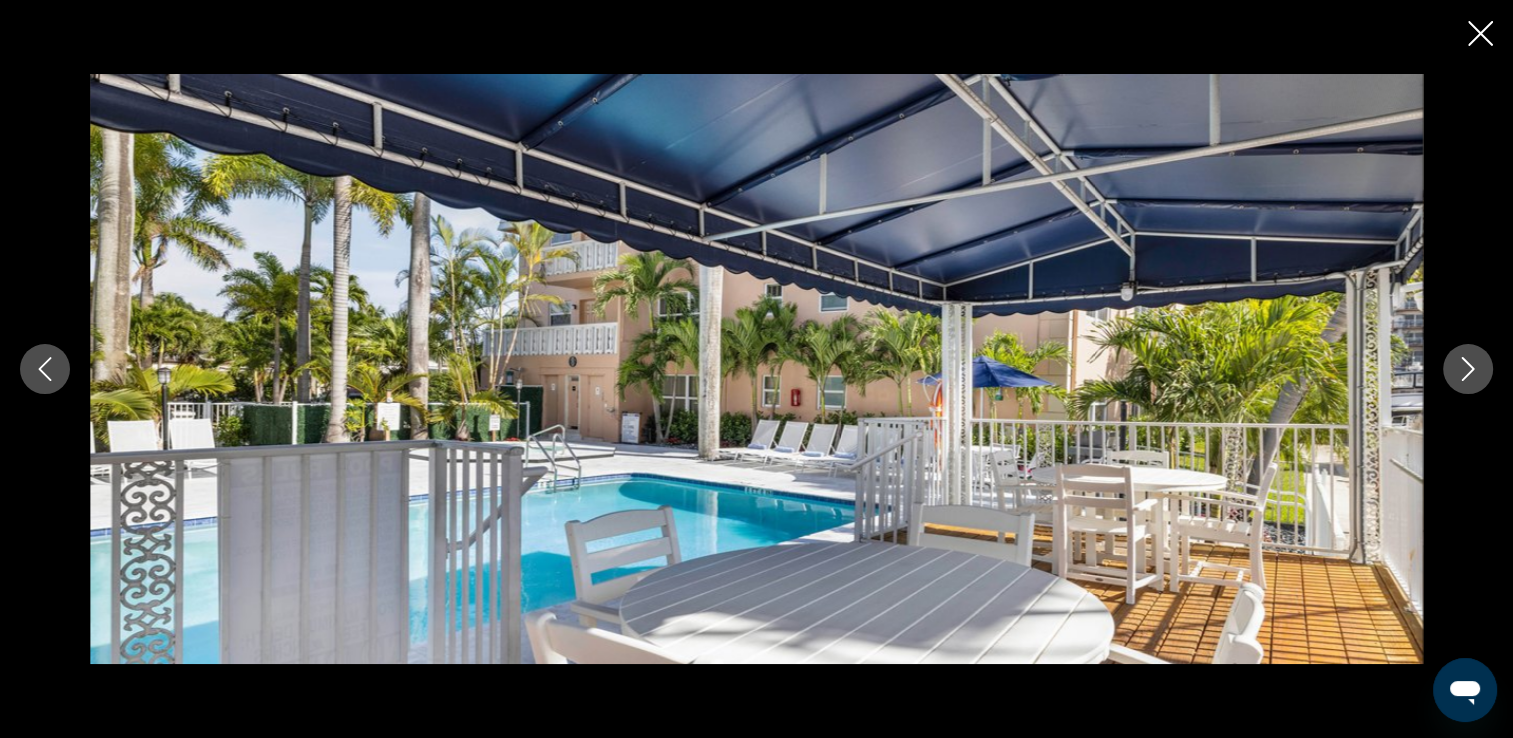 click at bounding box center (1468, 369) 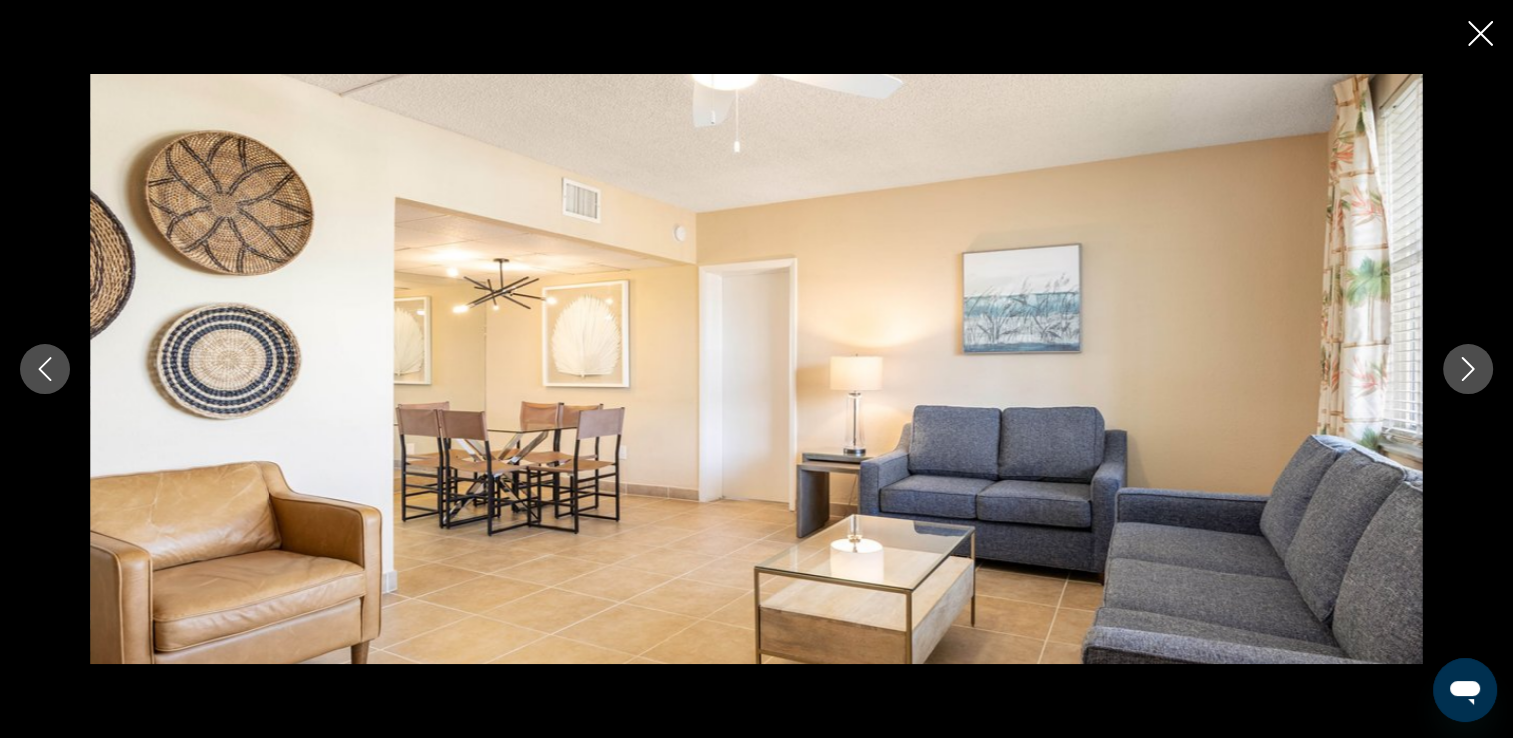 click at bounding box center [1468, 369] 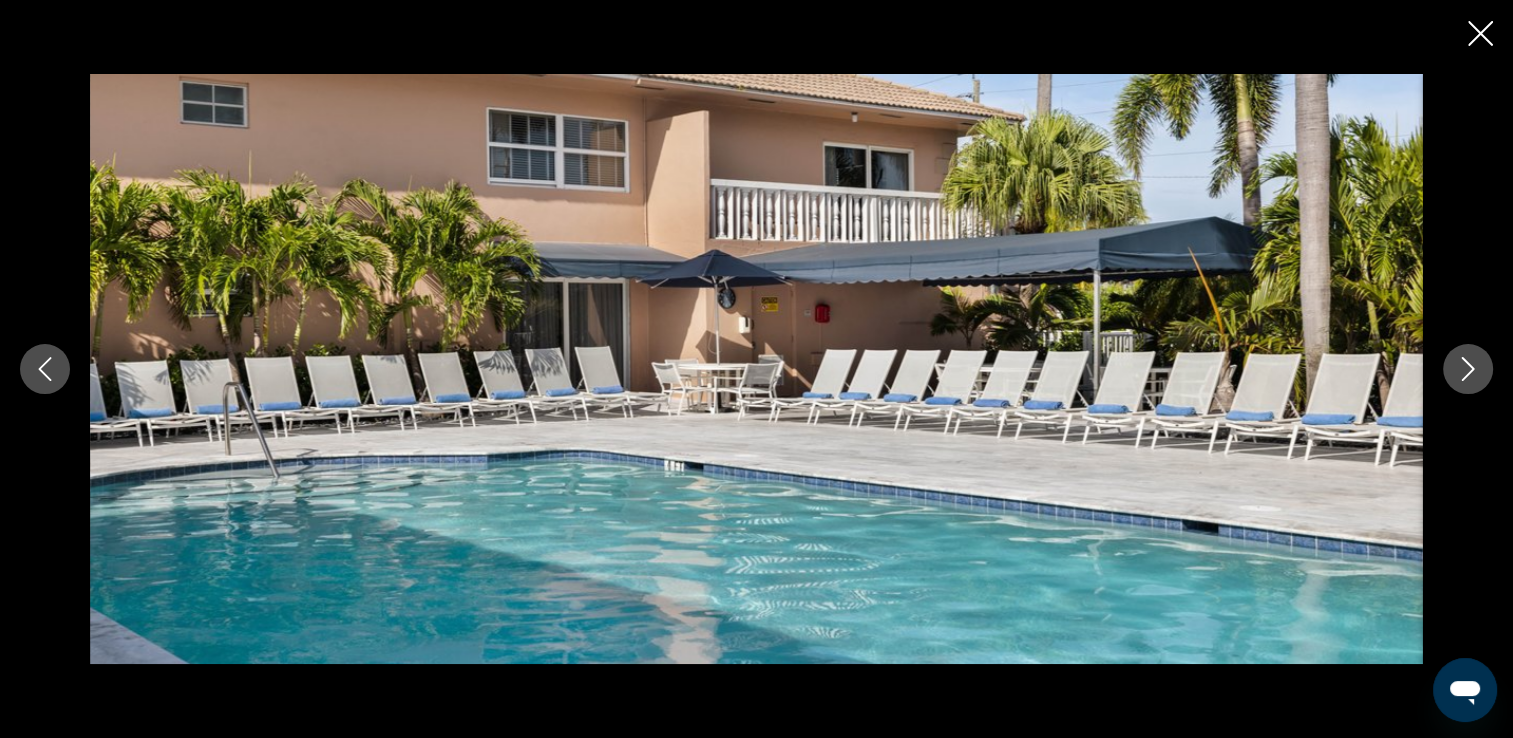click at bounding box center [1468, 369] 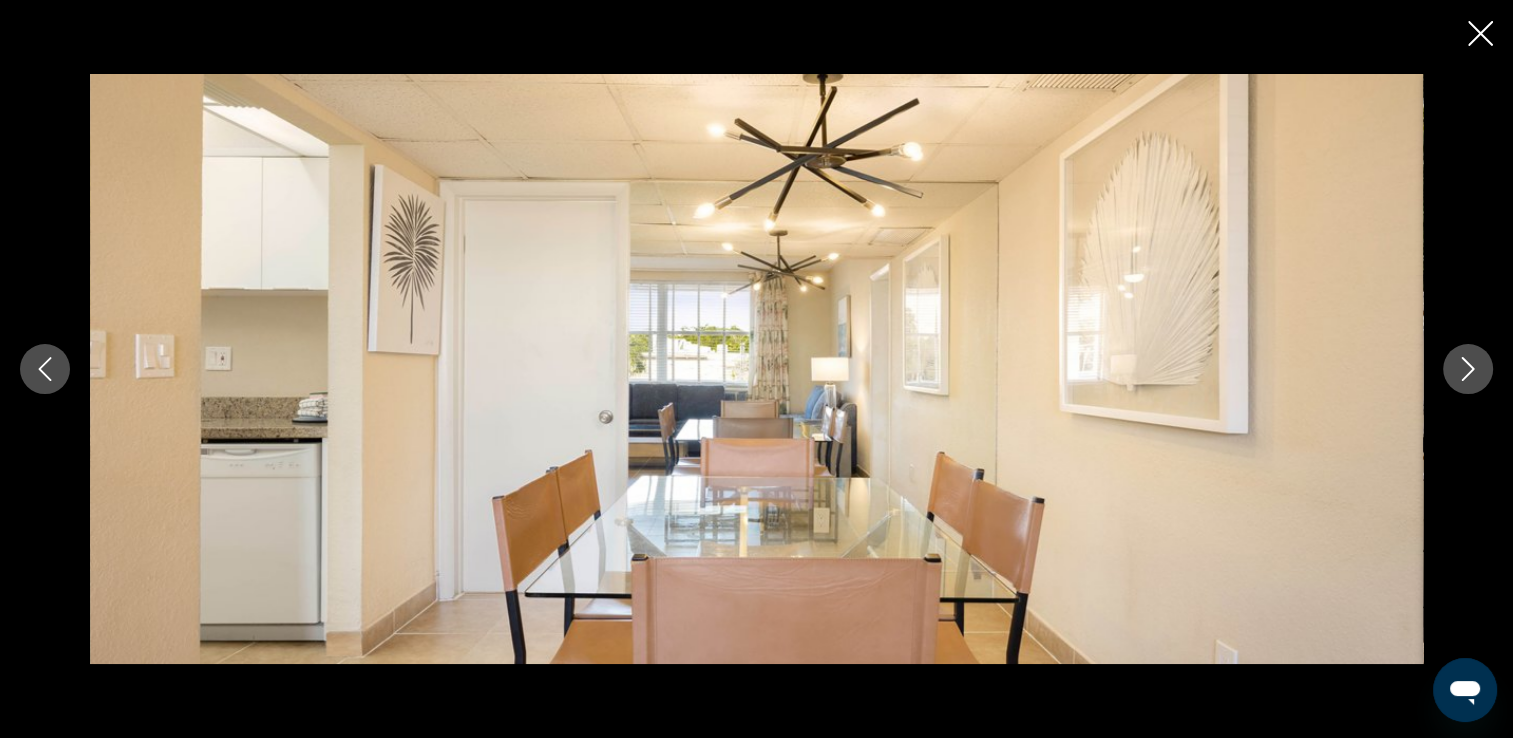 click at bounding box center [1468, 369] 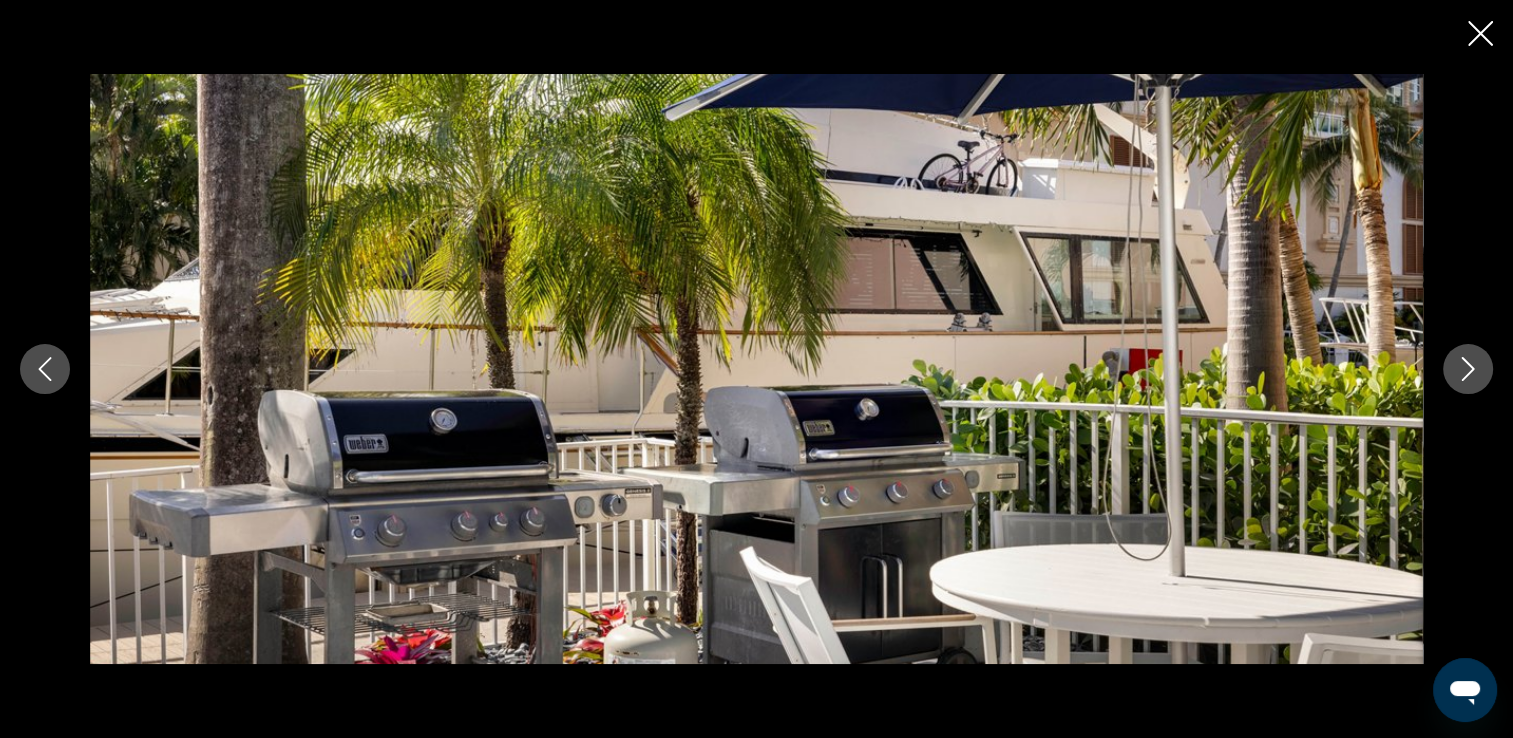 click at bounding box center (1468, 369) 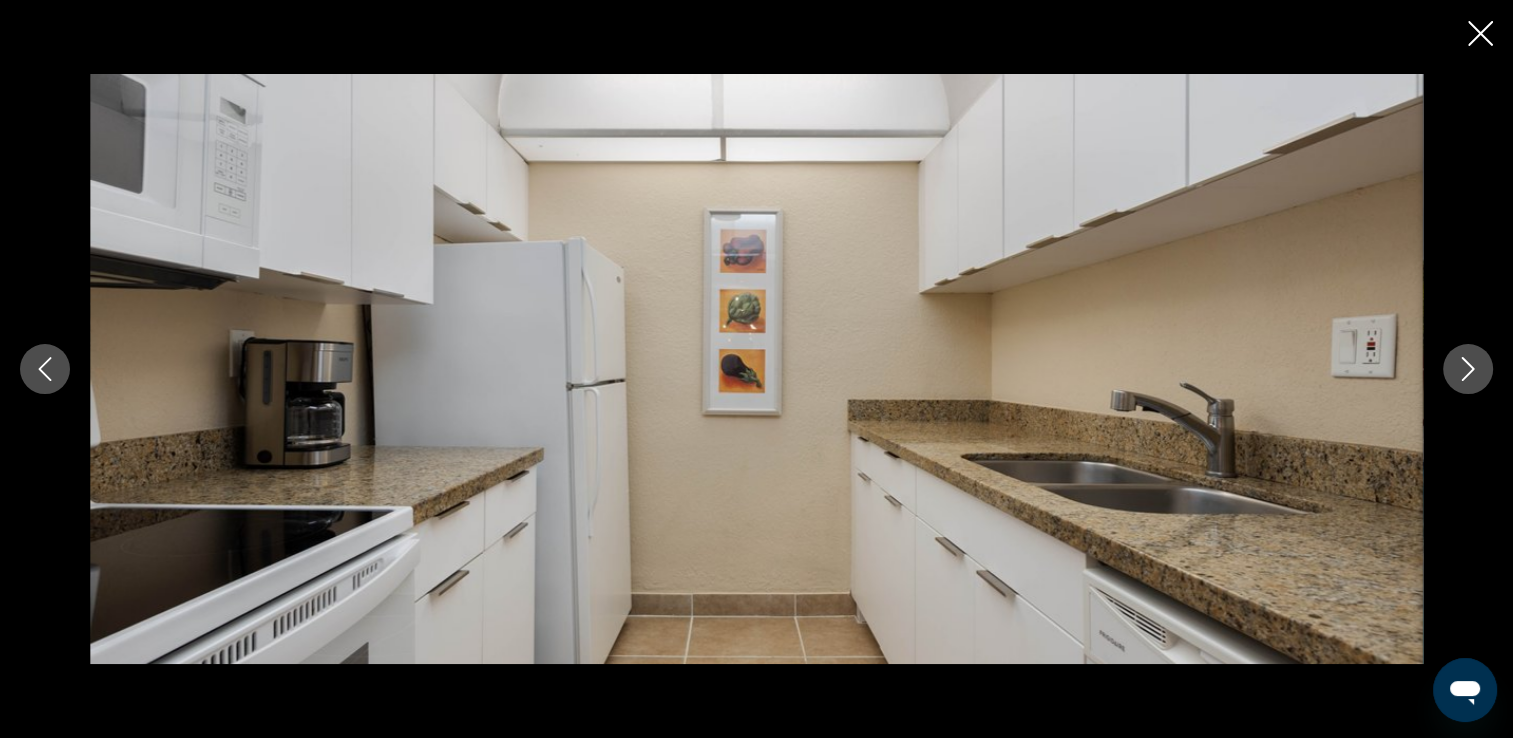 click at bounding box center [1468, 369] 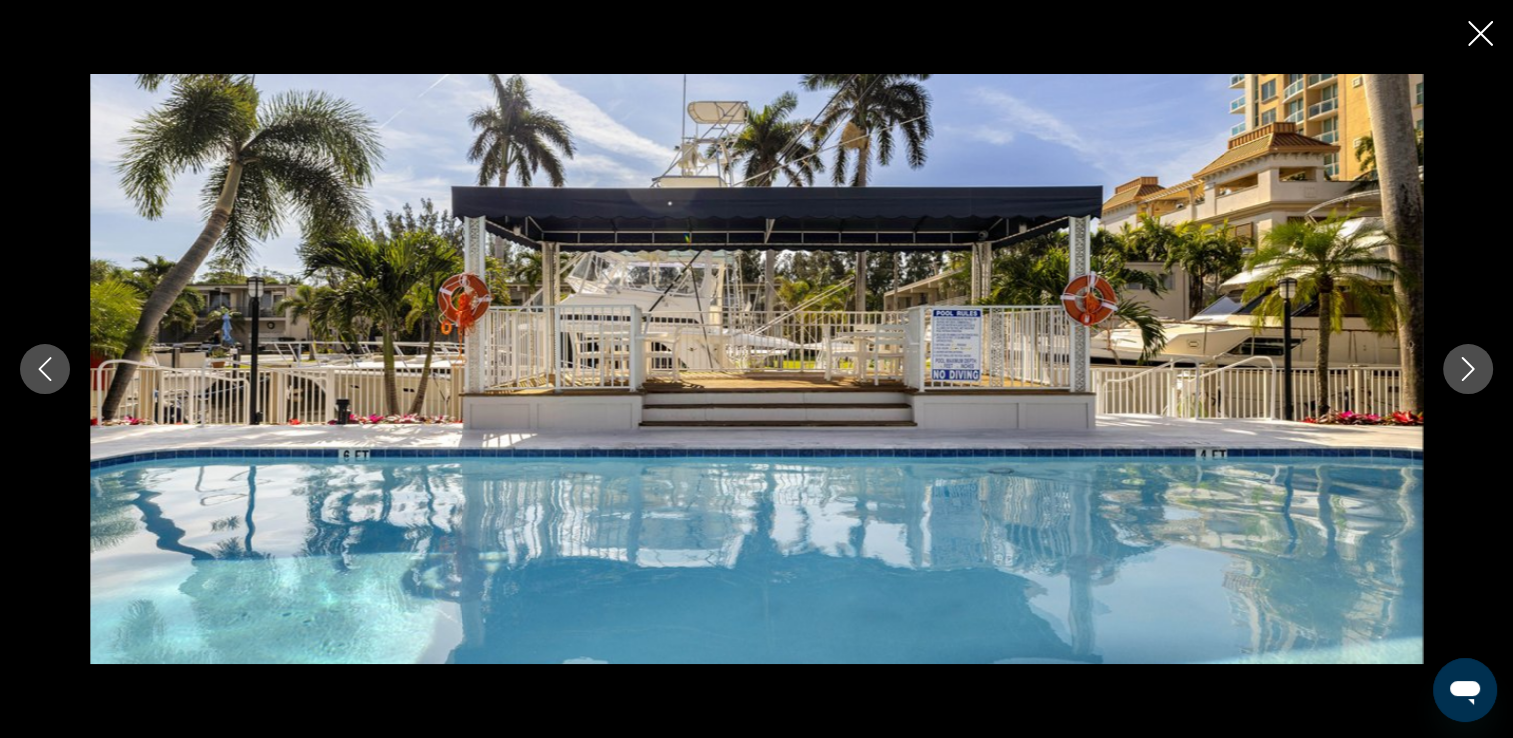 click at bounding box center (1468, 369) 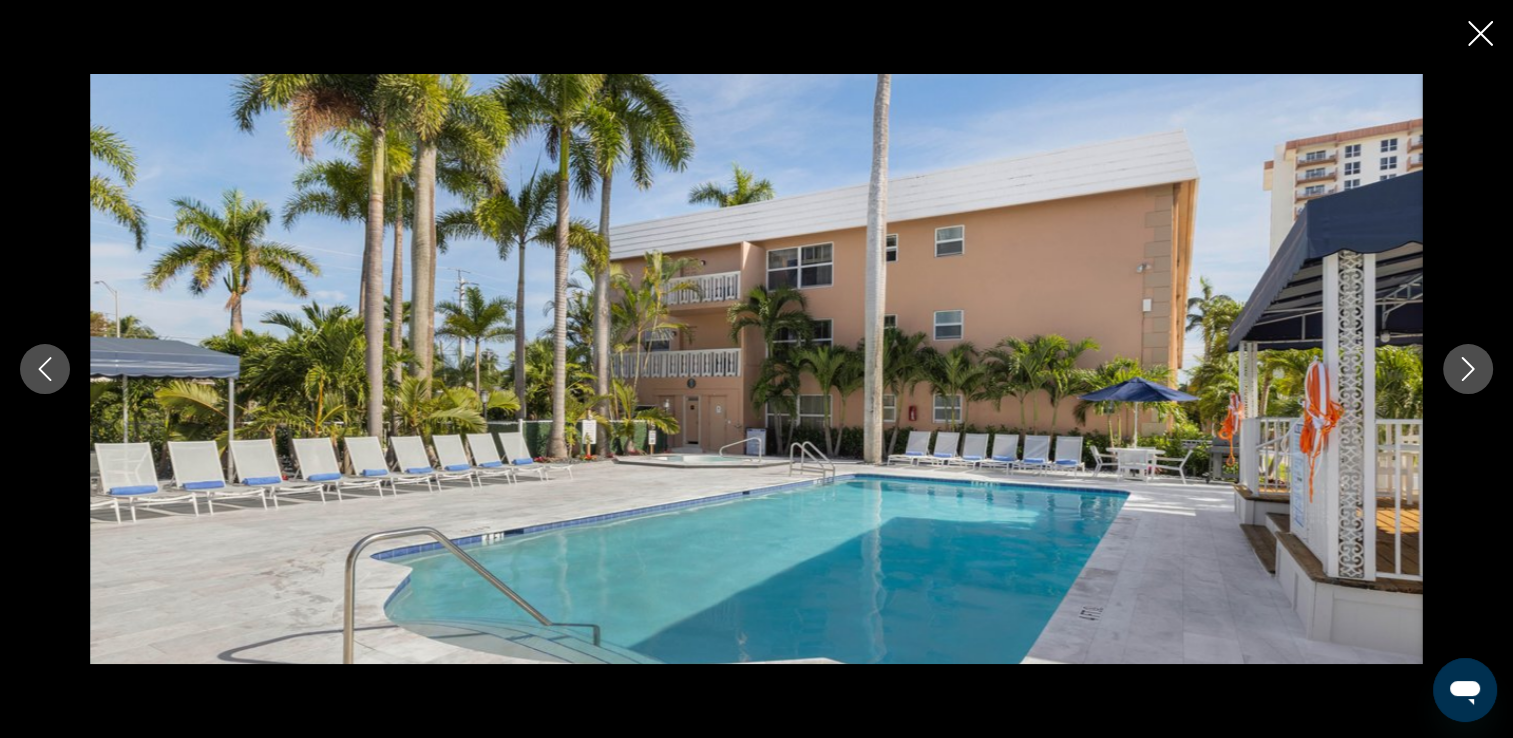 click at bounding box center (1468, 369) 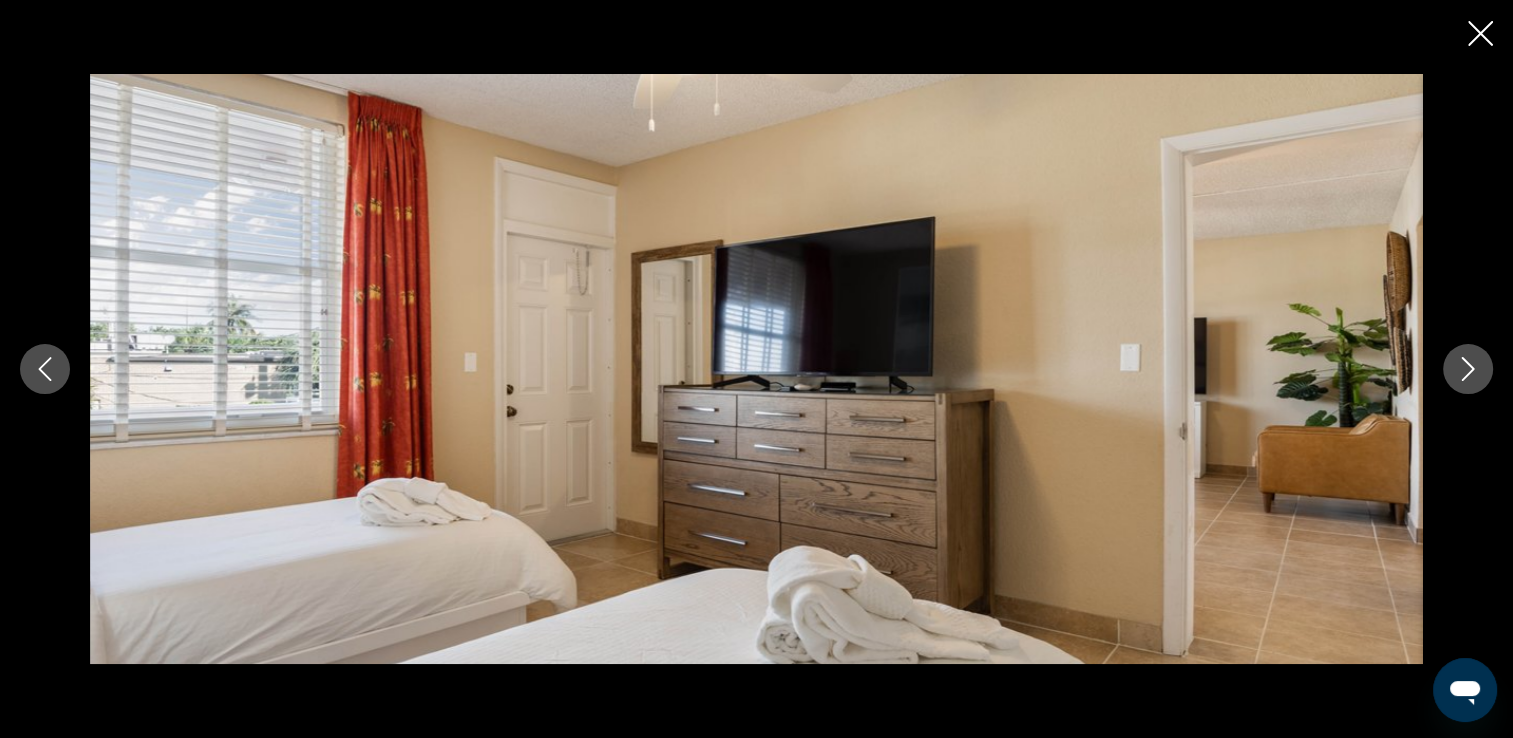 click at bounding box center (1468, 369) 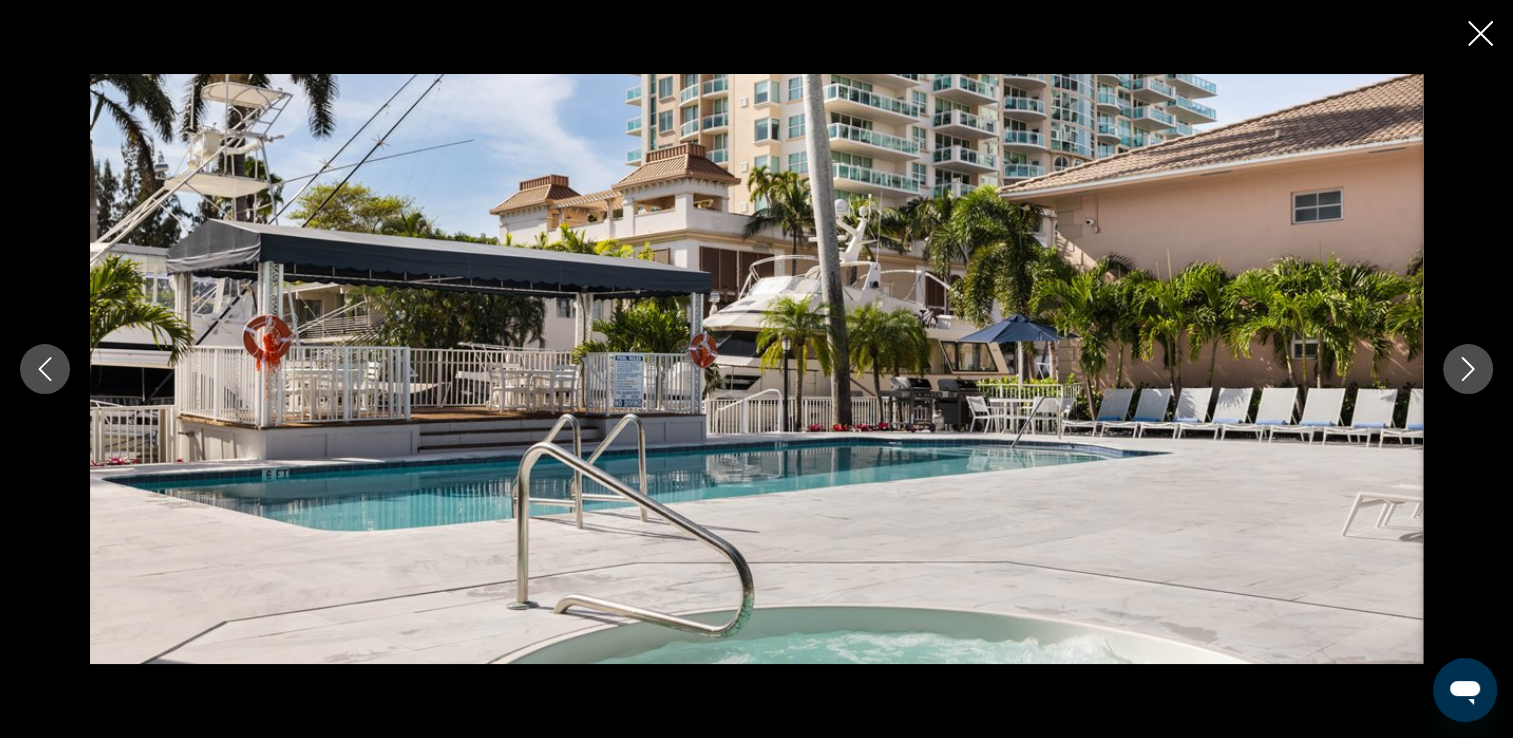 click at bounding box center (1468, 369) 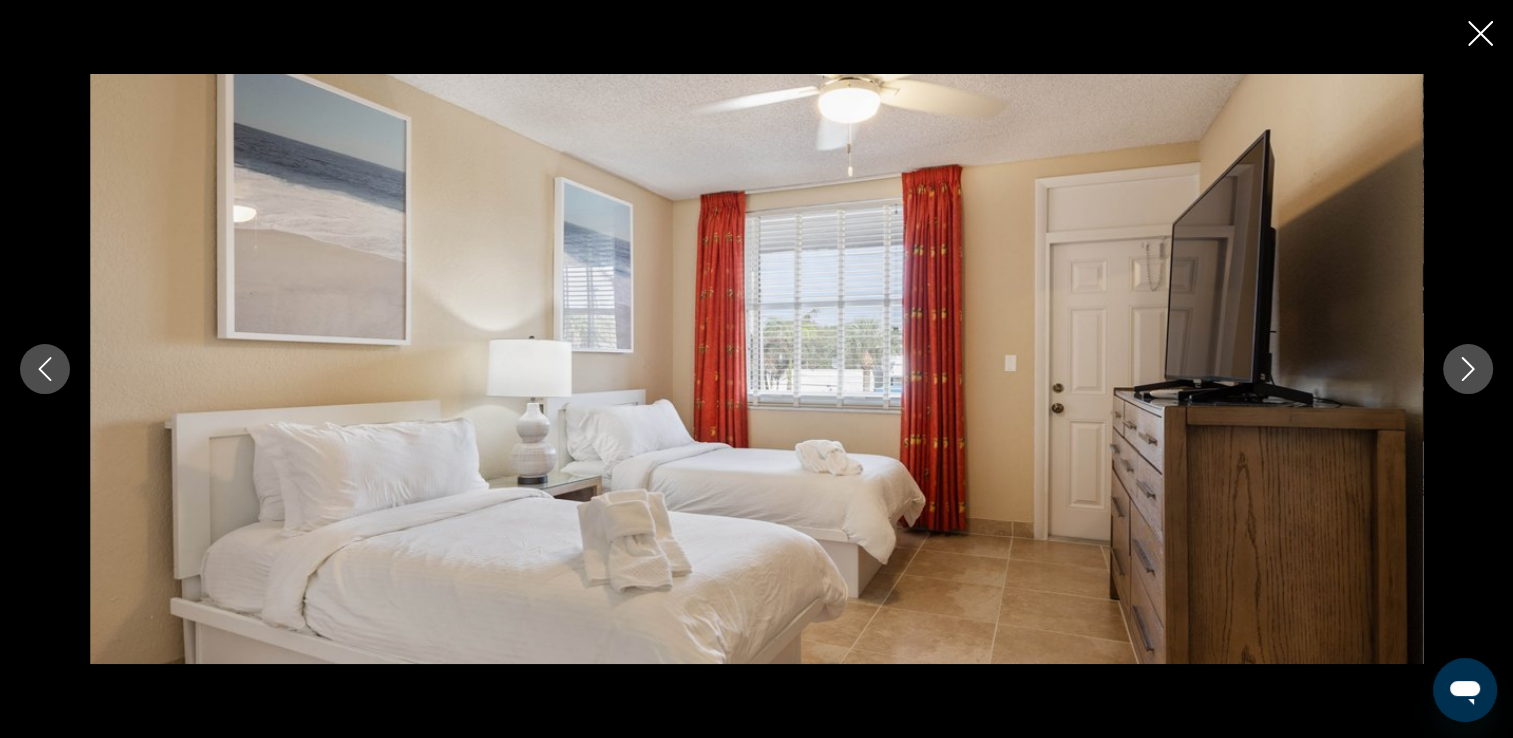 click at bounding box center [1468, 369] 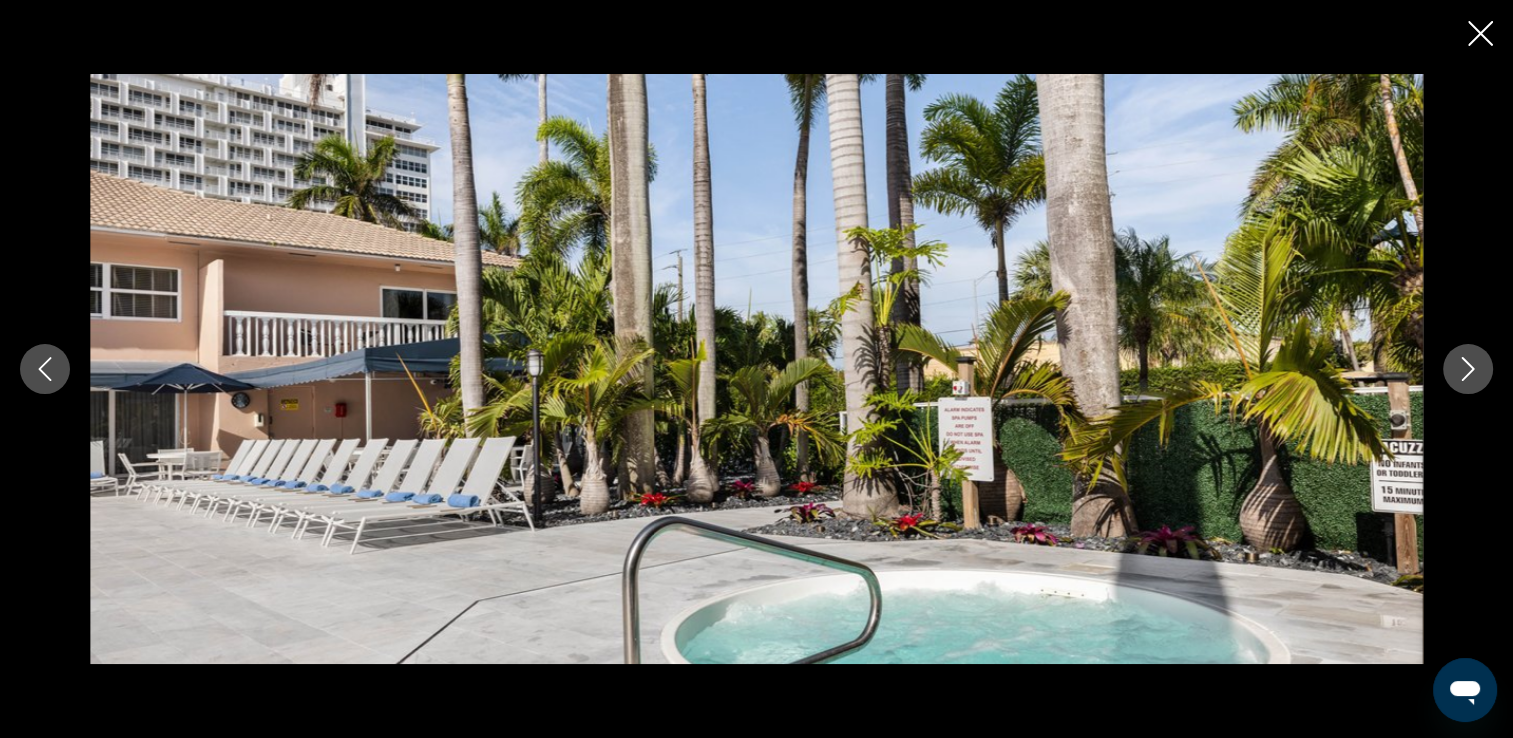 click at bounding box center [1468, 369] 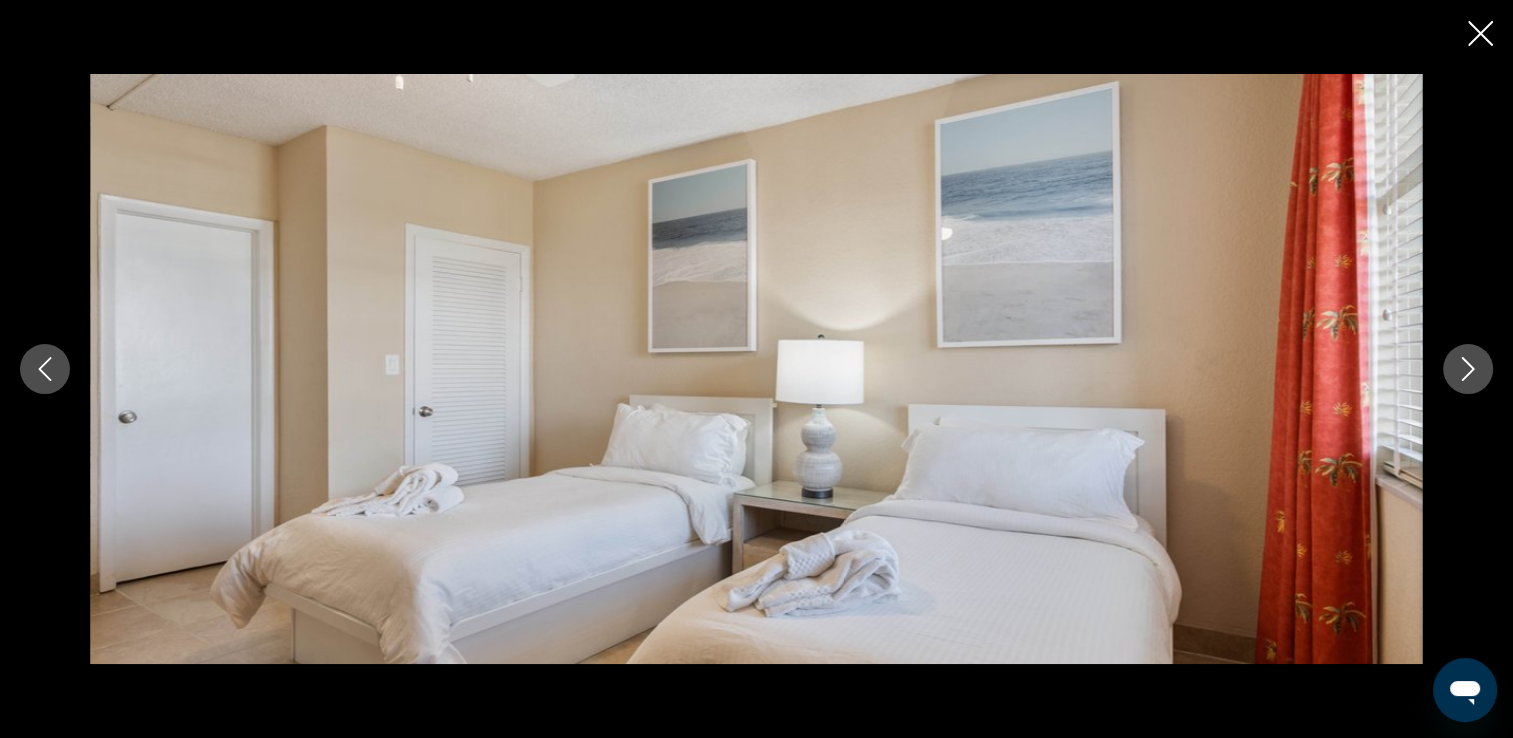 click at bounding box center (1468, 369) 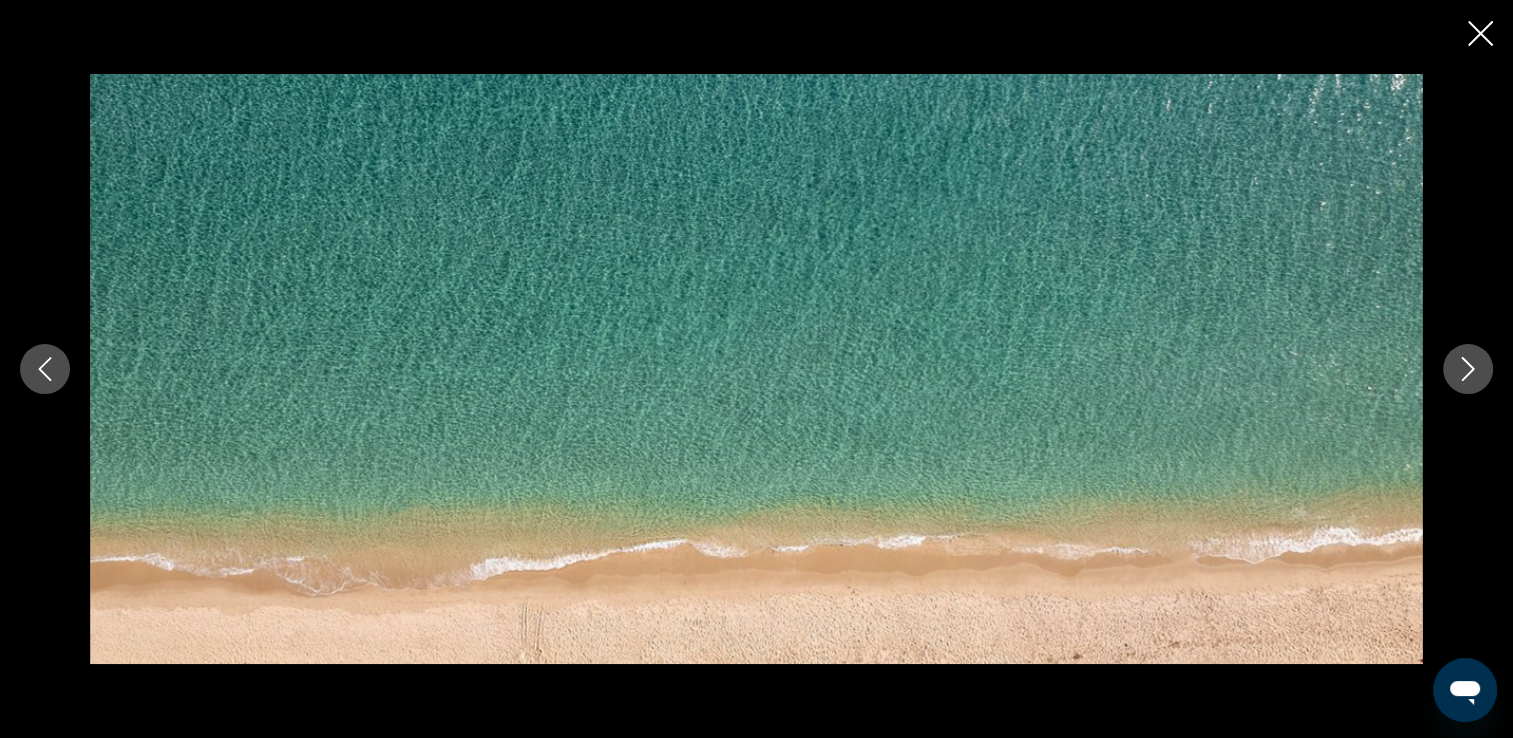 click at bounding box center (1468, 369) 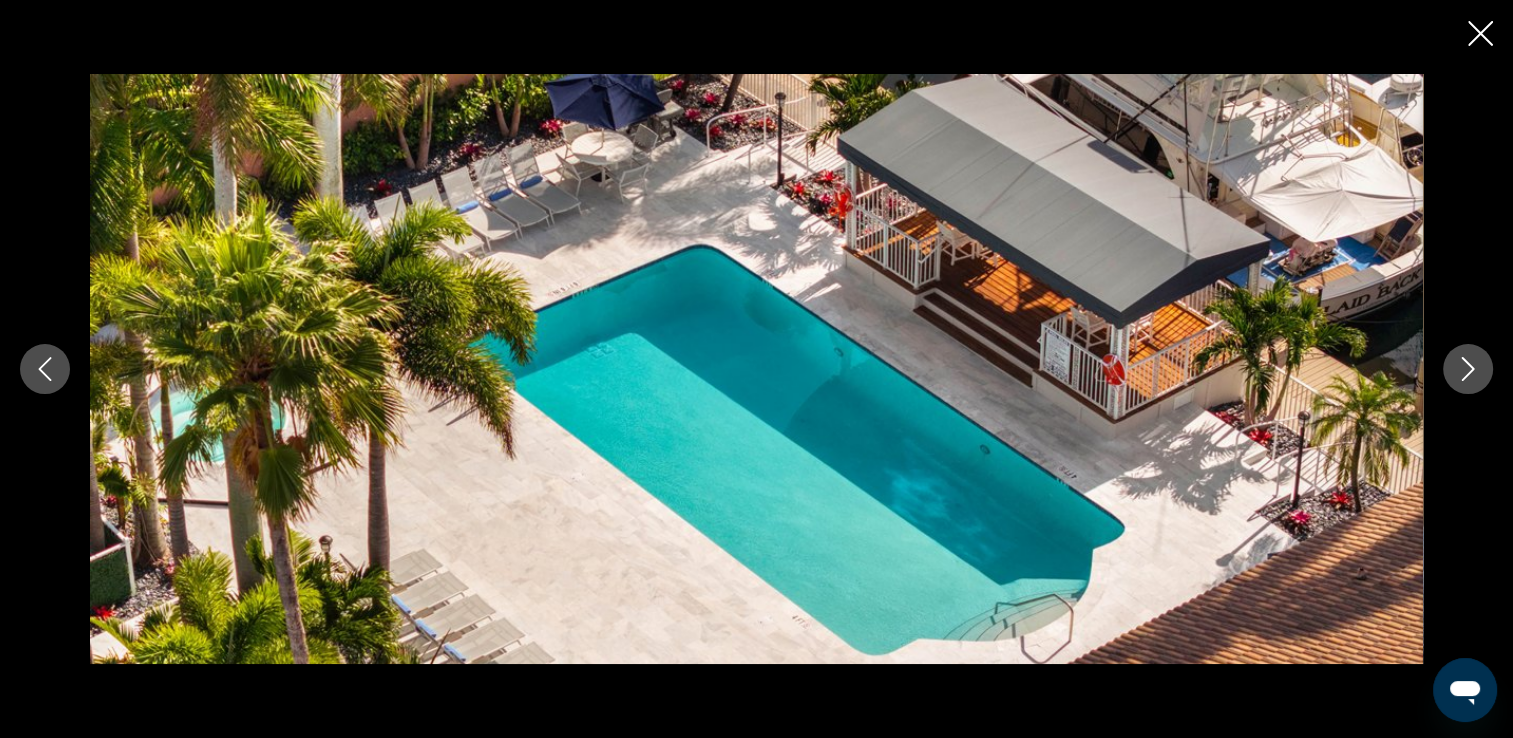 click 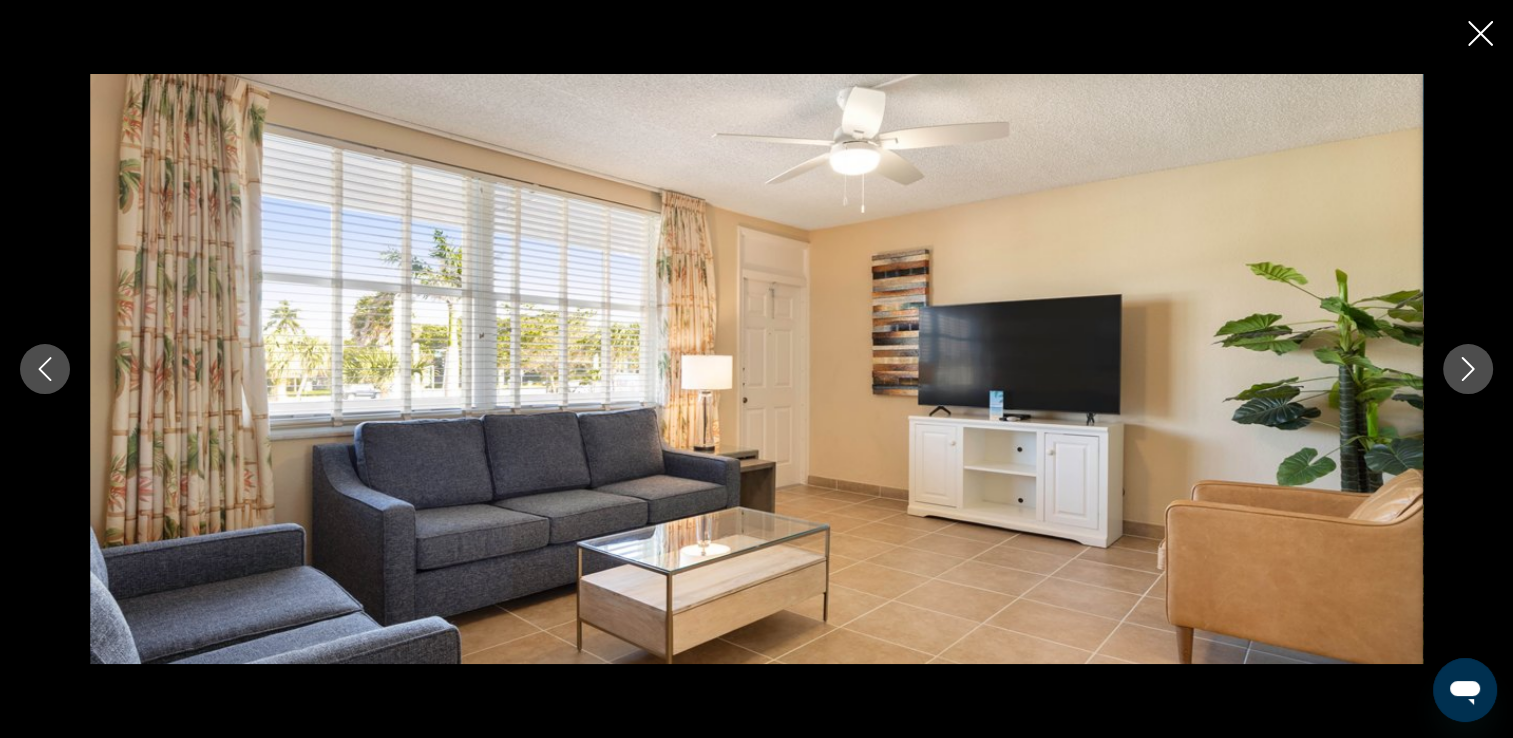 click at bounding box center (756, 369) 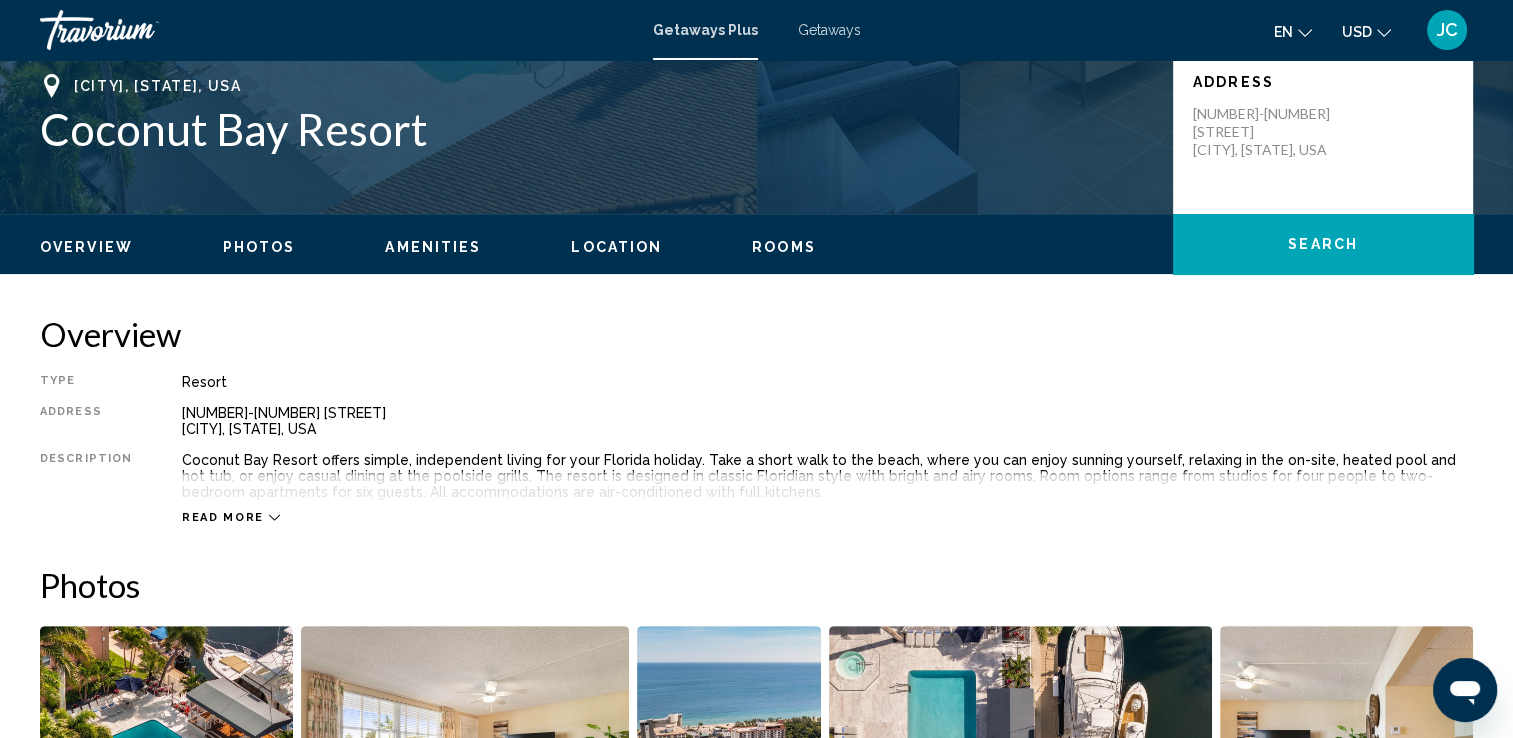 scroll, scrollTop: 463, scrollLeft: 0, axis: vertical 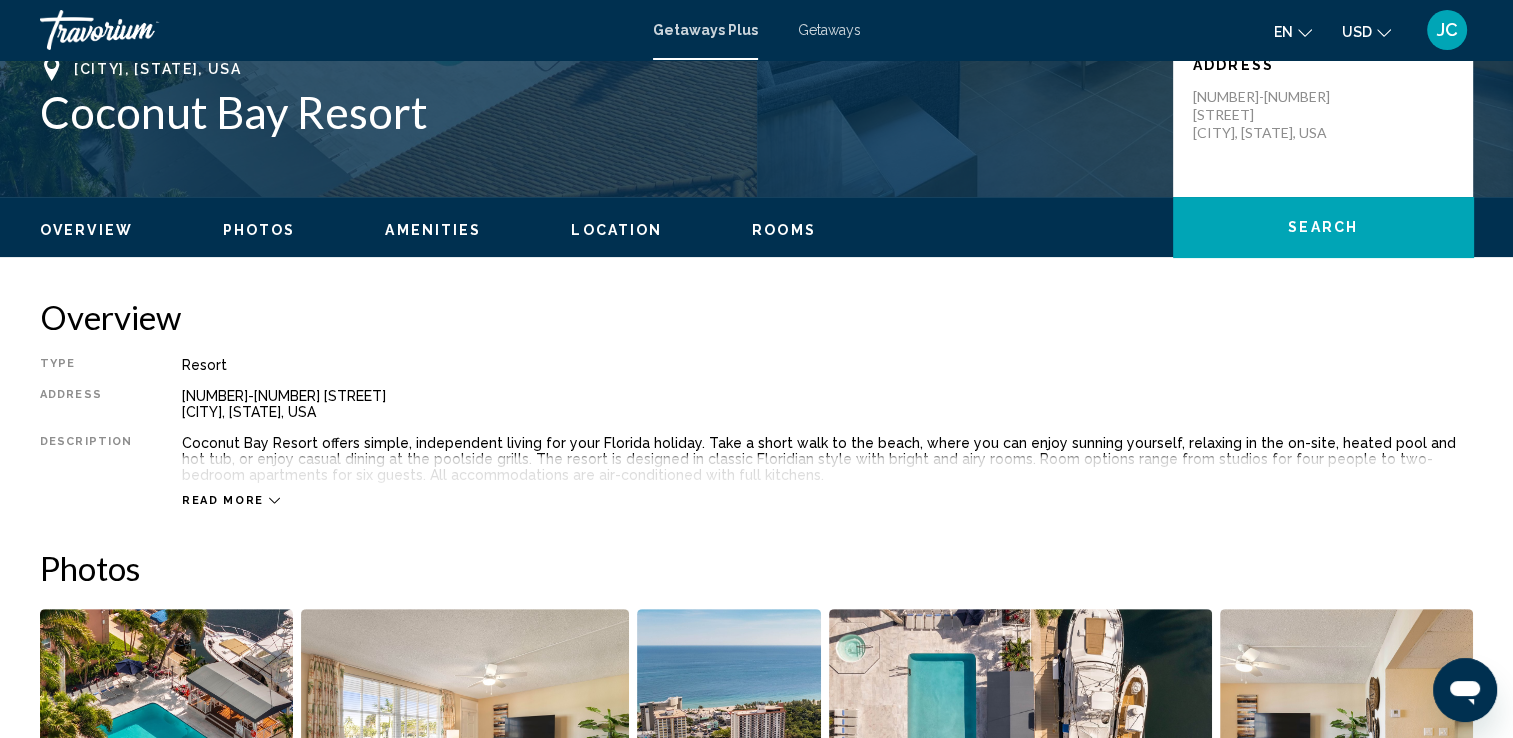 click on "Read more" at bounding box center [231, 500] 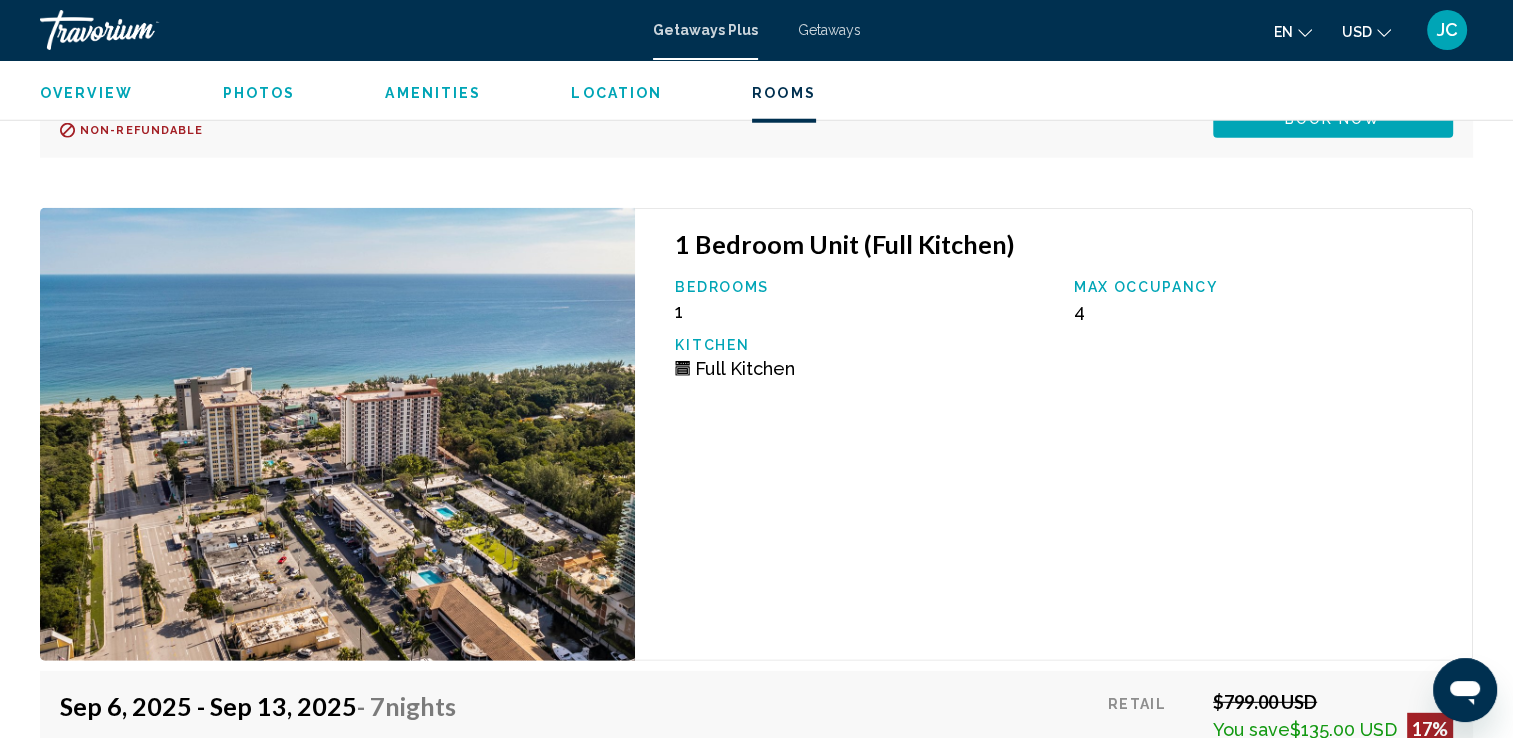 scroll, scrollTop: 5377, scrollLeft: 0, axis: vertical 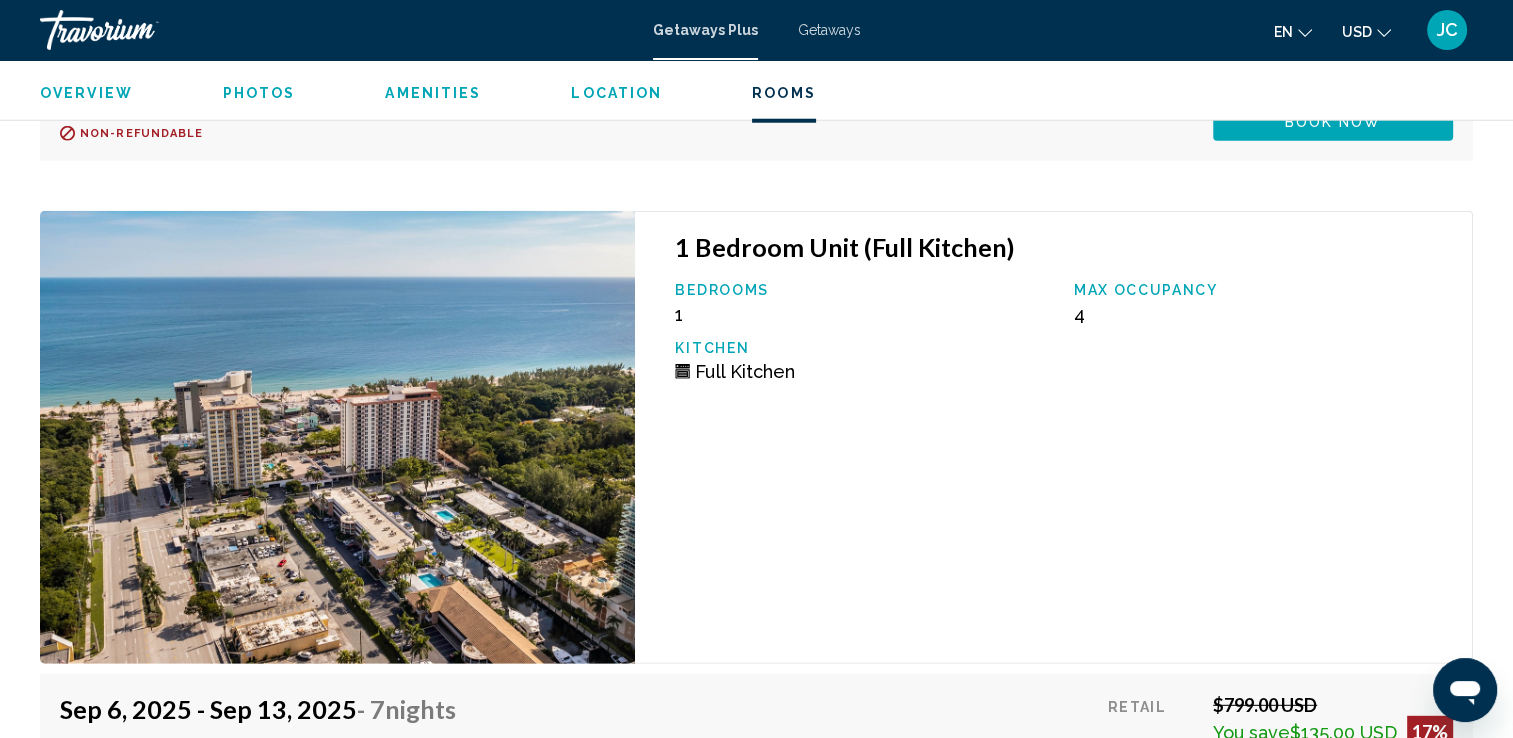 click on "1 Bedroom Unit (Full Kitchen)" at bounding box center [1063, -1358] 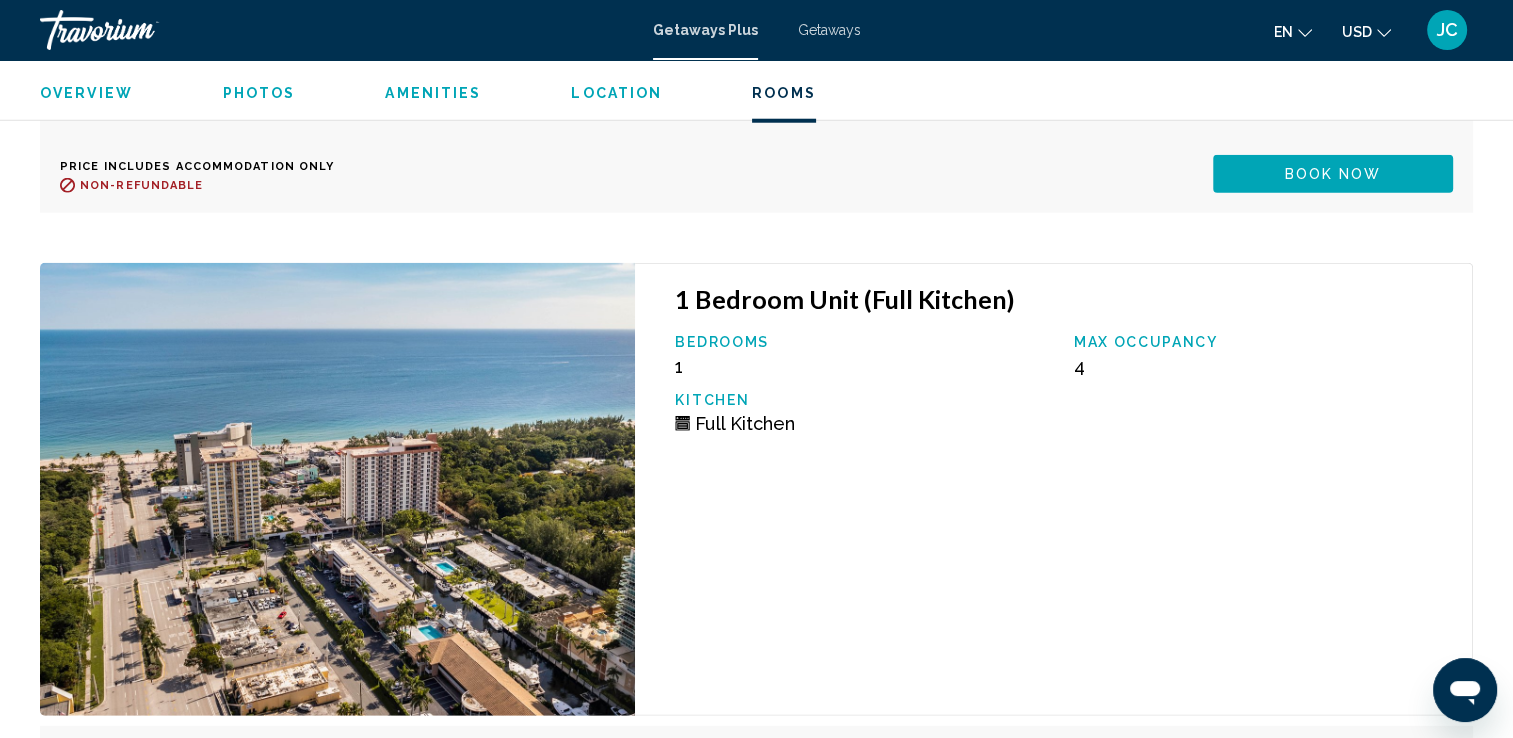 scroll, scrollTop: 5324, scrollLeft: 0, axis: vertical 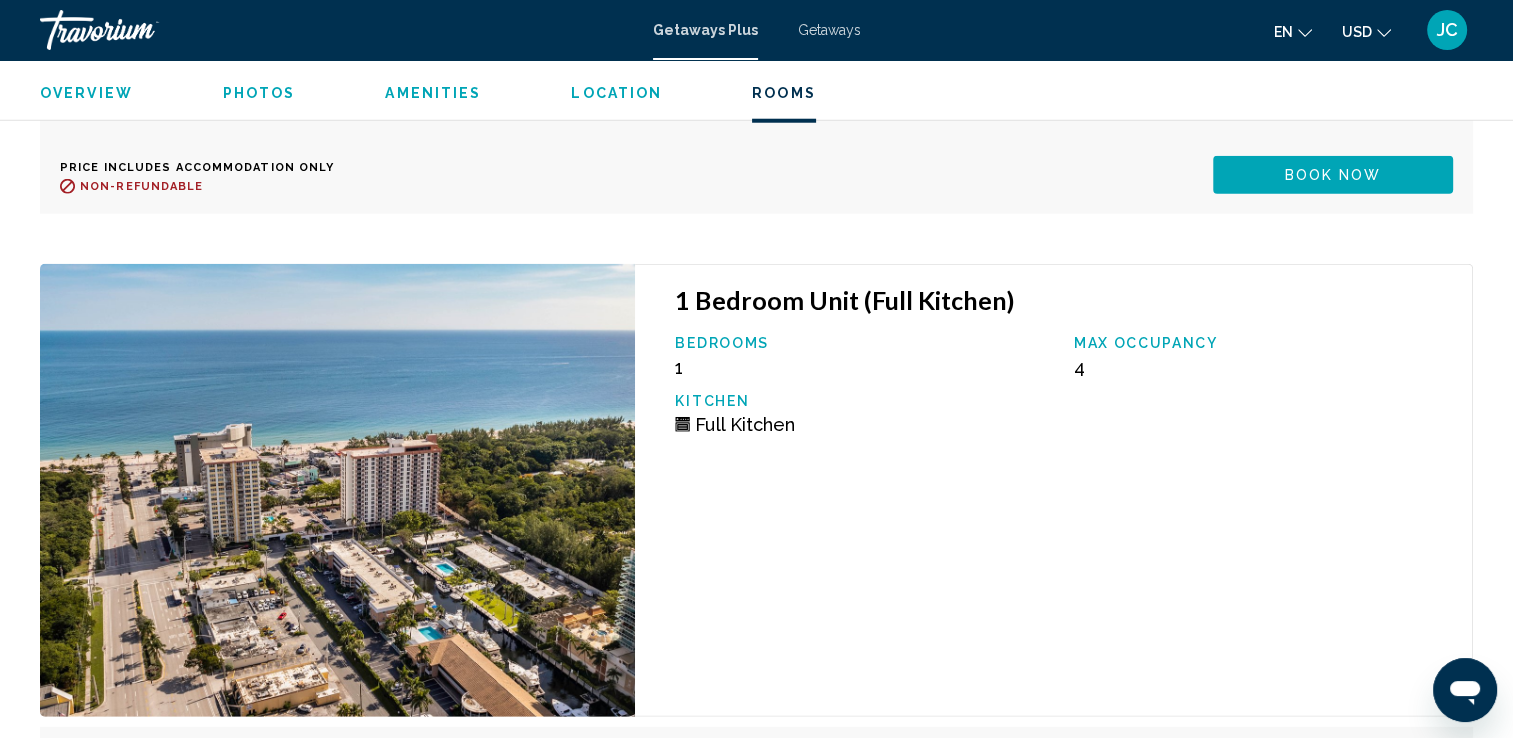 click on "1 Bedroom Unit (Full Kitchen) Bedrooms 1 Max Occupancy 4 Kitchen
Full Kitchen" at bounding box center (1054, -1114) 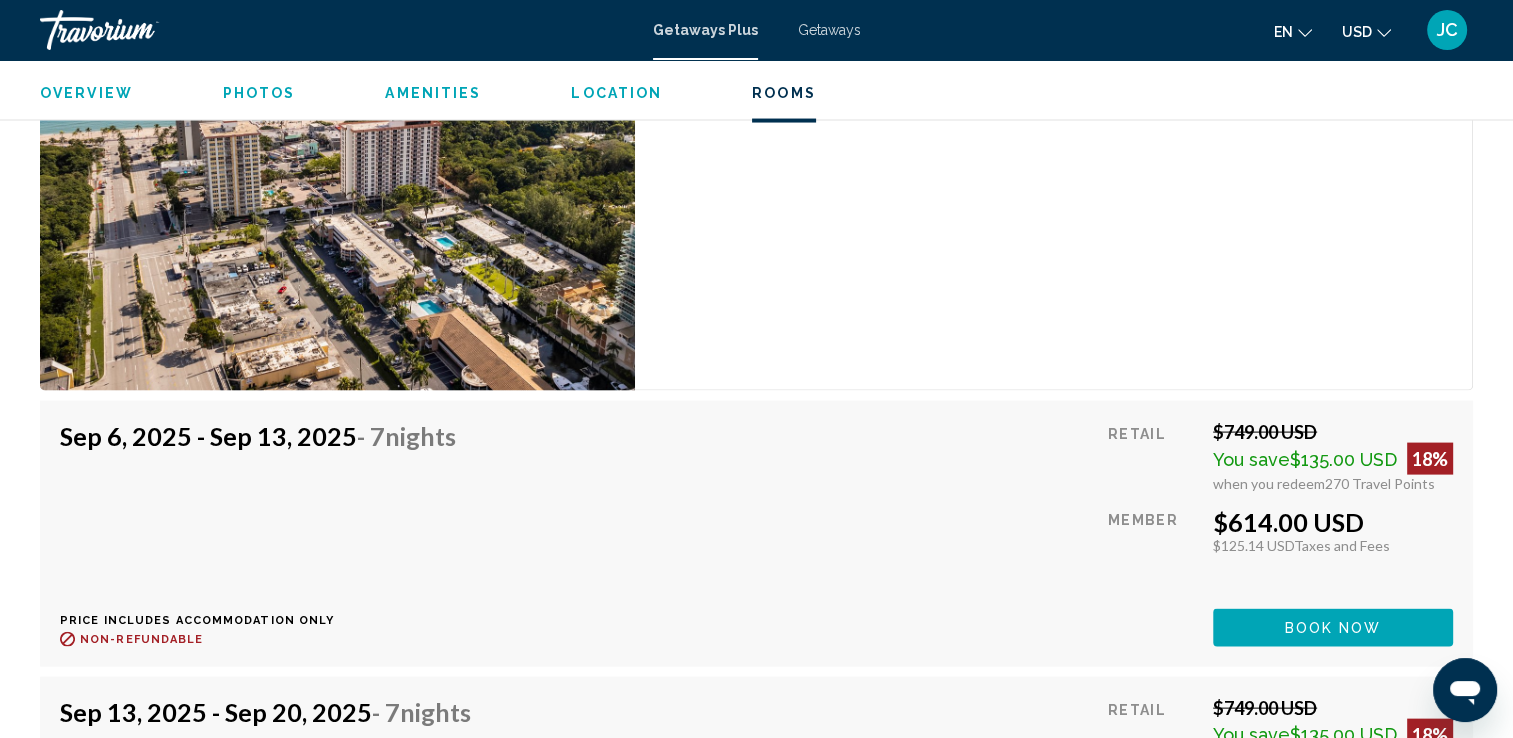 scroll, scrollTop: 4042, scrollLeft: 0, axis: vertical 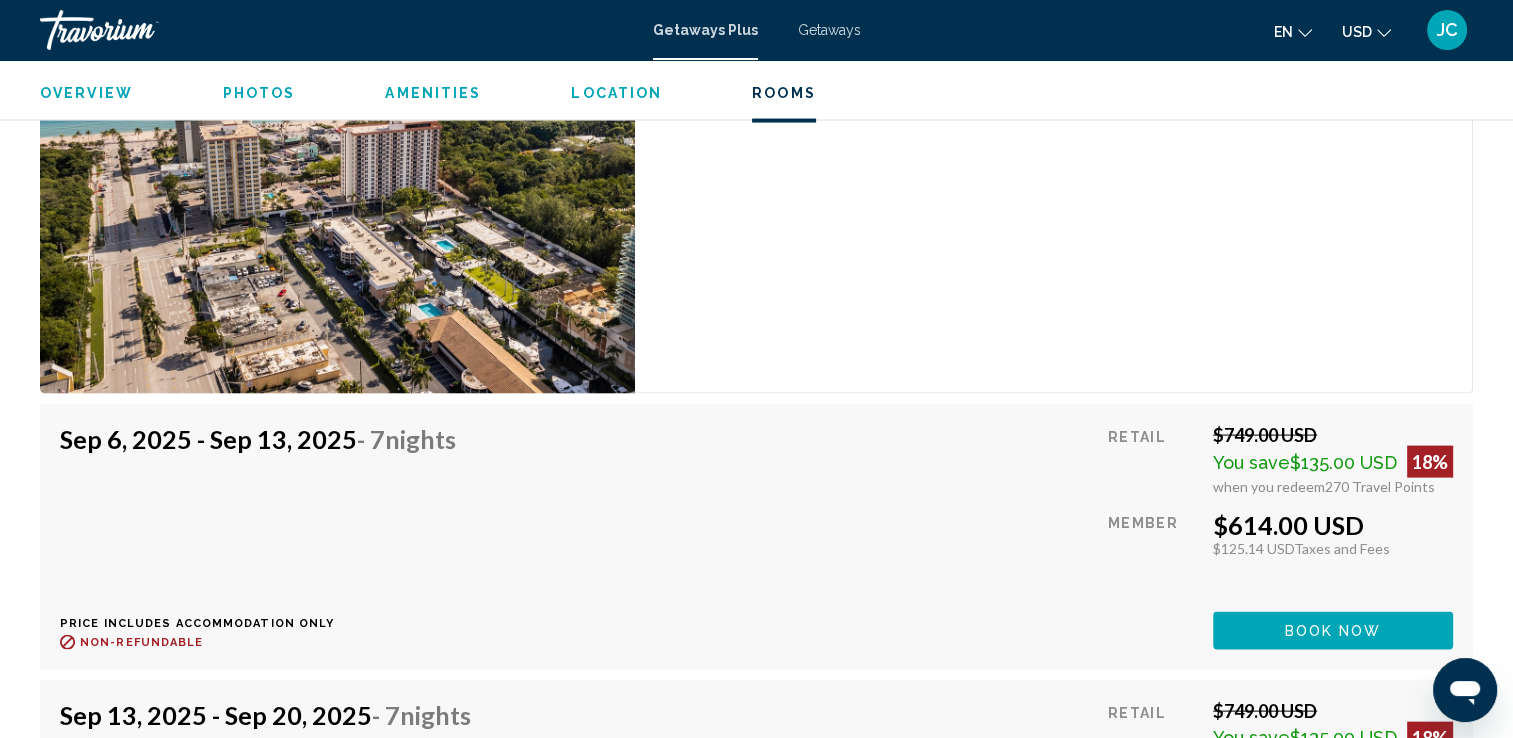 click on "Sep 6, 2025 - Sep 13, 2025  - 7  Nights Price includes accommodation only
Refundable until :
Non-refundable" at bounding box center (265, 536) 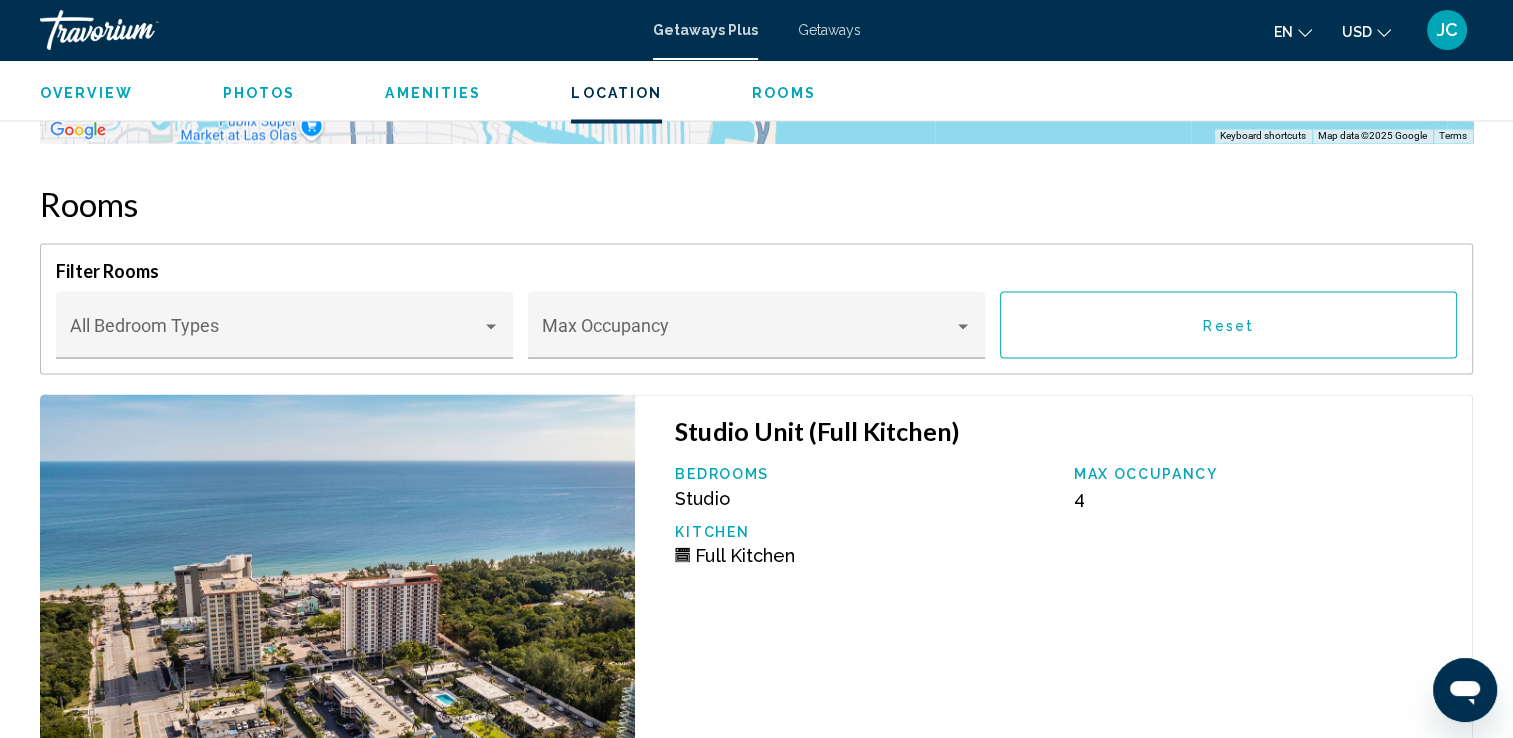 click on "Studio Unit (Full Kitchen) Bedrooms Studio Max Occupancy 4 Kitchen
Full Kitchen" at bounding box center (1054, 621) 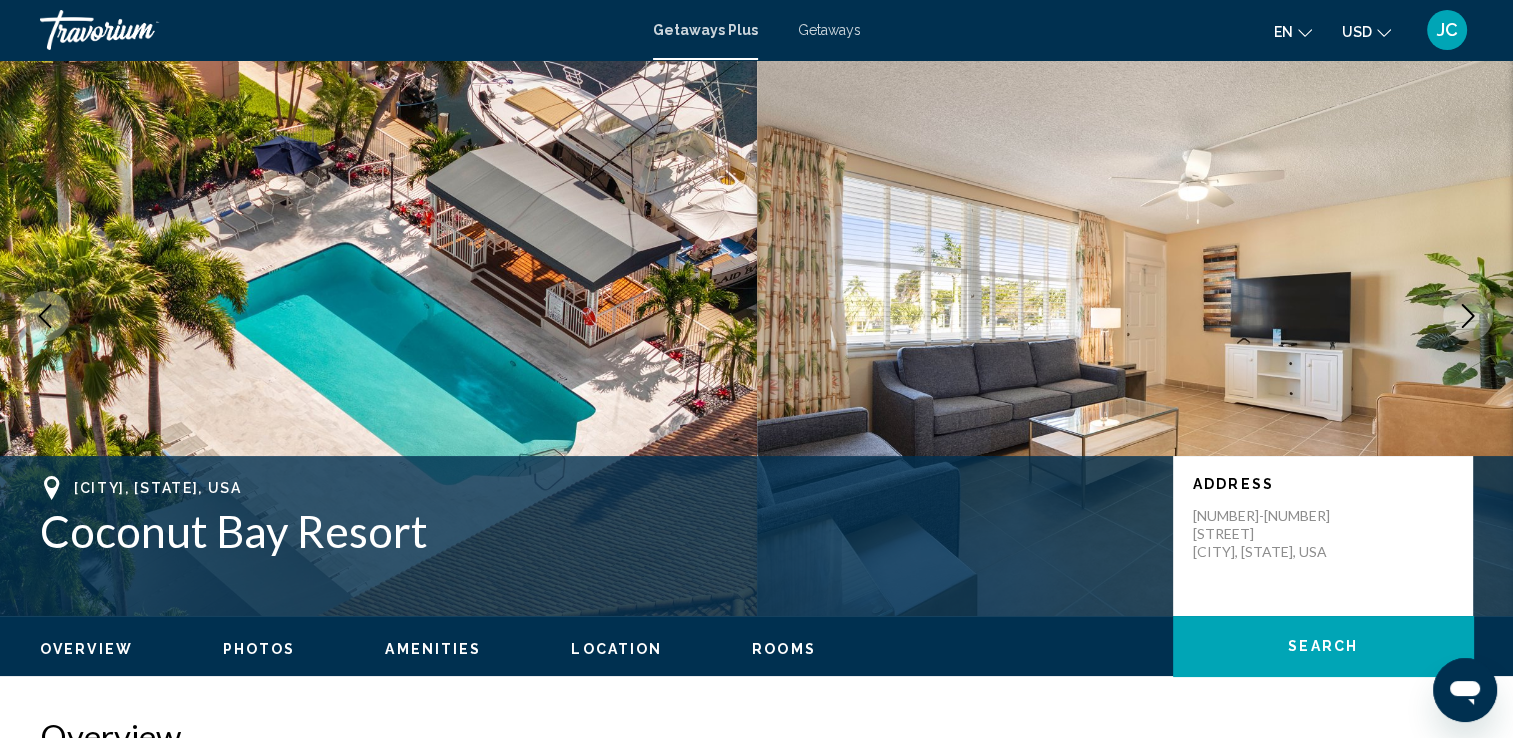 scroll, scrollTop: 39, scrollLeft: 0, axis: vertical 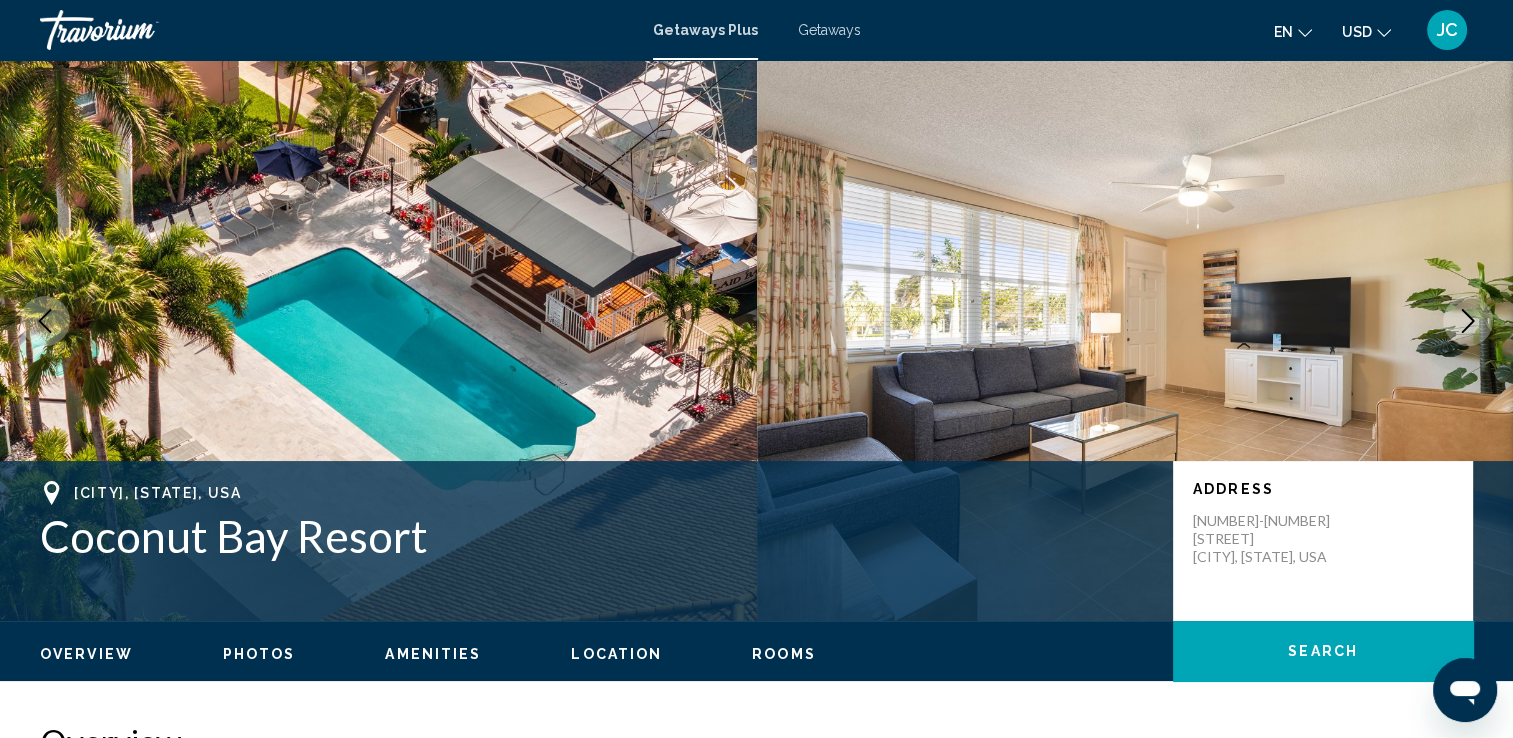 click at bounding box center [378, 321] 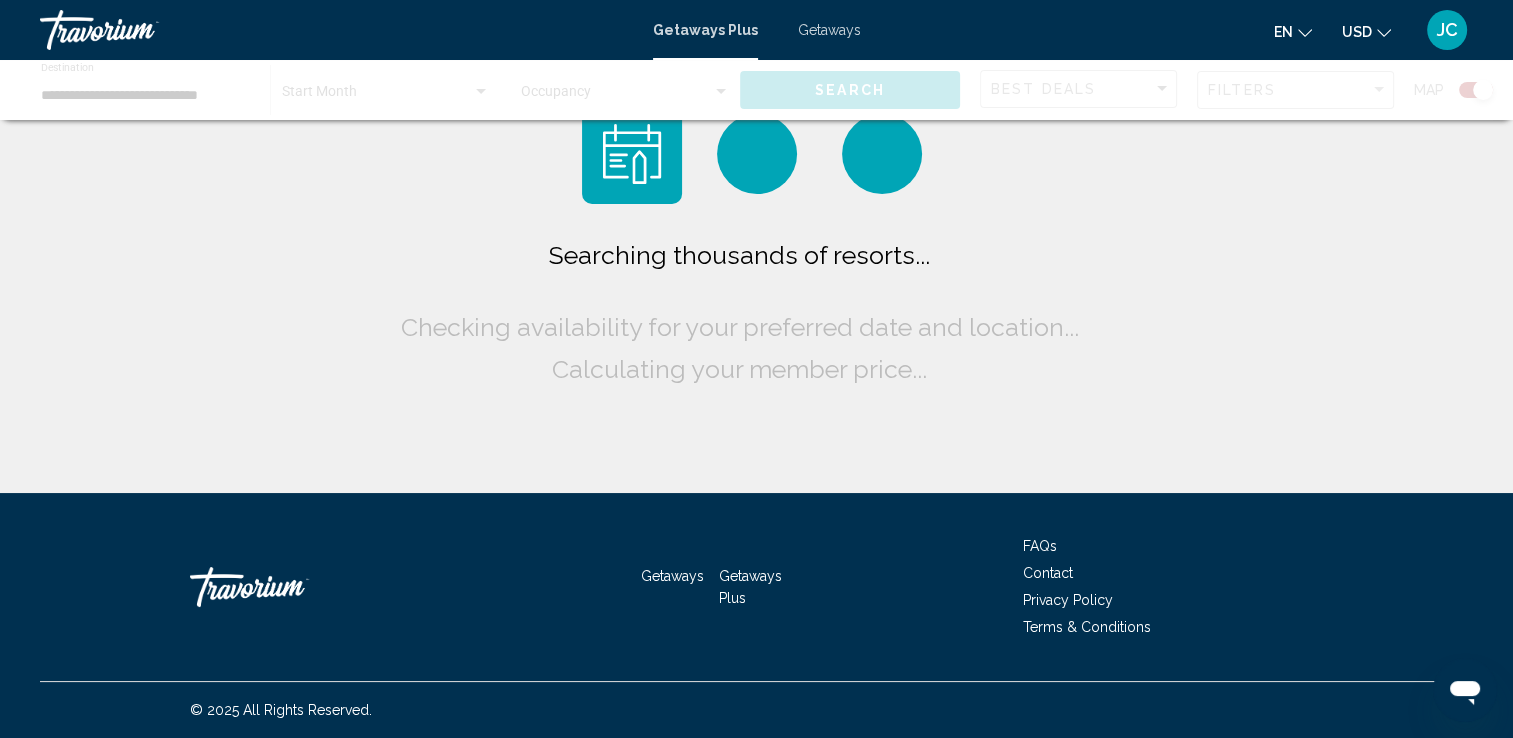 scroll, scrollTop: 0, scrollLeft: 0, axis: both 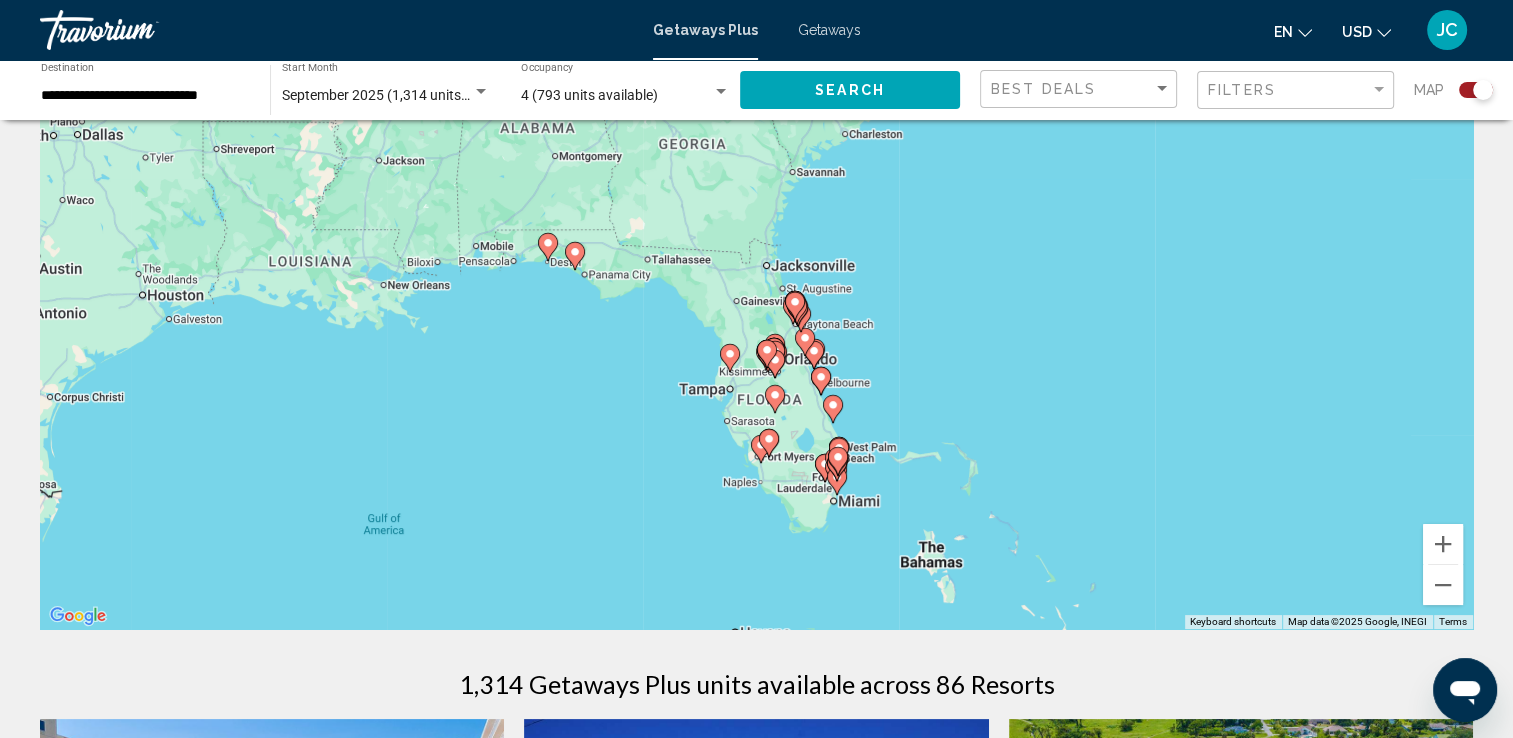 click 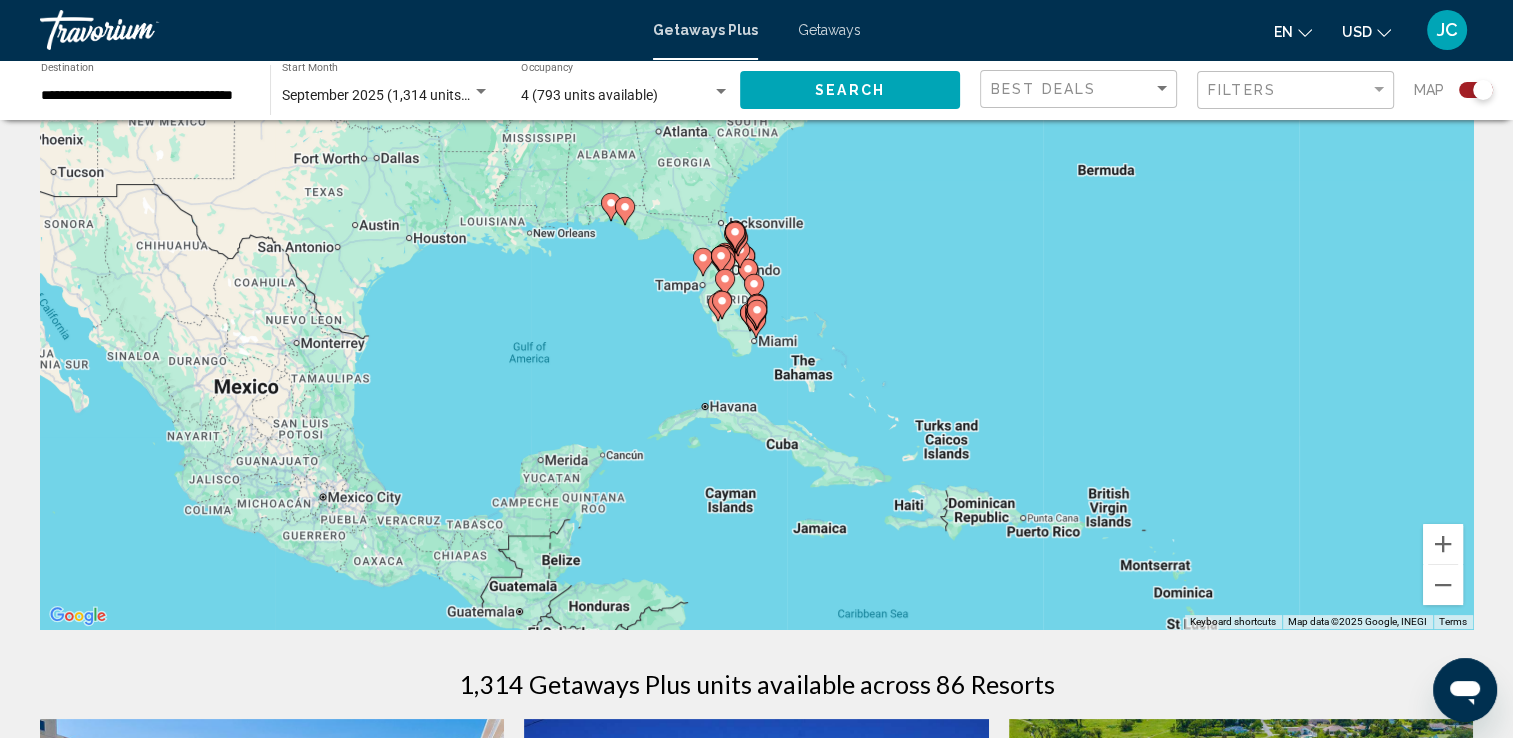 click at bounding box center (757, 314) 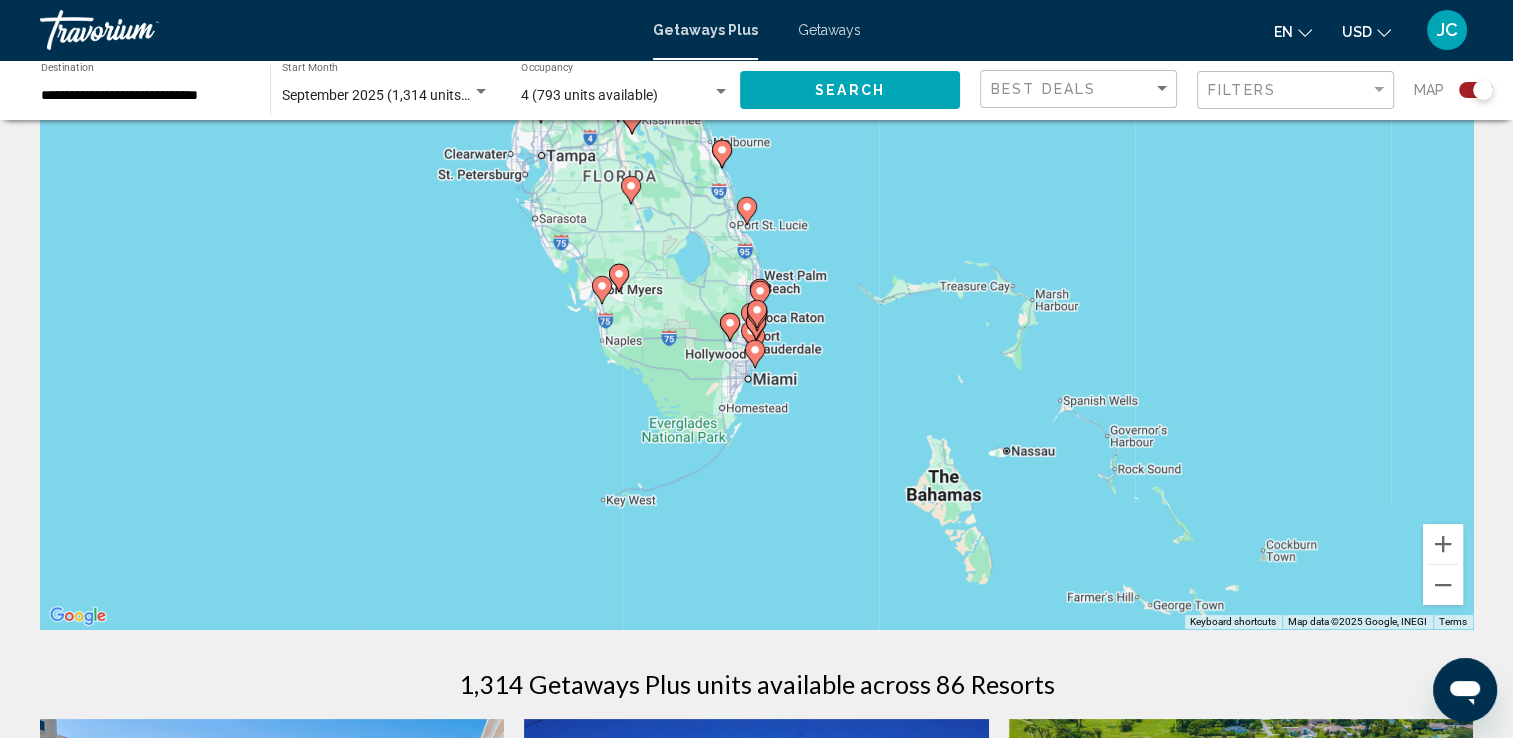 click 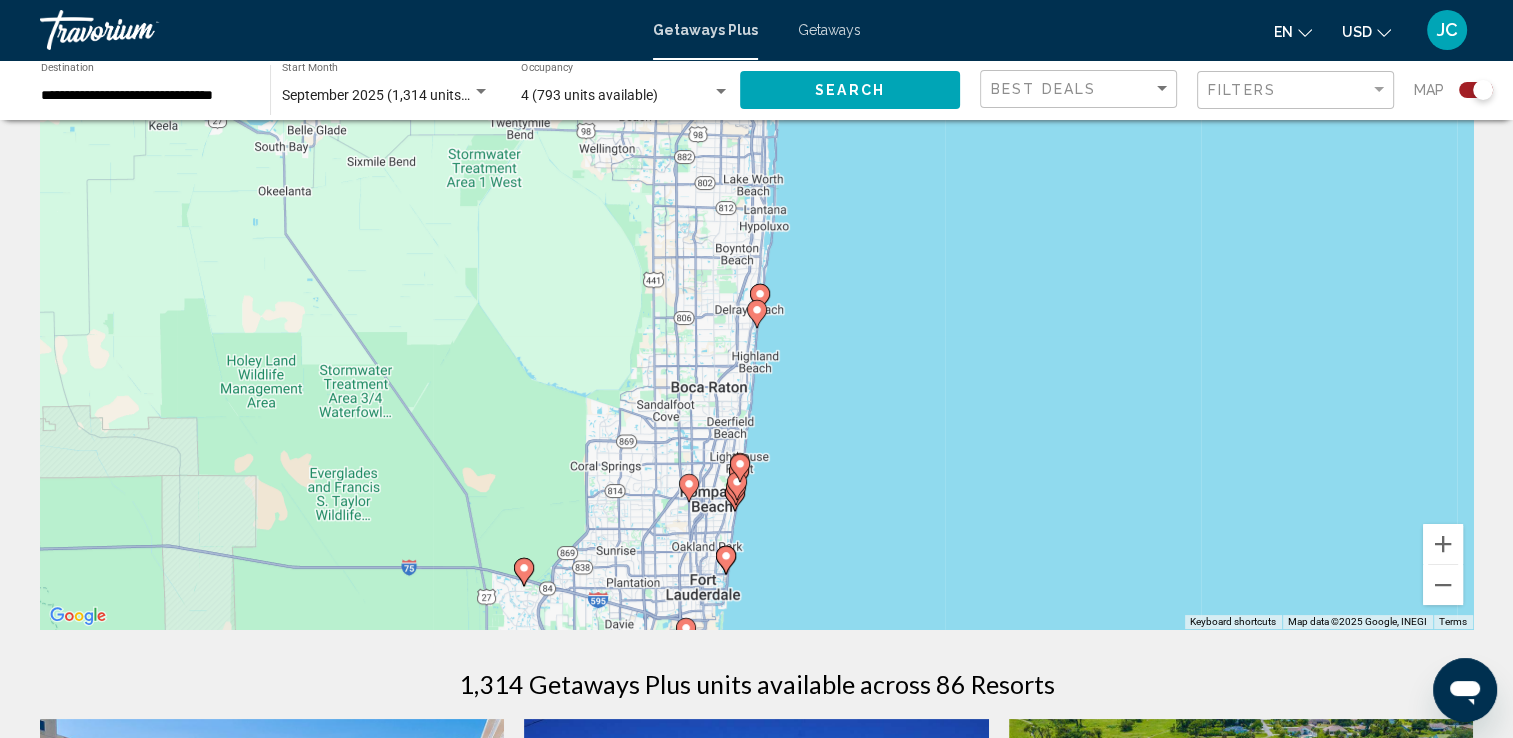 click 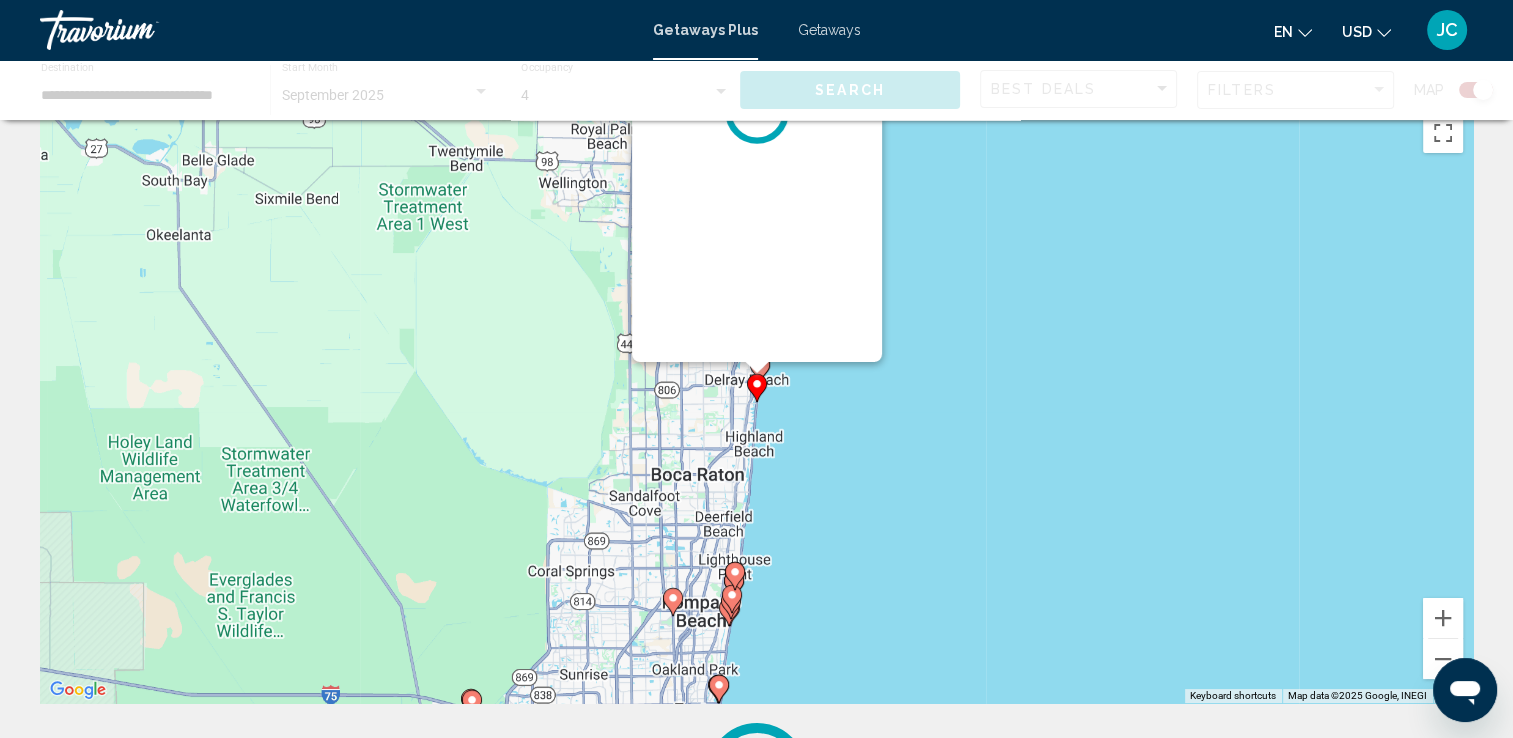scroll, scrollTop: 0, scrollLeft: 0, axis: both 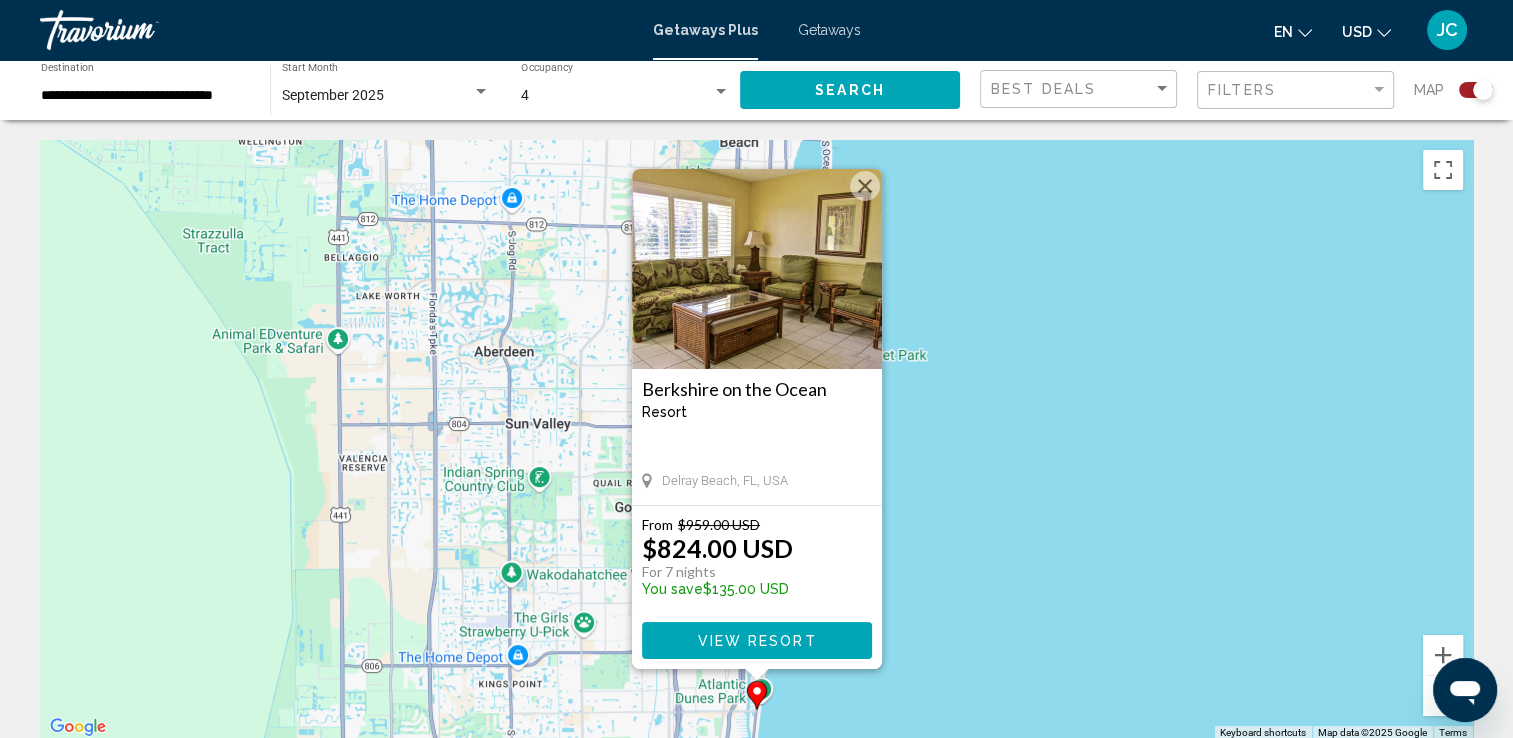click on "View Resort" at bounding box center [756, 641] 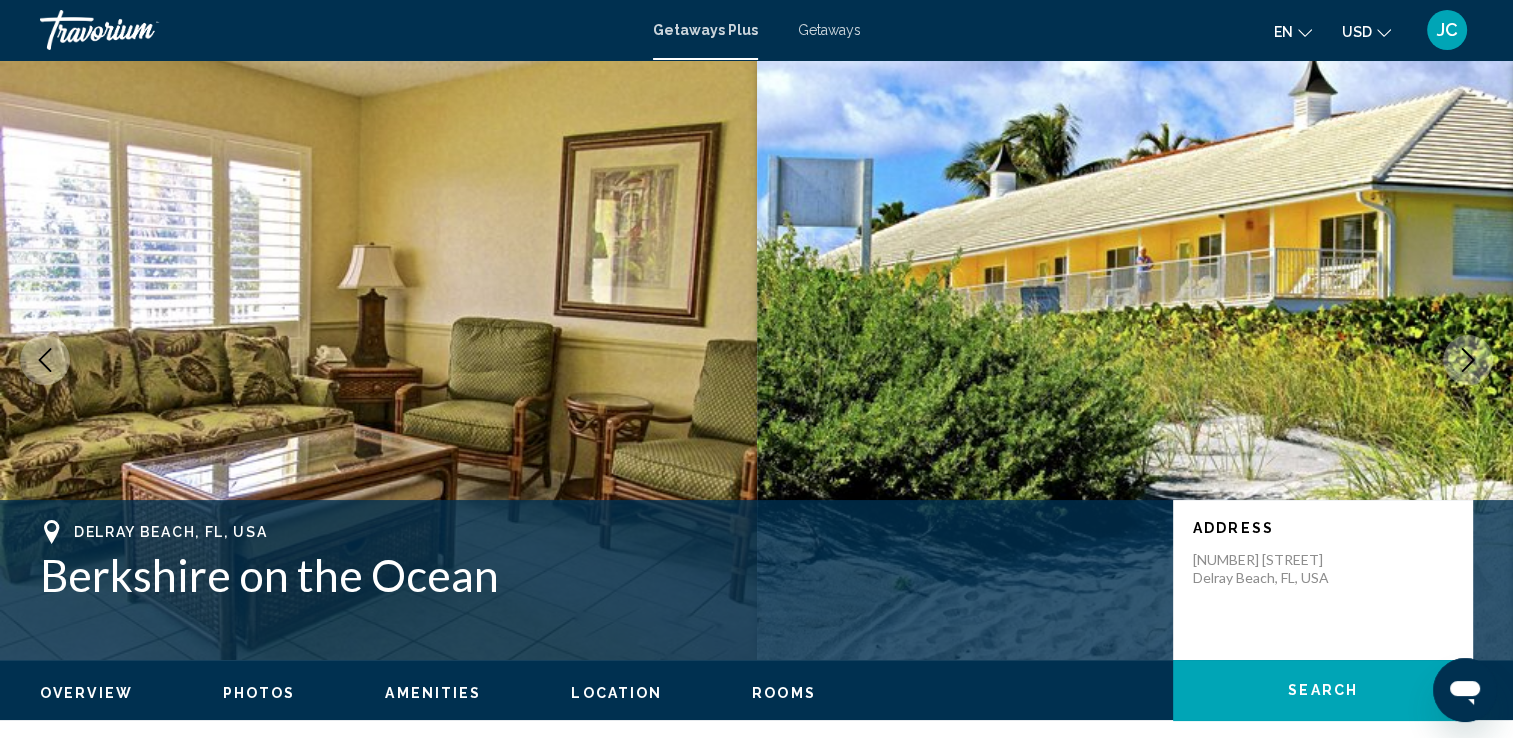 click at bounding box center (1135, 360) 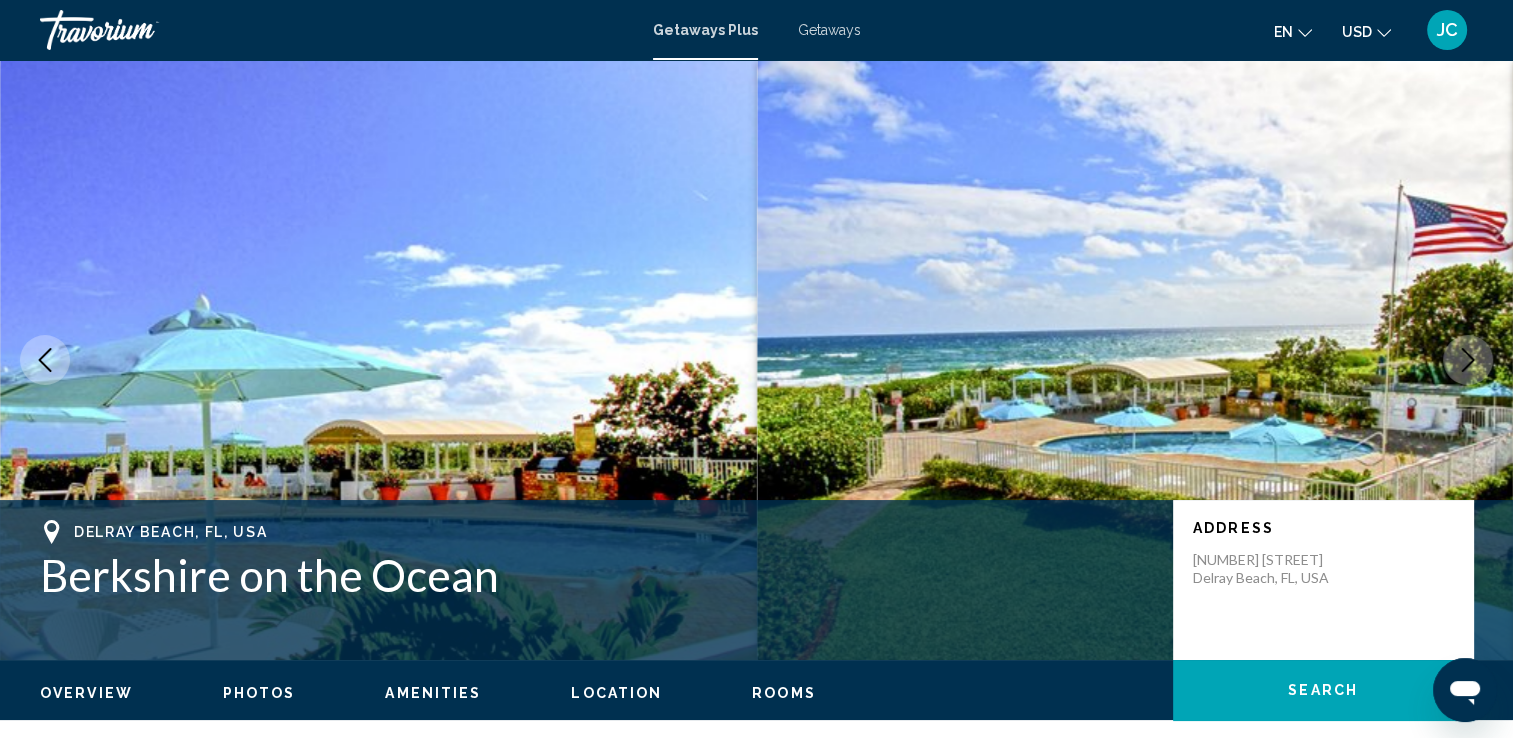 click 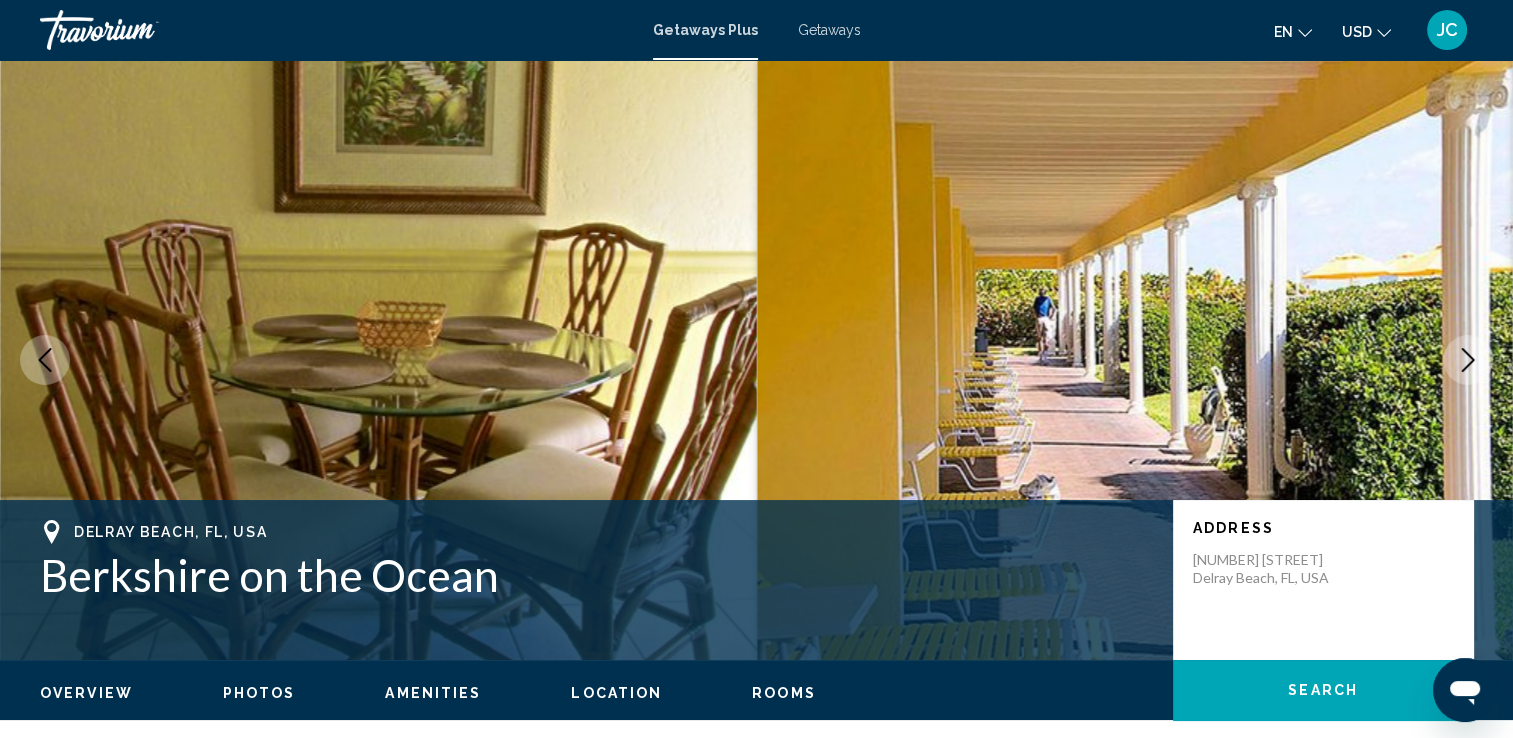 click 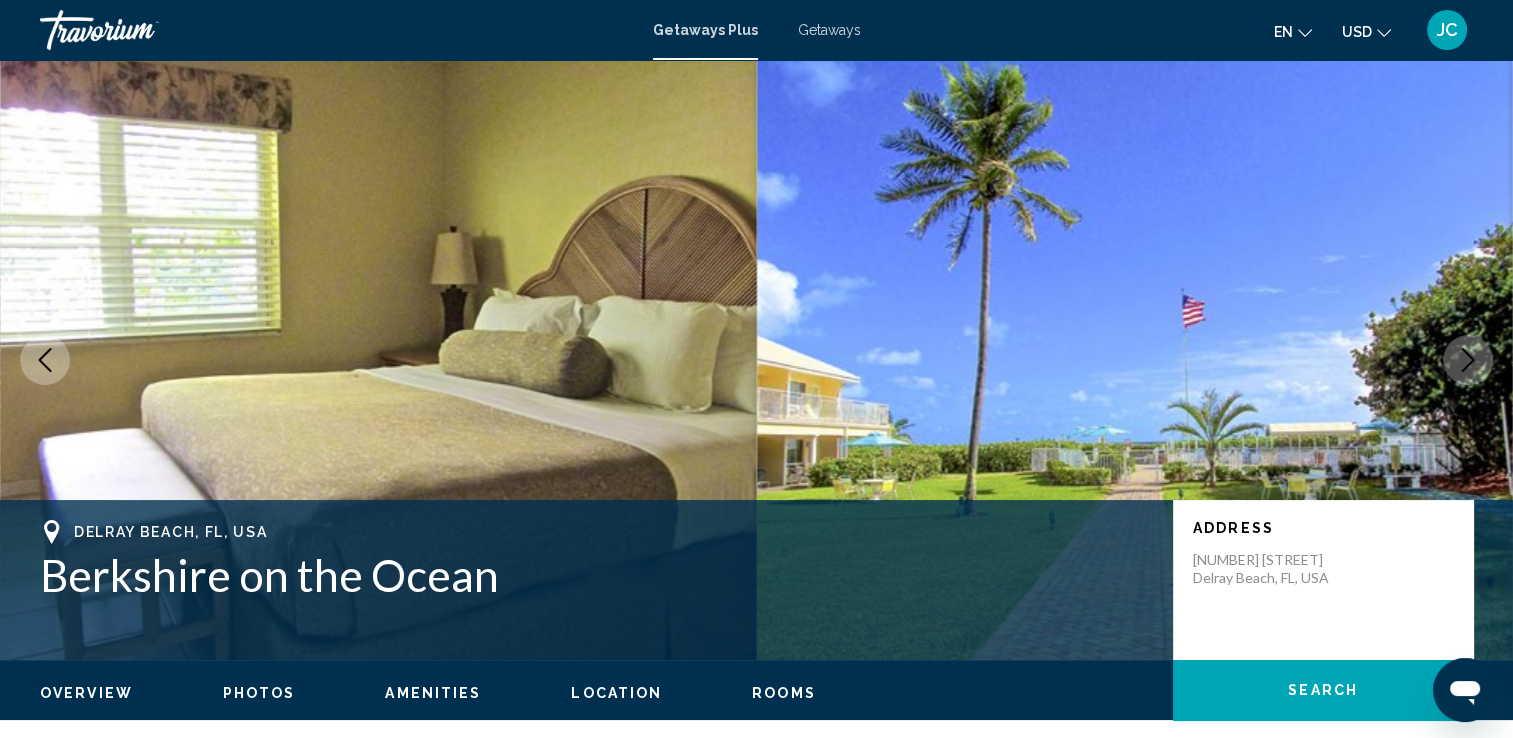 click 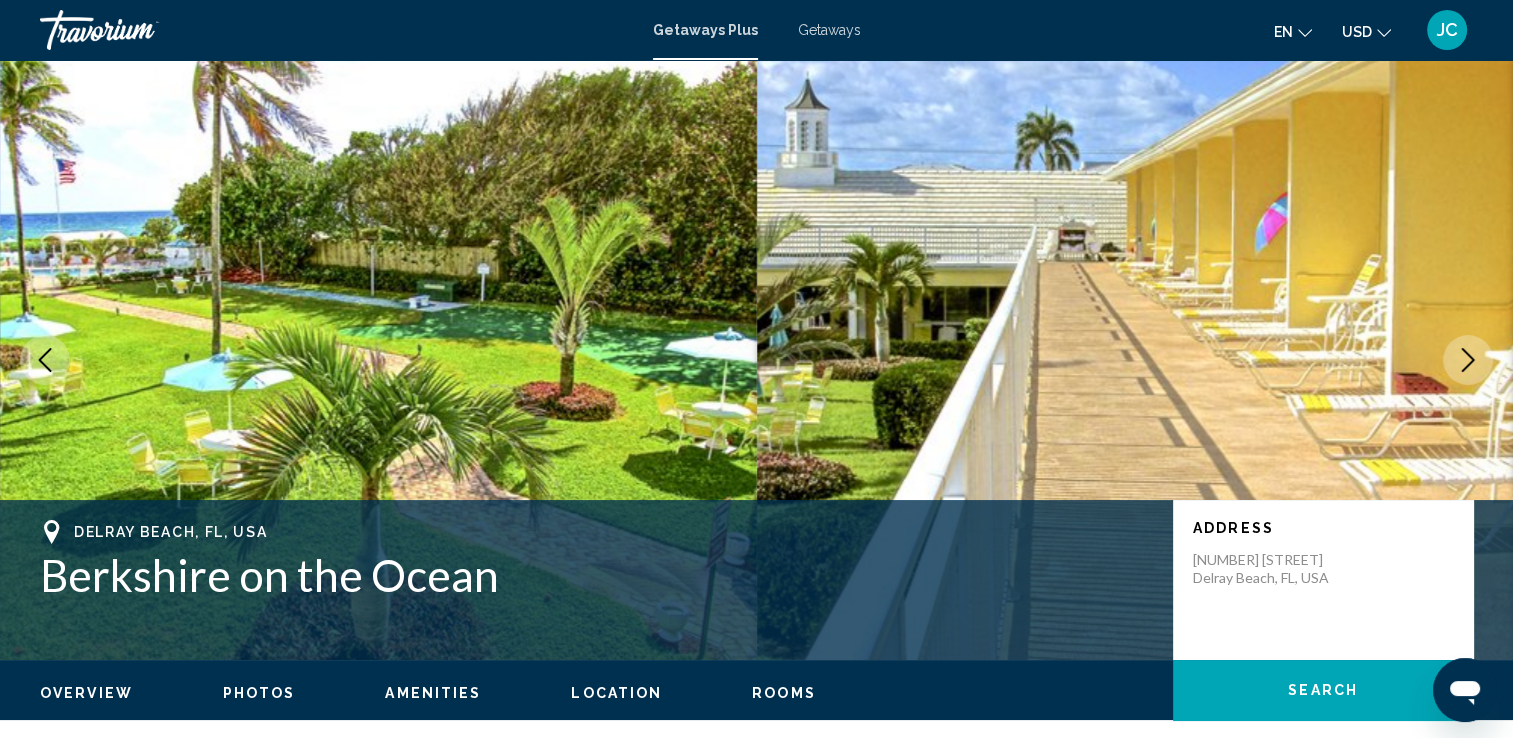 click at bounding box center [1468, 360] 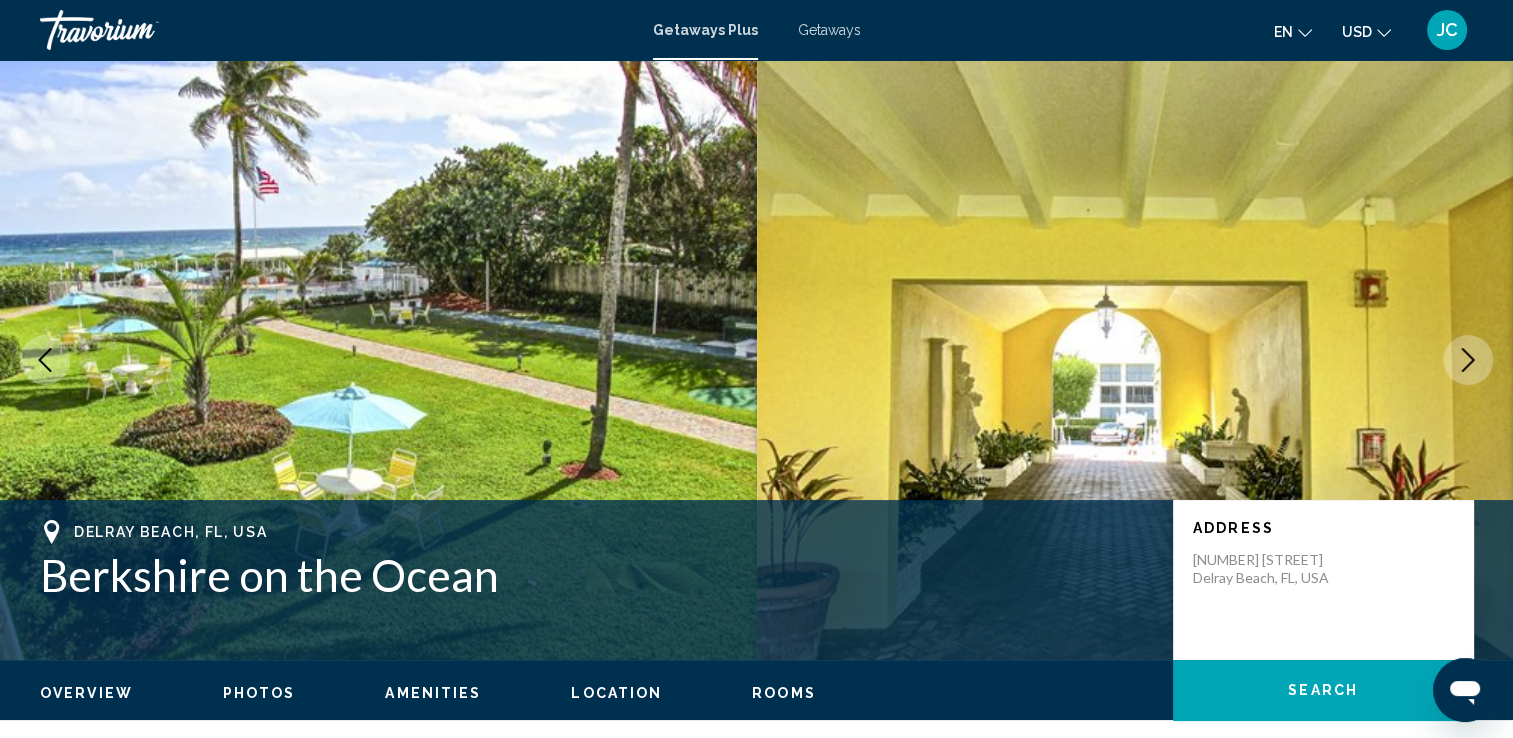 click 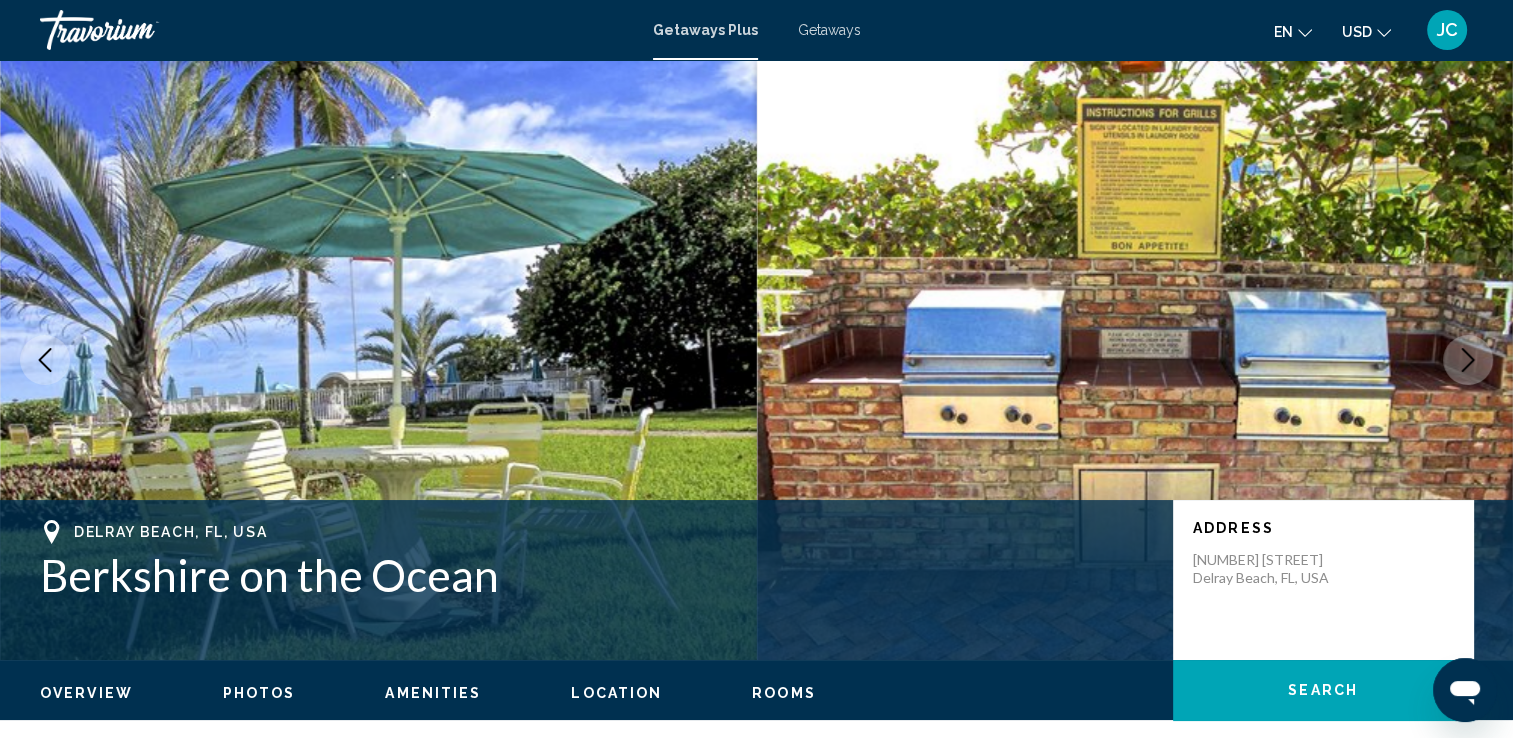 click 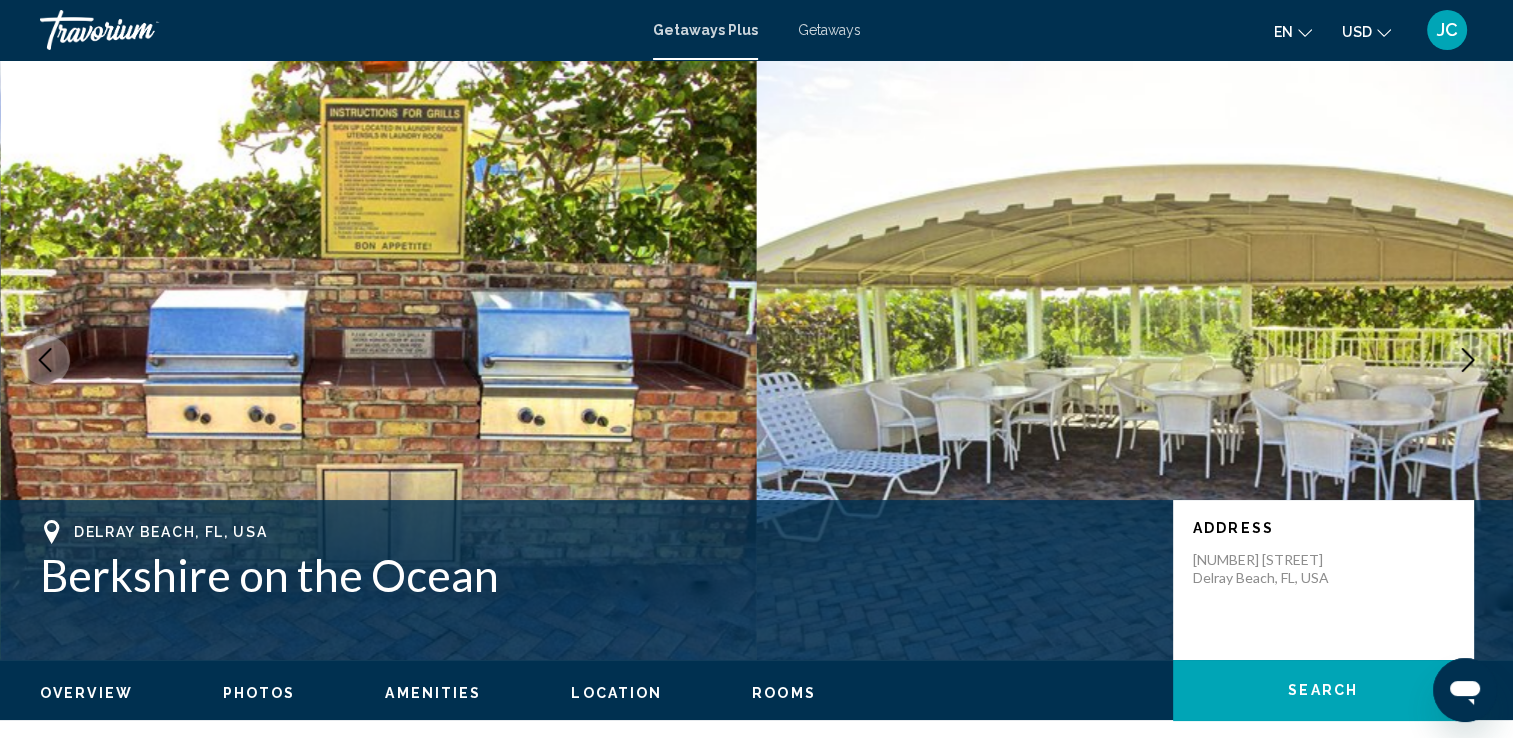 click at bounding box center (1468, 360) 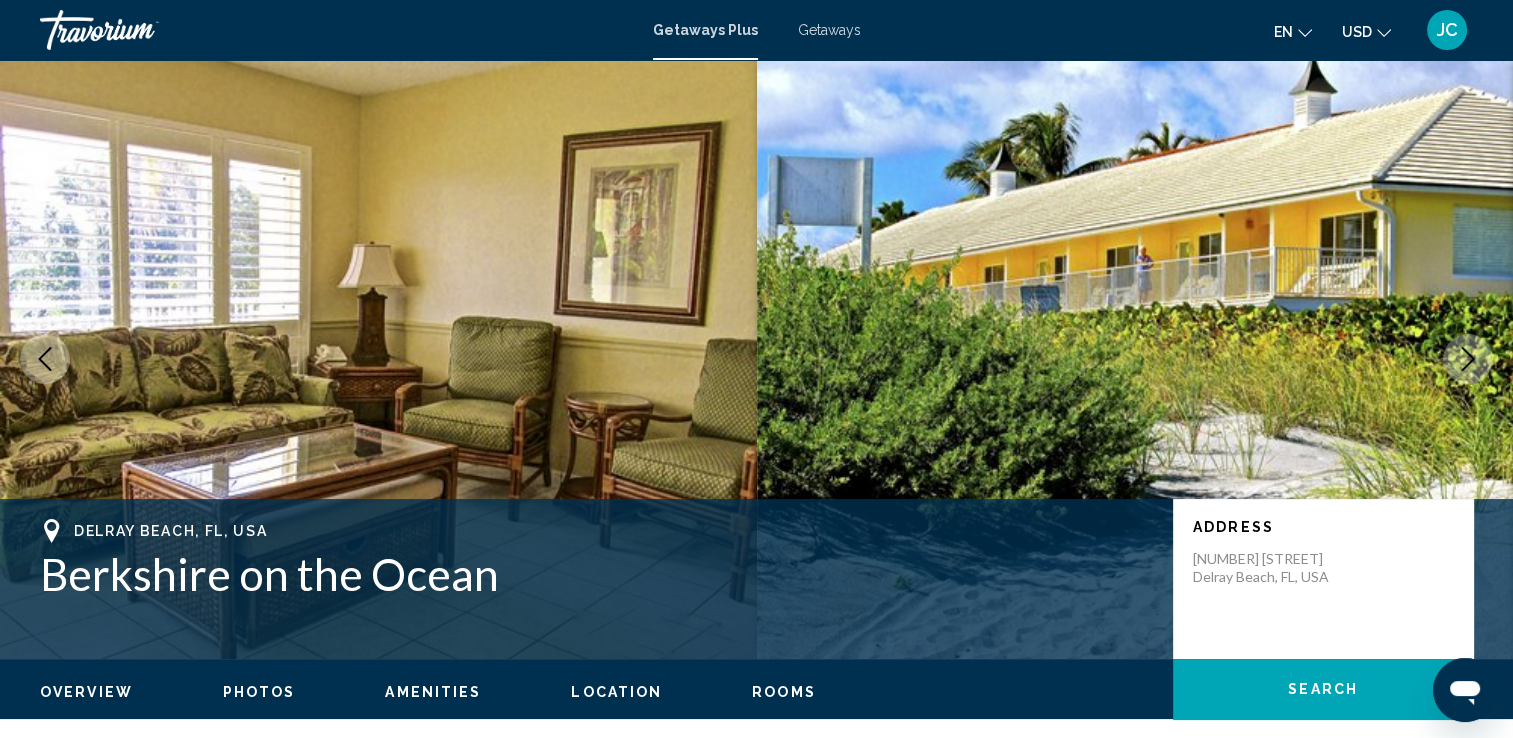 scroll, scrollTop: 0, scrollLeft: 0, axis: both 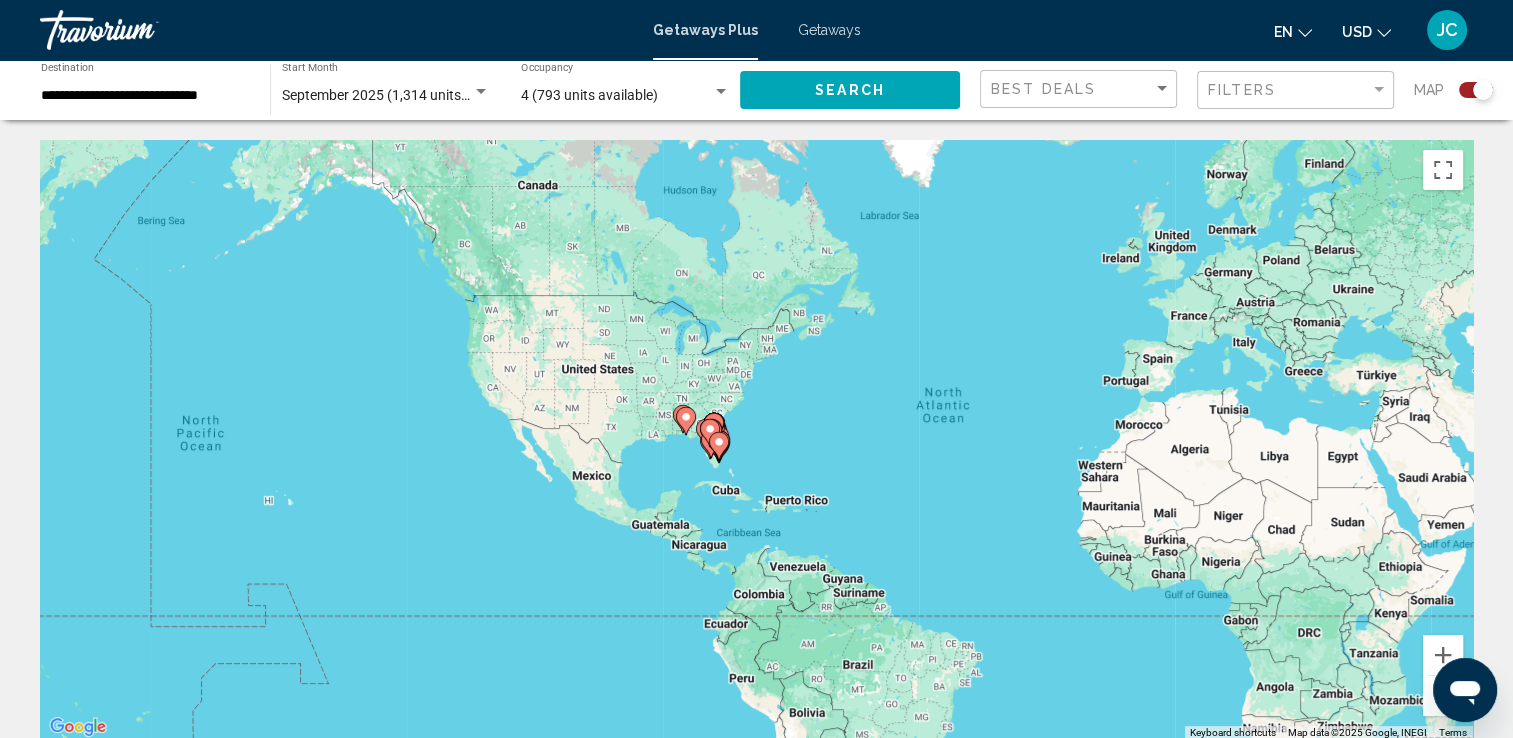 click 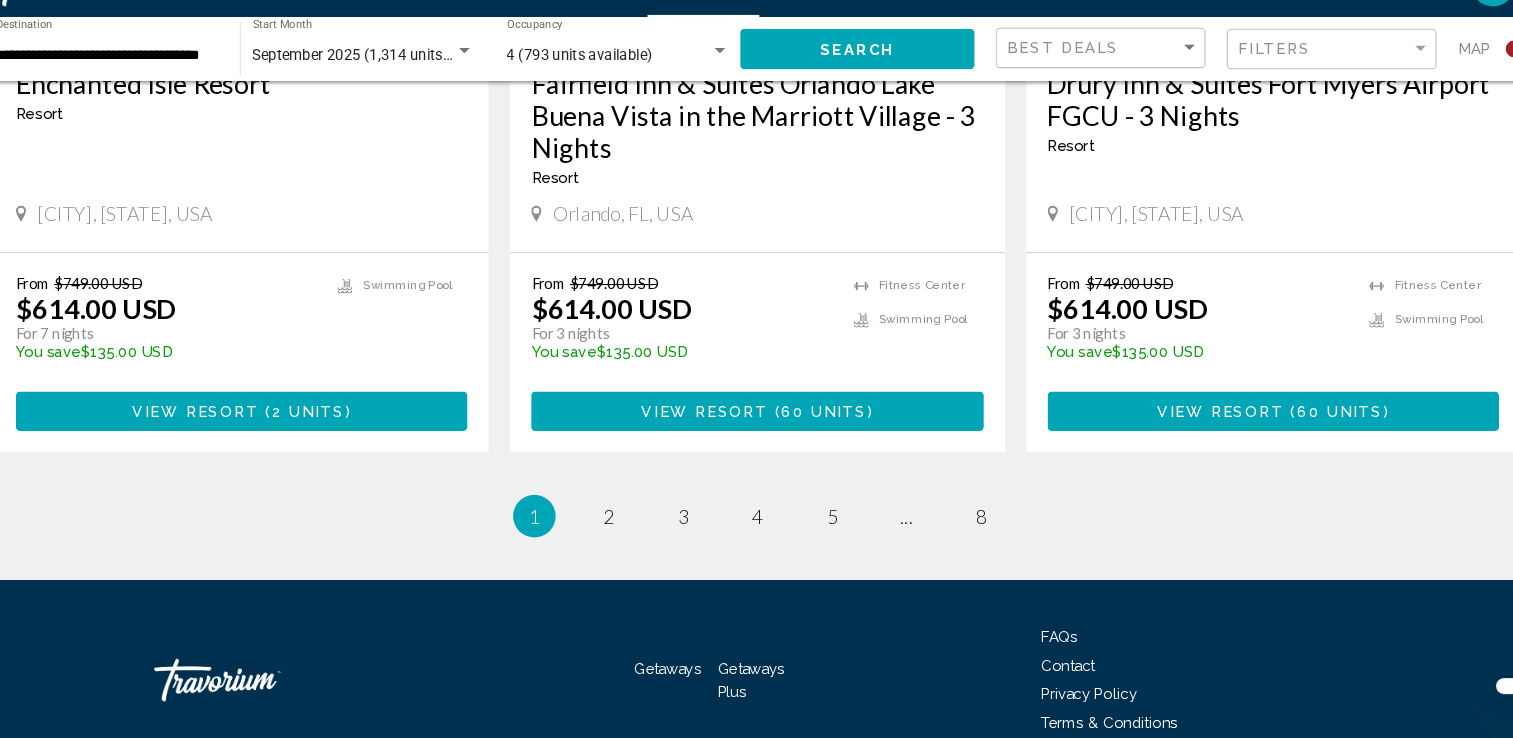 scroll, scrollTop: 3188, scrollLeft: 0, axis: vertical 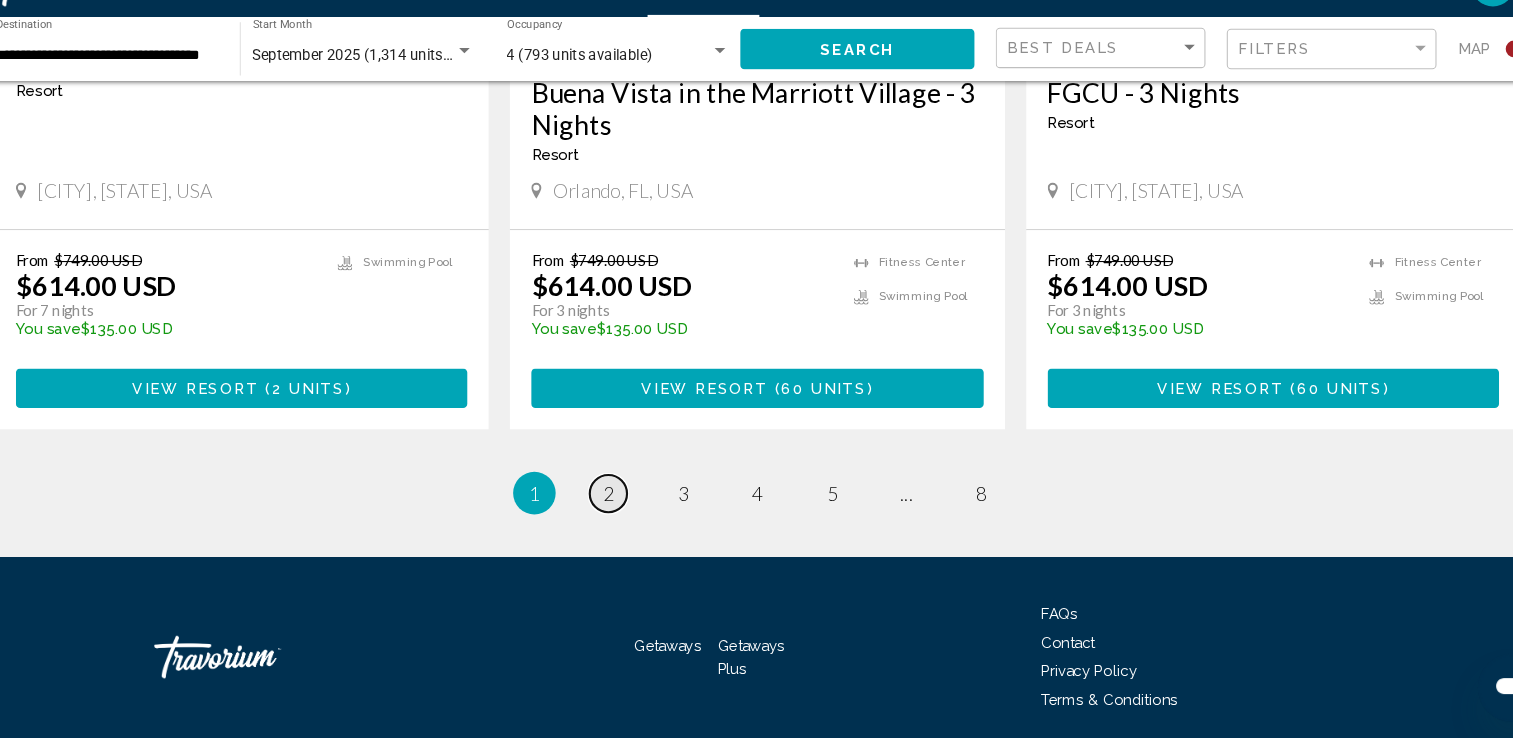 click on "2" at bounding box center [617, 507] 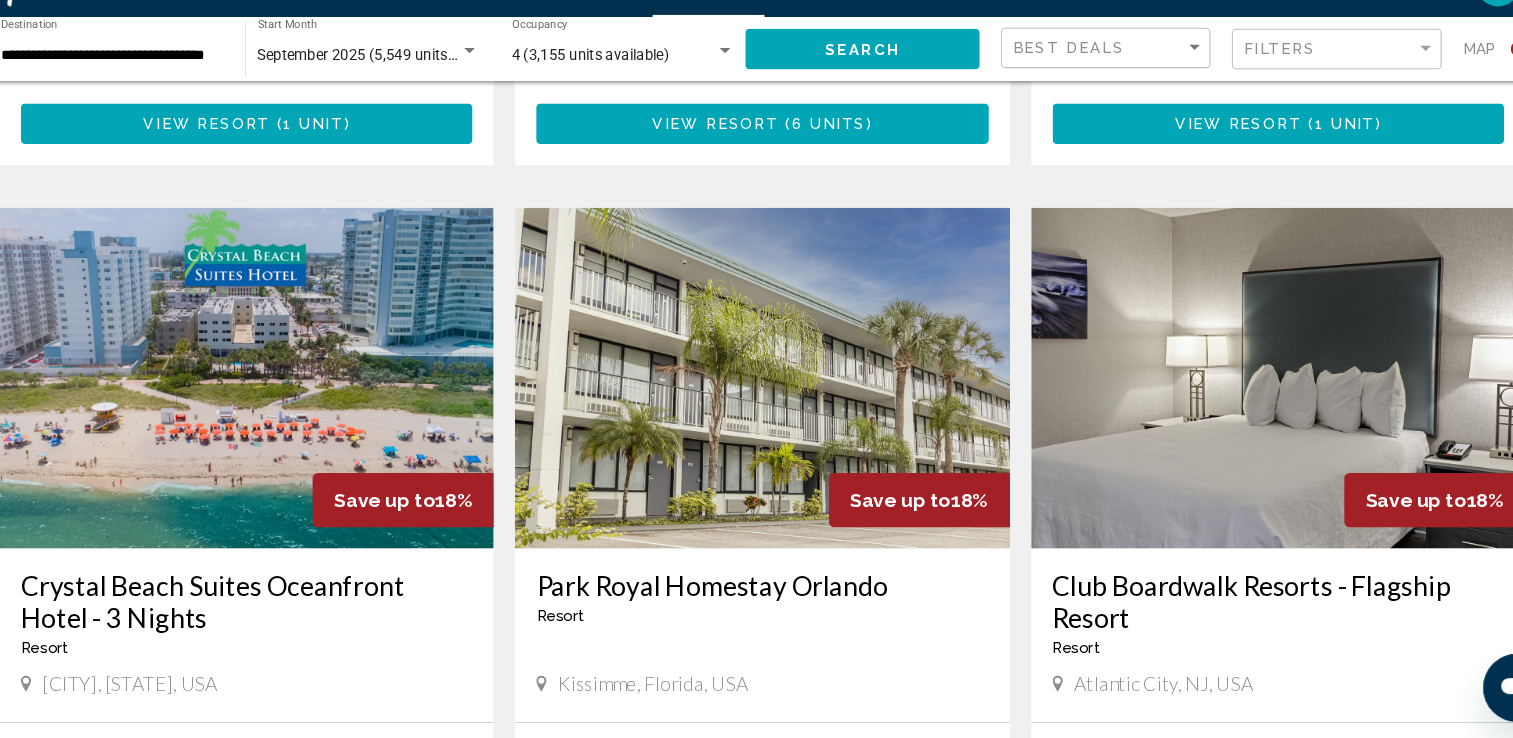 scroll, scrollTop: 2043, scrollLeft: 0, axis: vertical 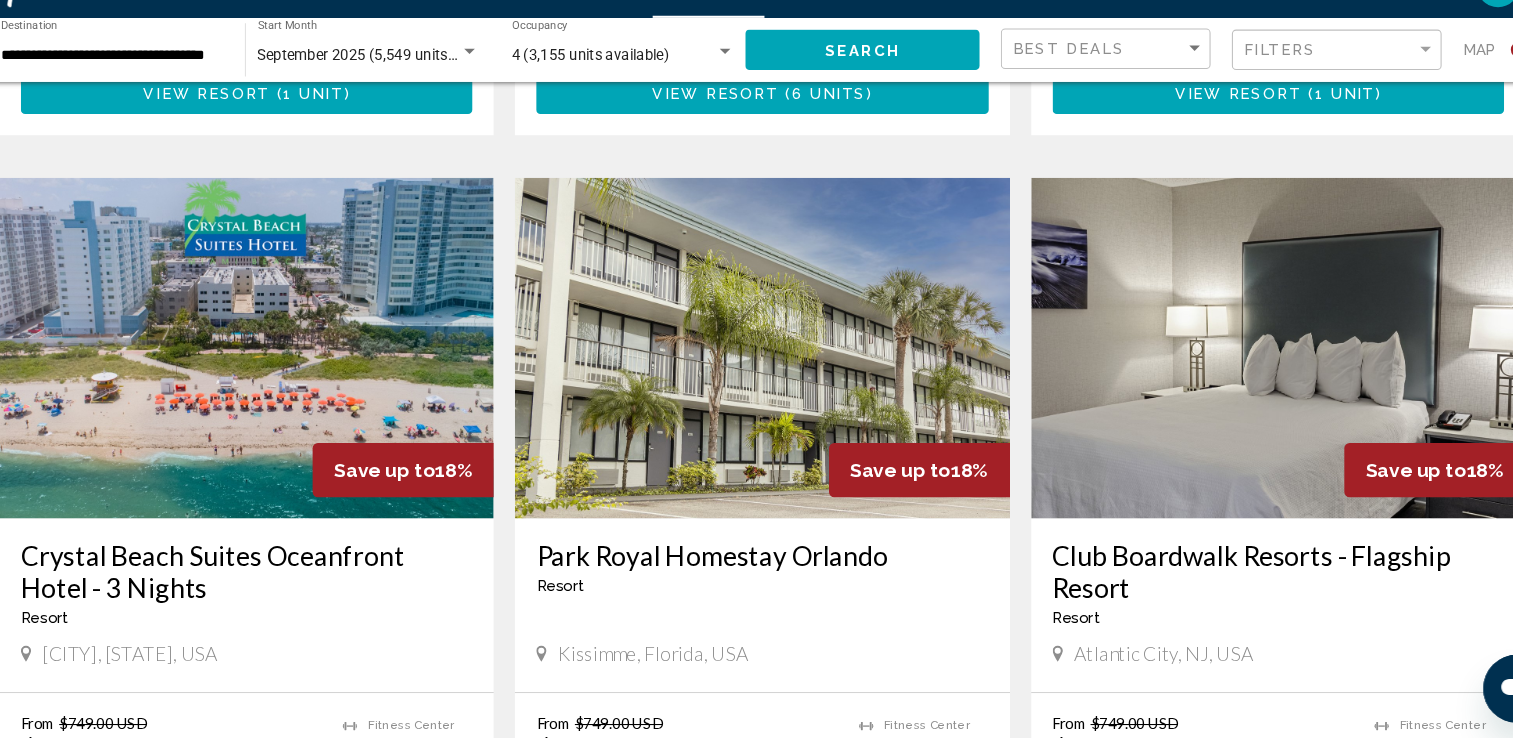 click on "Club Boardwalk Resorts - Flagship Resort" at bounding box center [1241, 580] 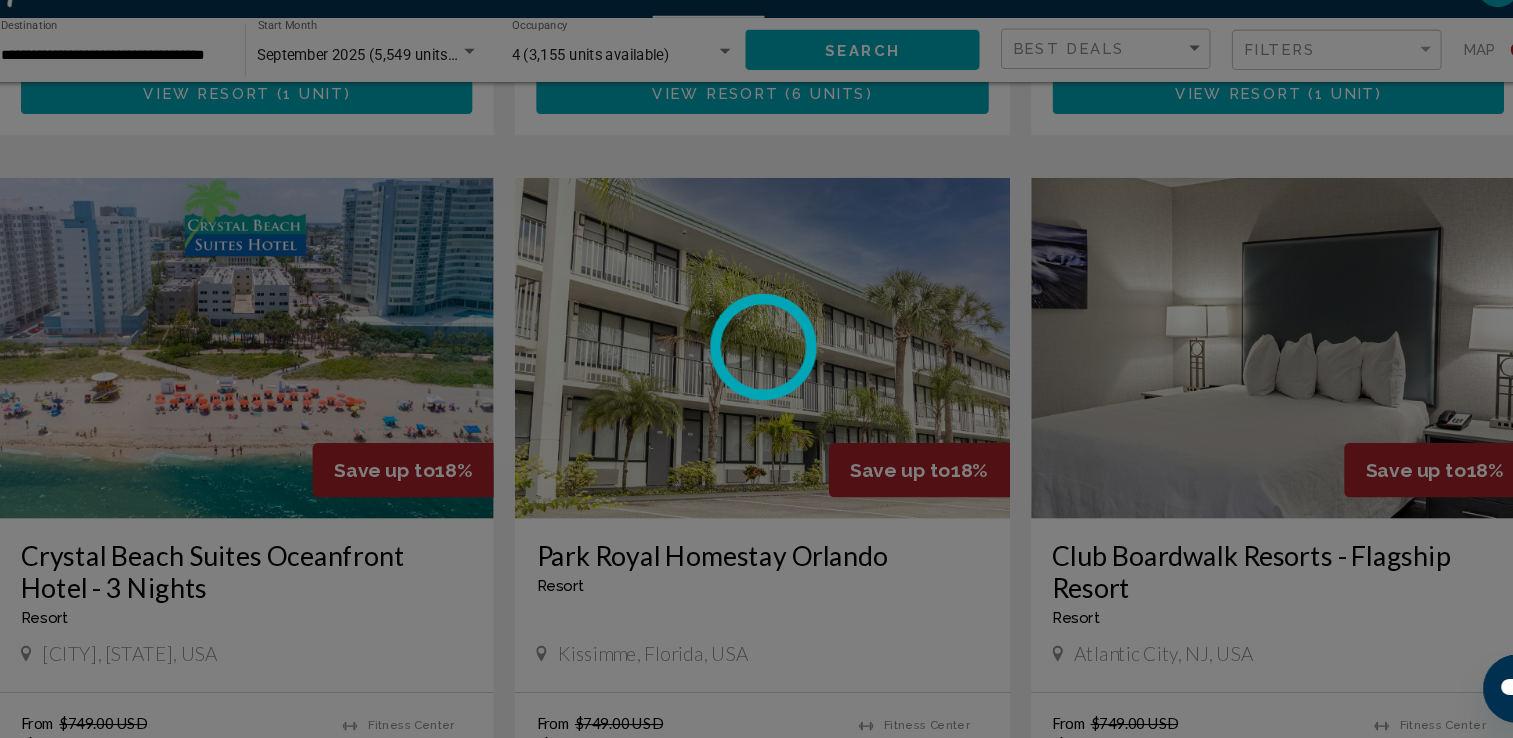 click at bounding box center (756, 369) 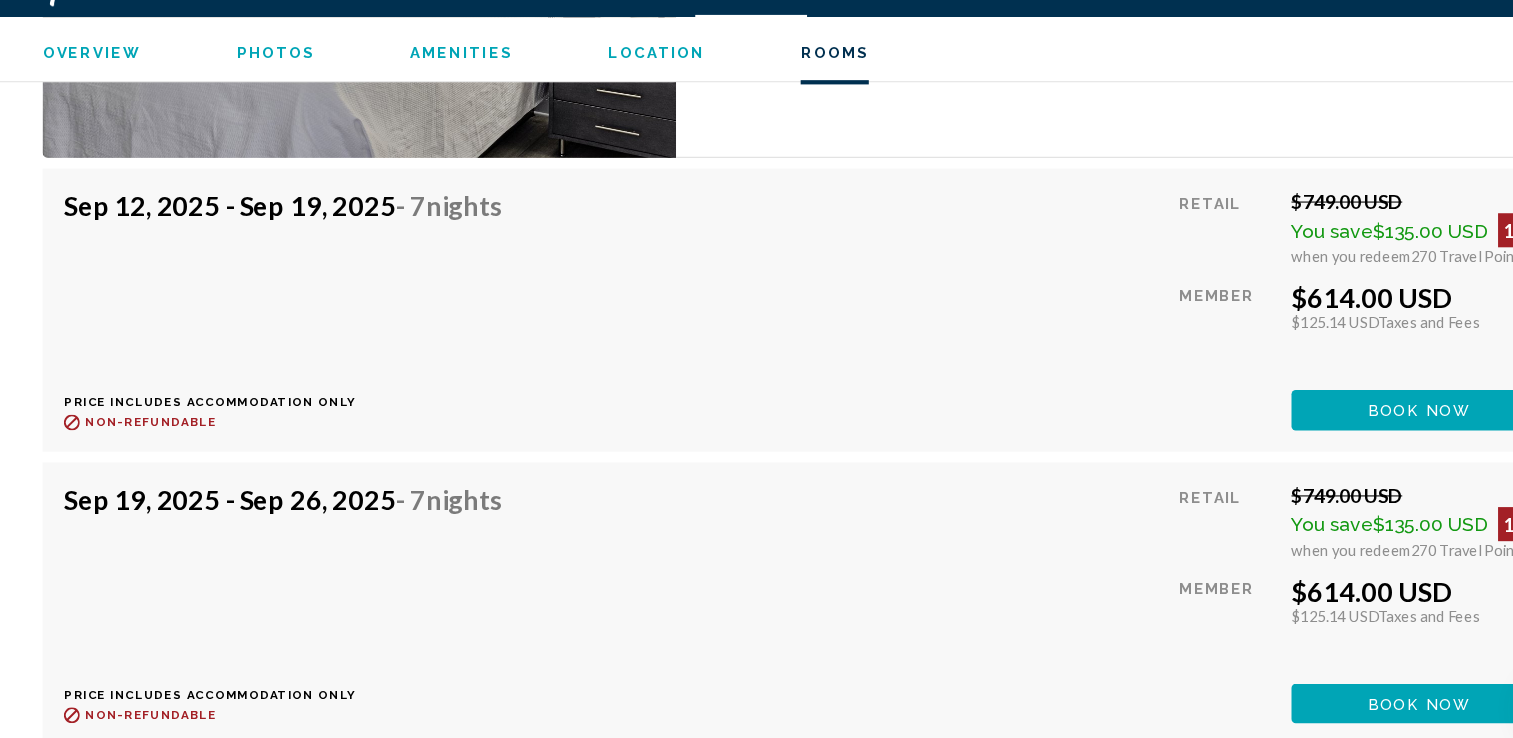 scroll, scrollTop: 4390, scrollLeft: 0, axis: vertical 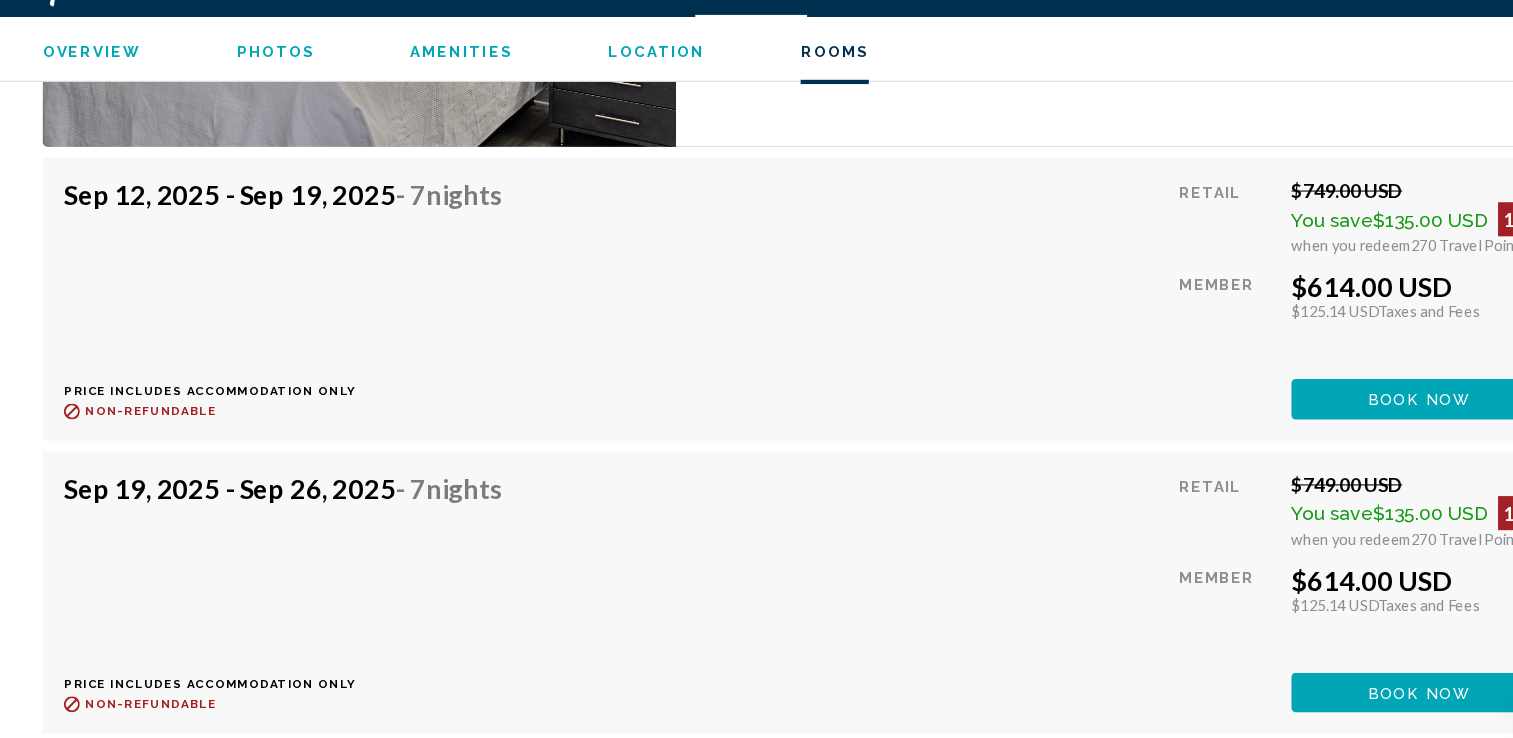 type 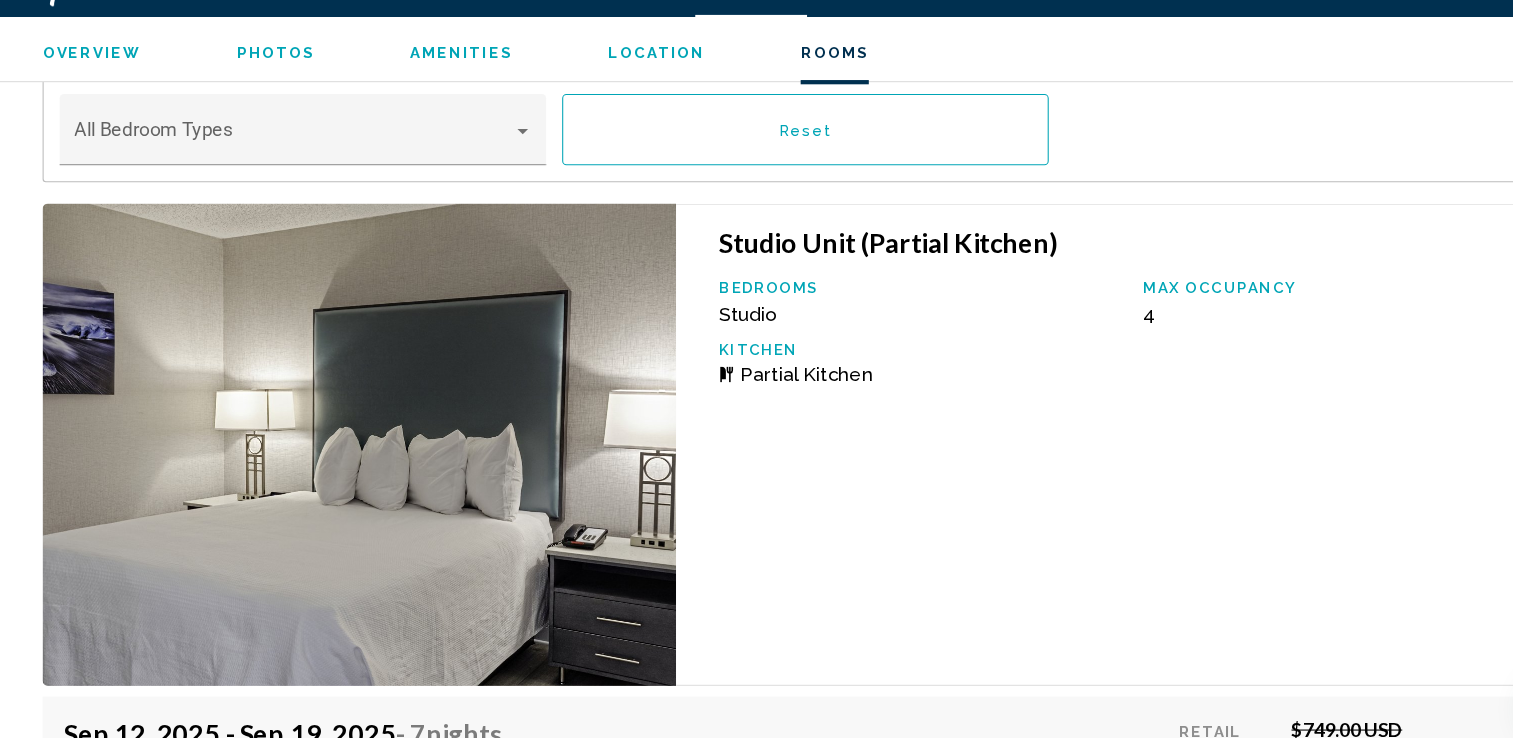 scroll, scrollTop: 3886, scrollLeft: 0, axis: vertical 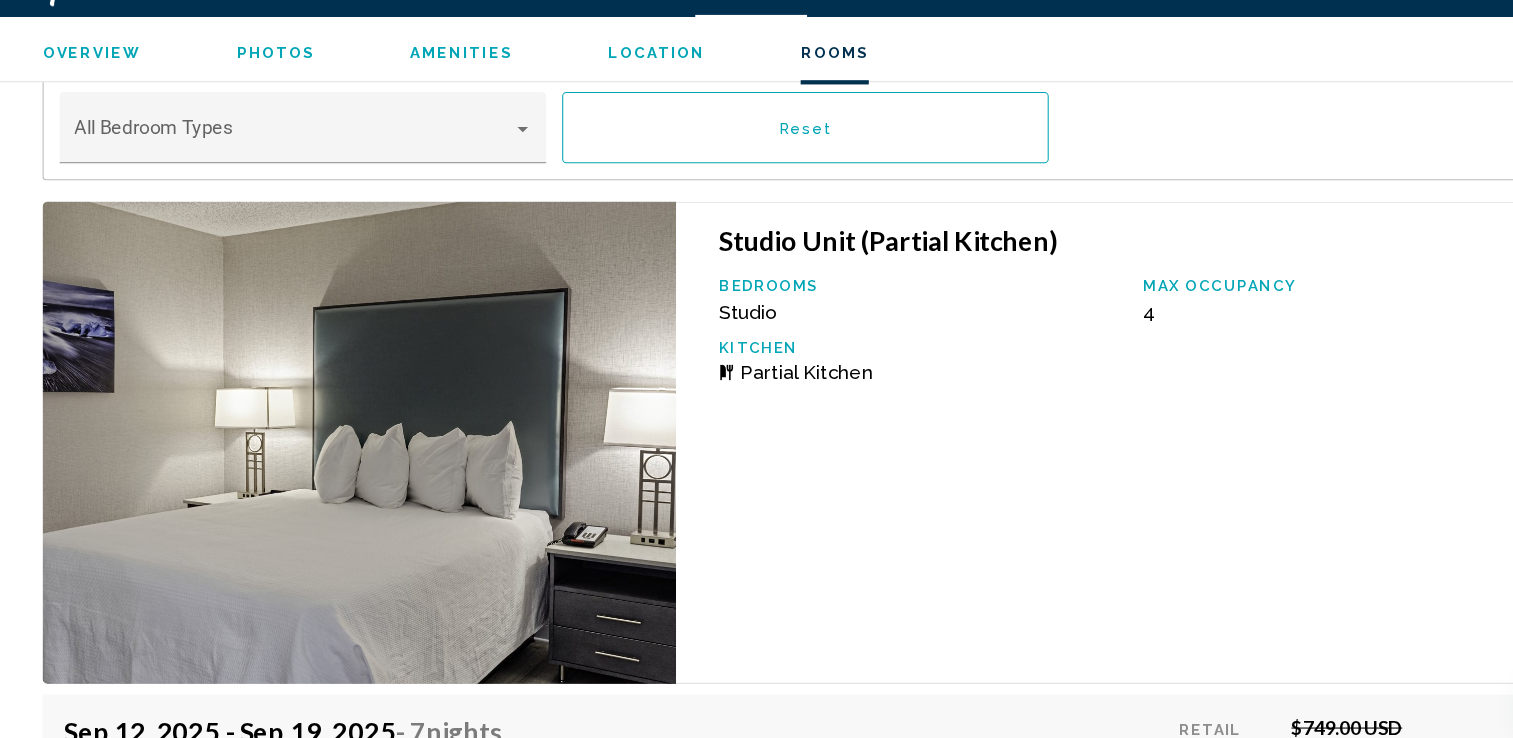 click at bounding box center [337, 460] 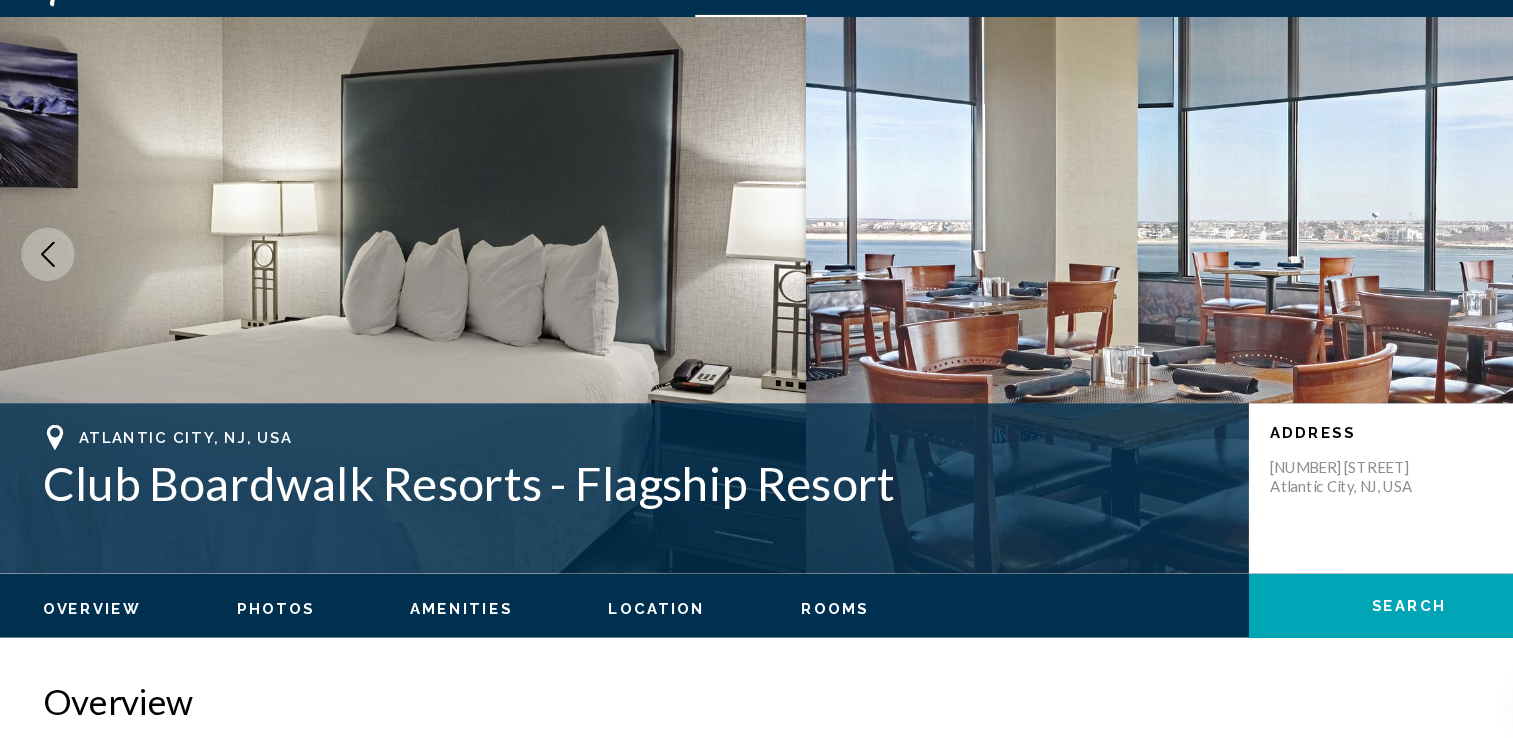 scroll, scrollTop: 77, scrollLeft: 0, axis: vertical 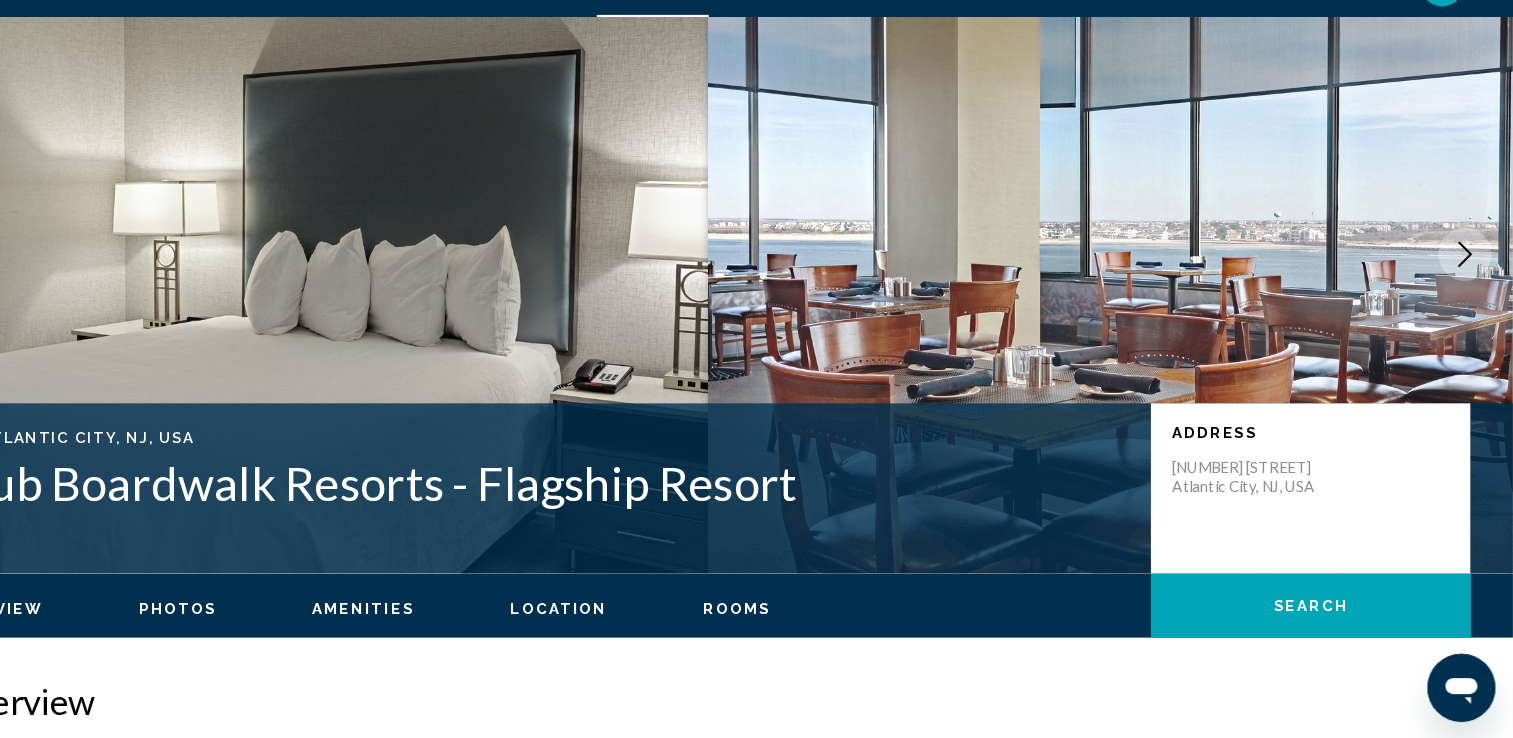click at bounding box center [1468, 283] 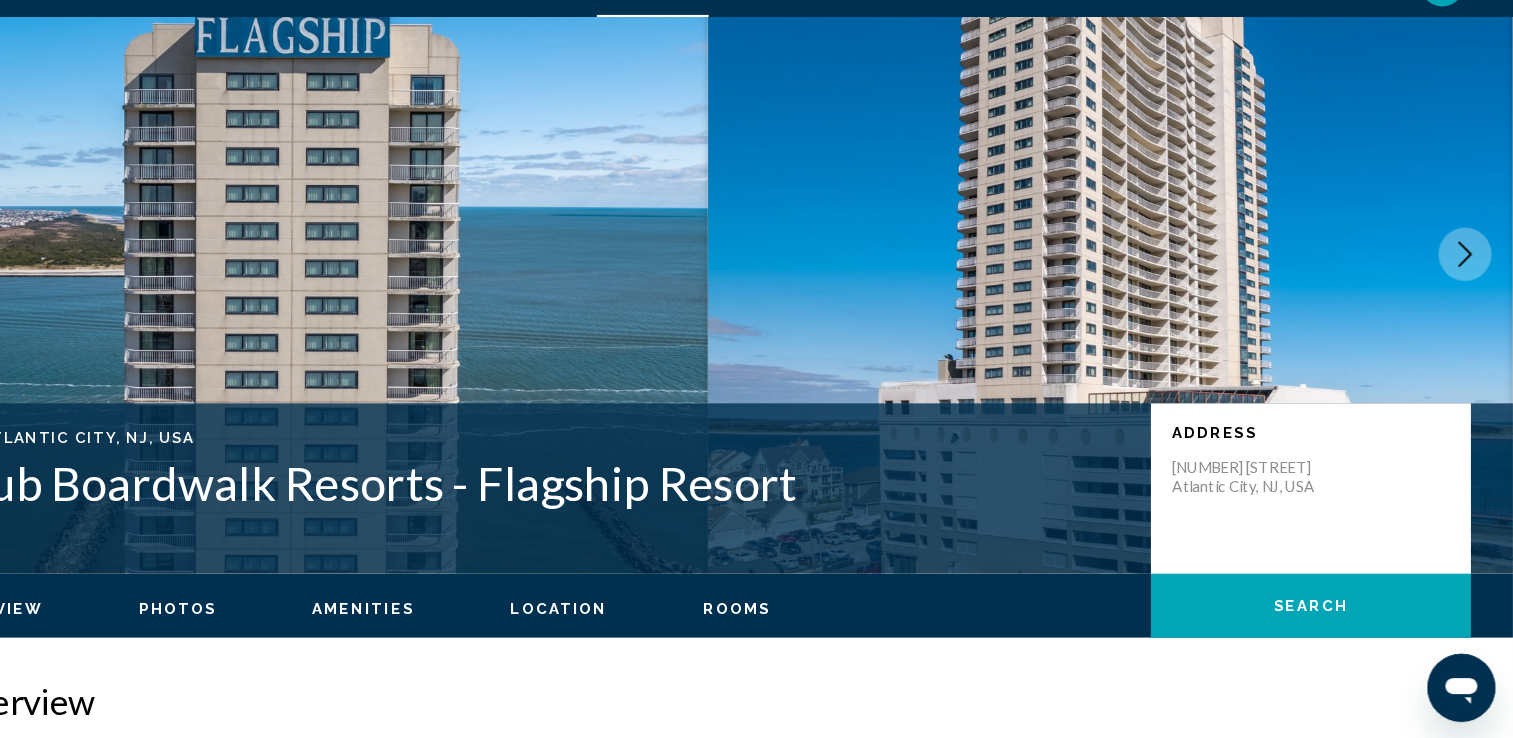 click 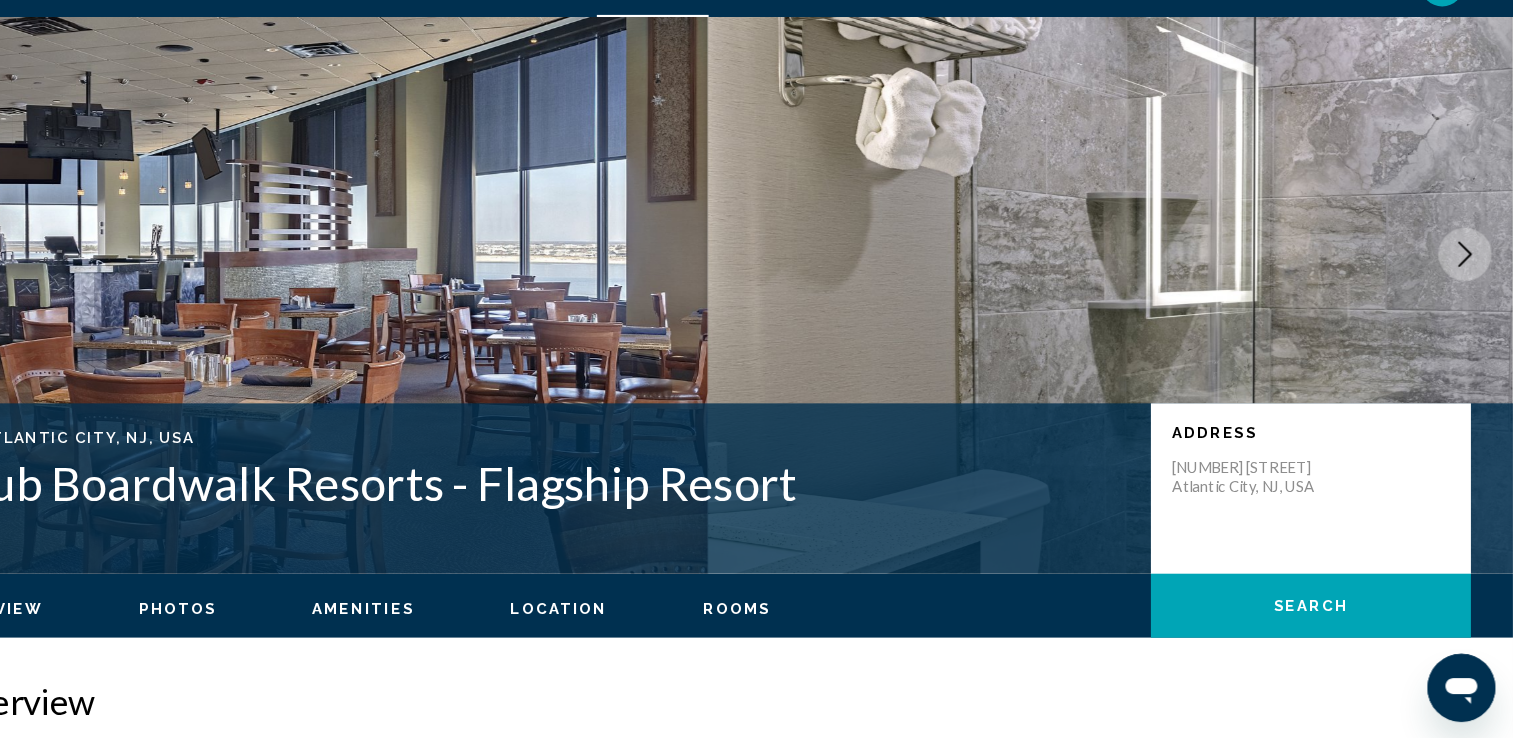 click at bounding box center (1468, 283) 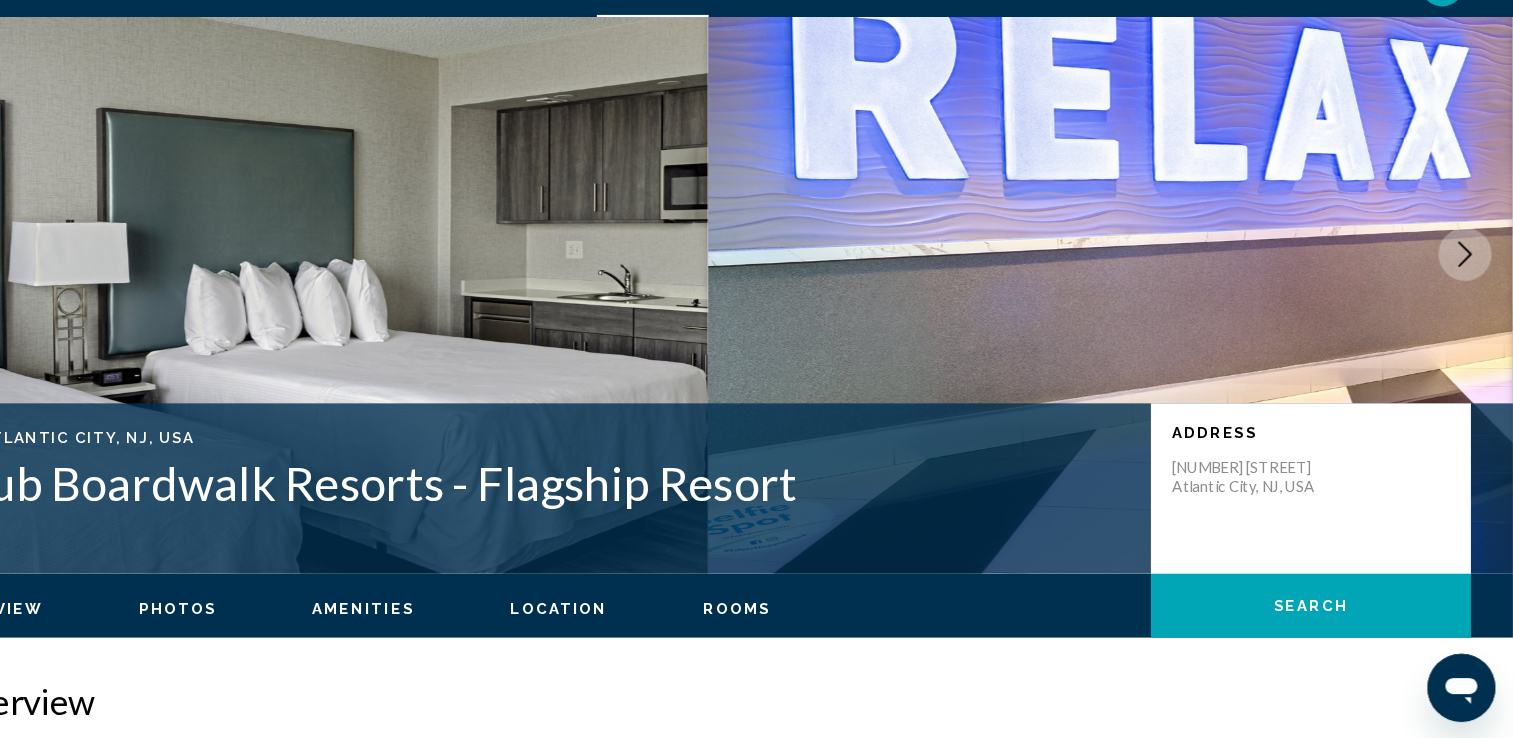 click at bounding box center [1135, 283] 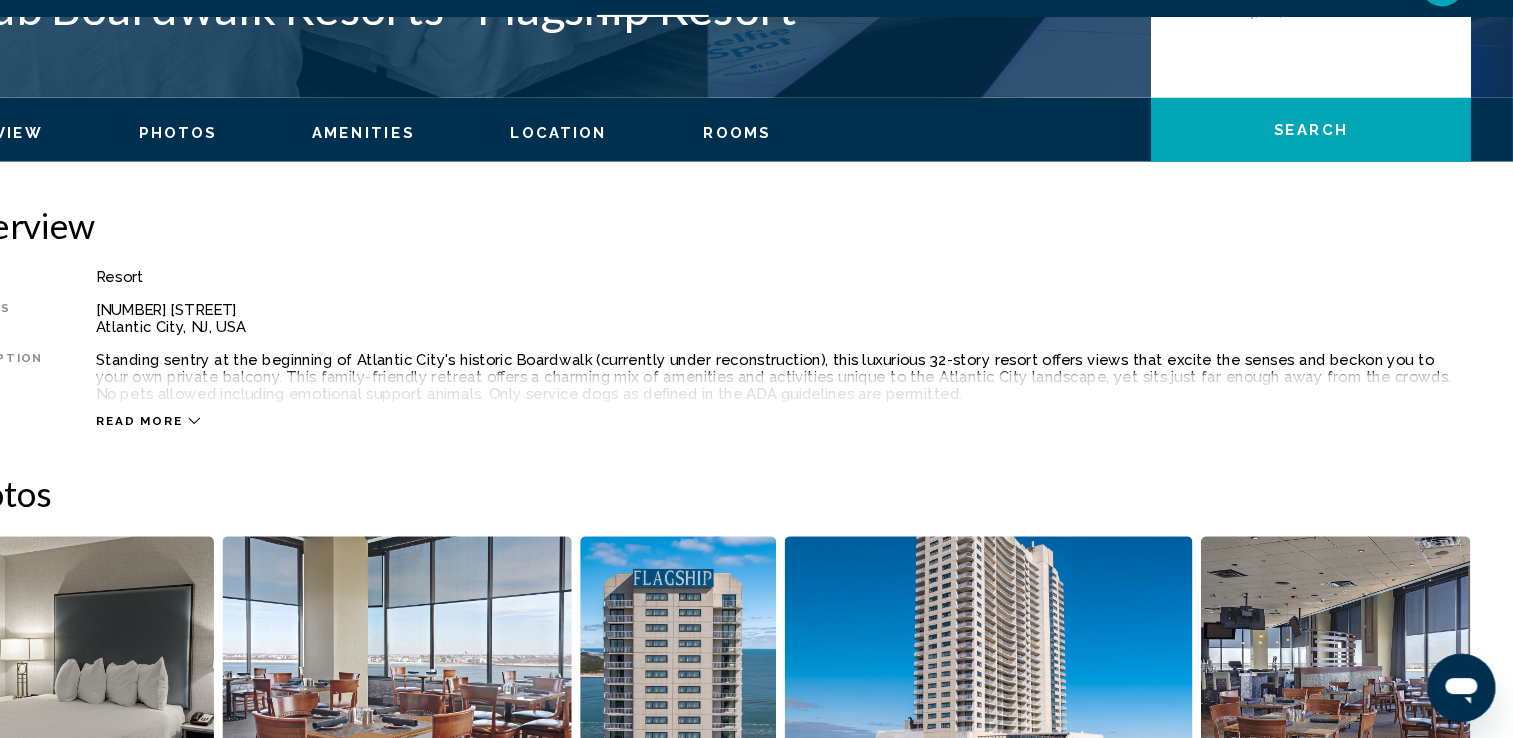 scroll, scrollTop: 527, scrollLeft: 0, axis: vertical 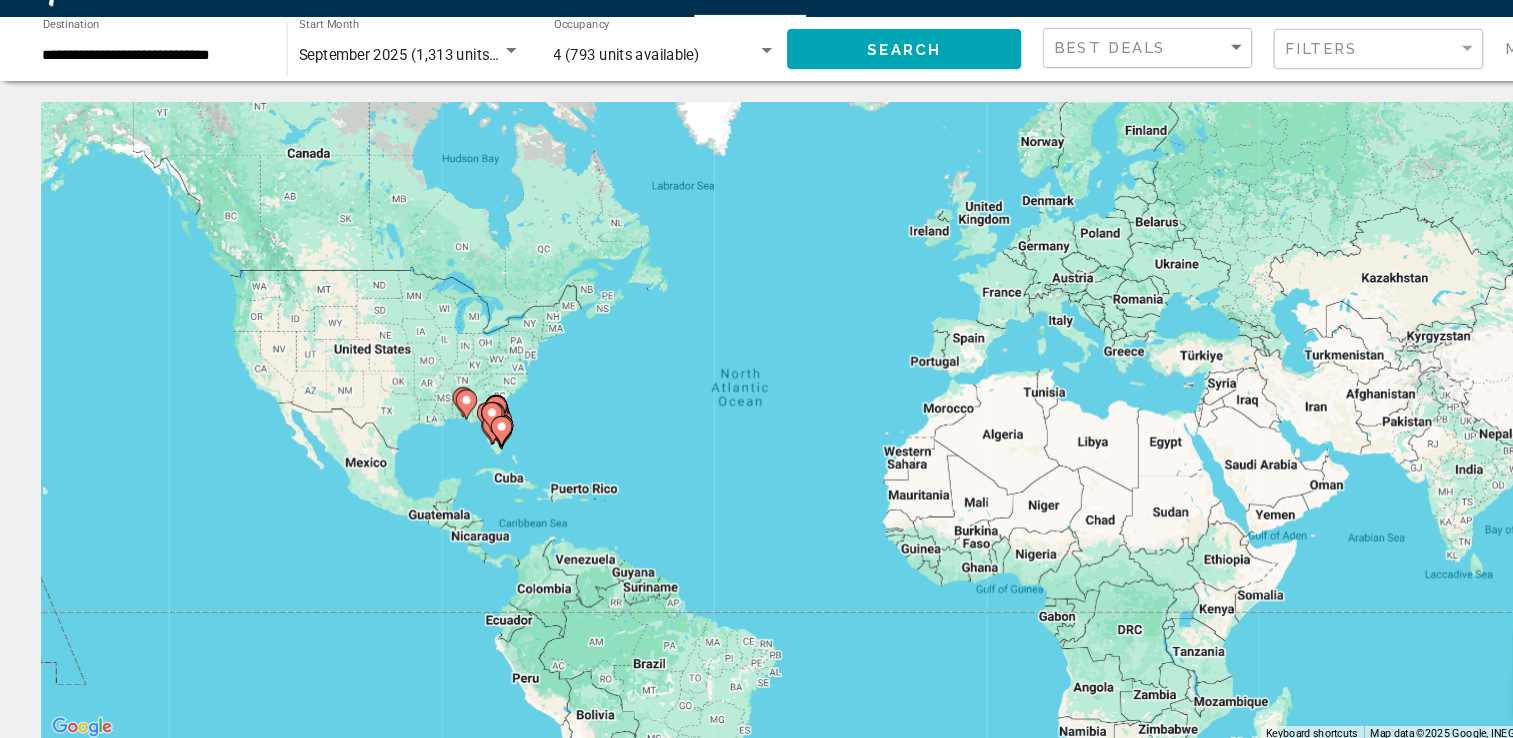 click on "To activate drag with keyboard, press Alt + Enter. Once in keyboard drag state, use the arrow keys to move the marker. To complete the drag, press the Enter key. To cancel, press Escape." at bounding box center [756, 440] 